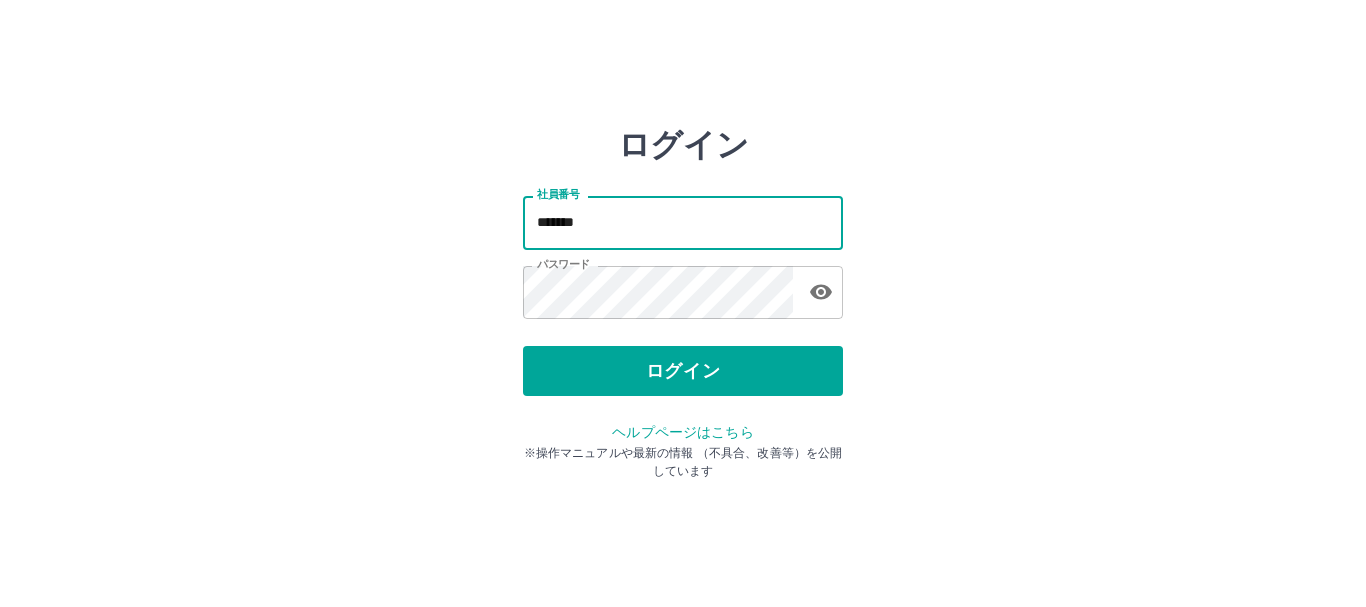 scroll, scrollTop: 0, scrollLeft: 0, axis: both 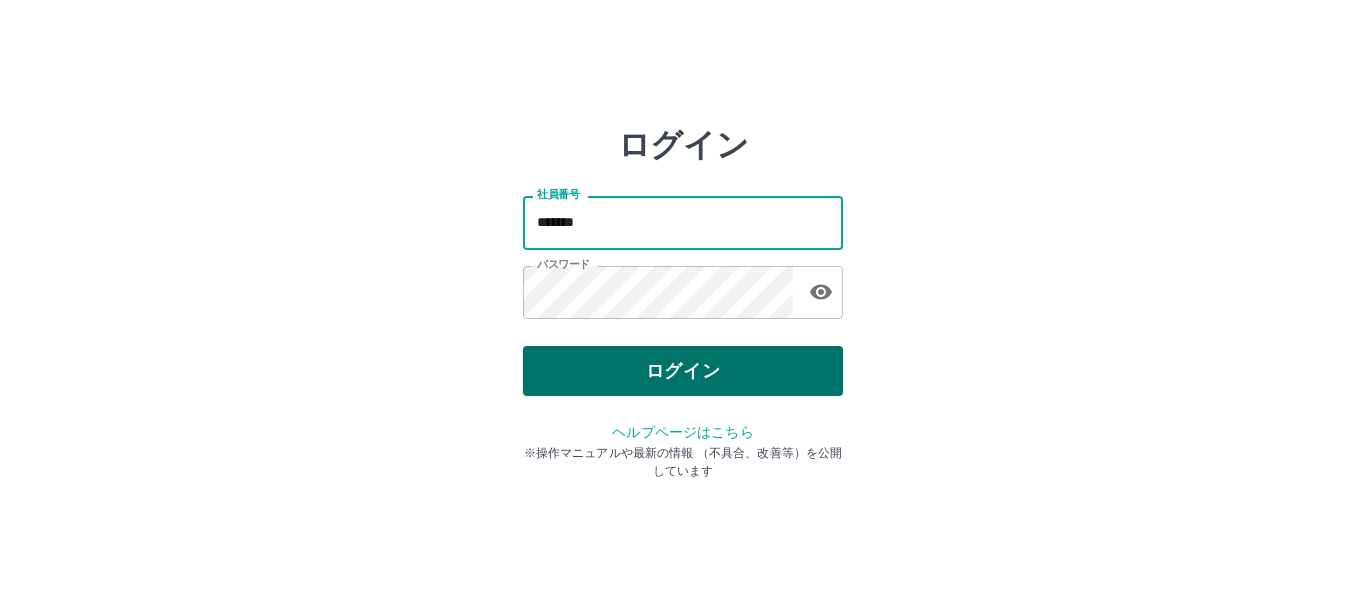 click on "ログイン" at bounding box center (683, 371) 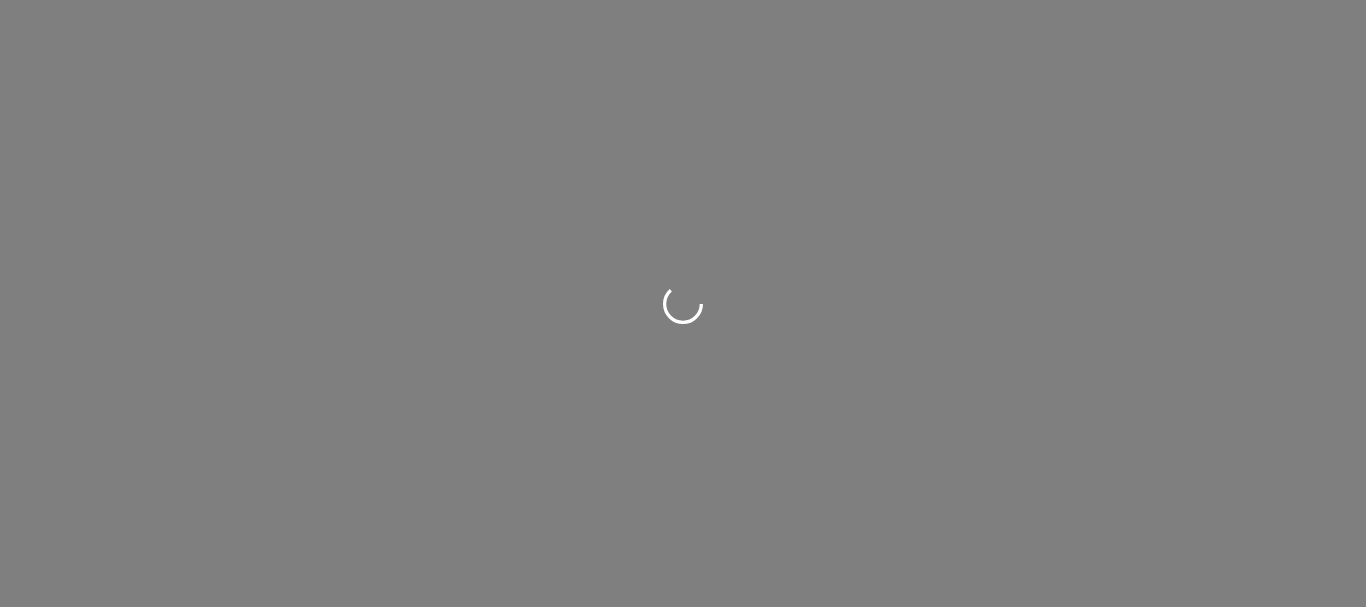 scroll, scrollTop: 0, scrollLeft: 0, axis: both 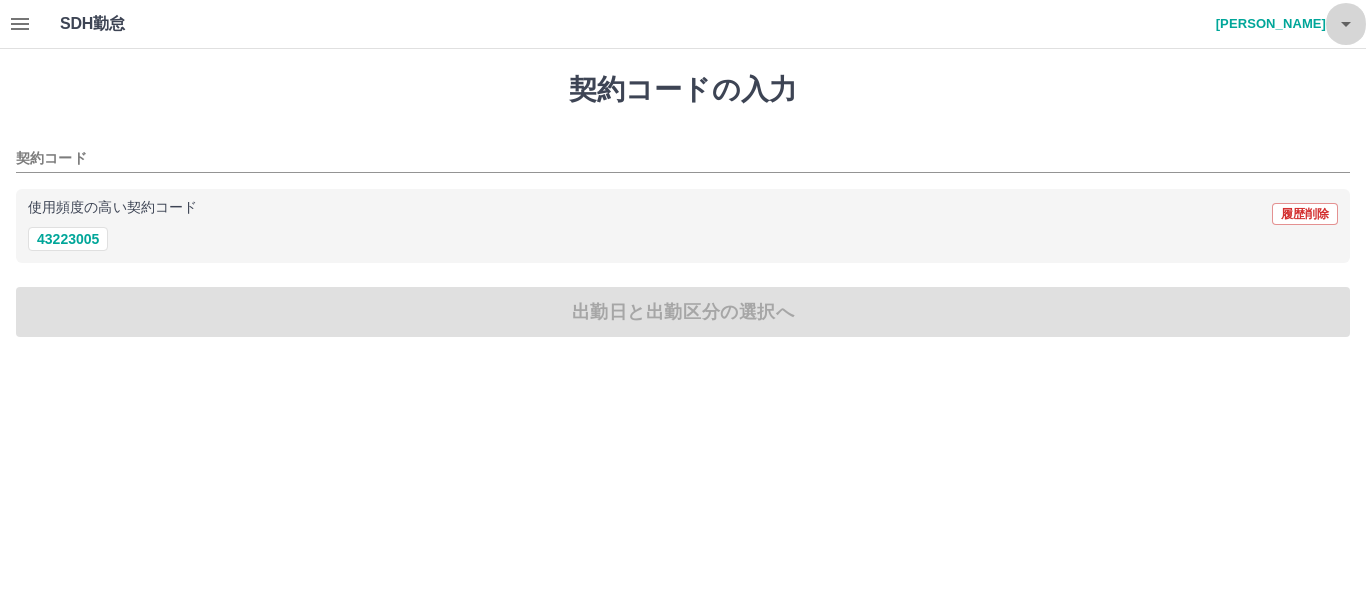 click 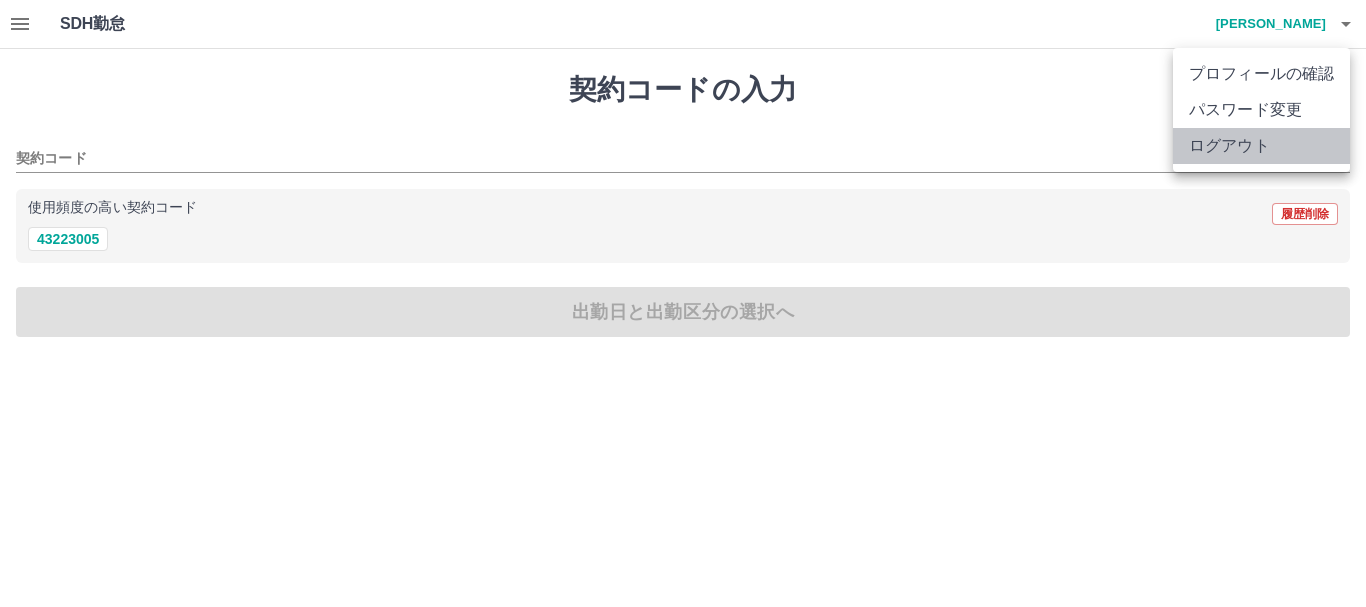 click on "ログアウト" at bounding box center [1261, 146] 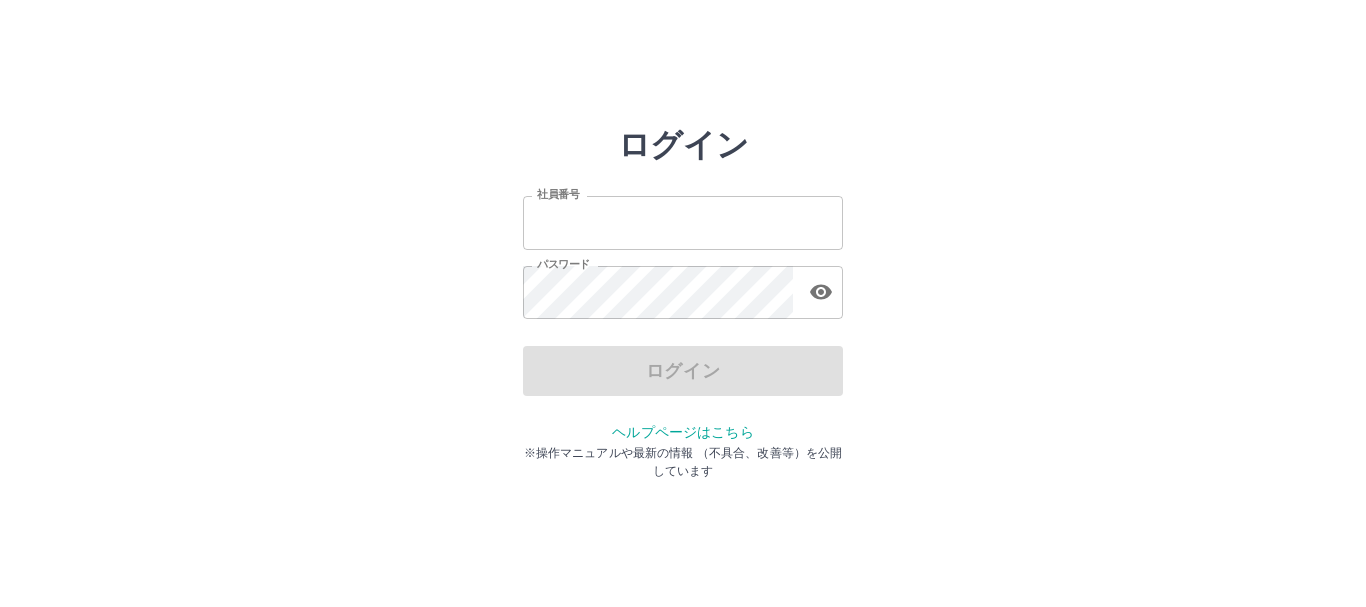 scroll, scrollTop: 0, scrollLeft: 0, axis: both 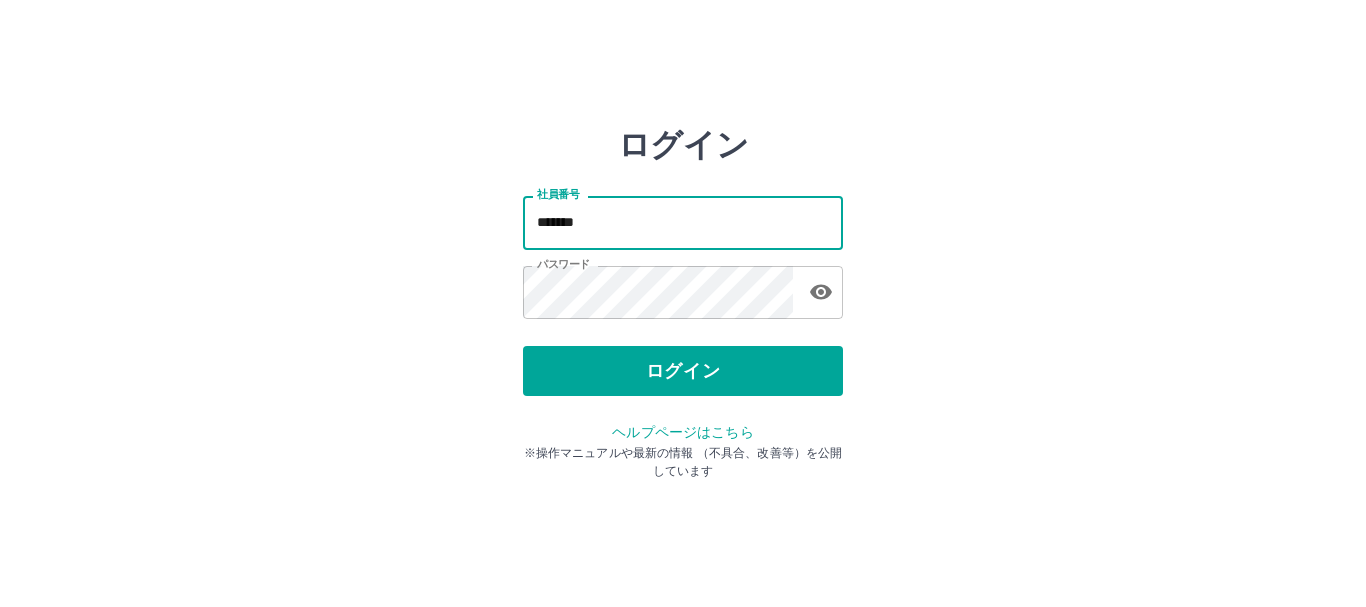 click on "*******" at bounding box center (683, 222) 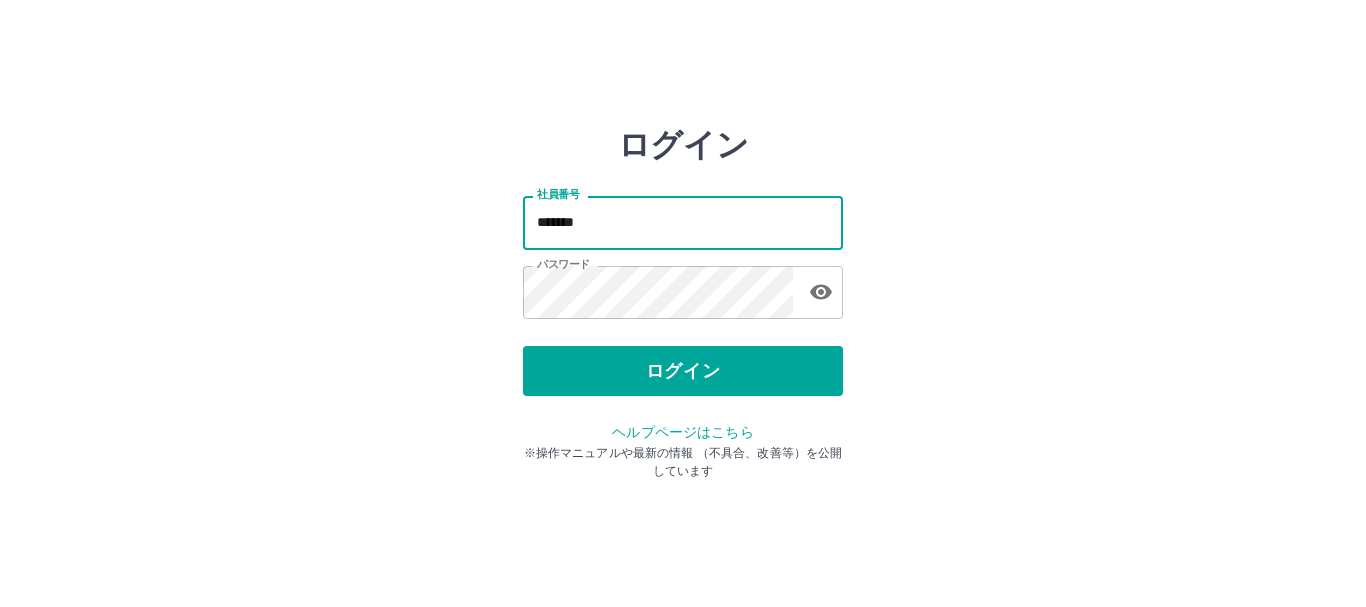 type on "*******" 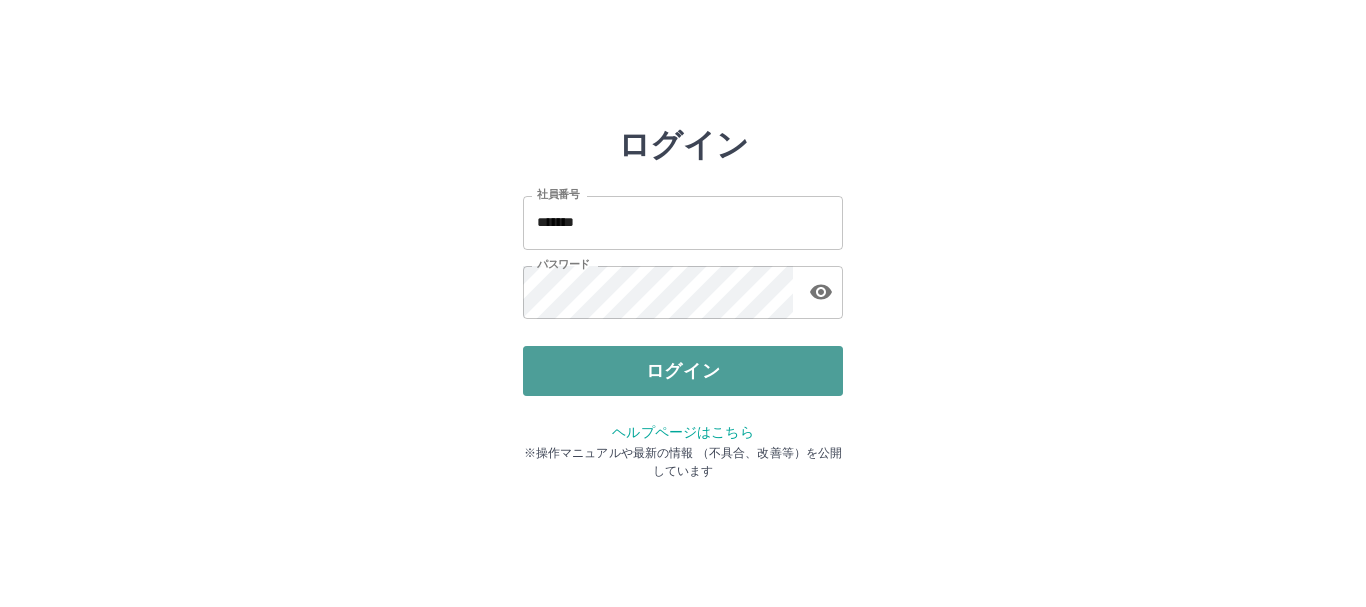 click on "ログイン" at bounding box center [683, 371] 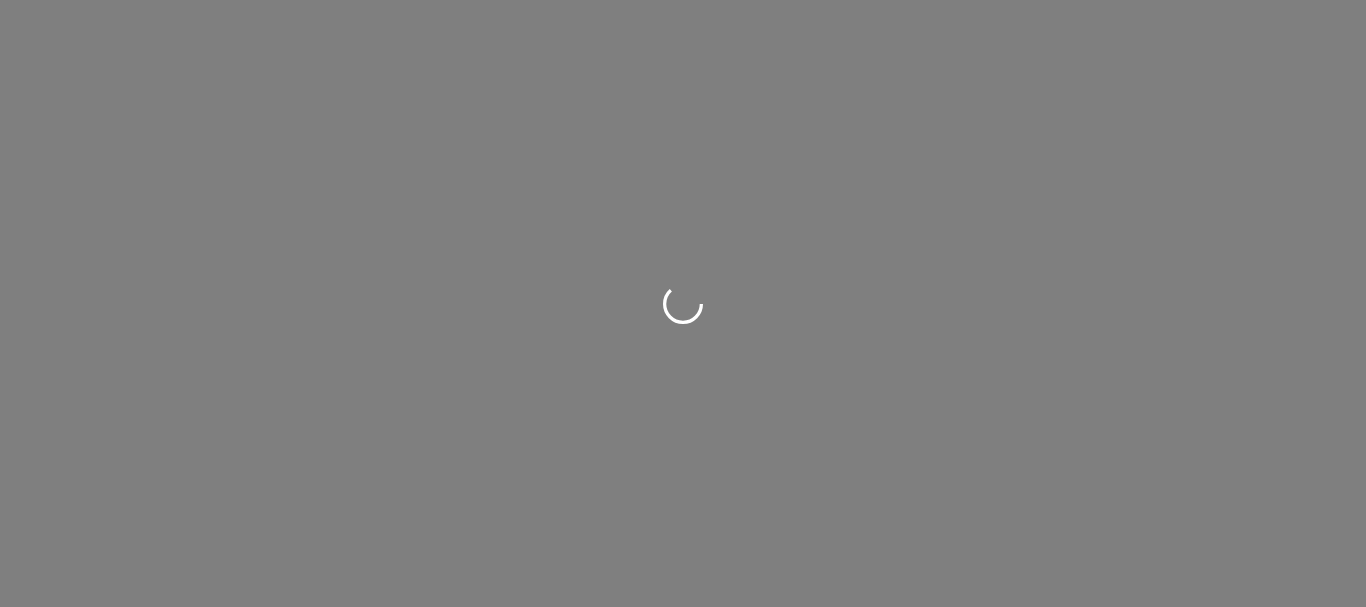 scroll, scrollTop: 0, scrollLeft: 0, axis: both 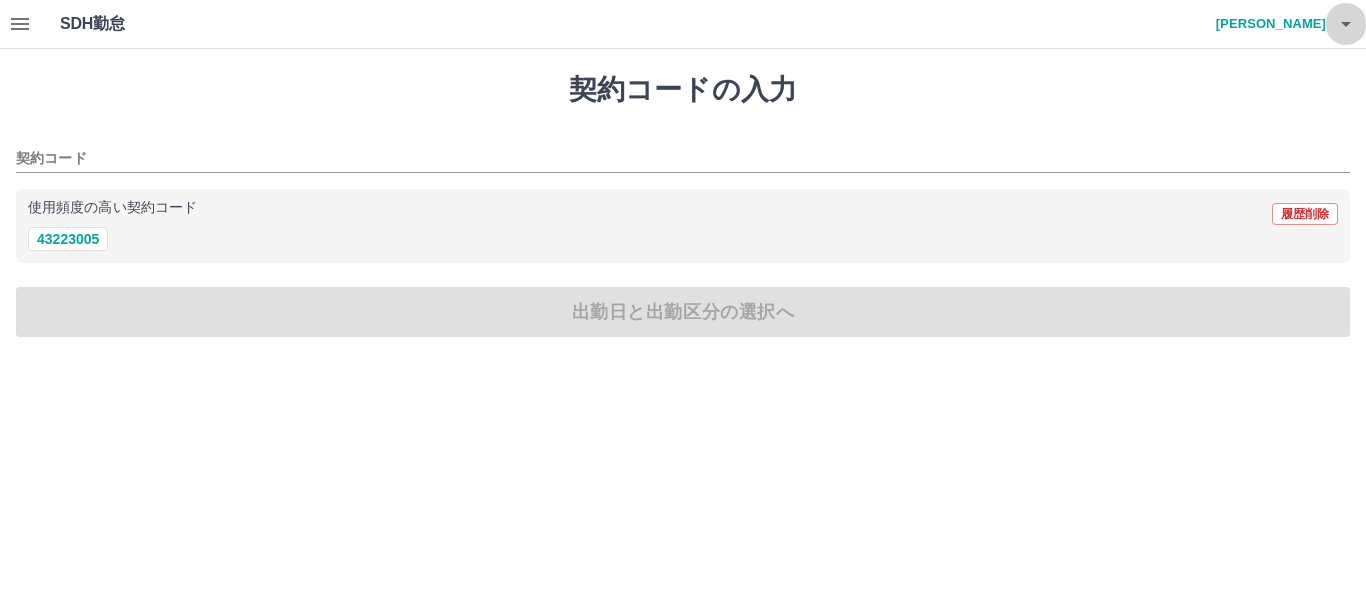 click 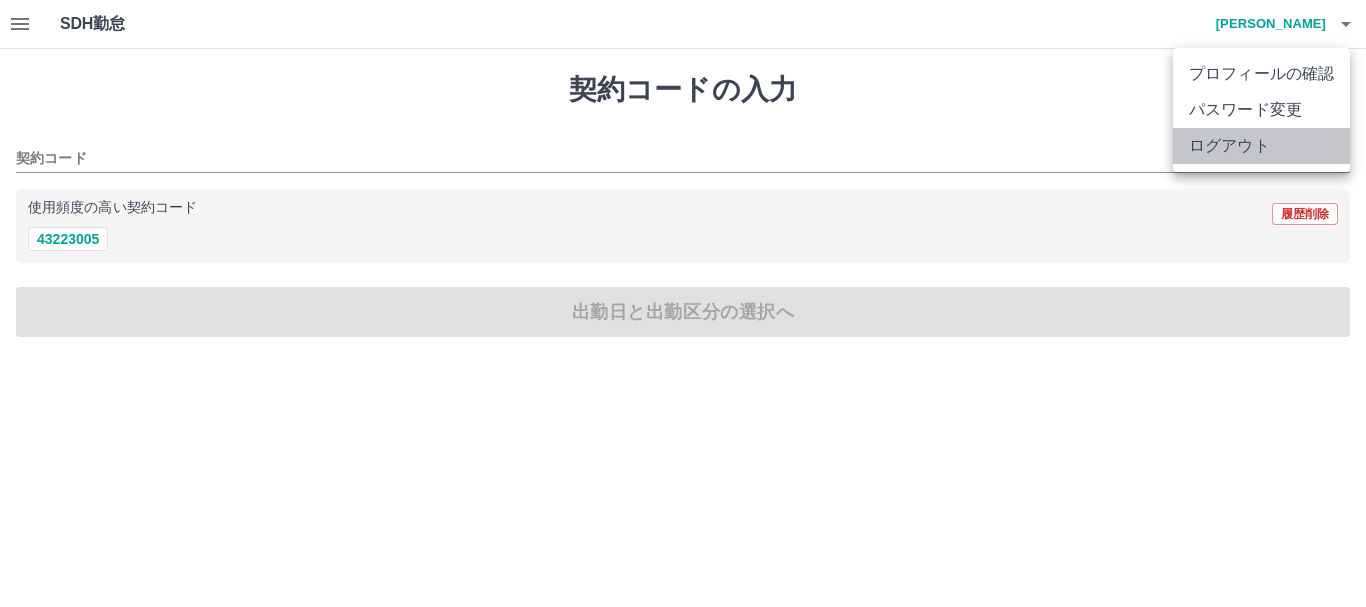 click on "ログアウト" at bounding box center [1261, 146] 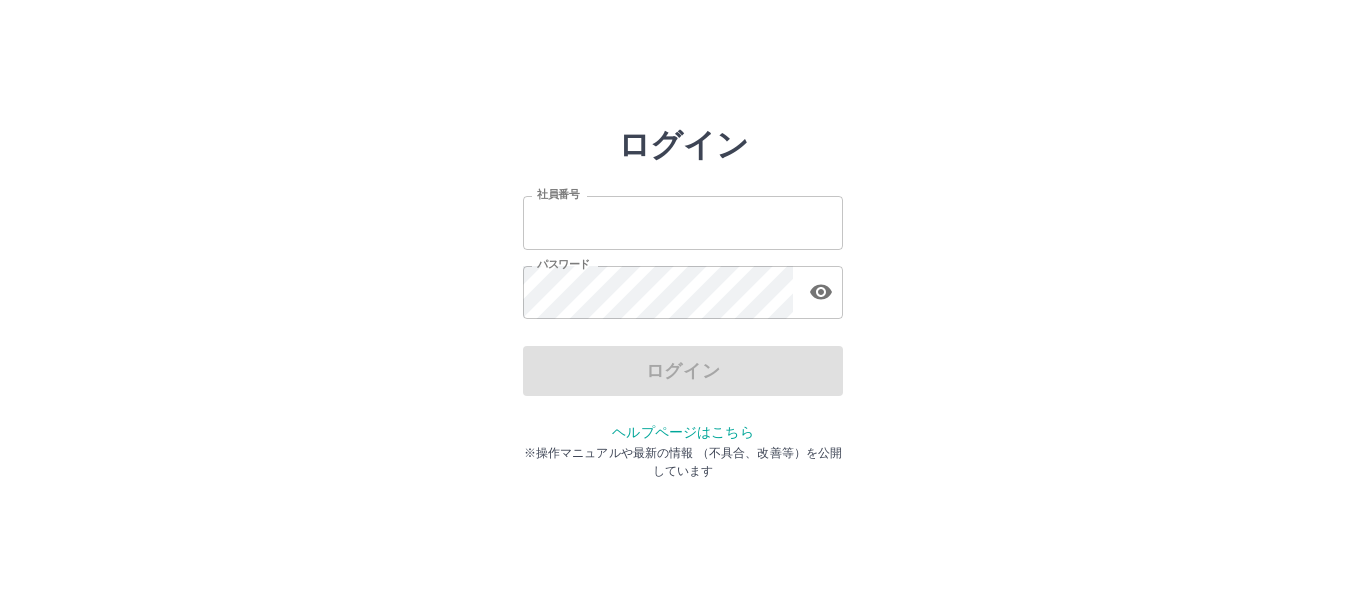 scroll, scrollTop: 0, scrollLeft: 0, axis: both 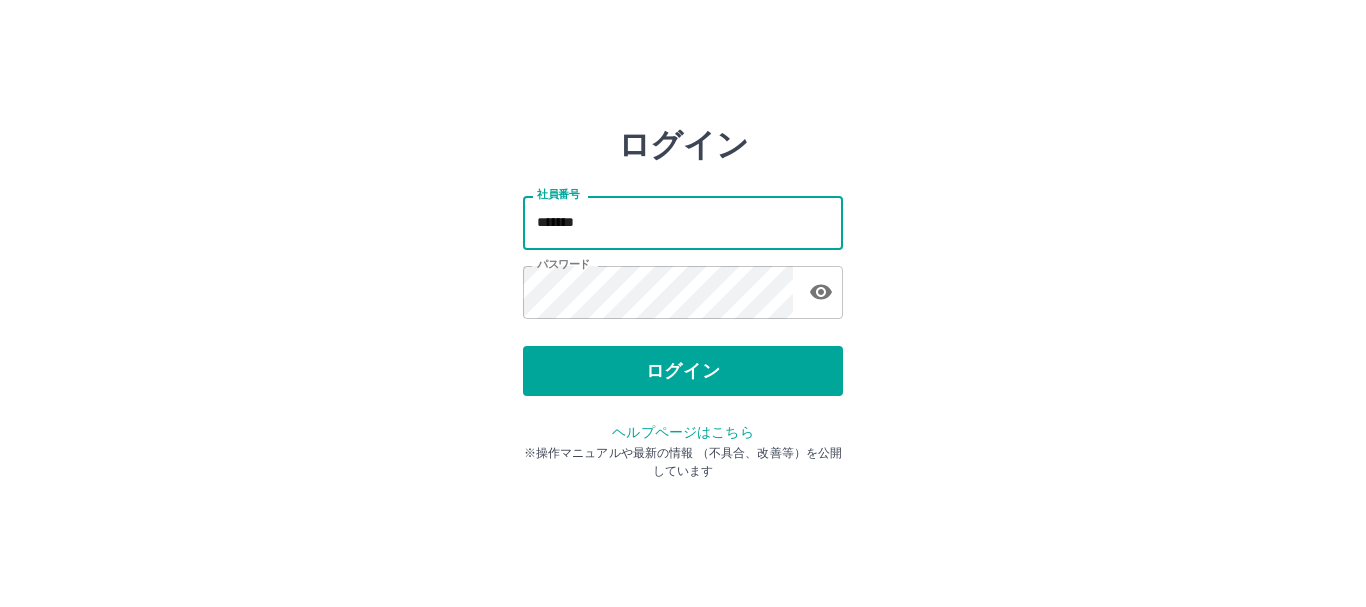 click on "*******" at bounding box center (683, 222) 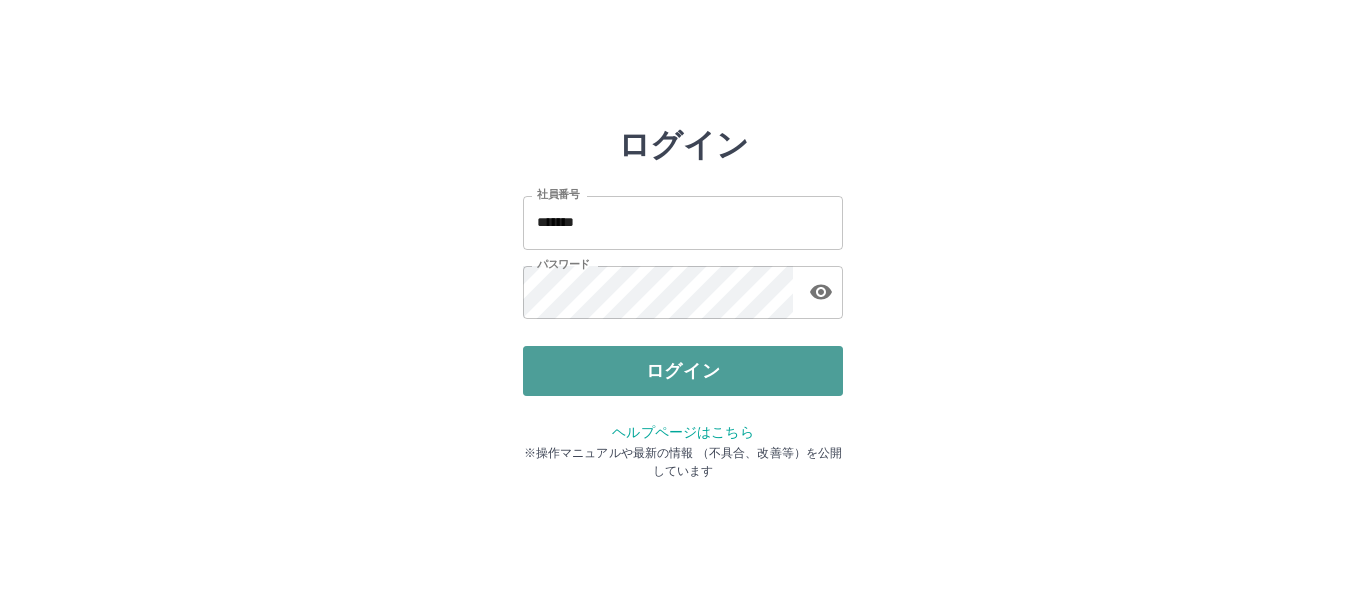 click on "ログイン" at bounding box center [683, 371] 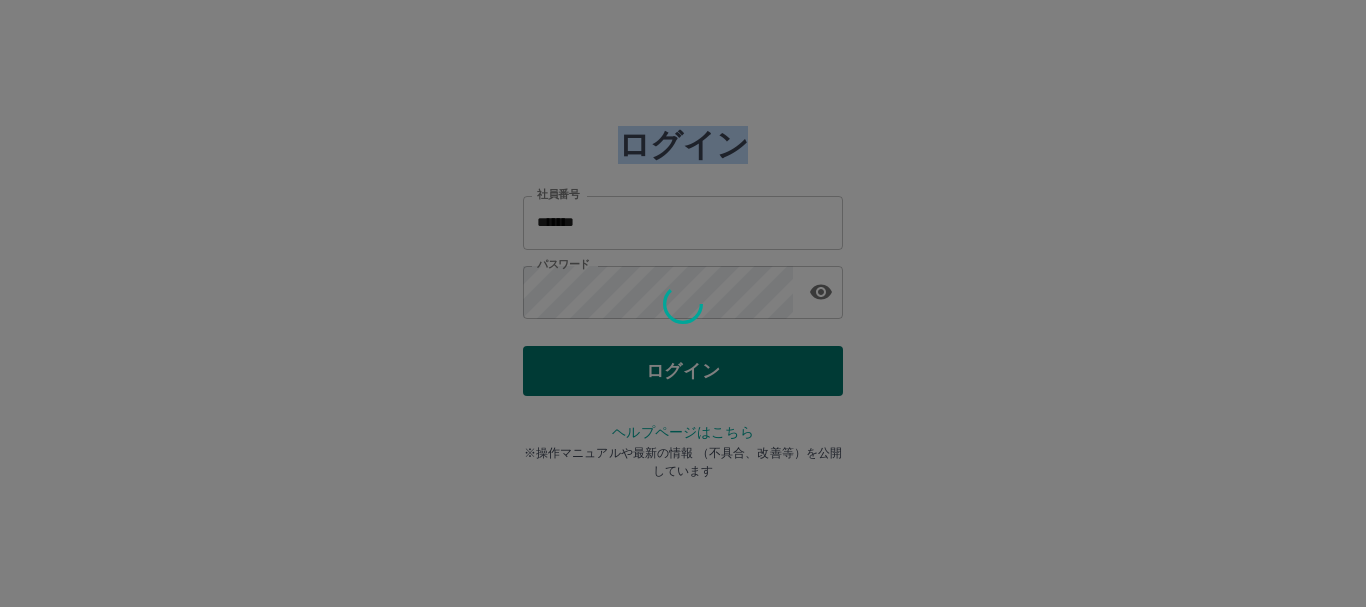 click at bounding box center [683, 303] 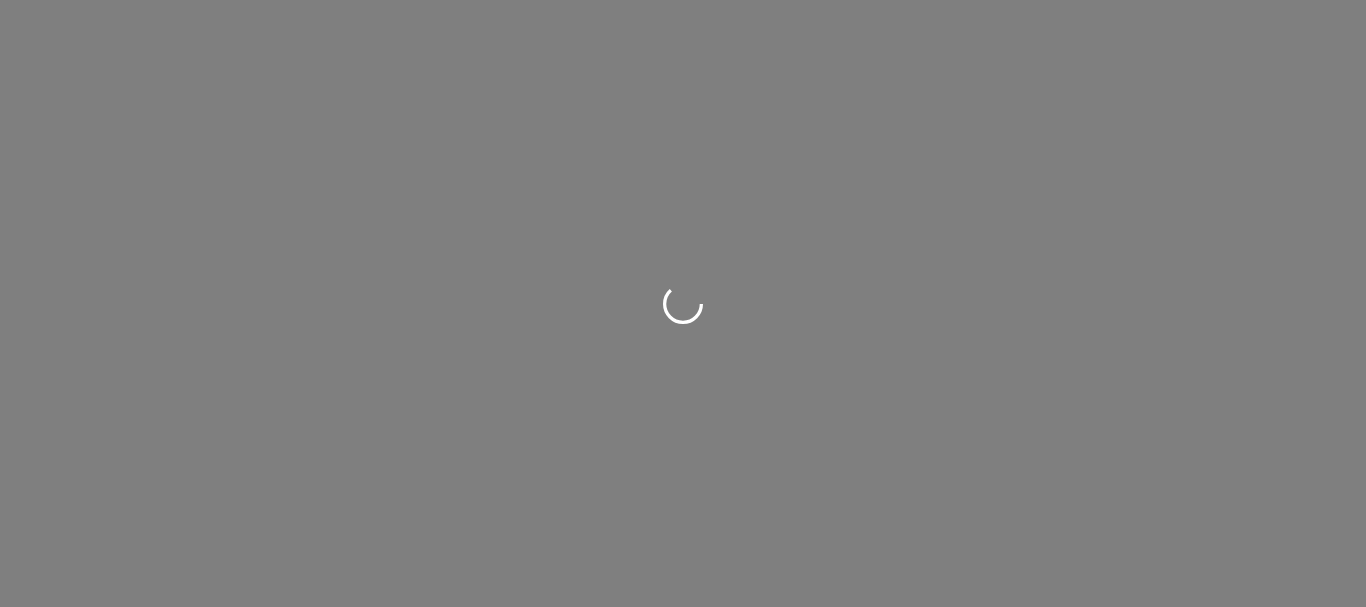 scroll, scrollTop: 0, scrollLeft: 0, axis: both 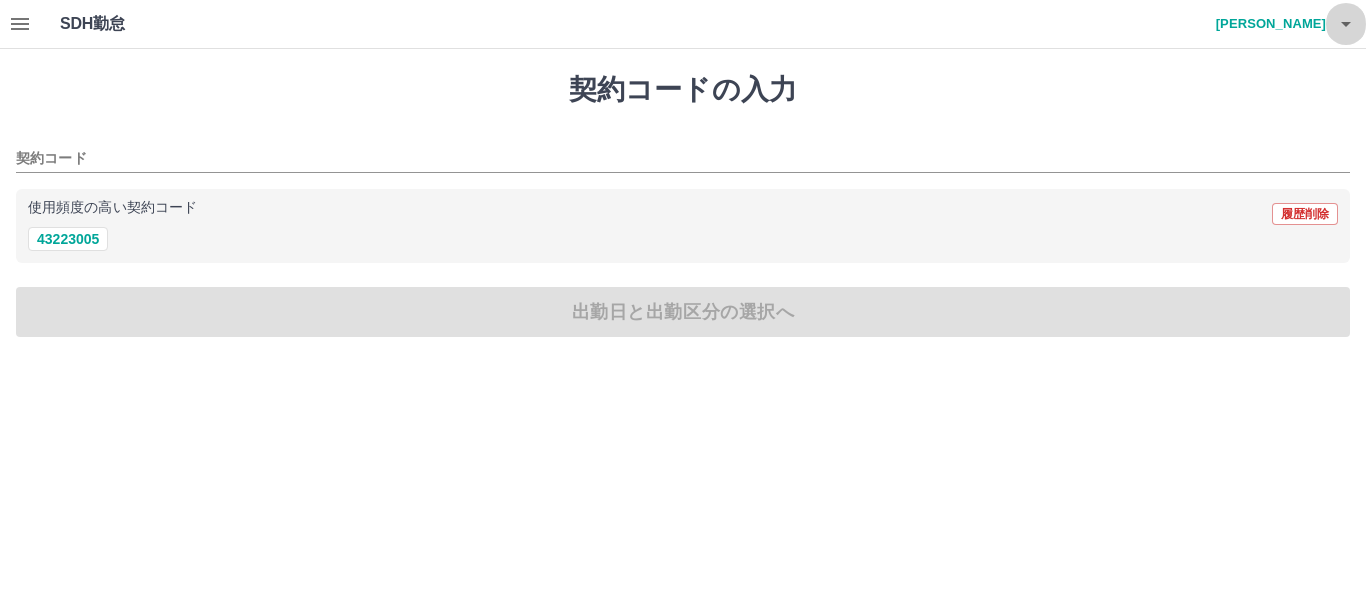 click 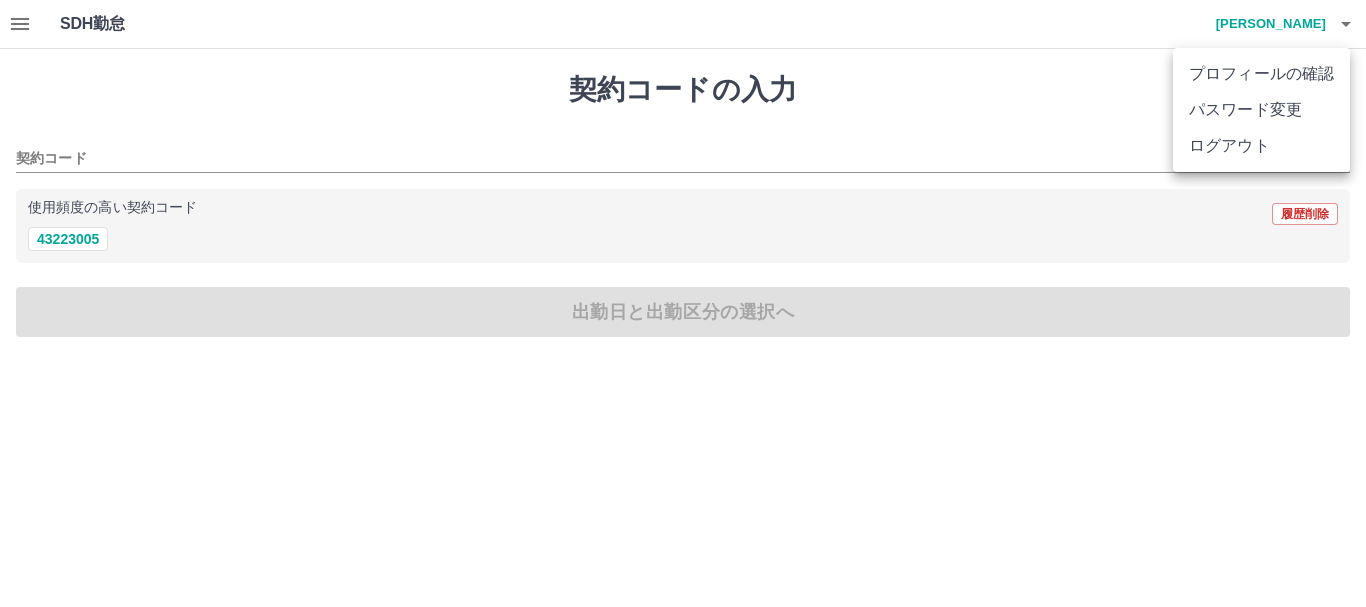 click on "ログアウト" at bounding box center [1261, 146] 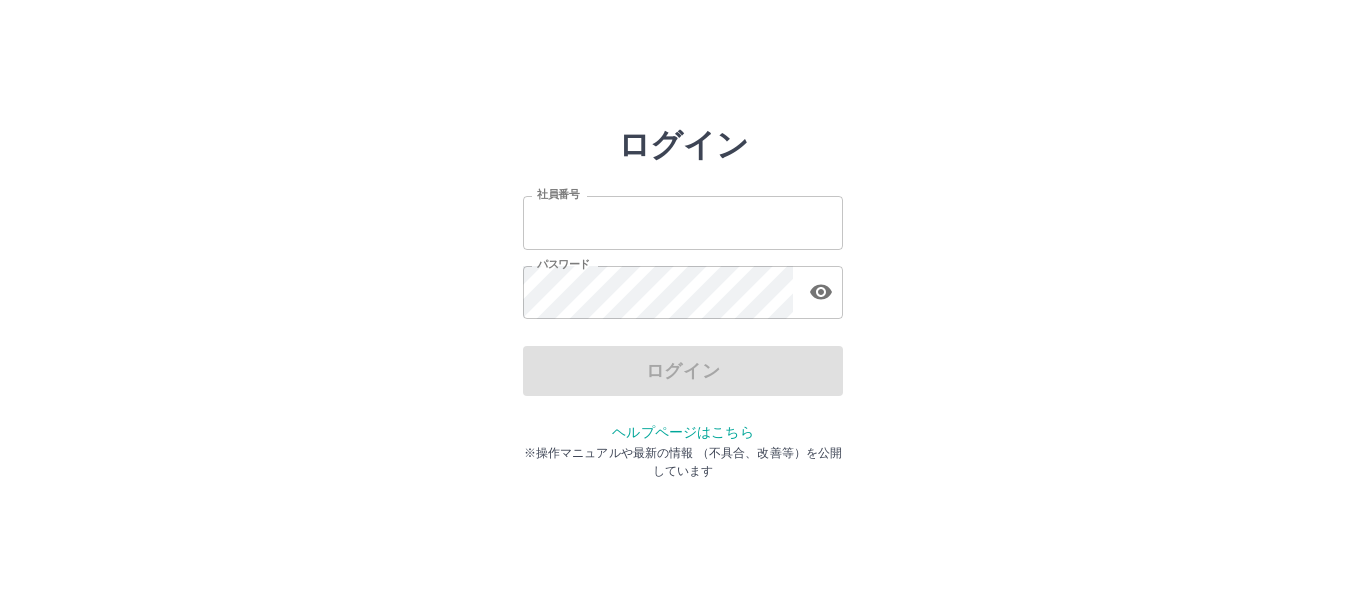 scroll, scrollTop: 0, scrollLeft: 0, axis: both 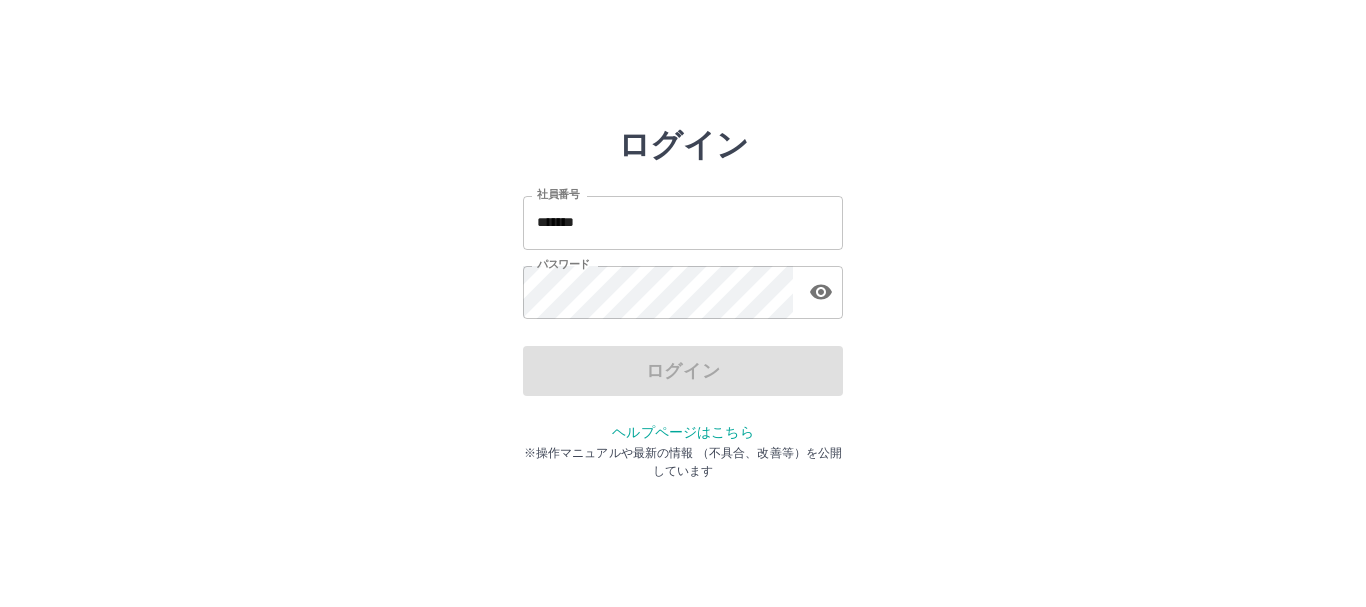 click on "*******" at bounding box center (683, 222) 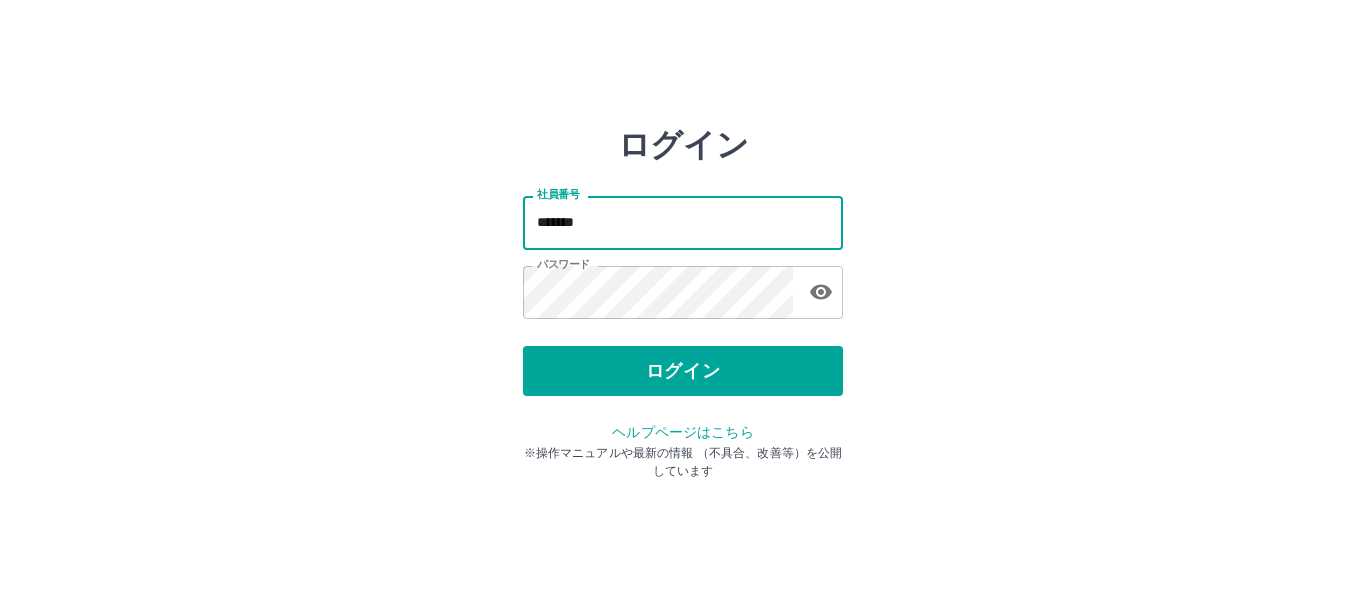 type on "*******" 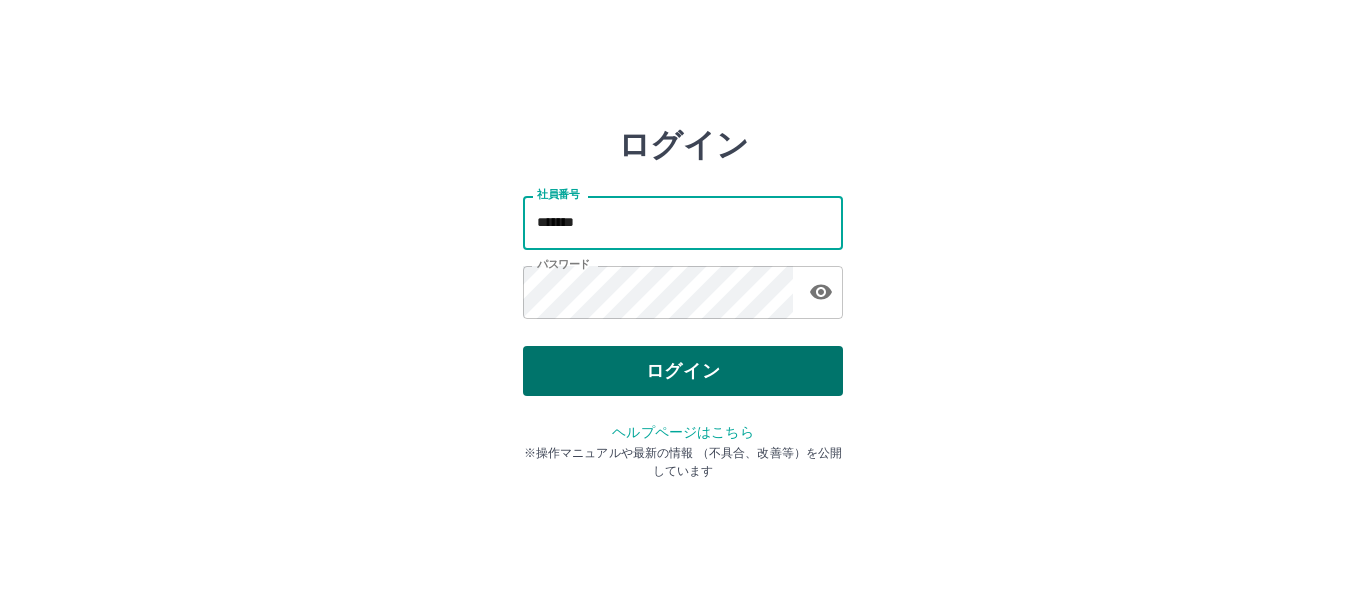 click on "ログイン" at bounding box center (683, 371) 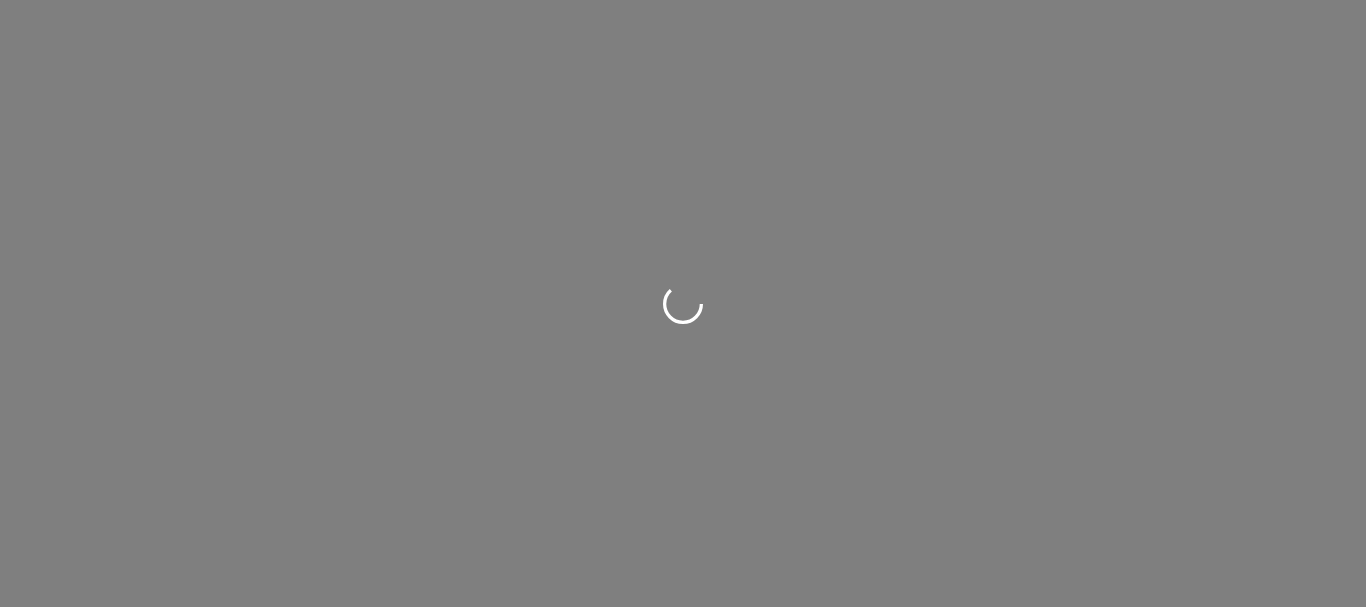 scroll, scrollTop: 0, scrollLeft: 0, axis: both 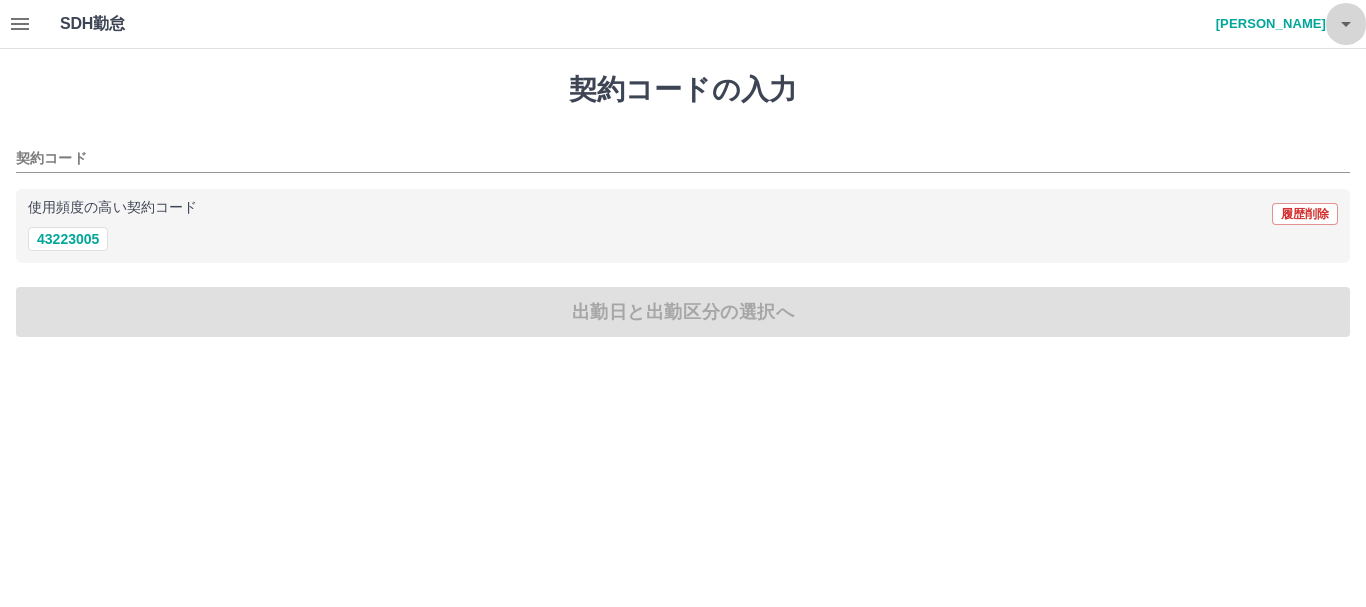 click 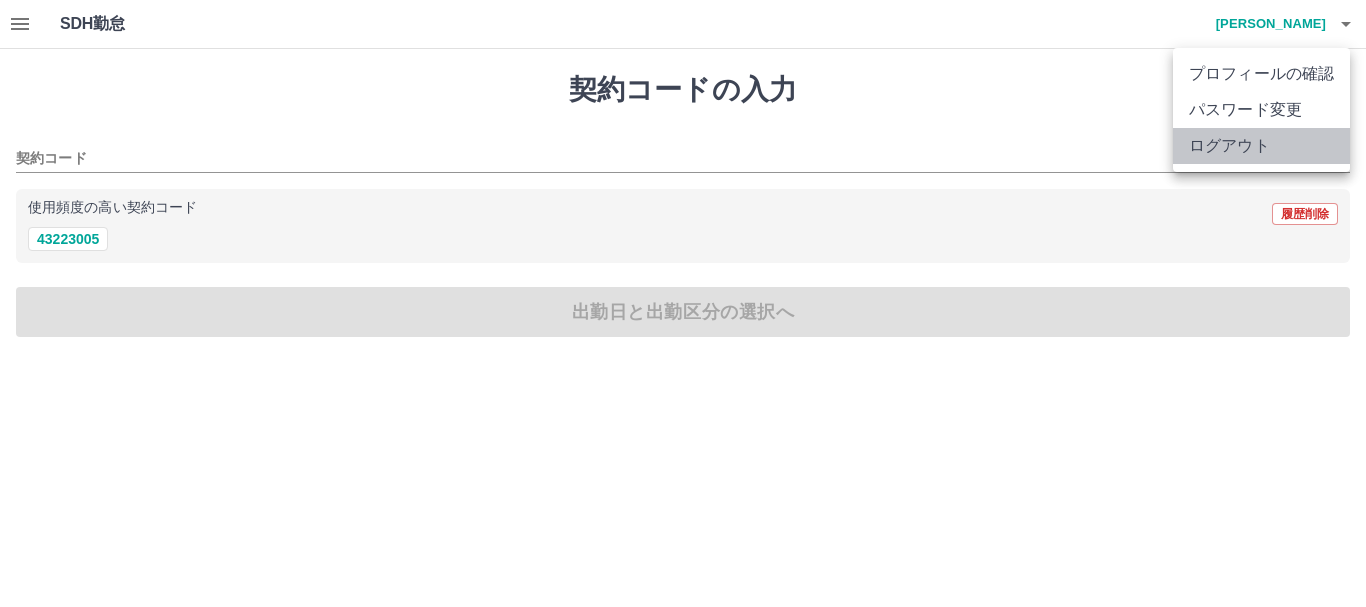 click on "ログアウト" at bounding box center [1261, 146] 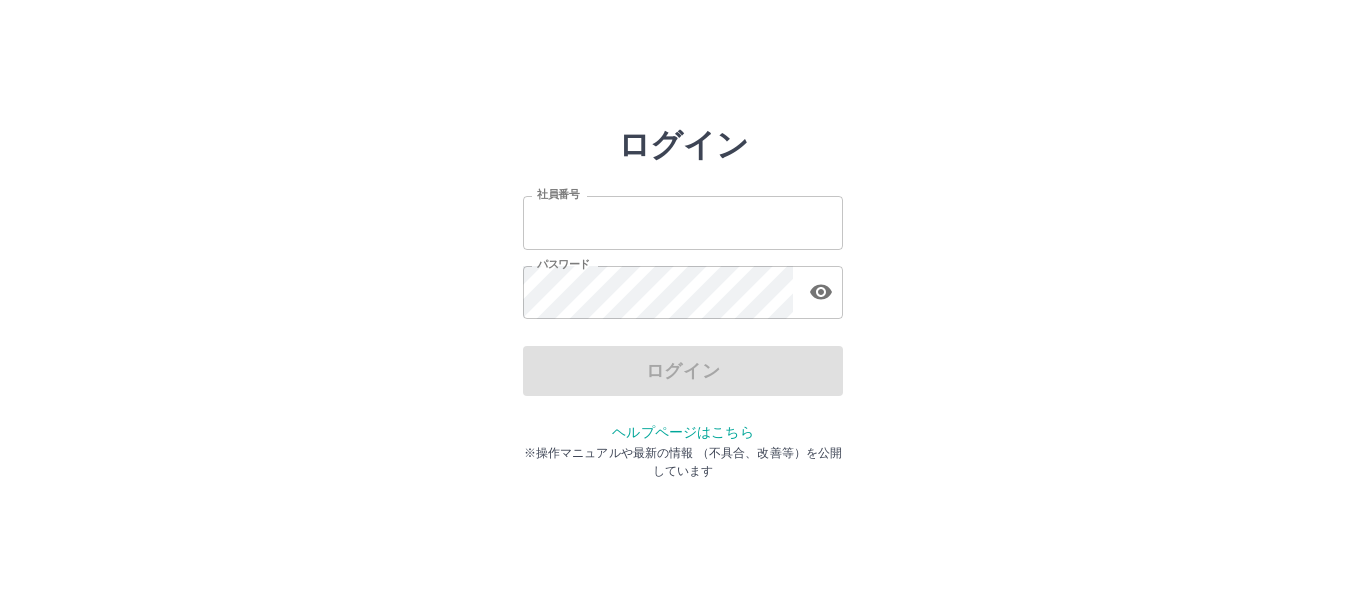 scroll, scrollTop: 0, scrollLeft: 0, axis: both 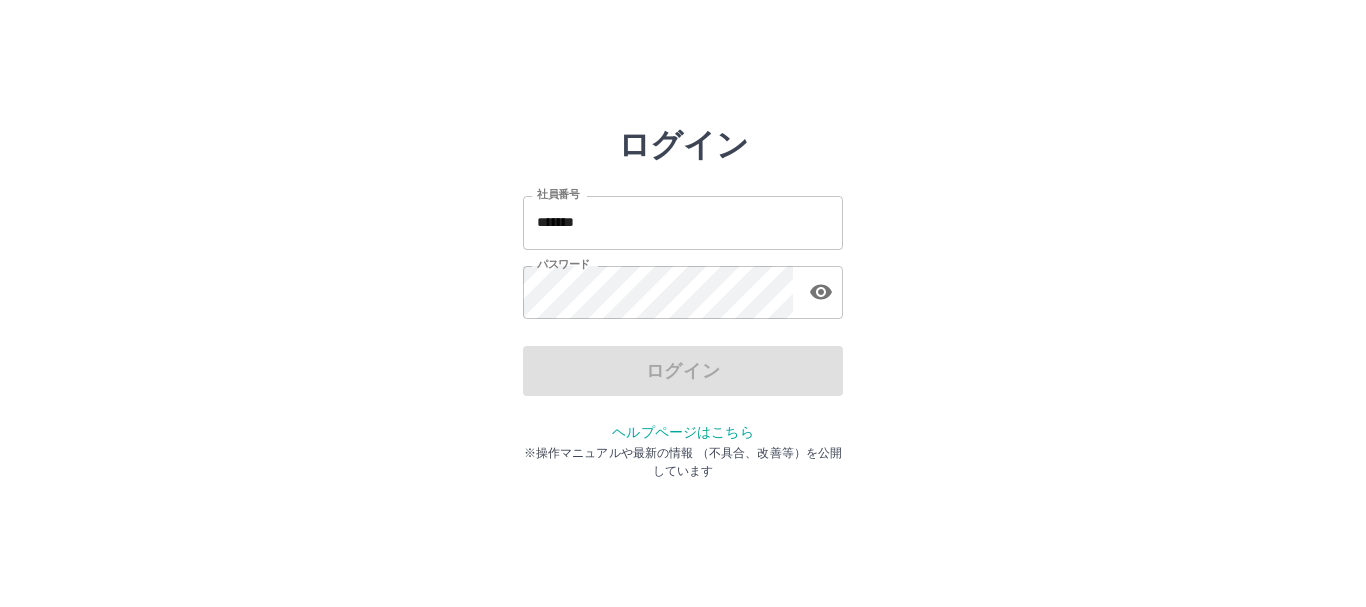 click on "*******" at bounding box center (683, 222) 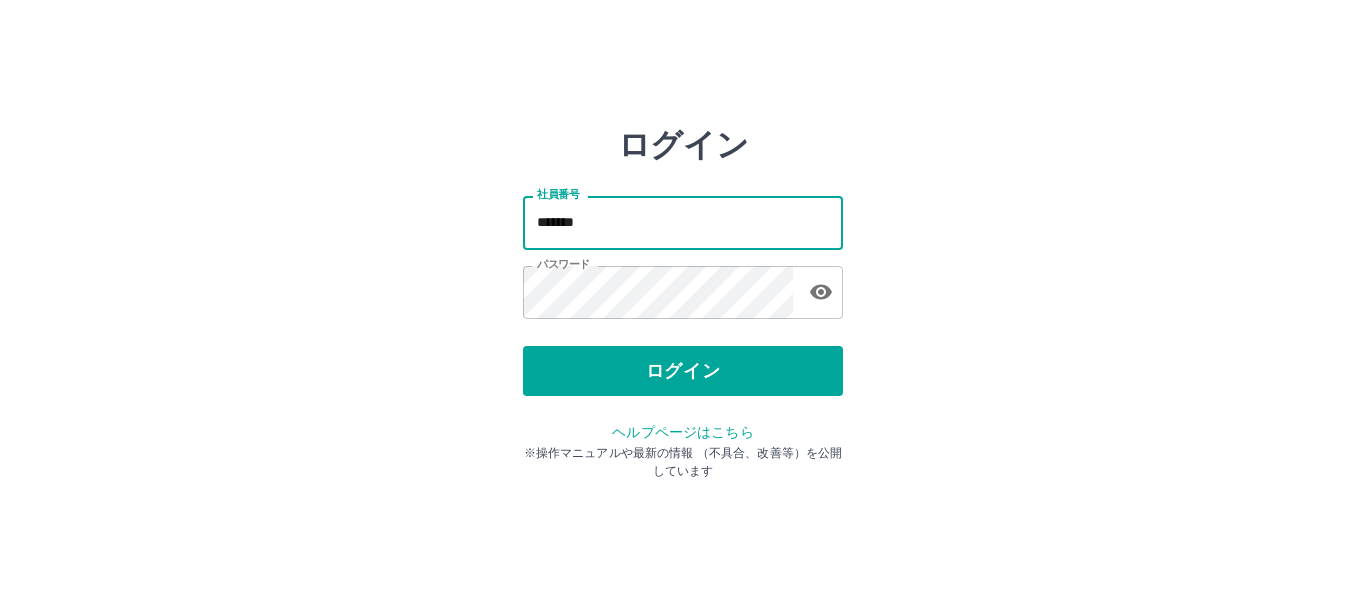 type on "*******" 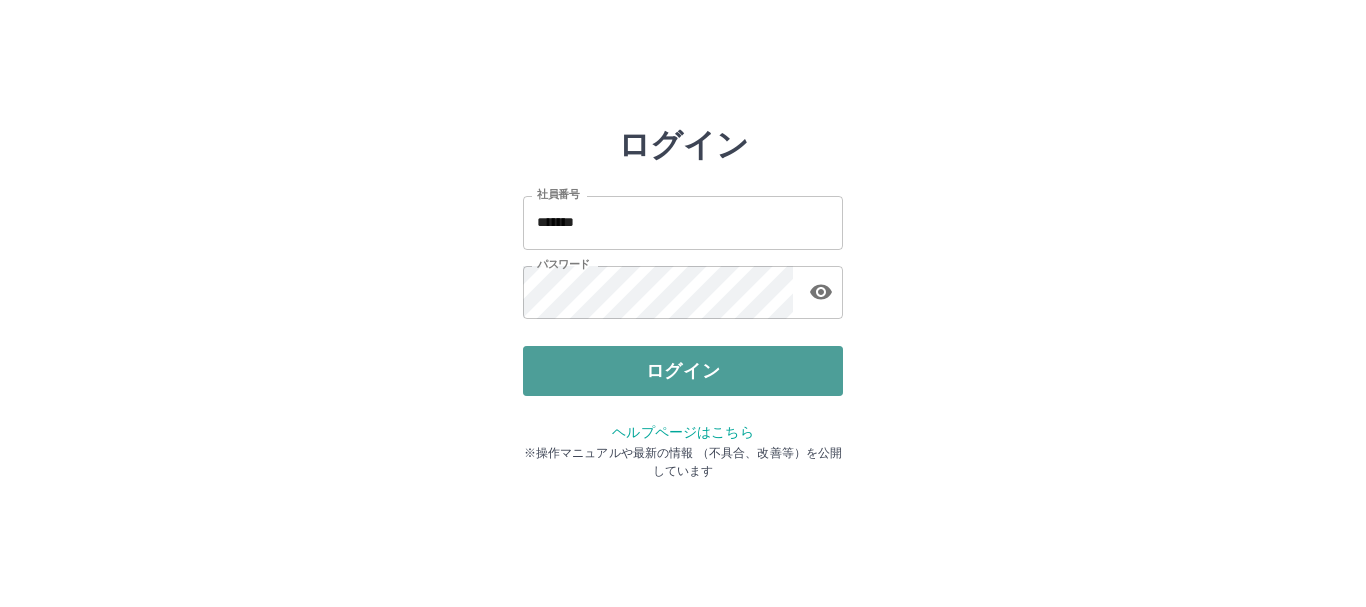 click on "ログイン" at bounding box center [683, 371] 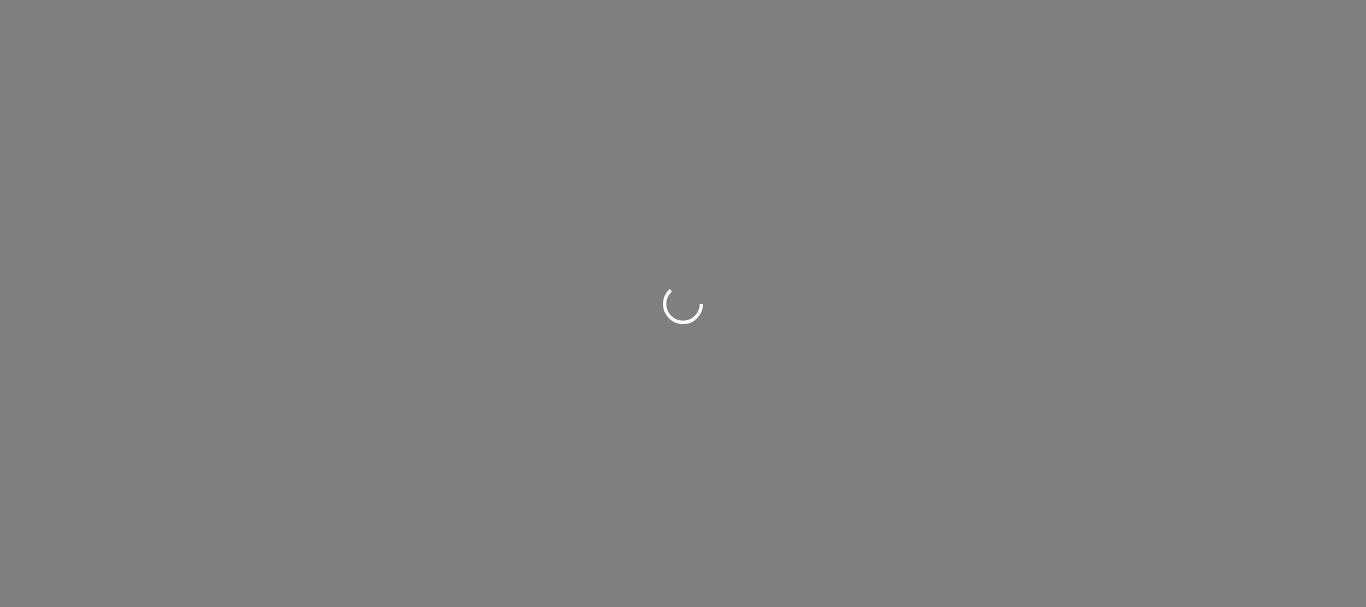 scroll, scrollTop: 0, scrollLeft: 0, axis: both 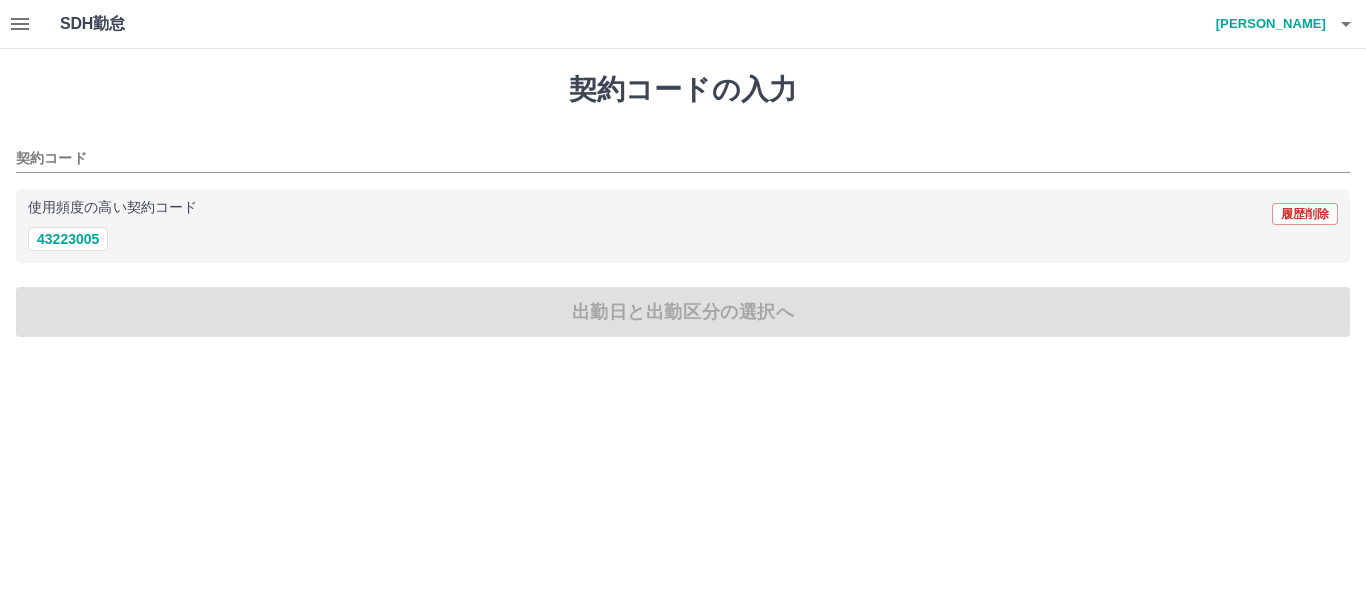 click at bounding box center [1346, 24] 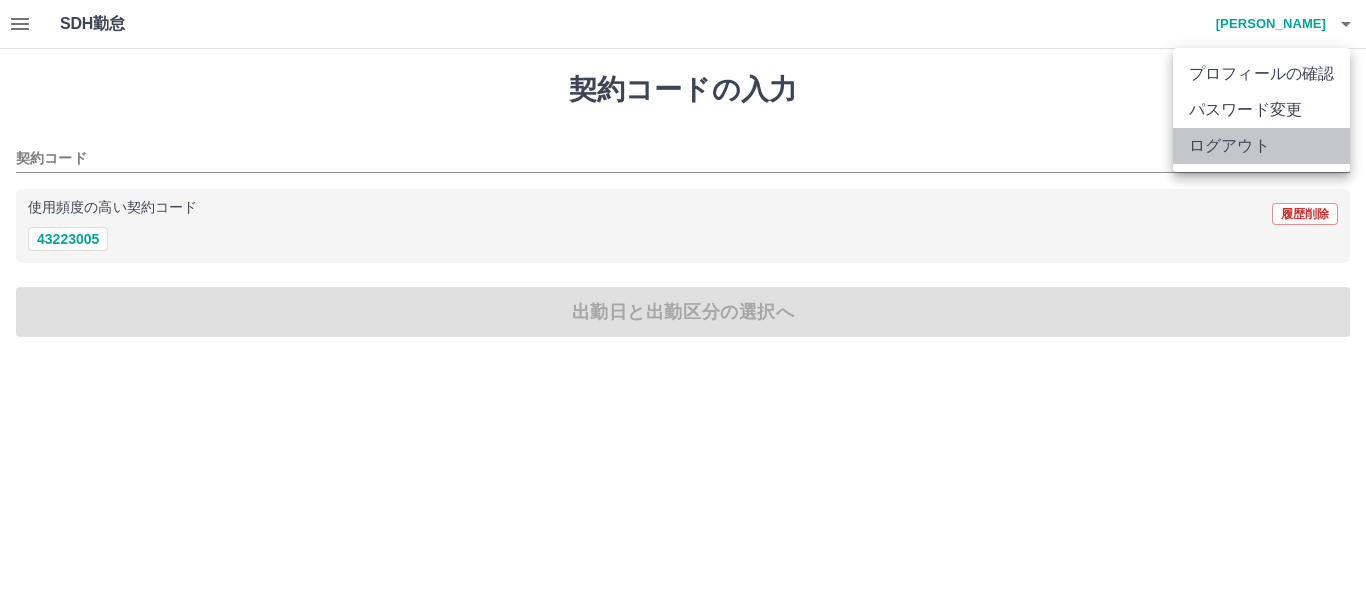 click on "ログアウト" at bounding box center [1261, 146] 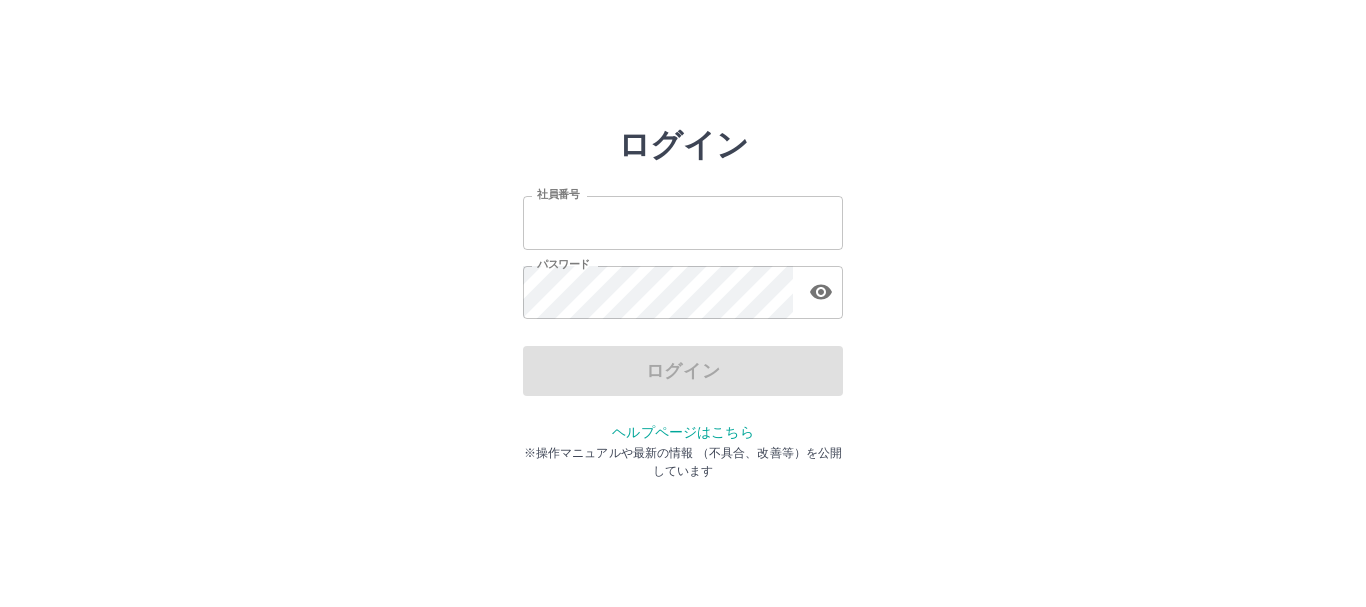 scroll, scrollTop: 0, scrollLeft: 0, axis: both 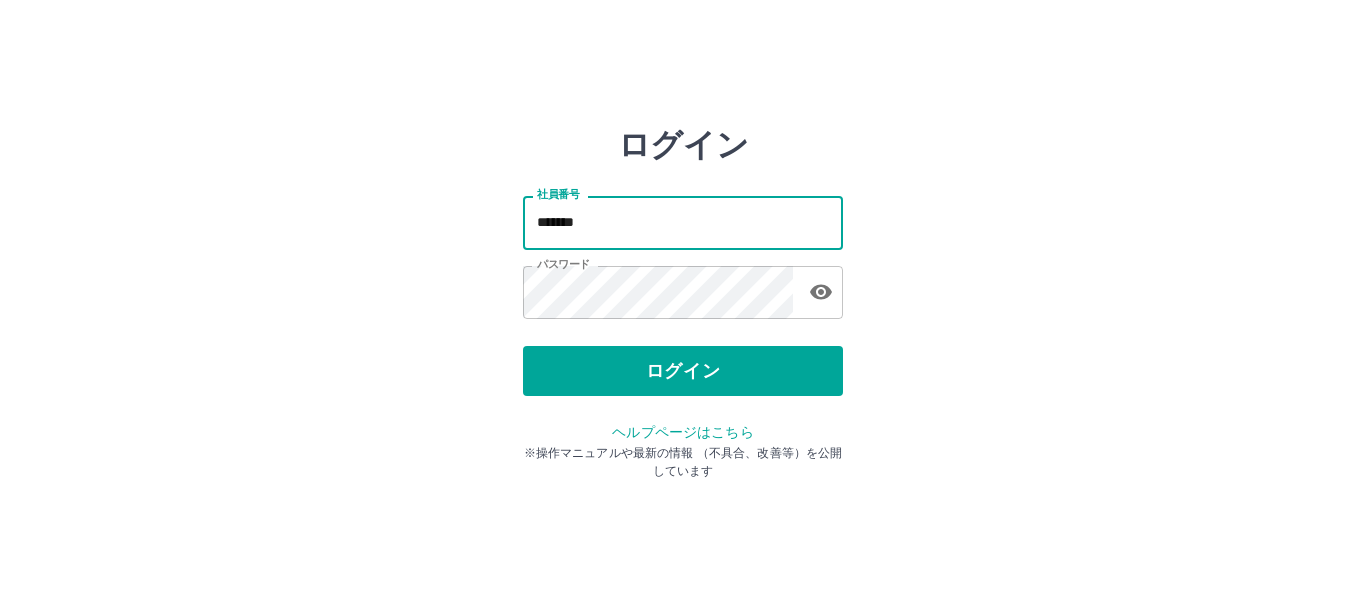 click on "*******" at bounding box center [683, 222] 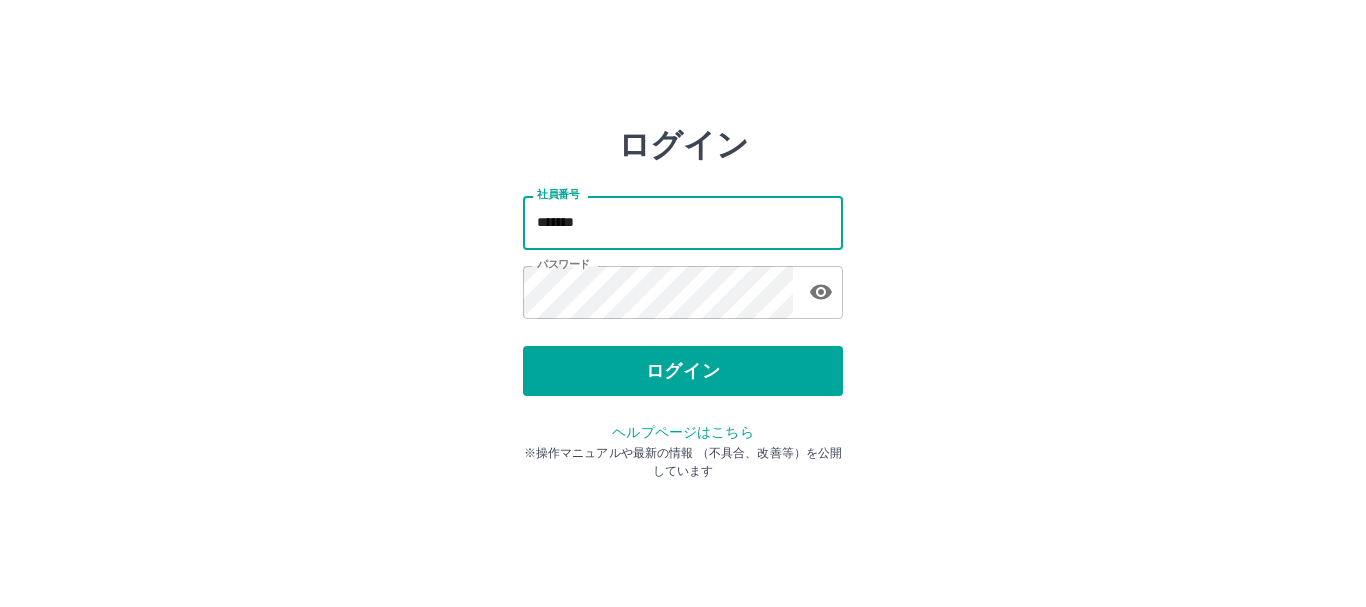 type on "*******" 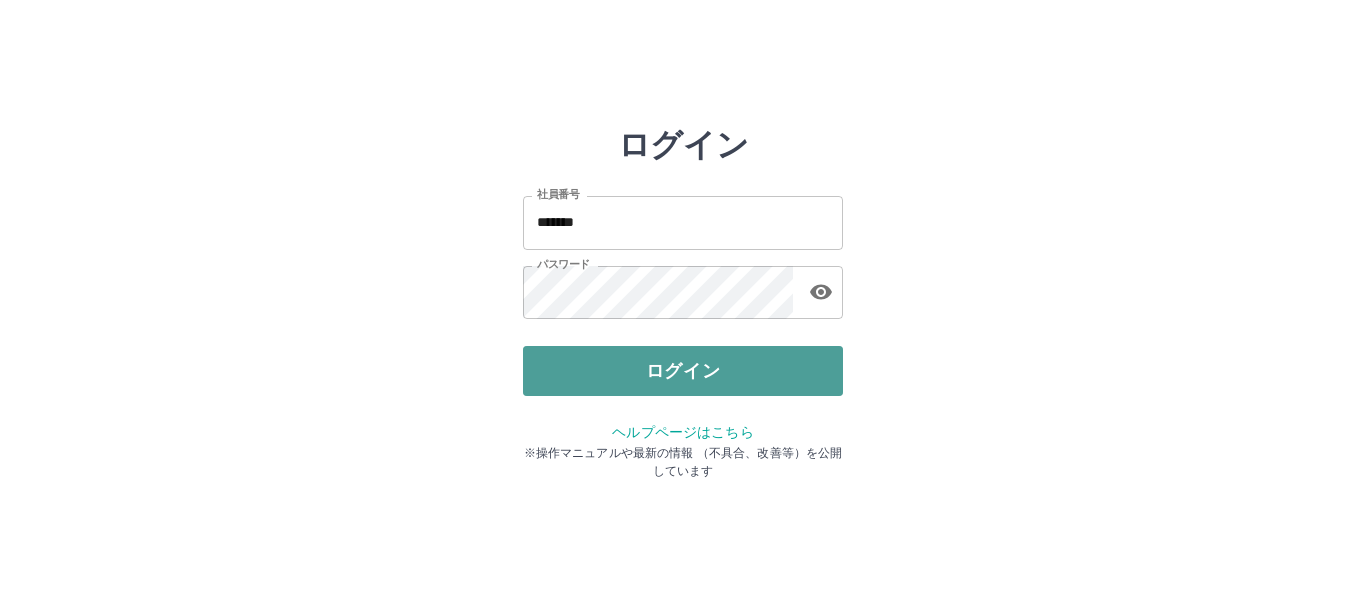 click on "ログイン" at bounding box center [683, 371] 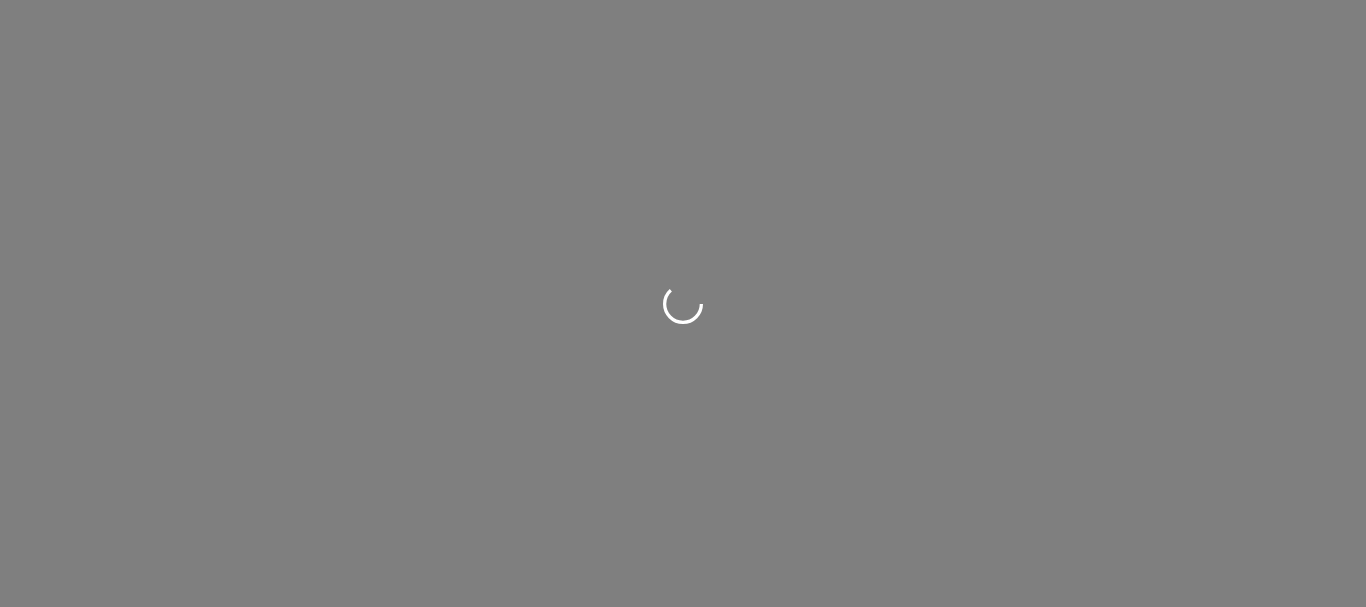 scroll, scrollTop: 0, scrollLeft: 0, axis: both 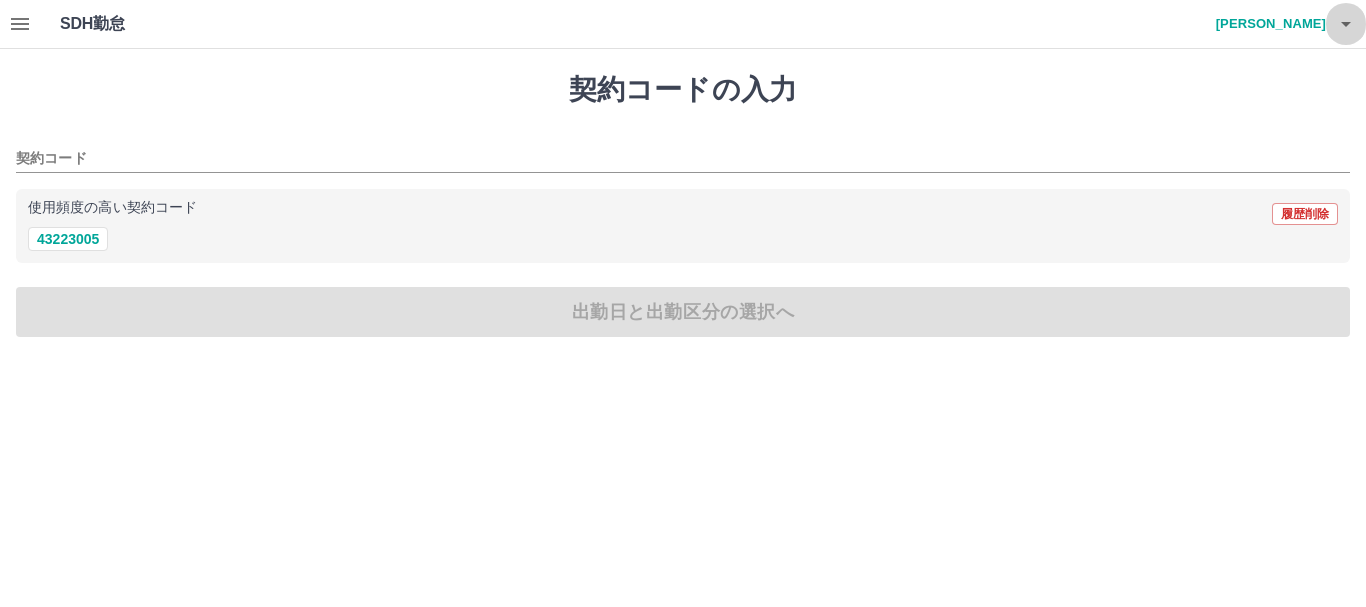 click 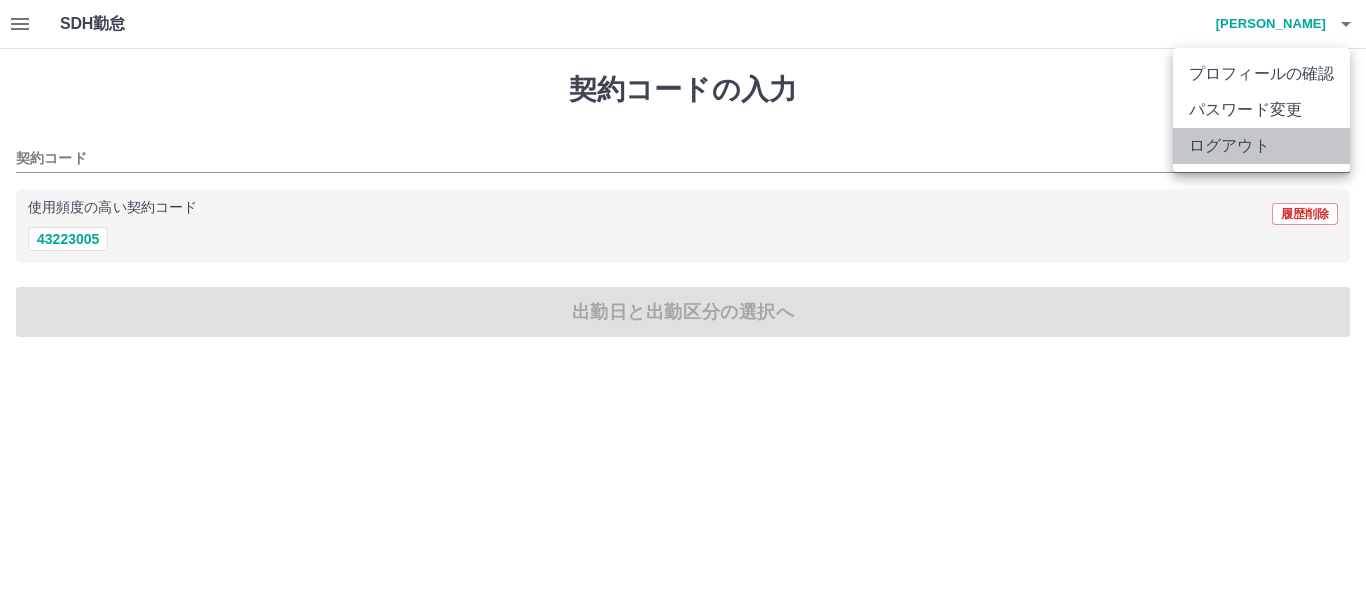 click on "ログアウト" at bounding box center [1261, 146] 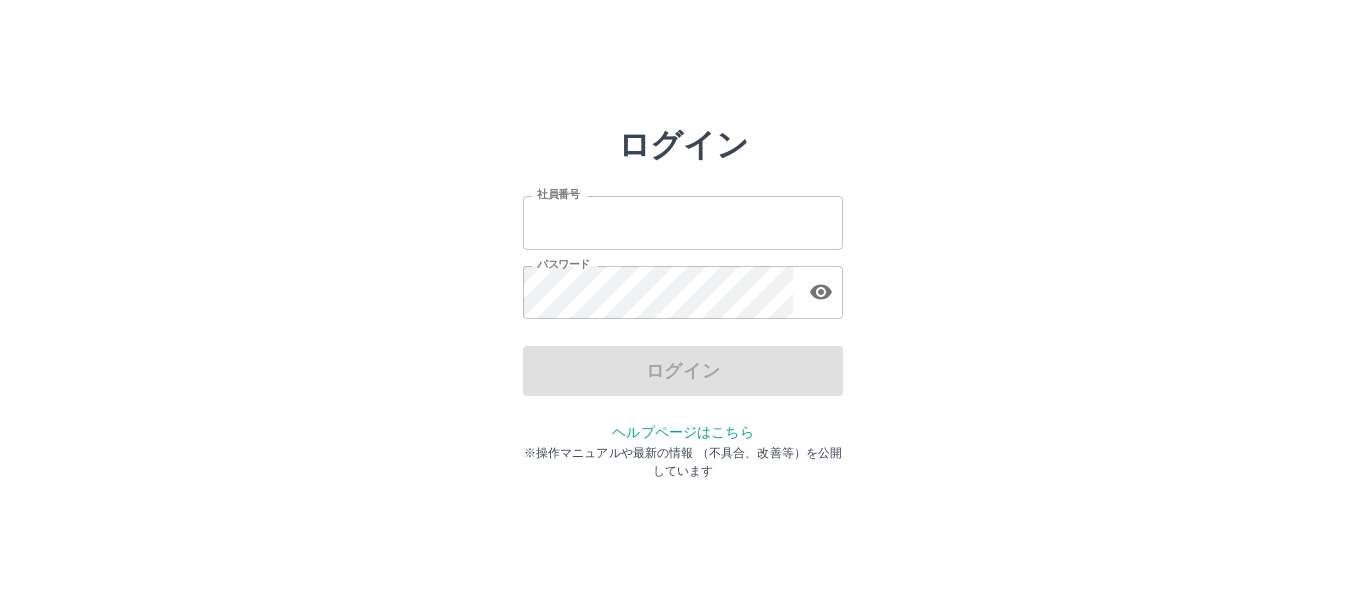 scroll, scrollTop: 0, scrollLeft: 0, axis: both 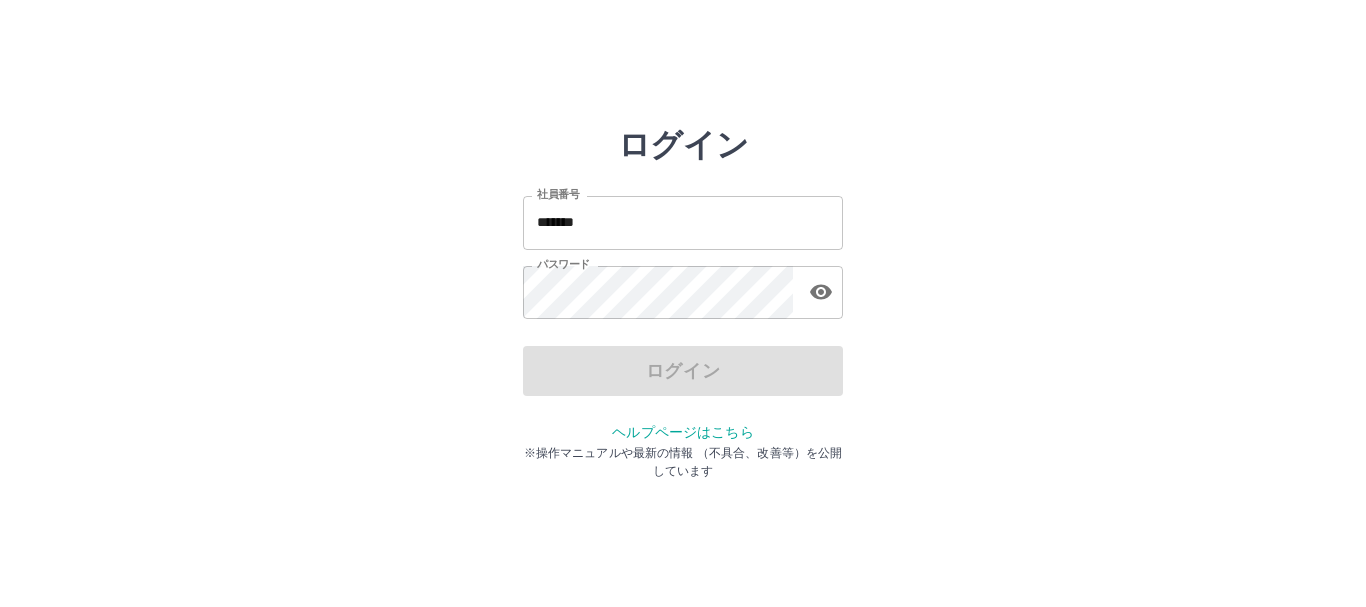 click on "*******" at bounding box center [683, 222] 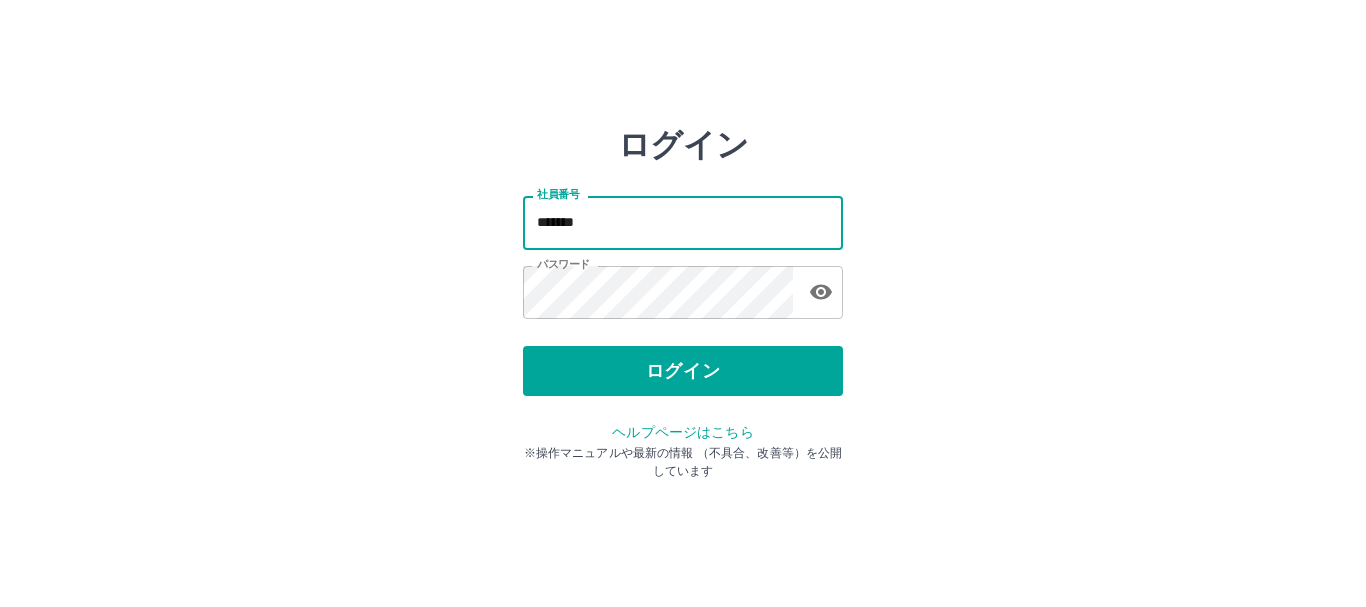 type on "*******" 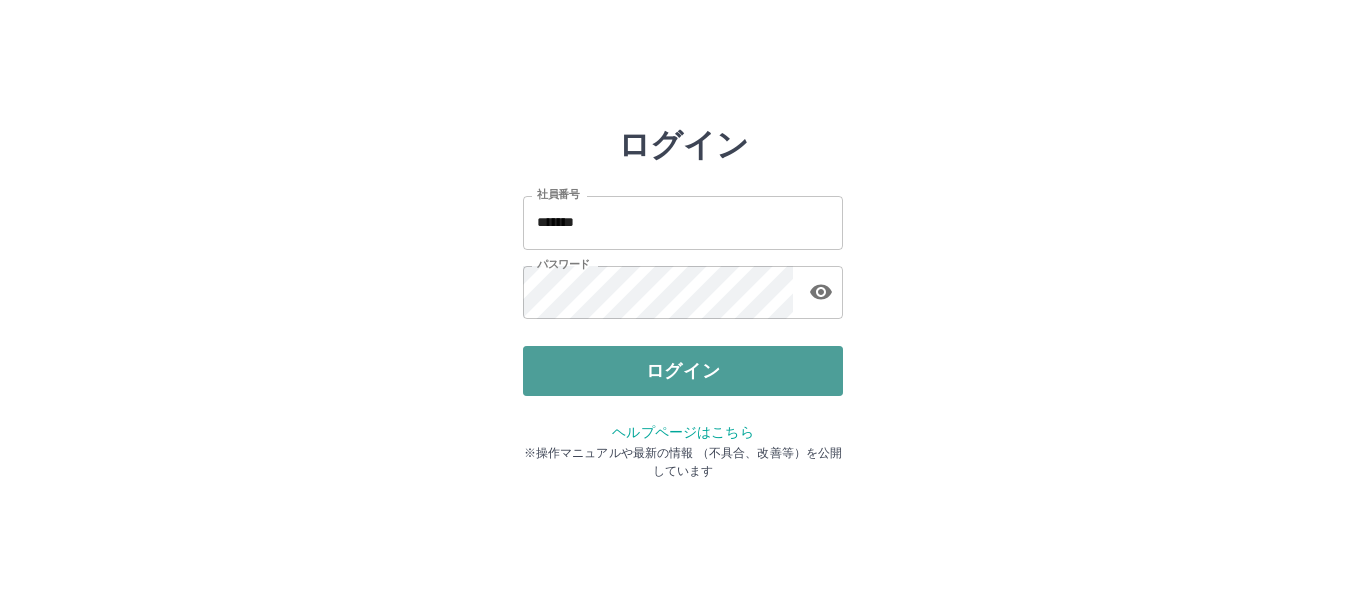 click on "ログイン" at bounding box center (683, 371) 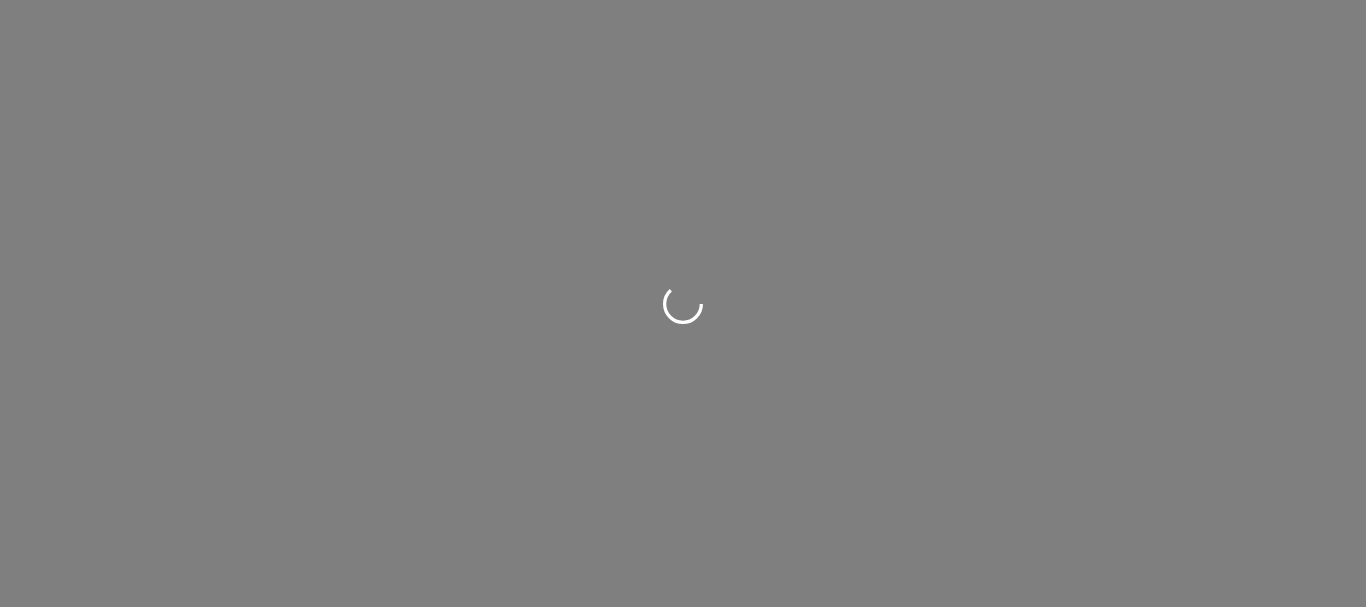 scroll, scrollTop: 0, scrollLeft: 0, axis: both 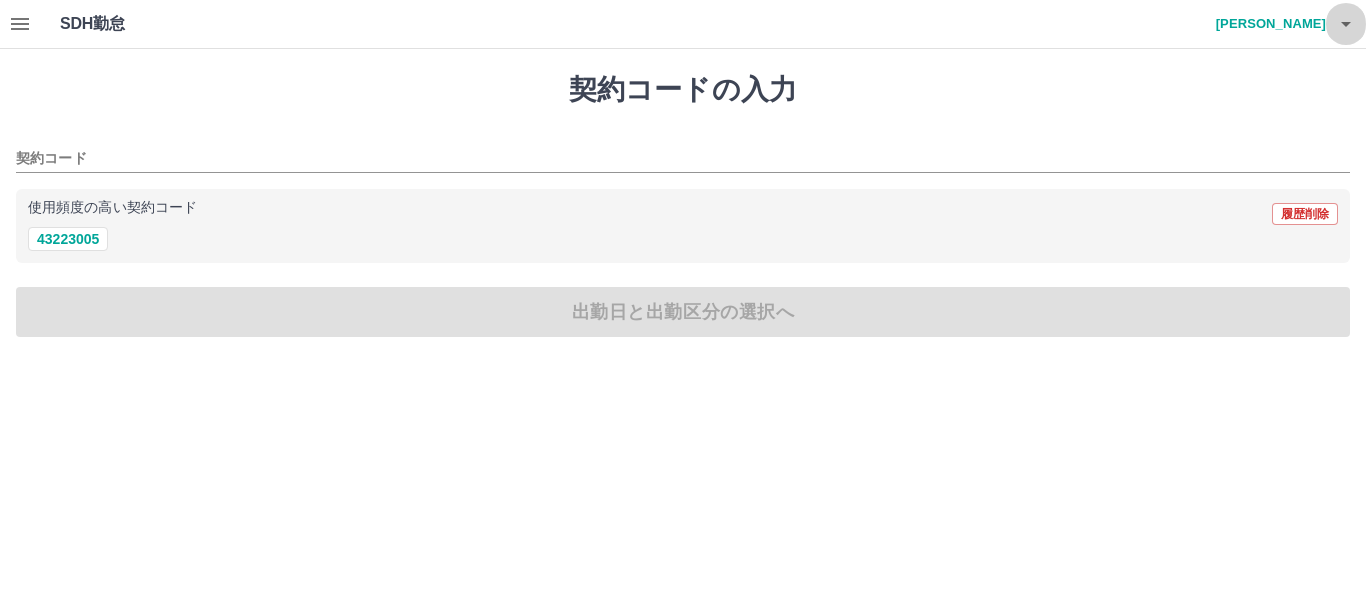click 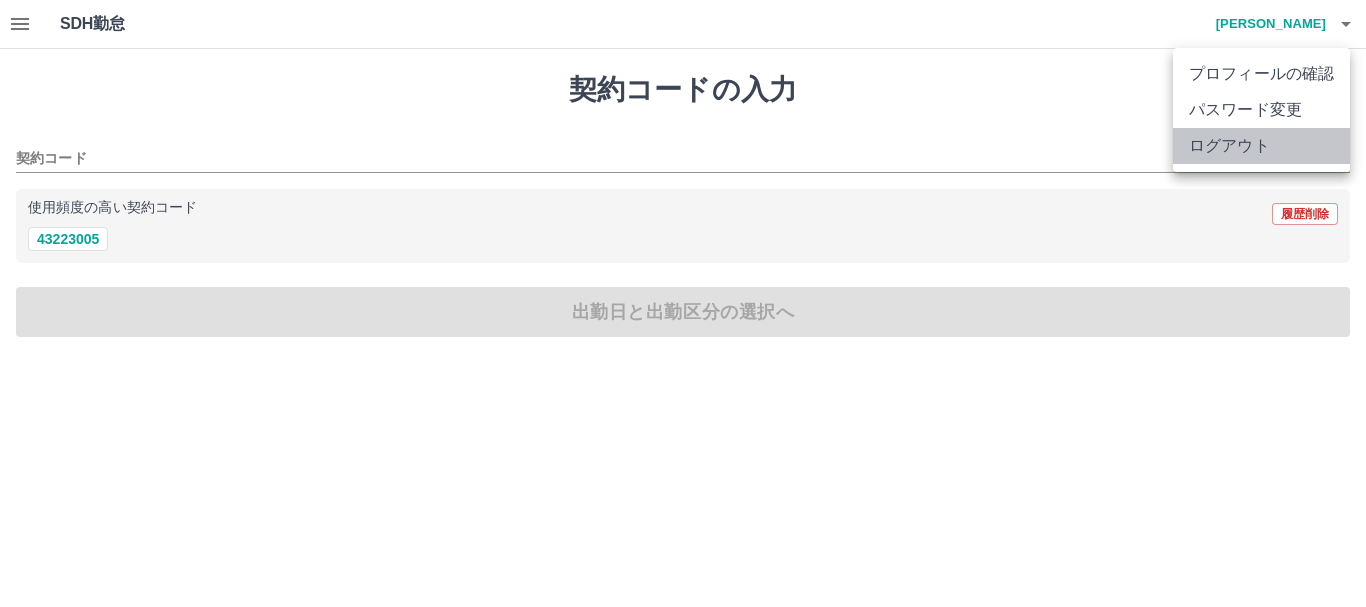 click on "ログアウト" at bounding box center (1261, 146) 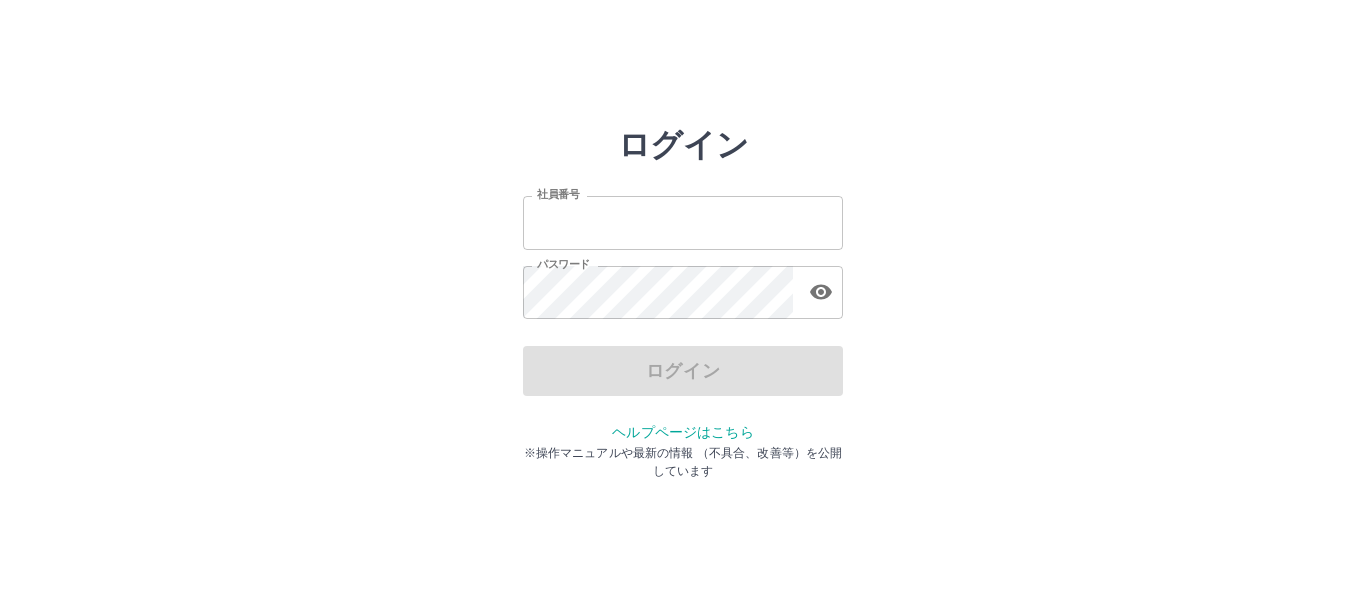 scroll, scrollTop: 0, scrollLeft: 0, axis: both 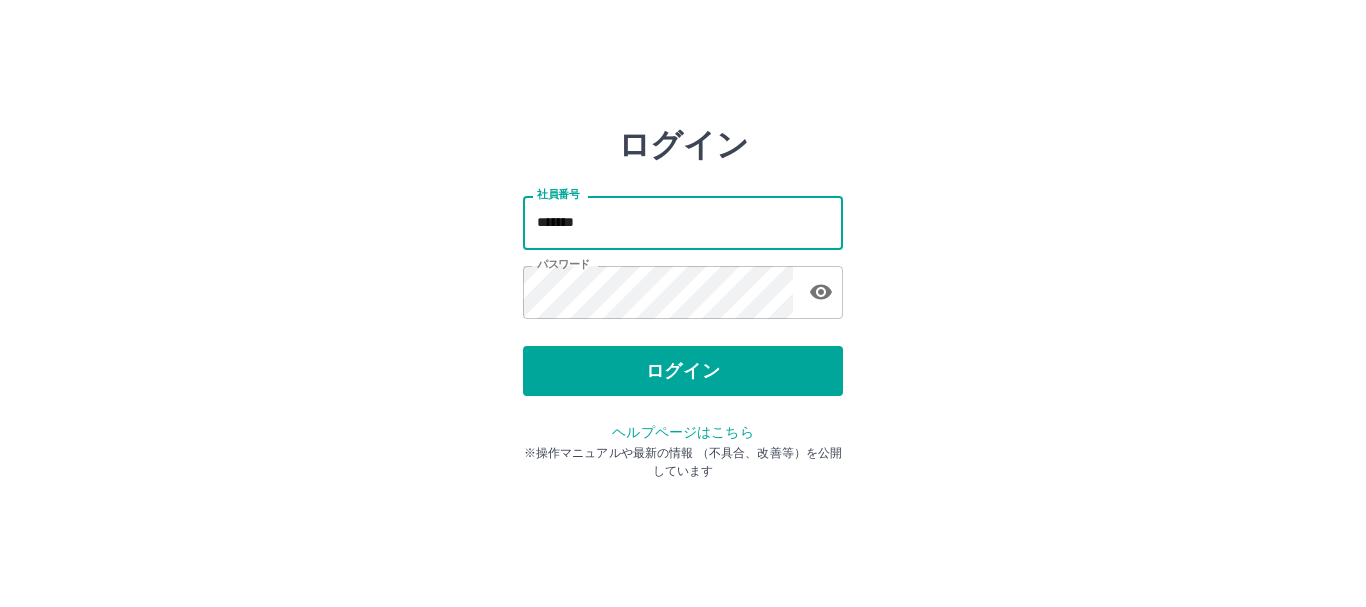 click on "*******" at bounding box center [683, 222] 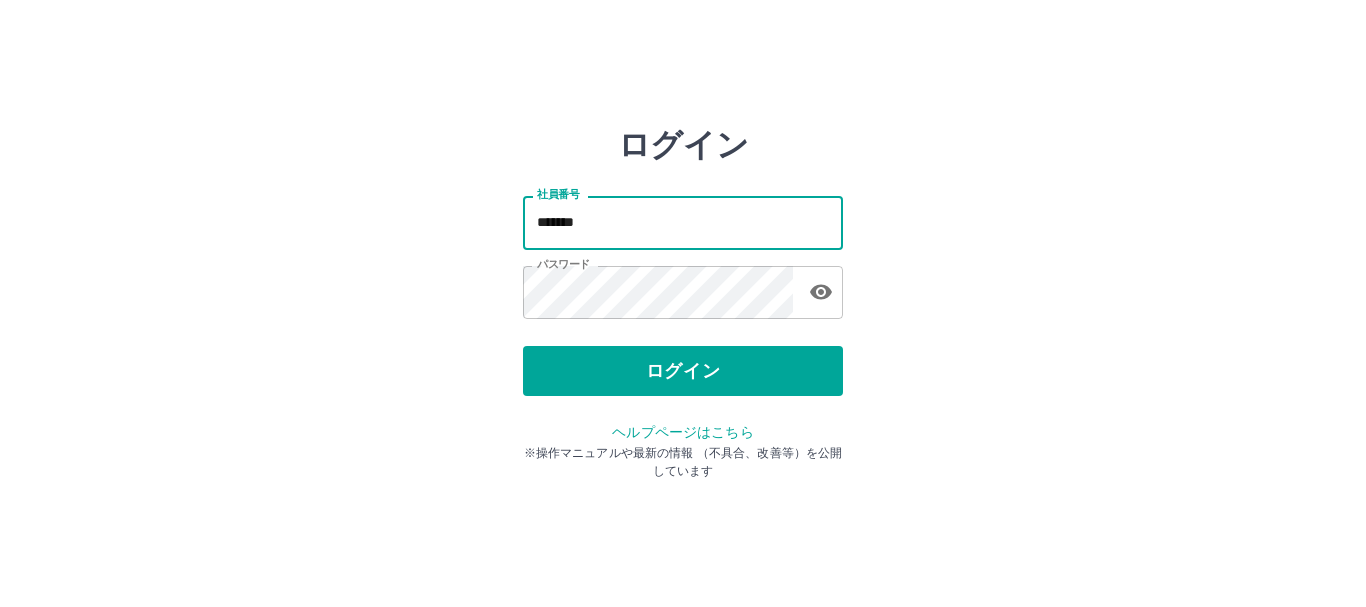 type on "*******" 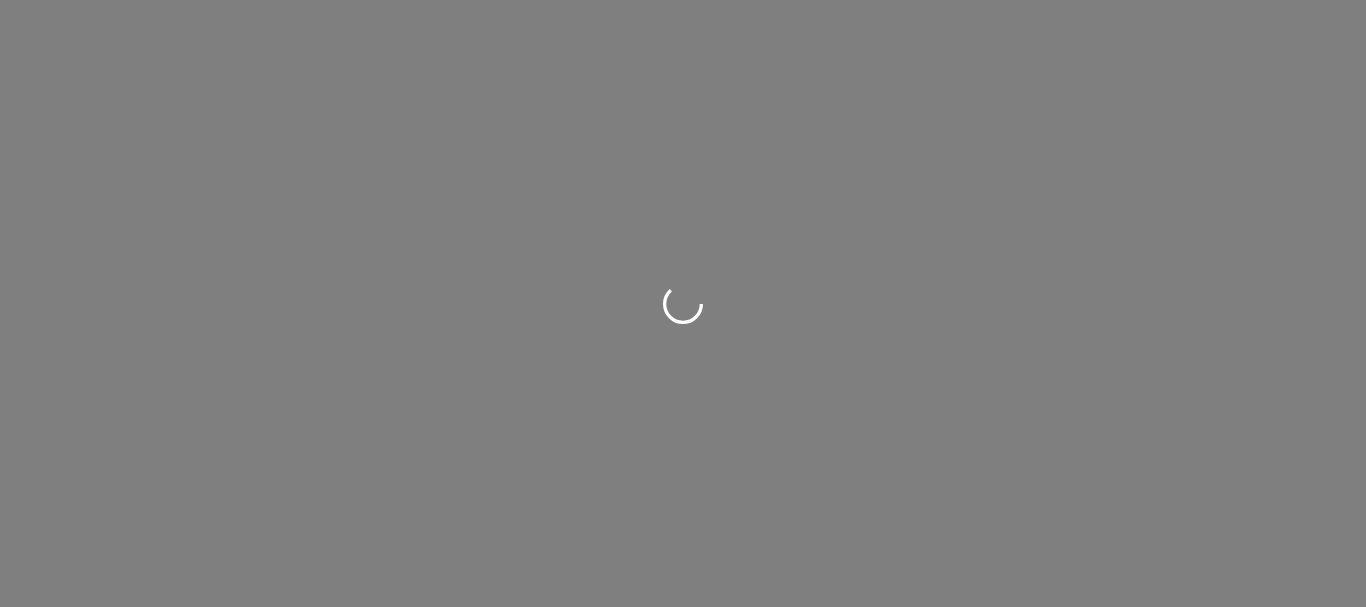 scroll, scrollTop: 0, scrollLeft: 0, axis: both 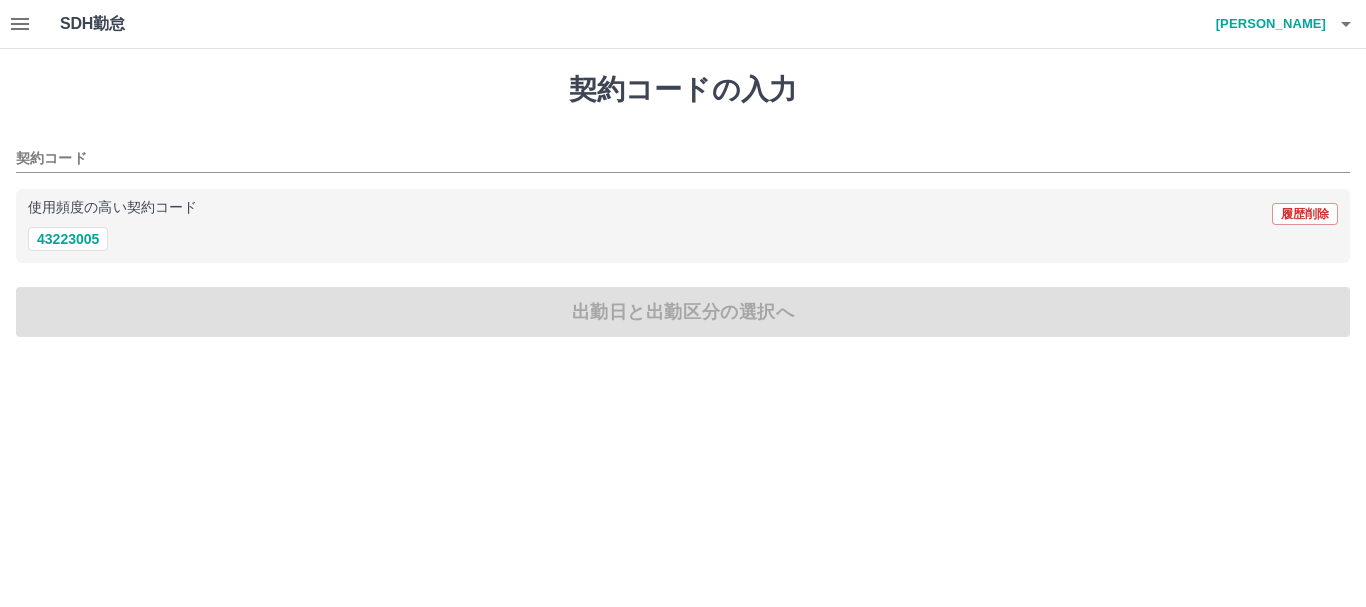 click 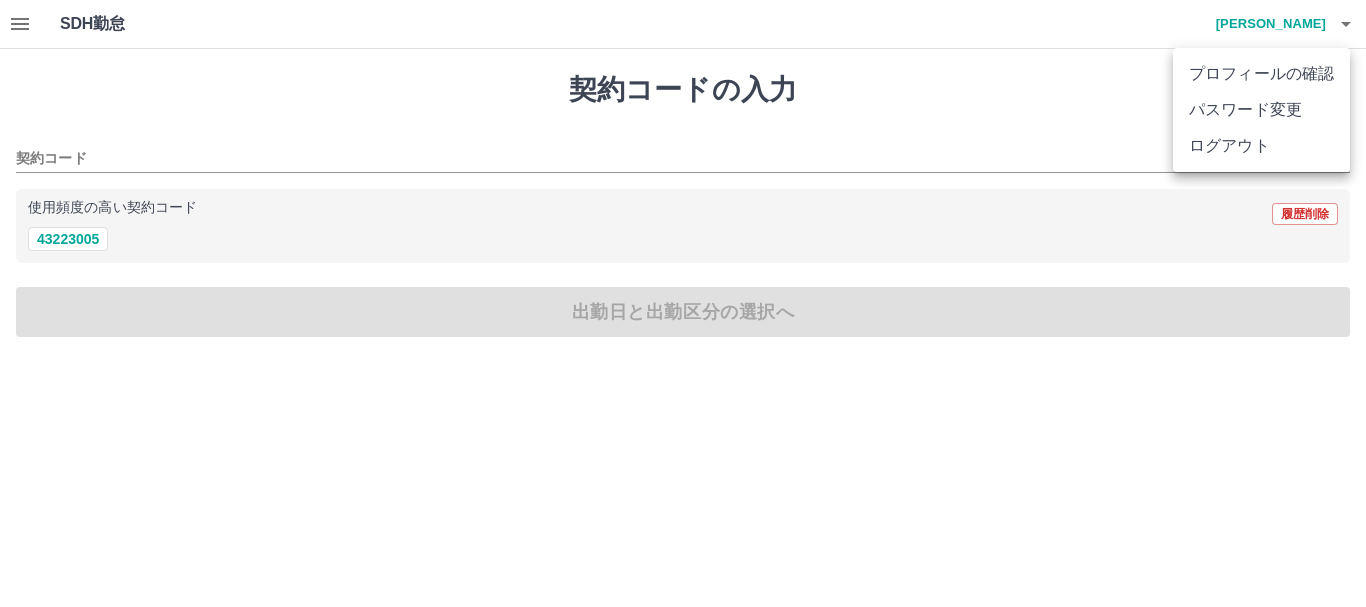 click on "ログアウト" at bounding box center [1261, 146] 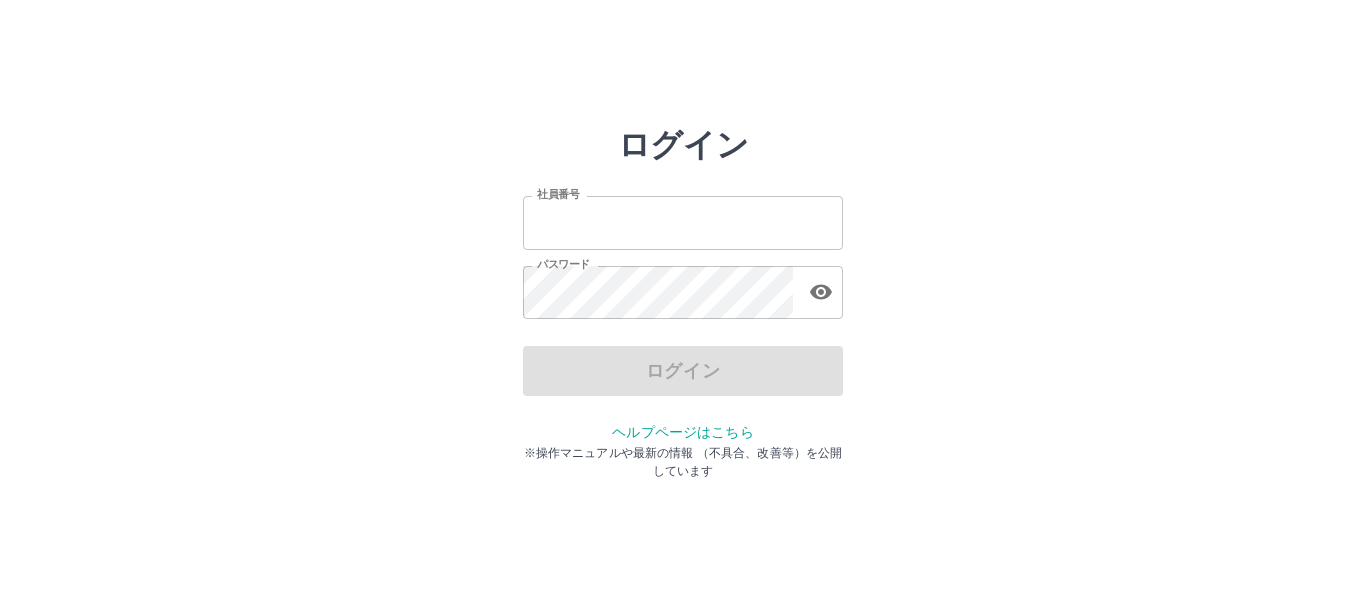 scroll, scrollTop: 0, scrollLeft: 0, axis: both 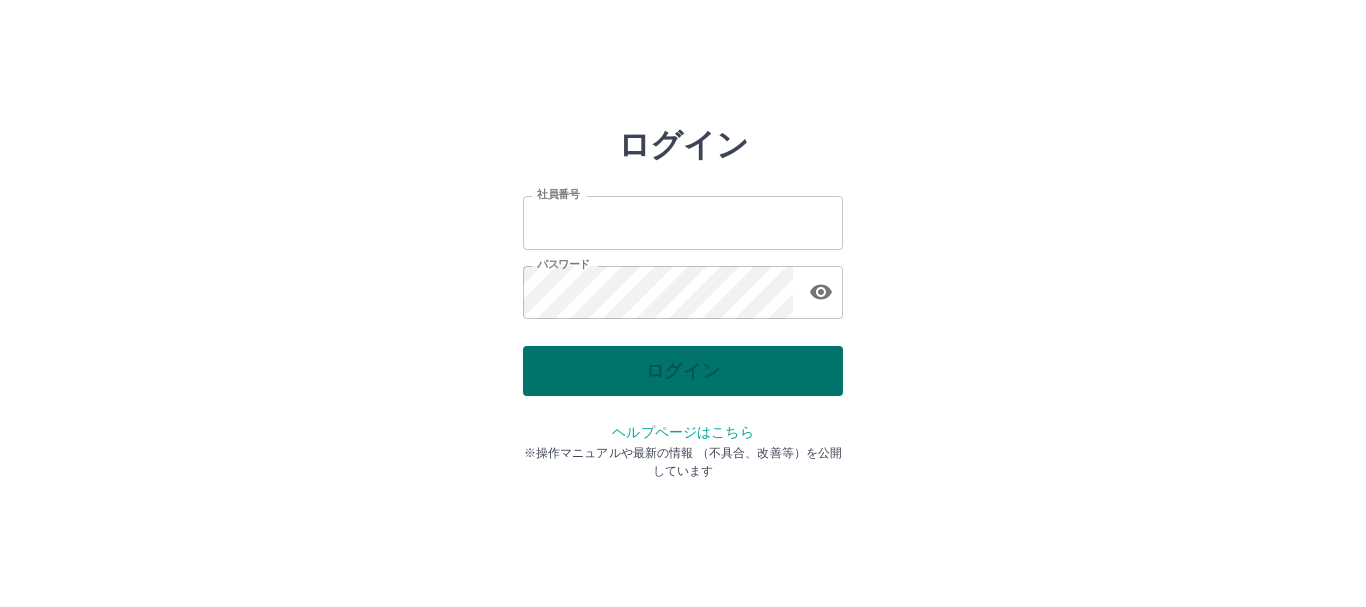type on "*******" 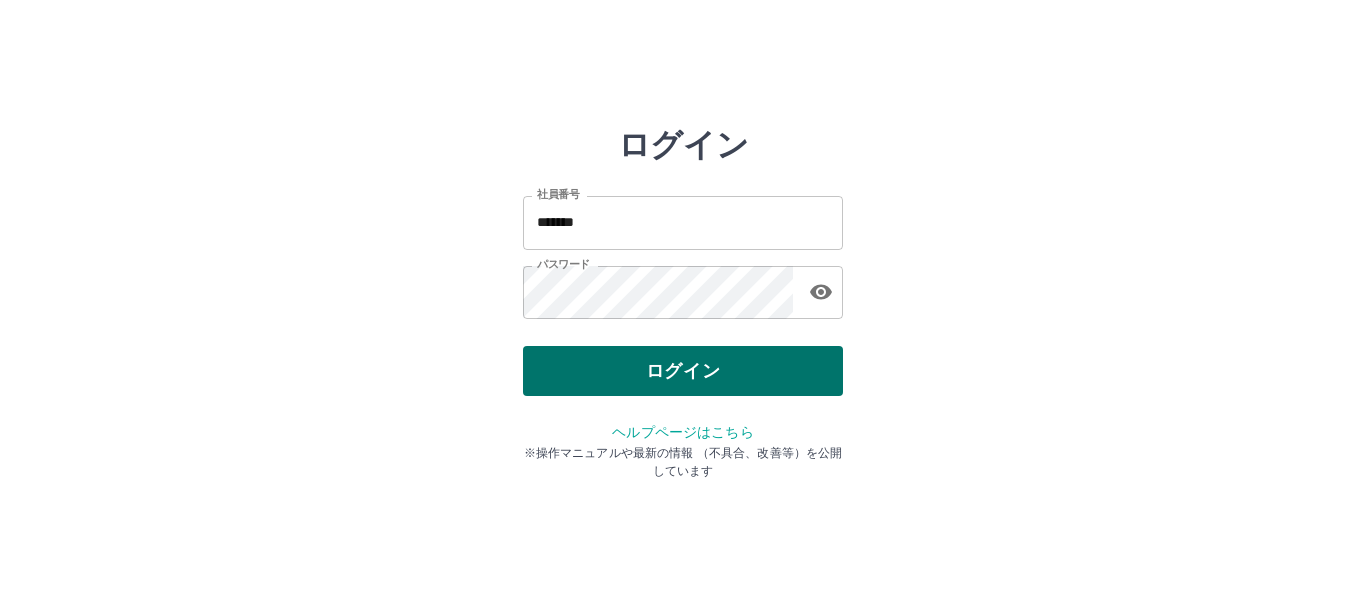 click on "ログイン" at bounding box center (683, 371) 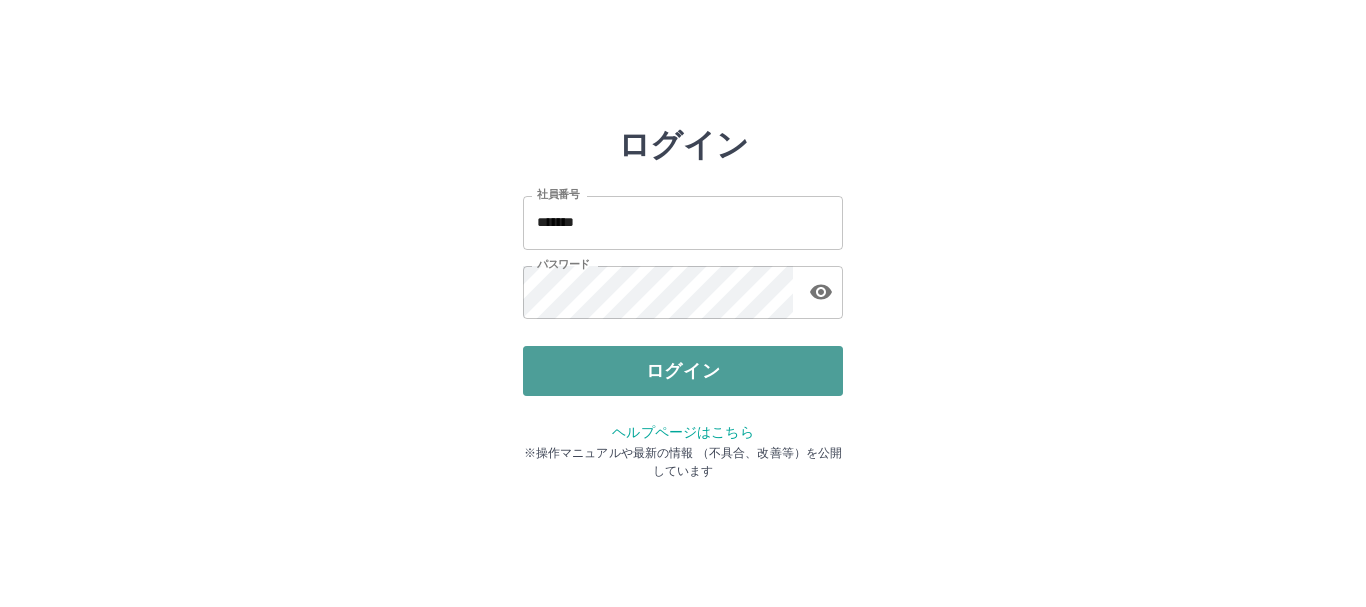 click on "ログイン" at bounding box center (683, 371) 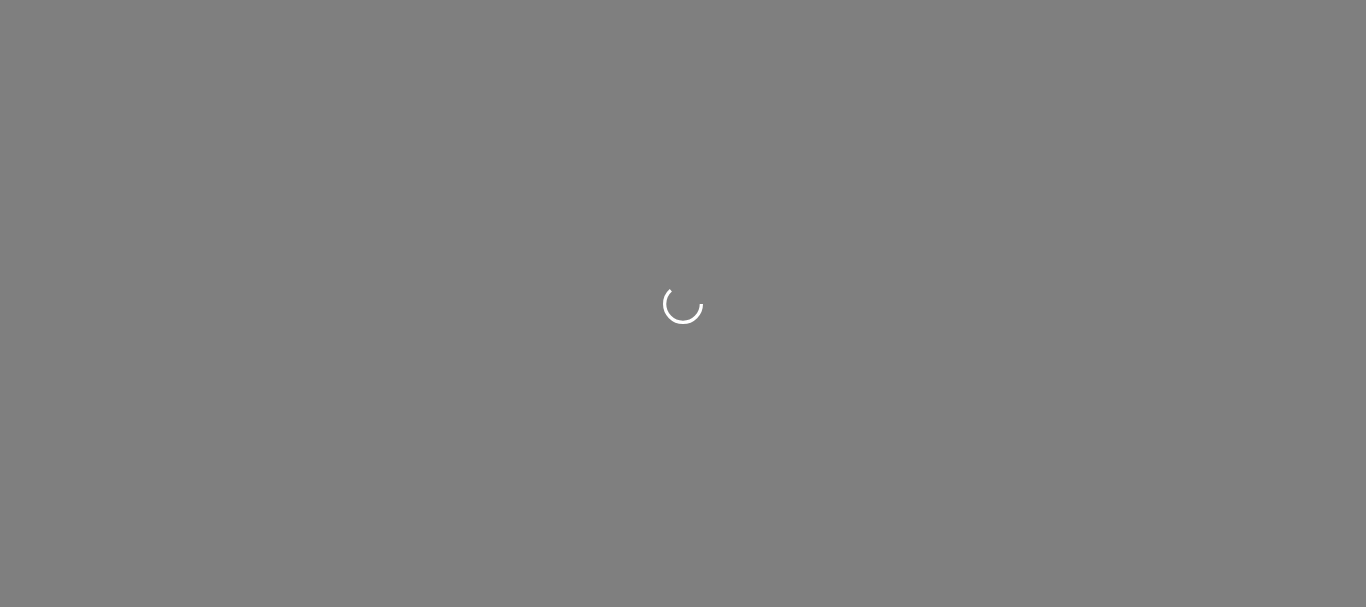 scroll, scrollTop: 0, scrollLeft: 0, axis: both 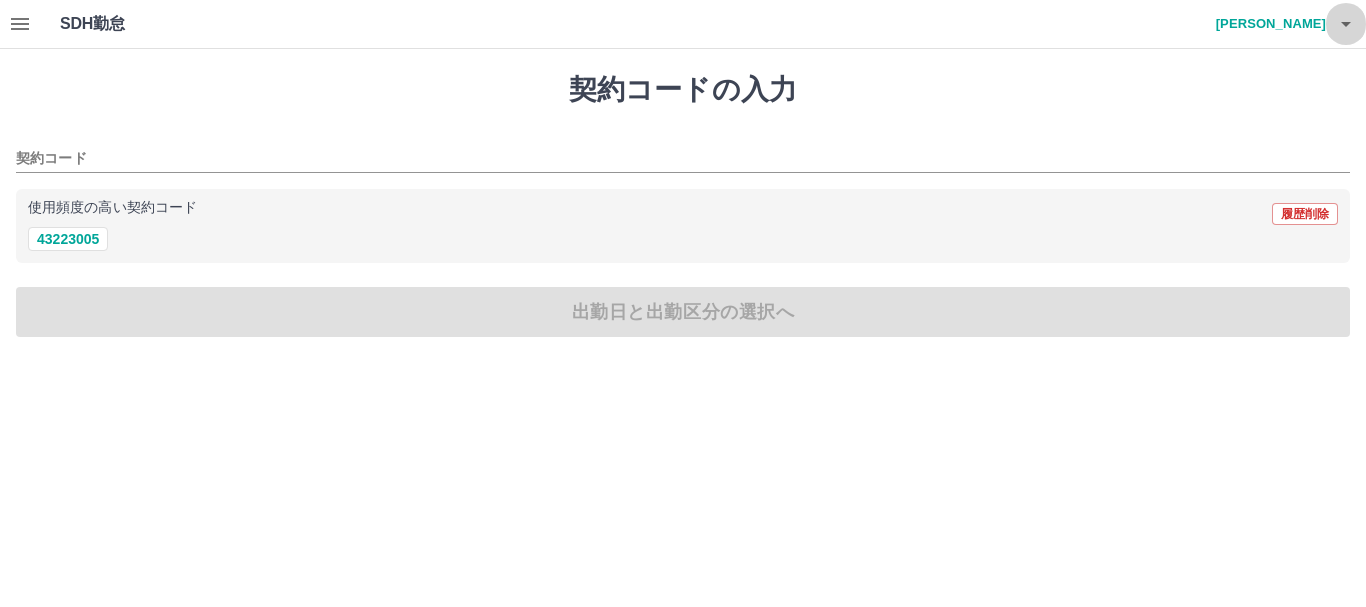 click at bounding box center [1346, 24] 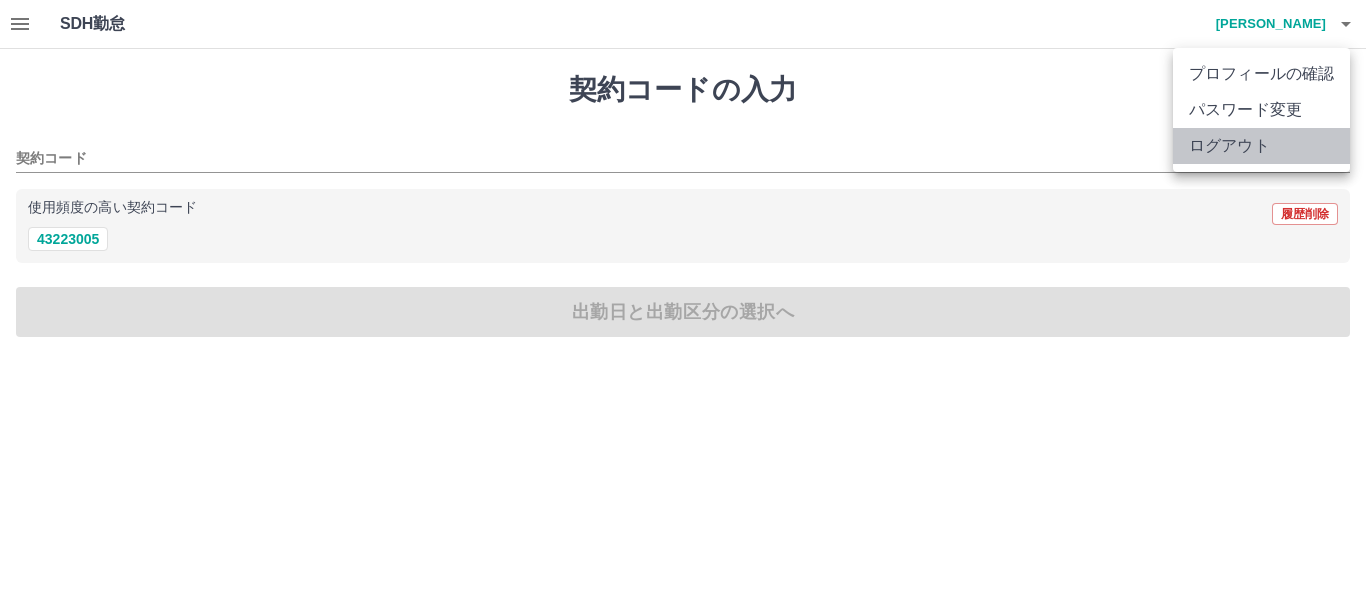 click on "ログアウト" at bounding box center (1261, 146) 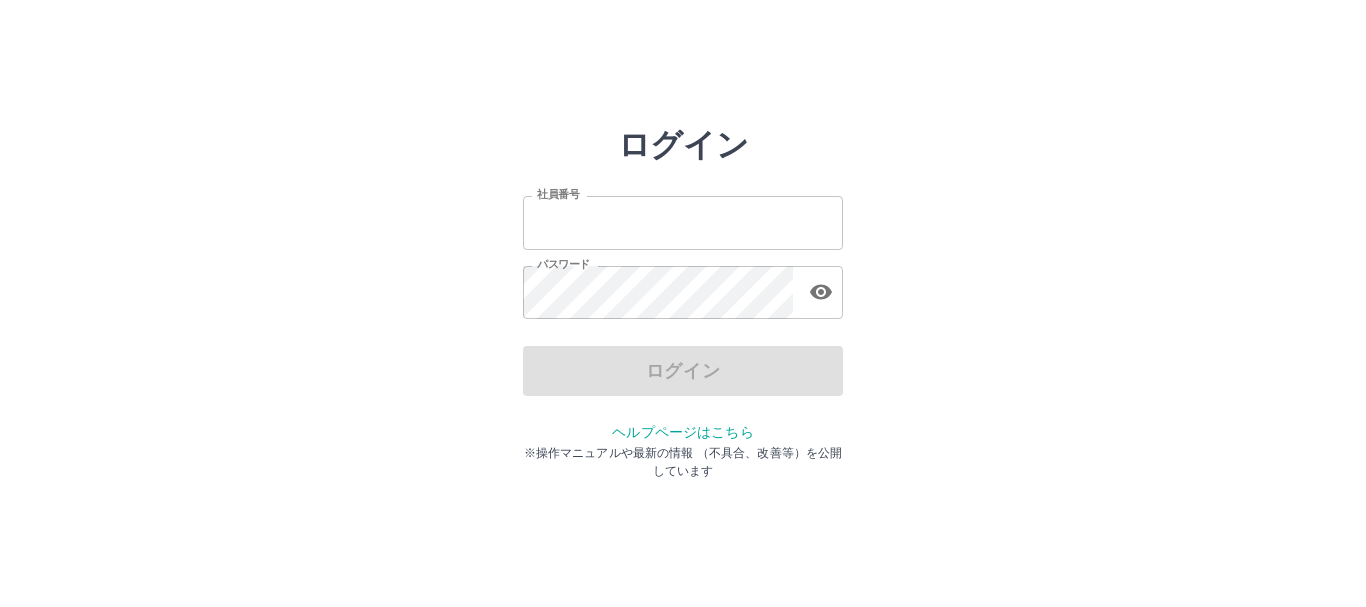 scroll, scrollTop: 0, scrollLeft: 0, axis: both 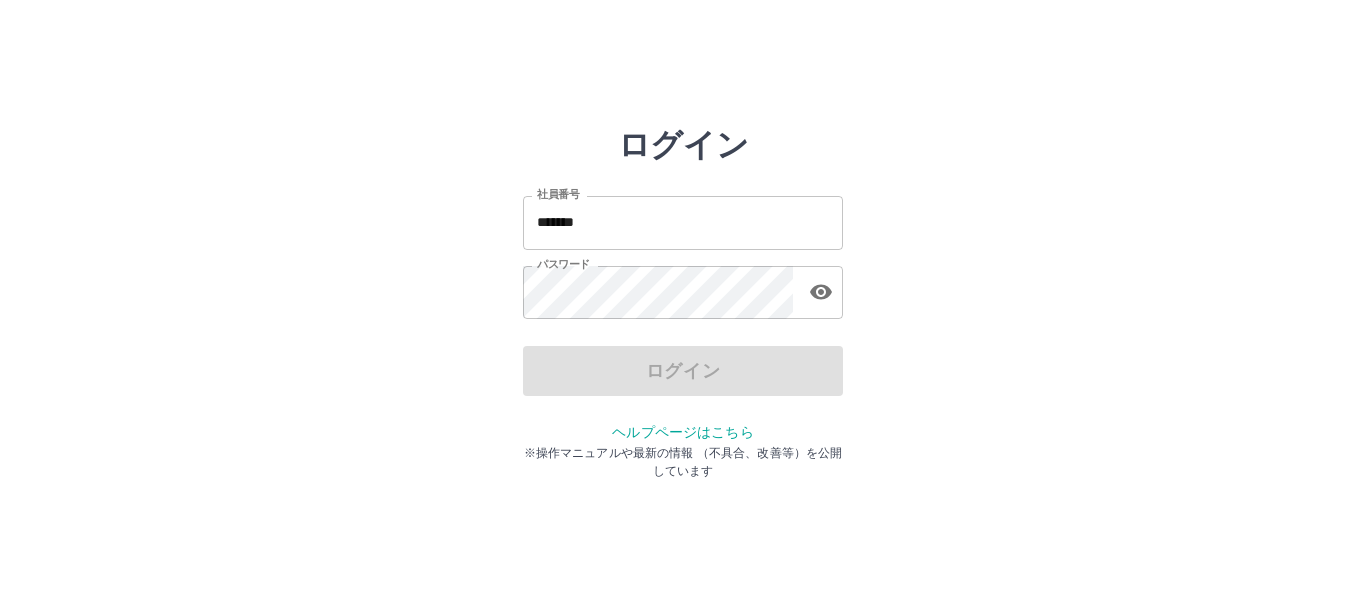 click on "*******" at bounding box center (683, 222) 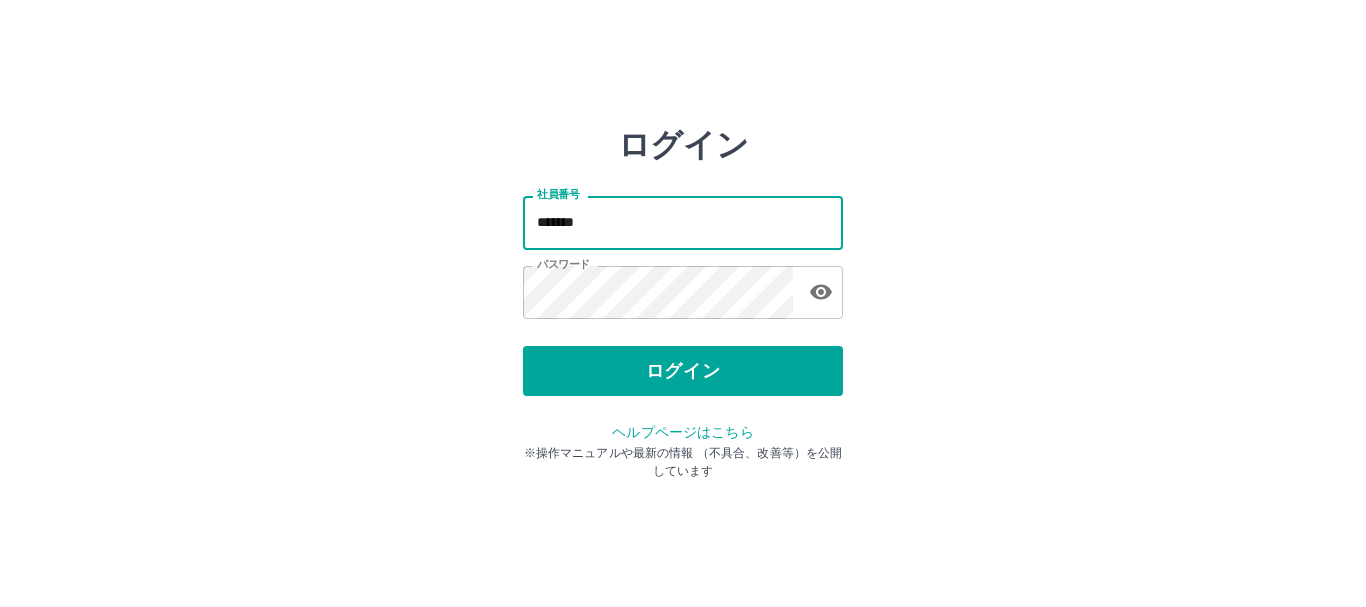 type on "*******" 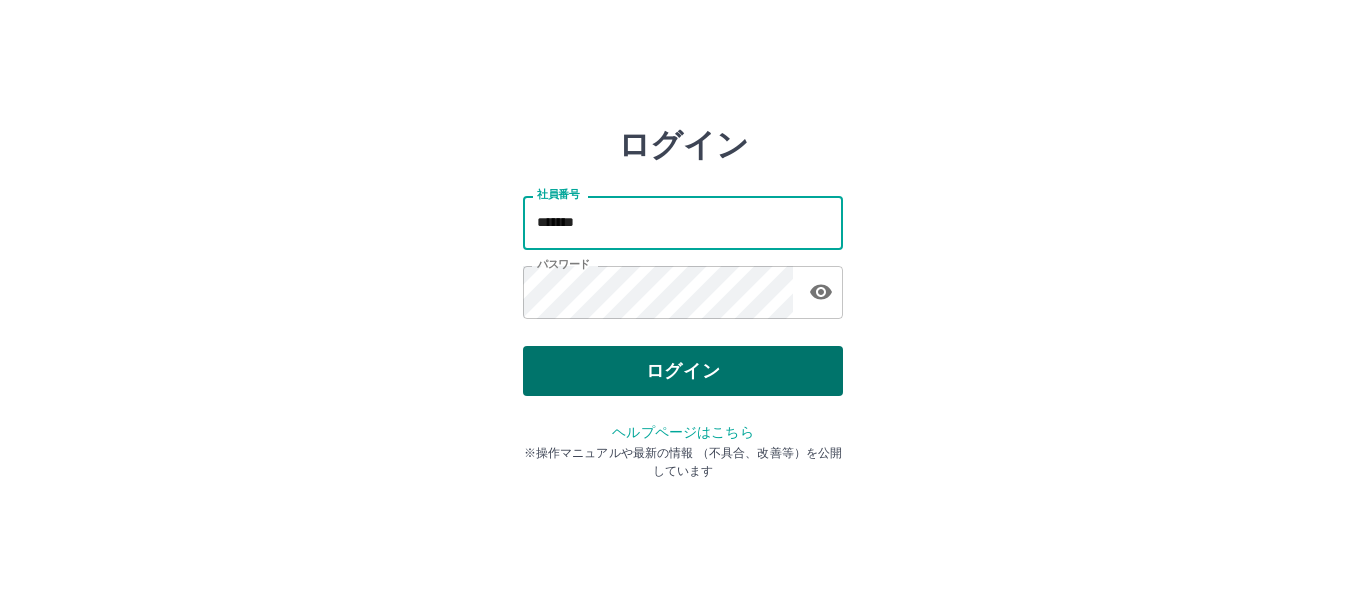 click on "ログイン" at bounding box center (683, 371) 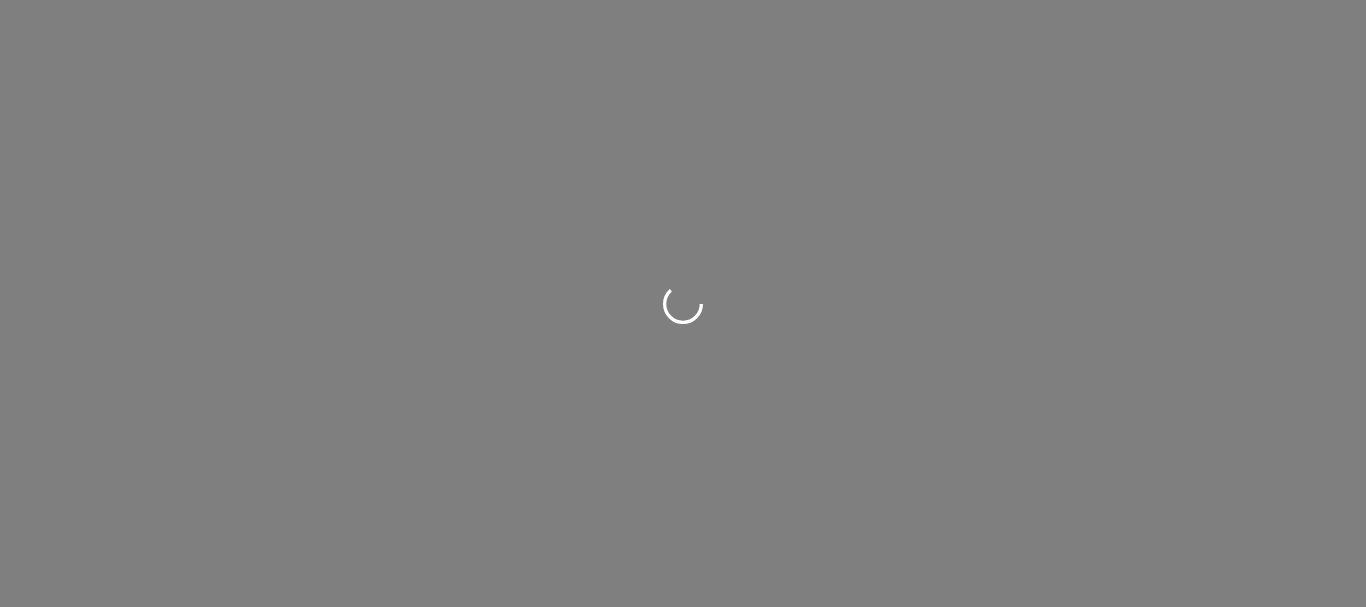 scroll, scrollTop: 0, scrollLeft: 0, axis: both 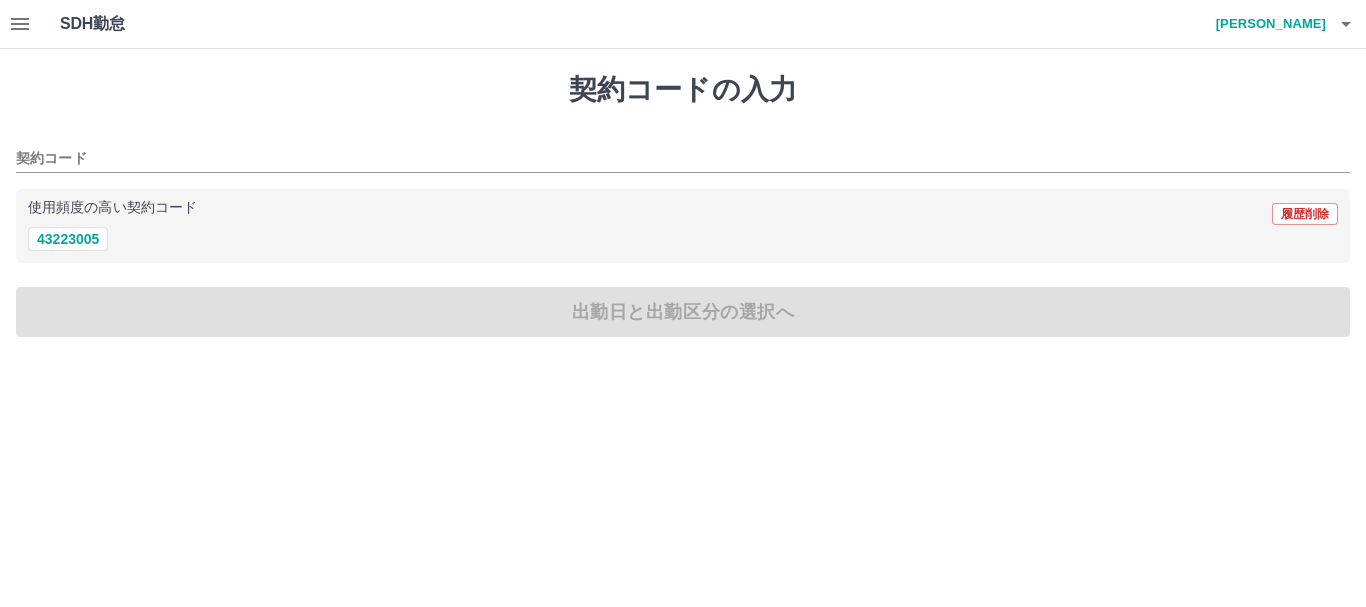 click 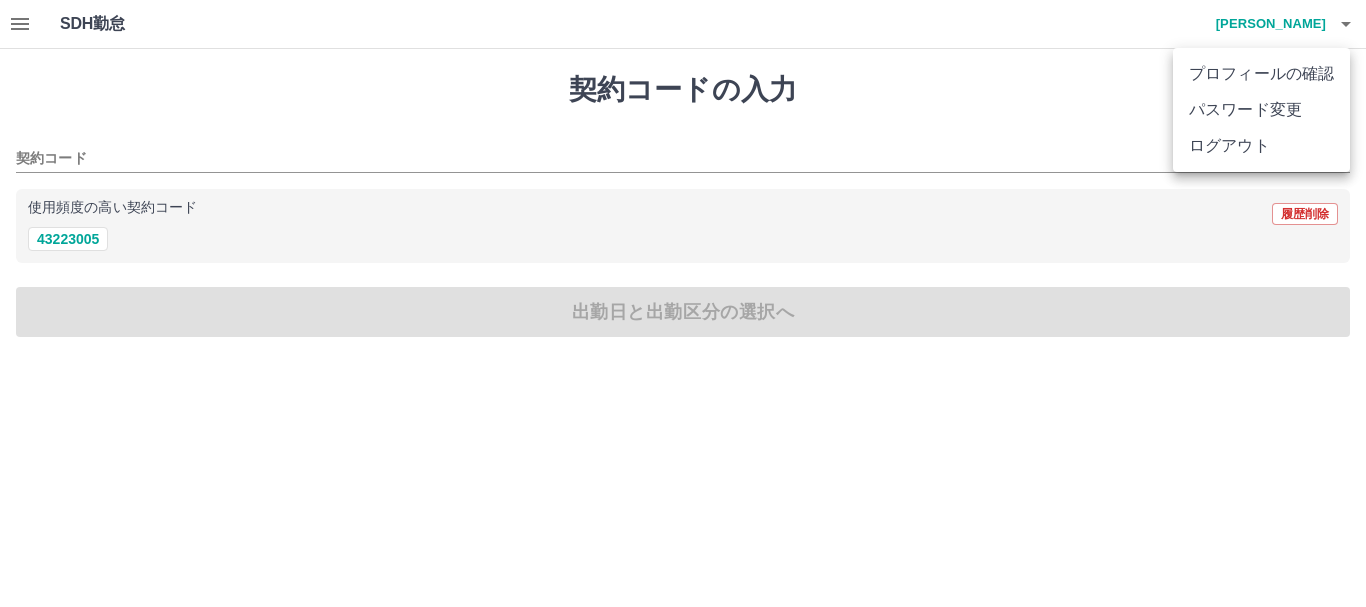 click on "ログアウト" at bounding box center (1261, 146) 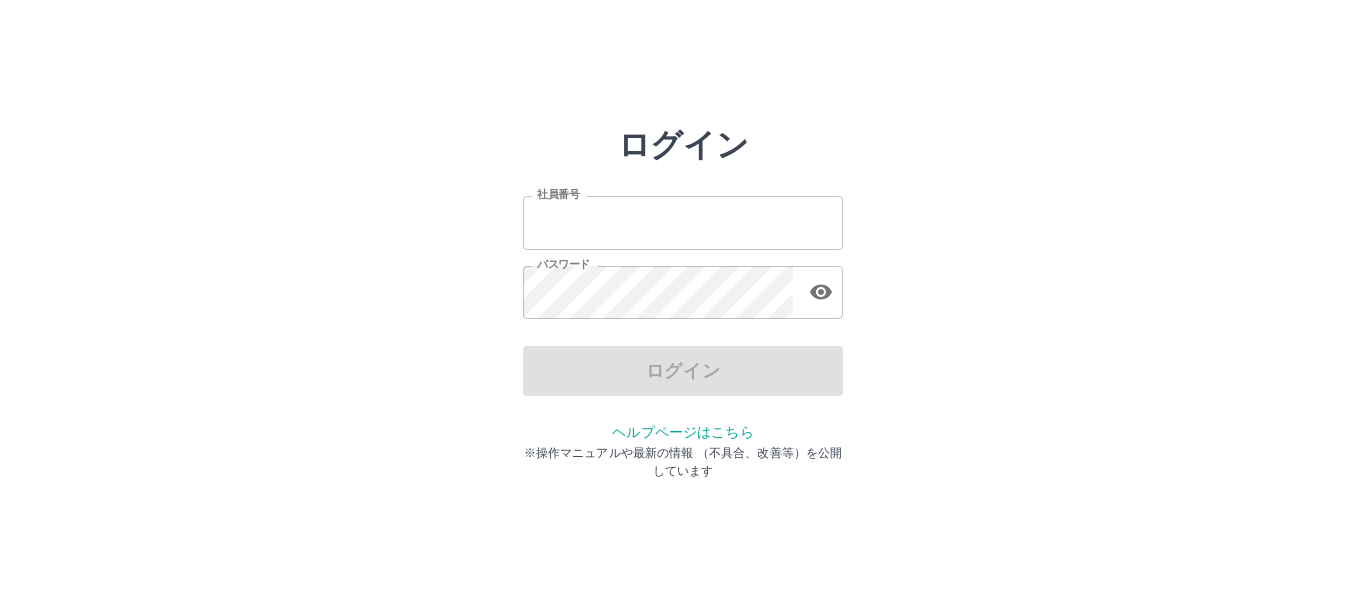 scroll, scrollTop: 0, scrollLeft: 0, axis: both 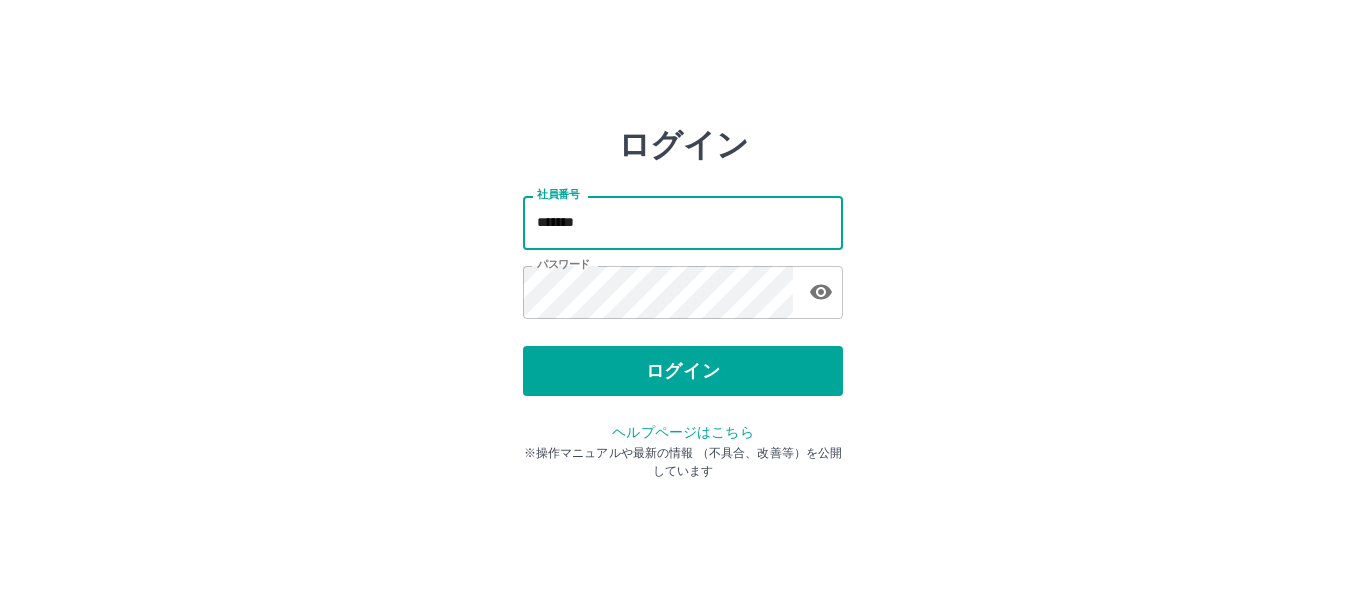 click on "*******" at bounding box center (683, 222) 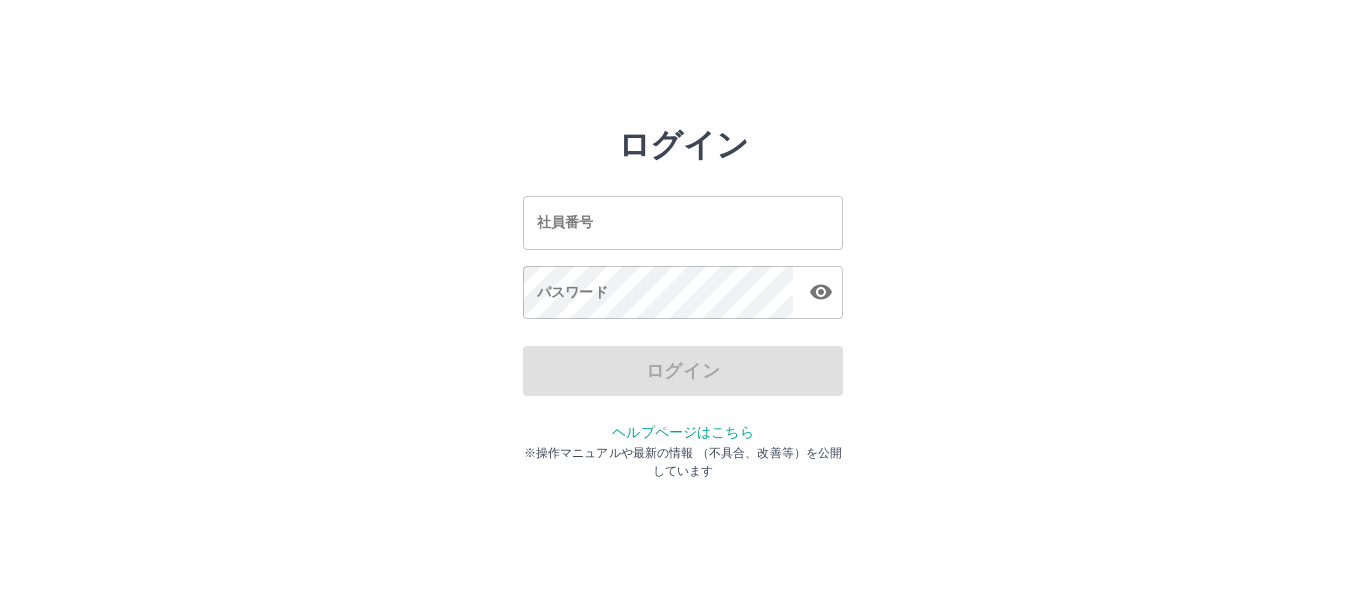 scroll, scrollTop: 0, scrollLeft: 0, axis: both 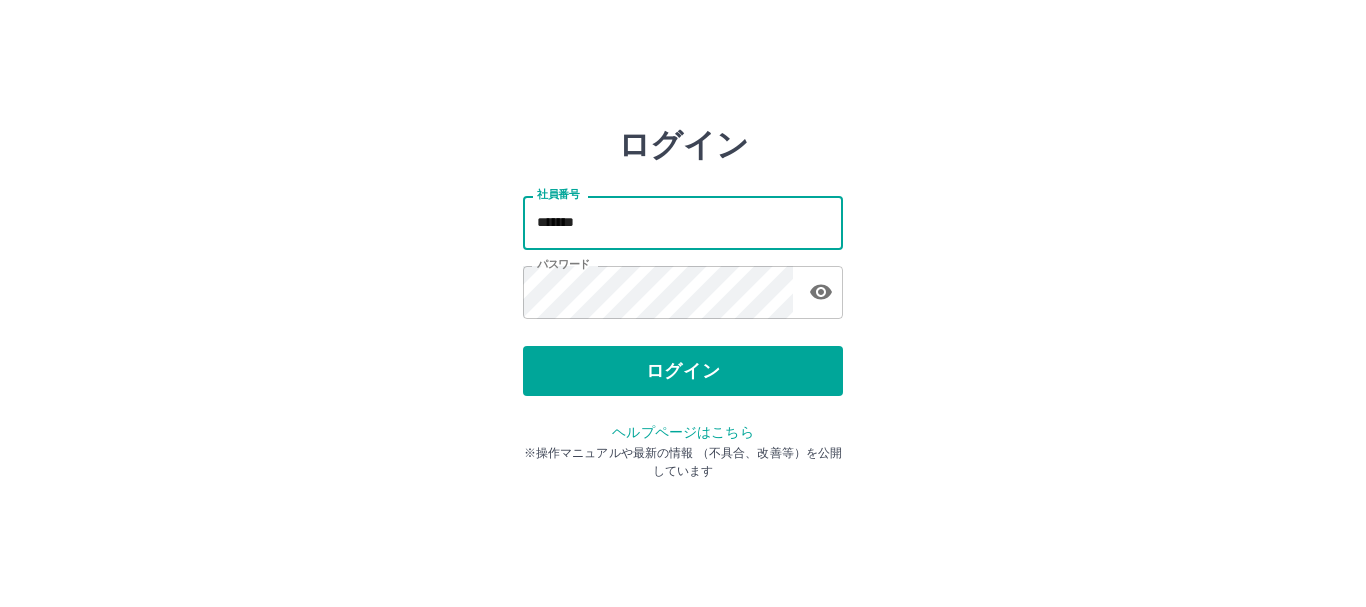 click on "*******" at bounding box center (683, 222) 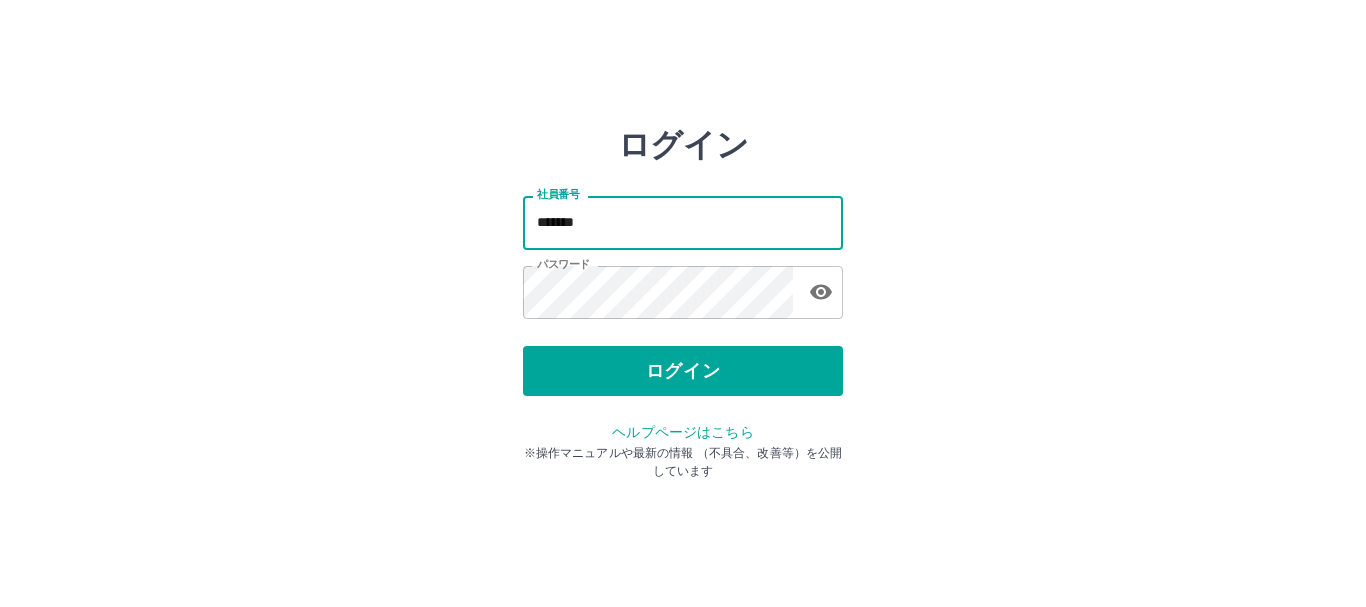type on "*******" 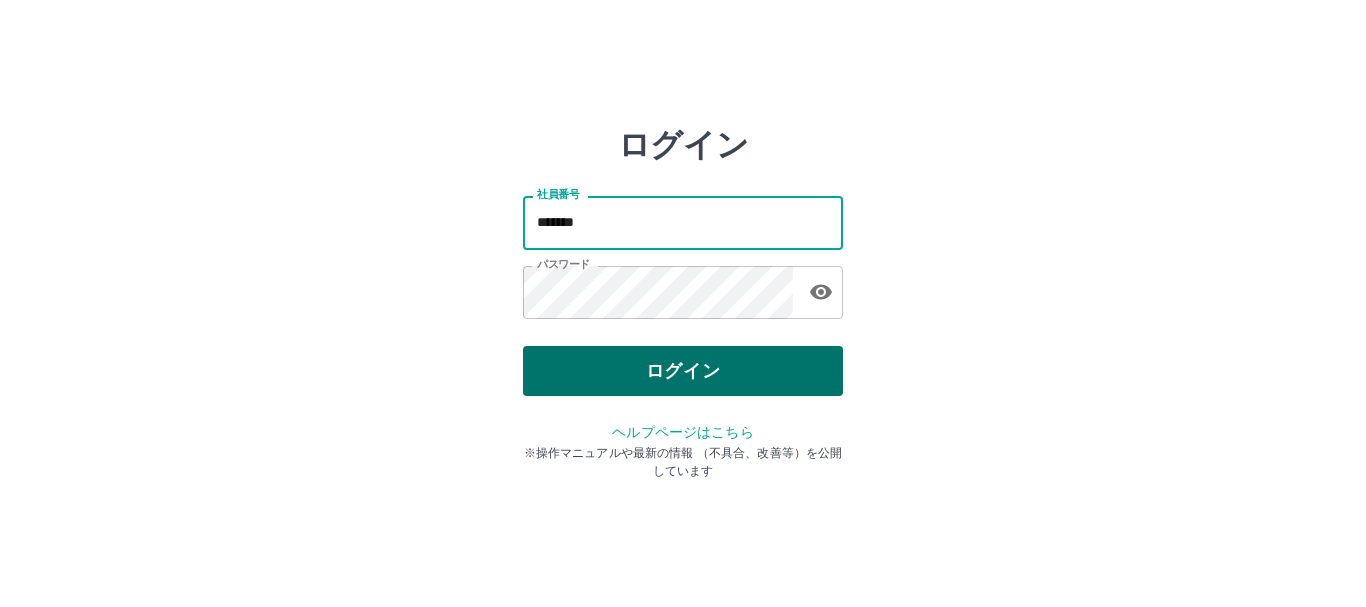 click on "ログイン" at bounding box center [683, 371] 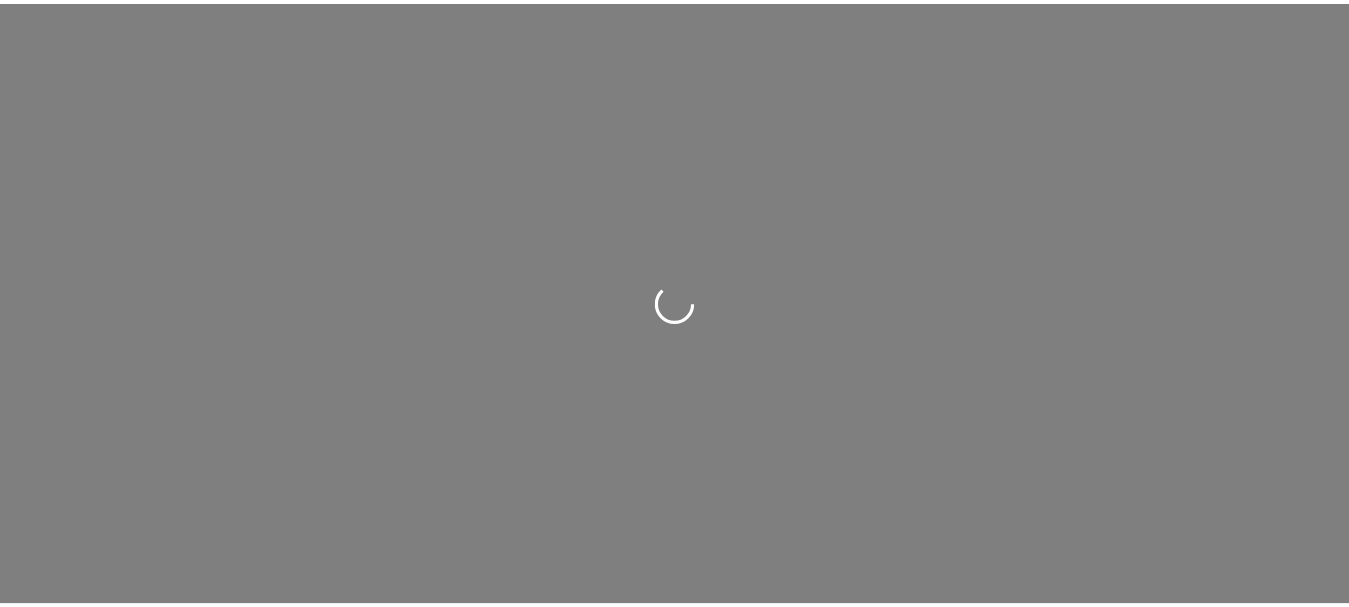 scroll, scrollTop: 0, scrollLeft: 0, axis: both 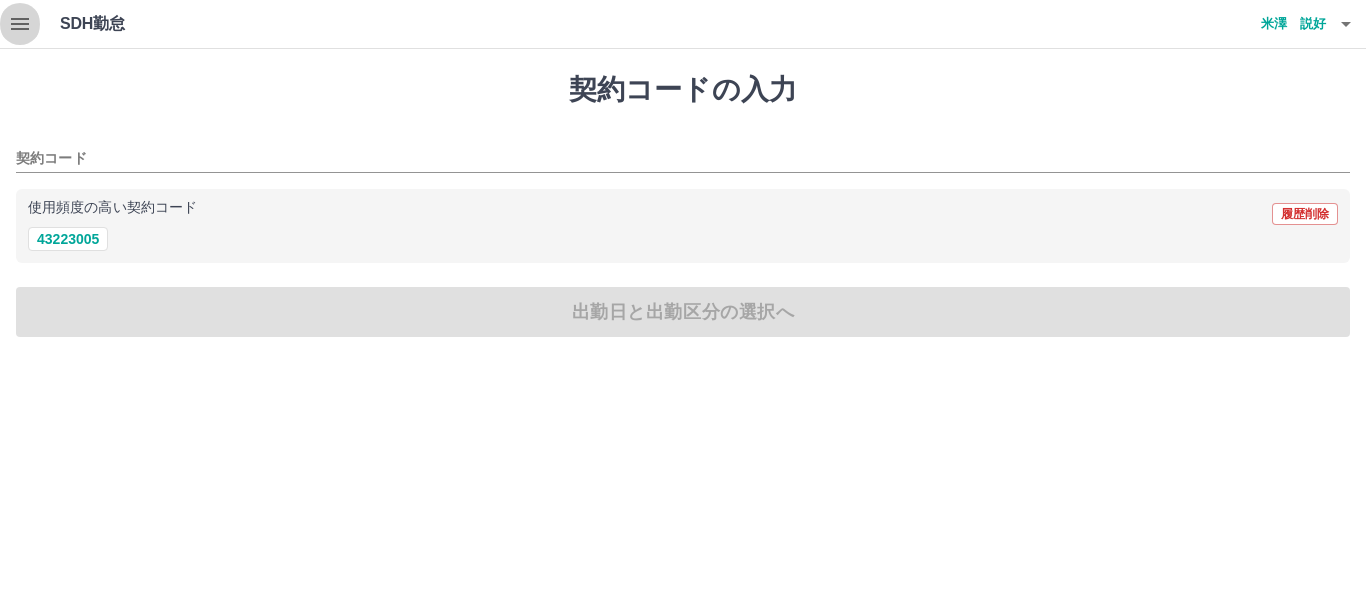 click 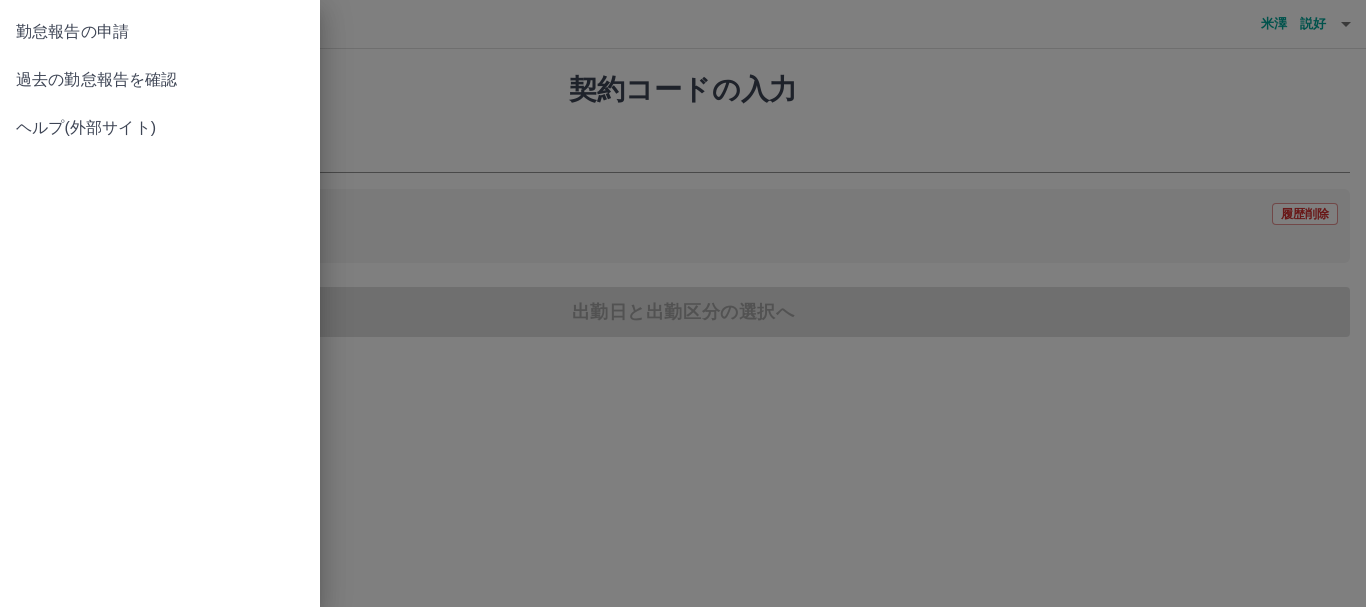 click on "過去の勤怠報告を確認" at bounding box center (160, 80) 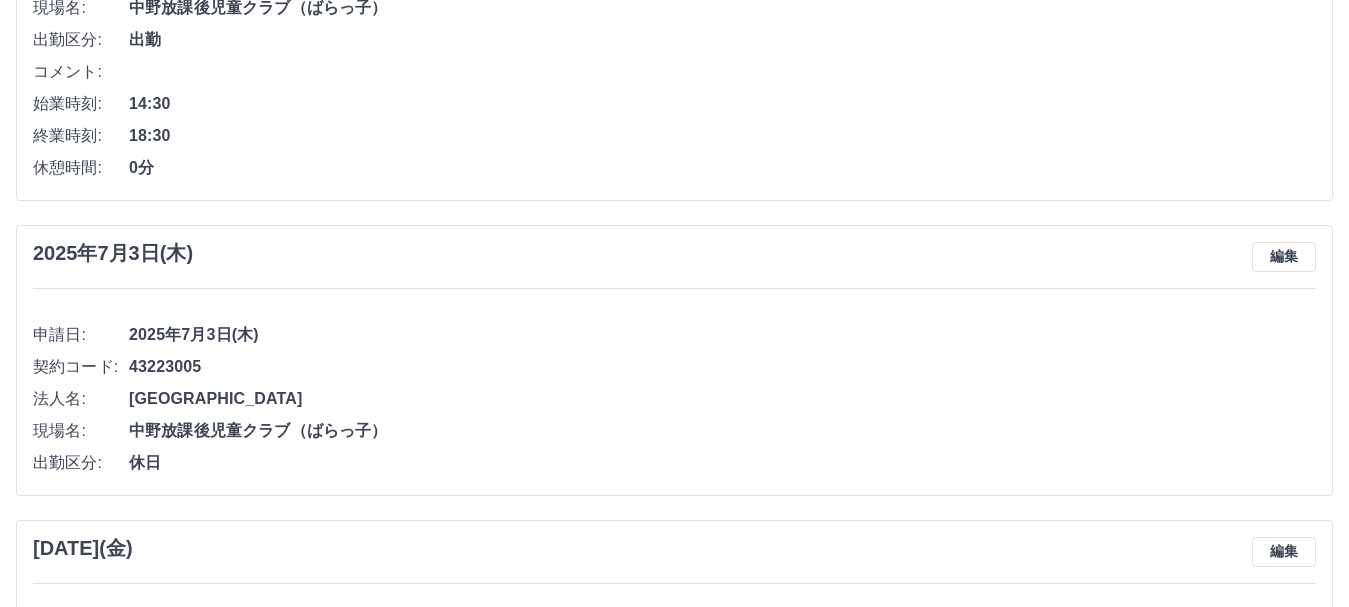 scroll, scrollTop: 800, scrollLeft: 0, axis: vertical 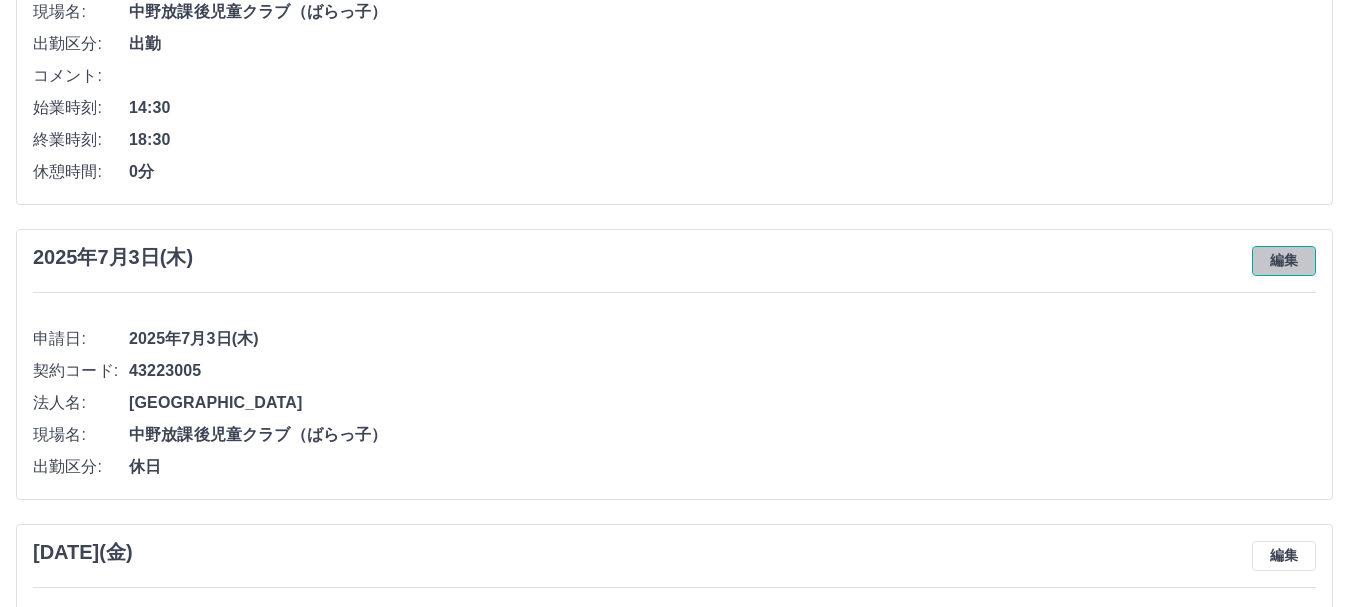 click on "編集" at bounding box center [1284, 261] 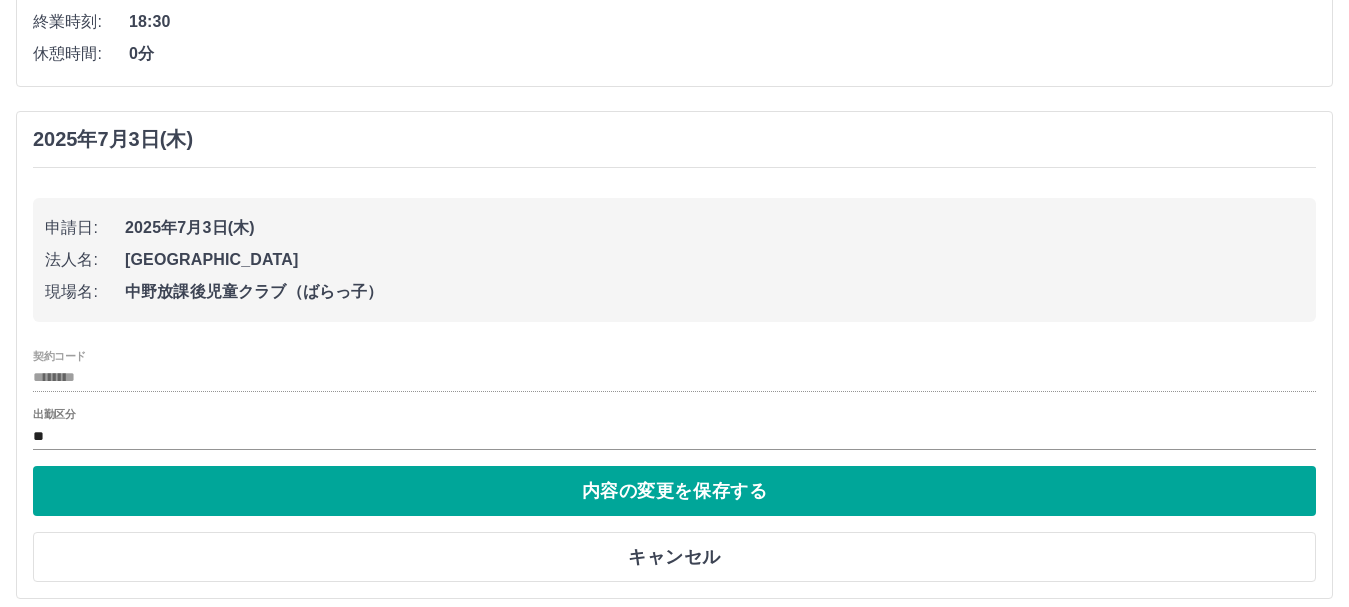 scroll, scrollTop: 1100, scrollLeft: 0, axis: vertical 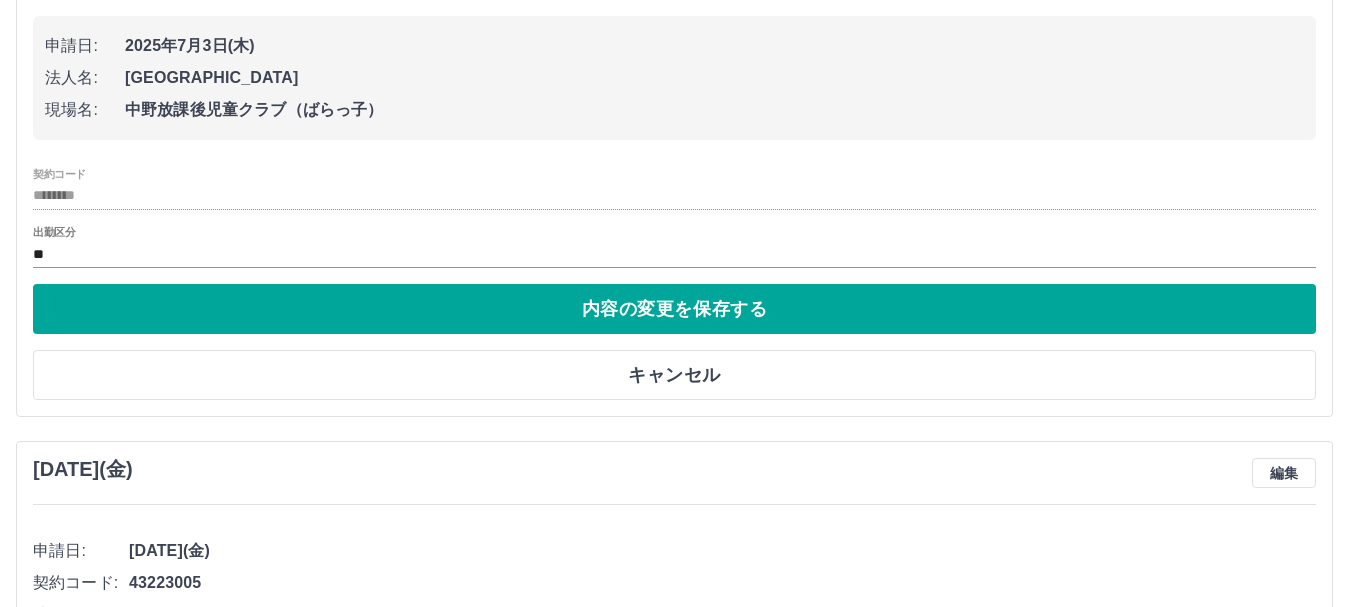 click on "出勤区分" at bounding box center [54, 232] 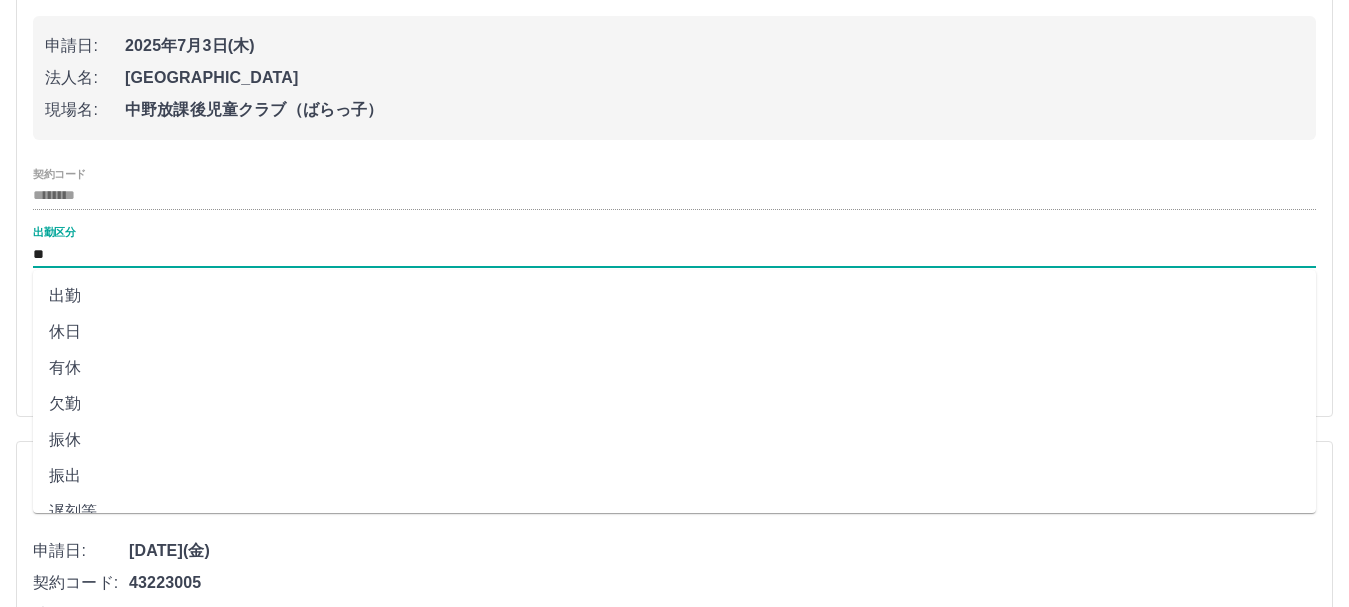 click on "**" at bounding box center (674, 254) 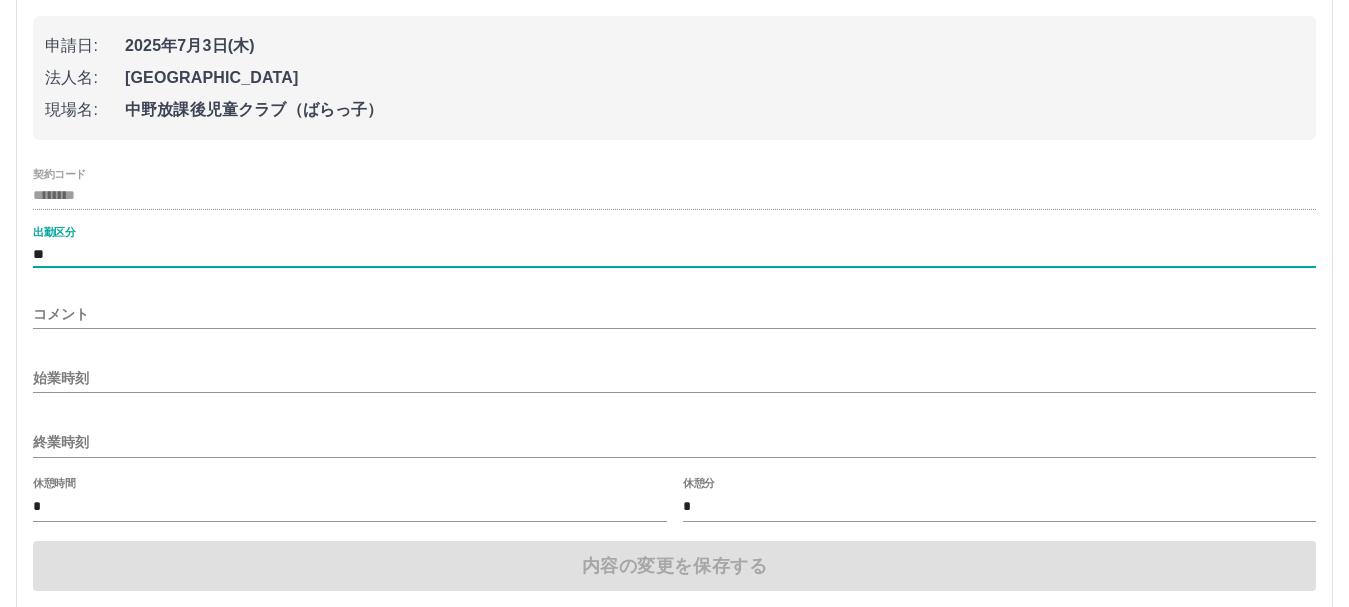 click on "始業時刻" at bounding box center [674, 378] 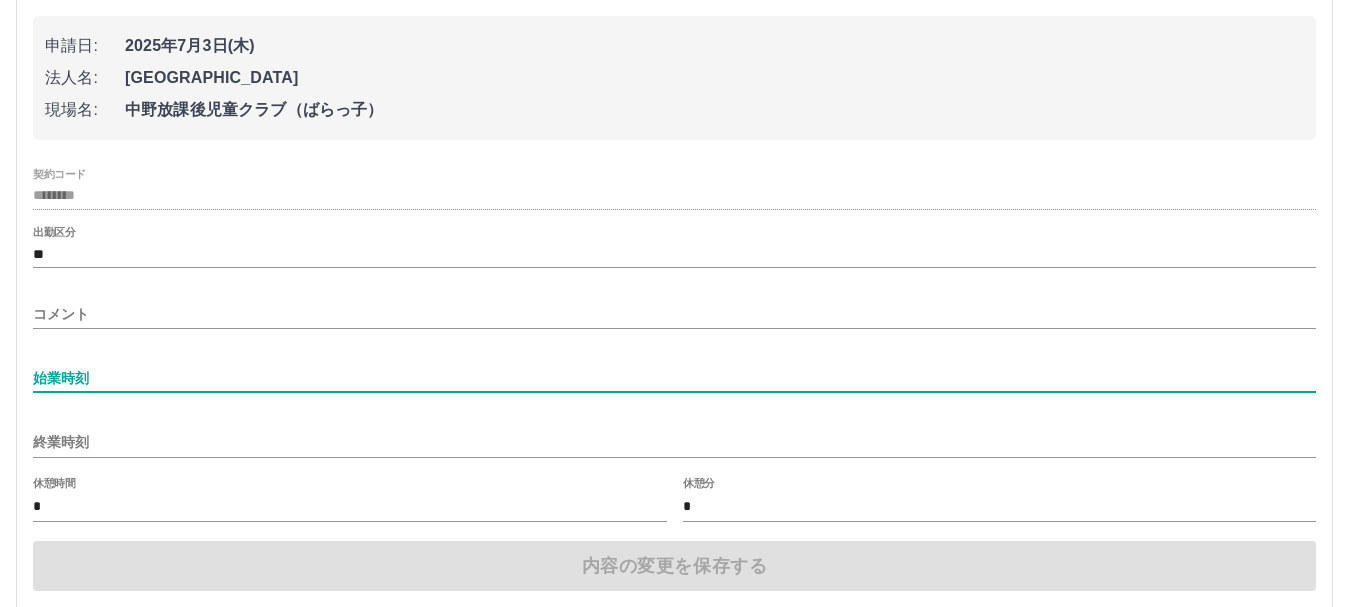 type on "****" 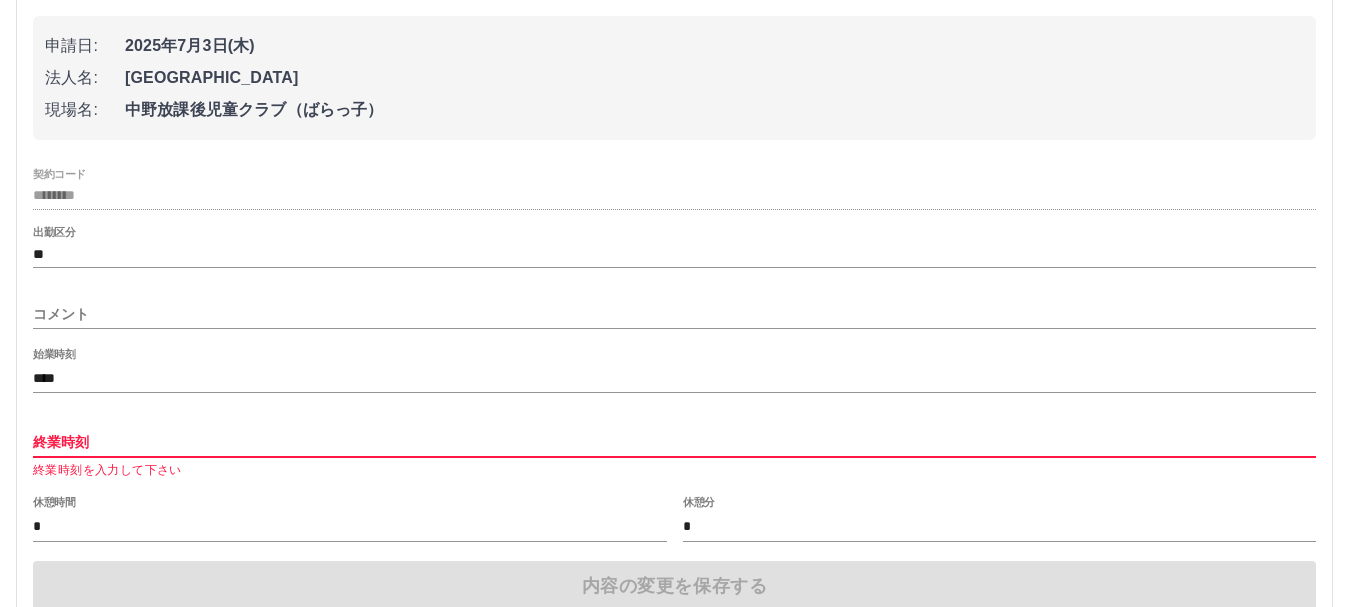 click on "終業時刻" at bounding box center (674, 442) 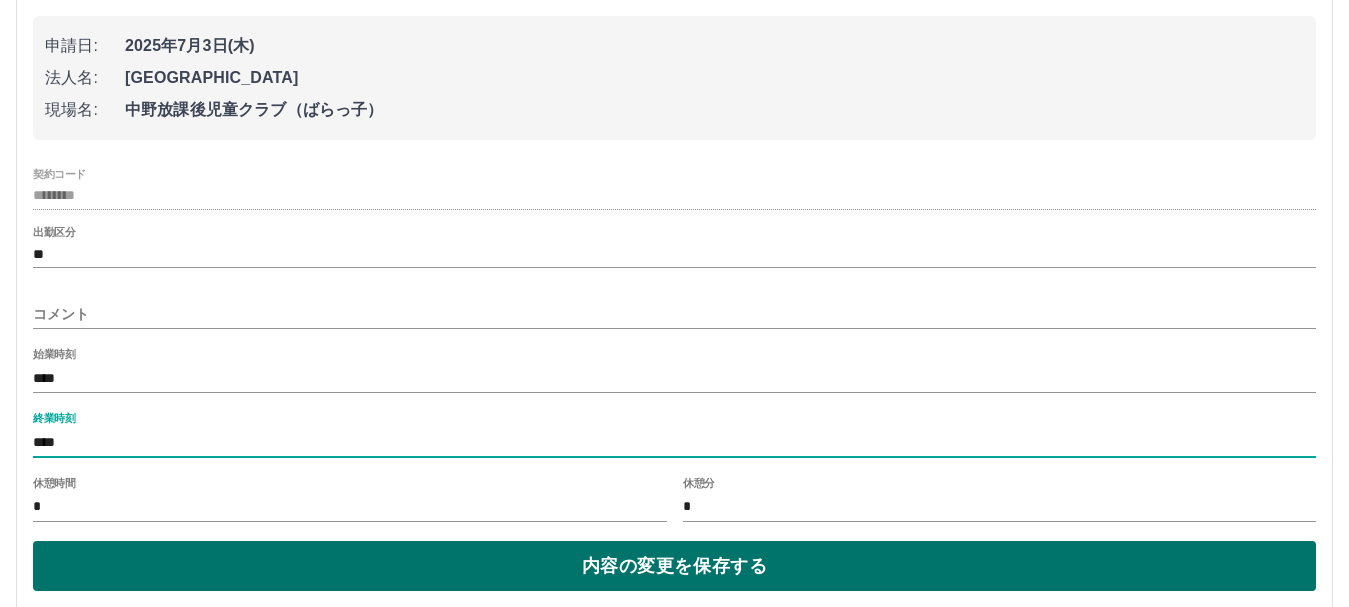 type on "****" 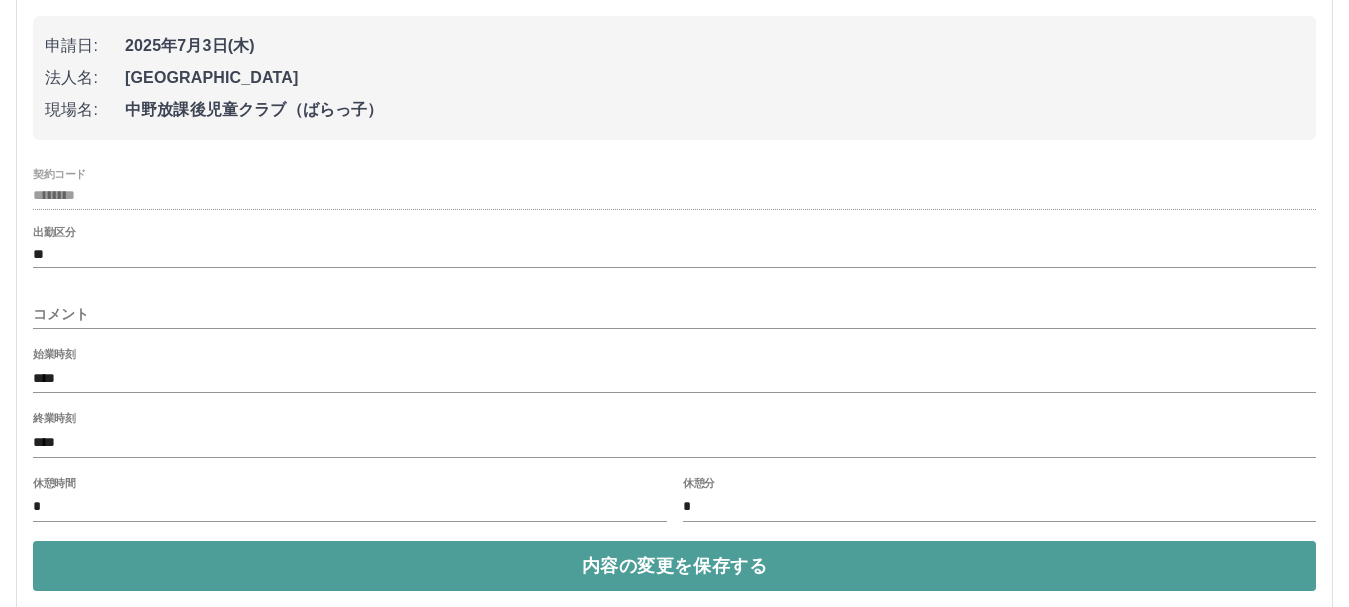 click on "内容の変更を保存する" at bounding box center (674, 566) 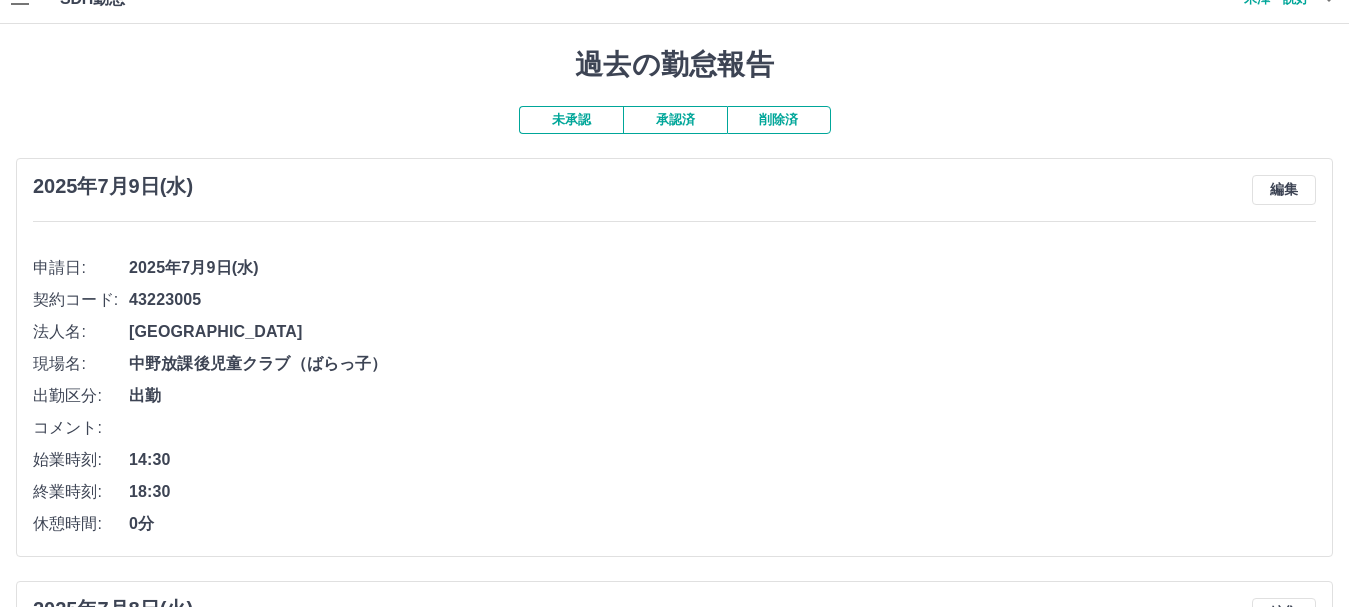 scroll, scrollTop: 0, scrollLeft: 0, axis: both 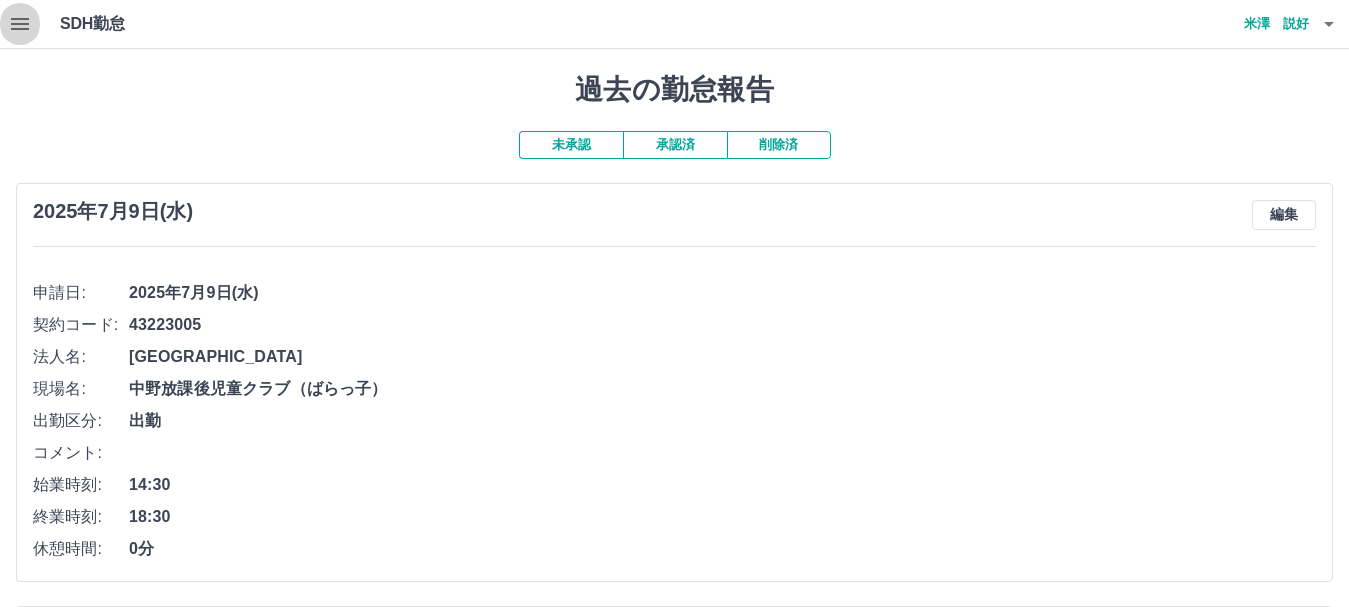 click 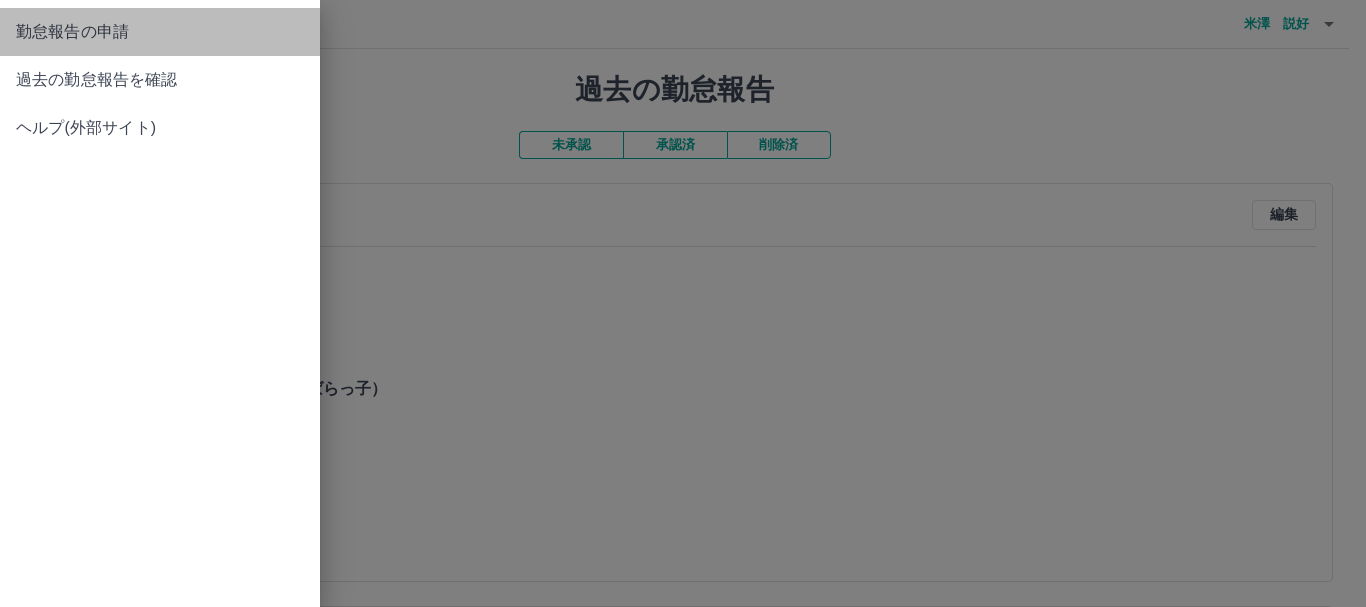click on "勤怠報告の申請" at bounding box center [160, 32] 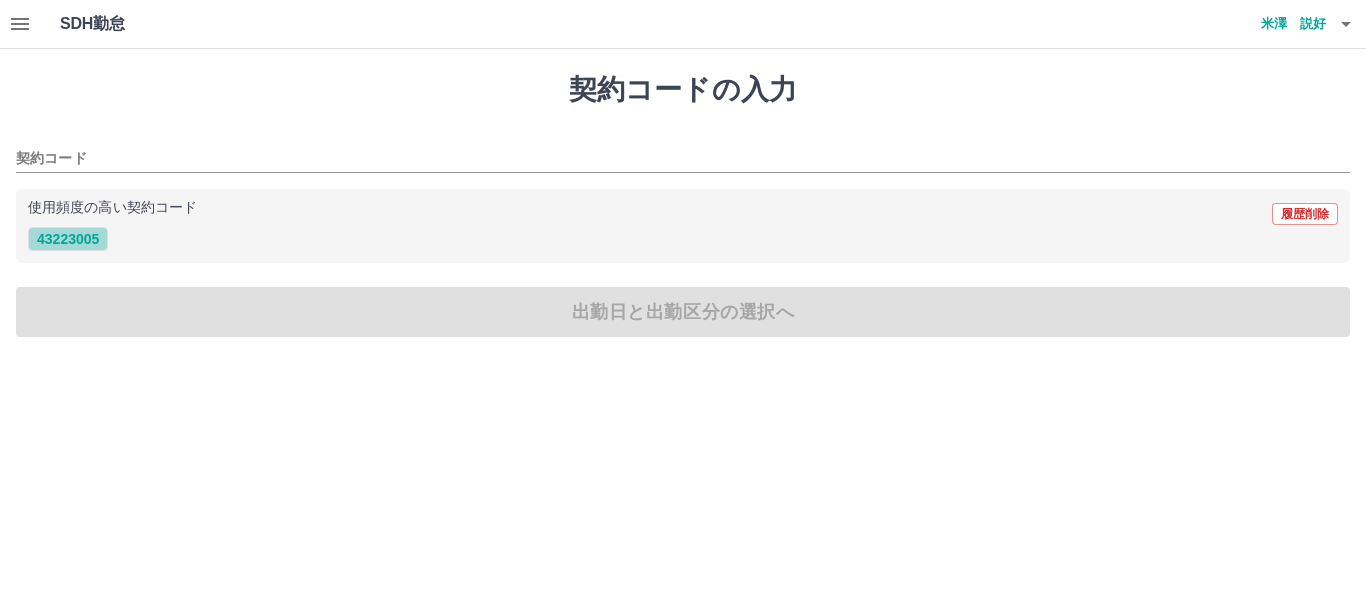 click on "43223005" at bounding box center (68, 239) 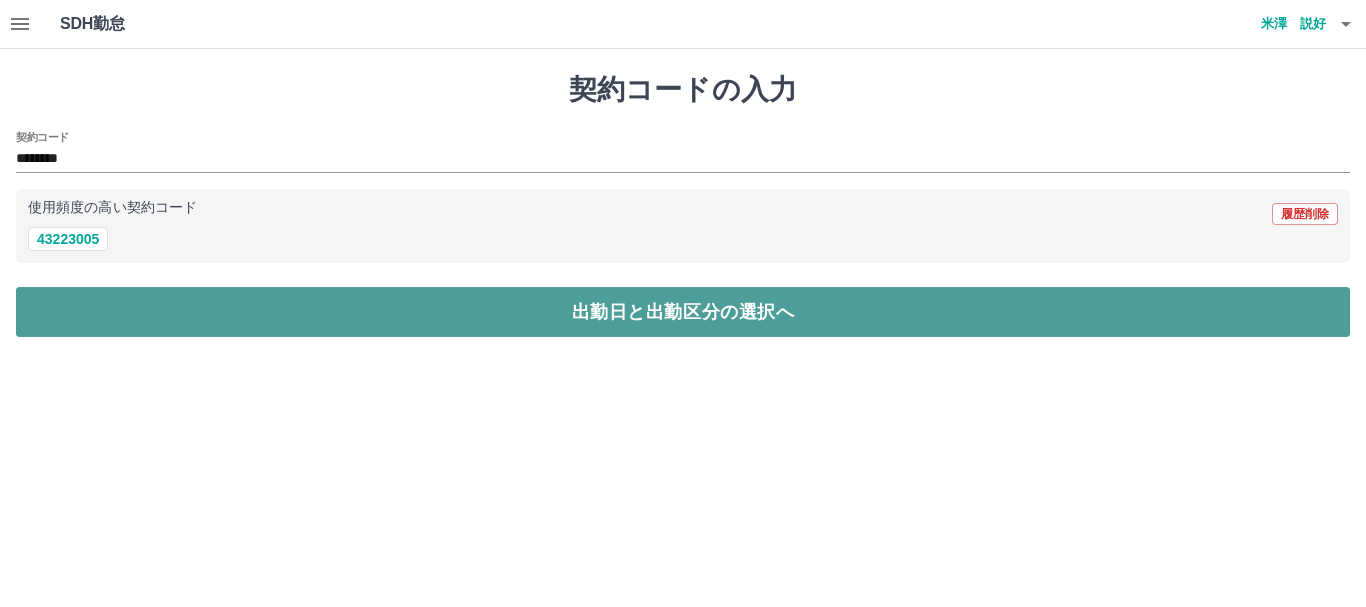 click on "出勤日と出勤区分の選択へ" at bounding box center [683, 312] 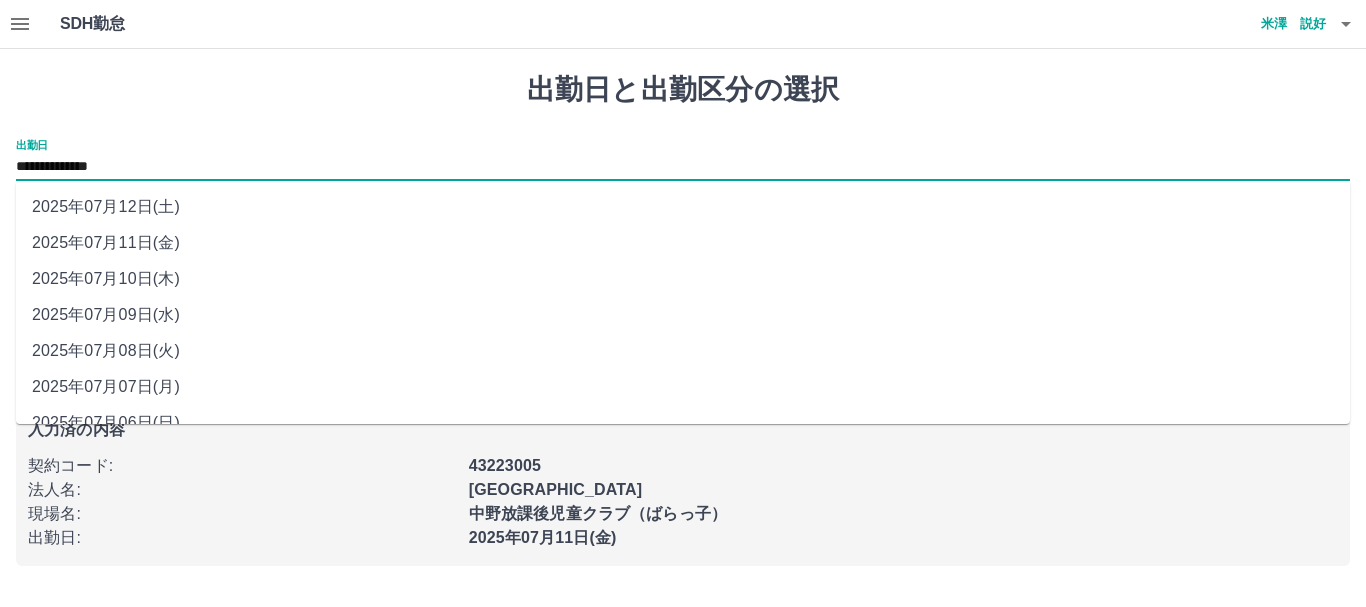 click on "**********" at bounding box center (683, 167) 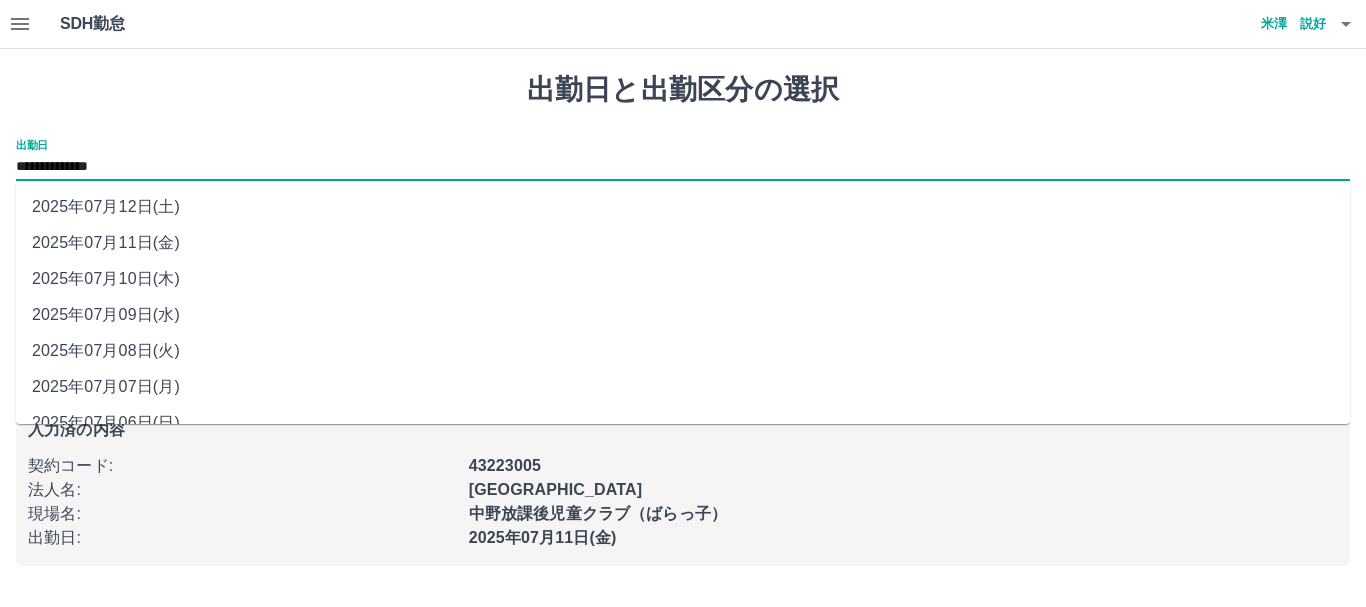 click on "2025年07月10日(木)" at bounding box center (683, 279) 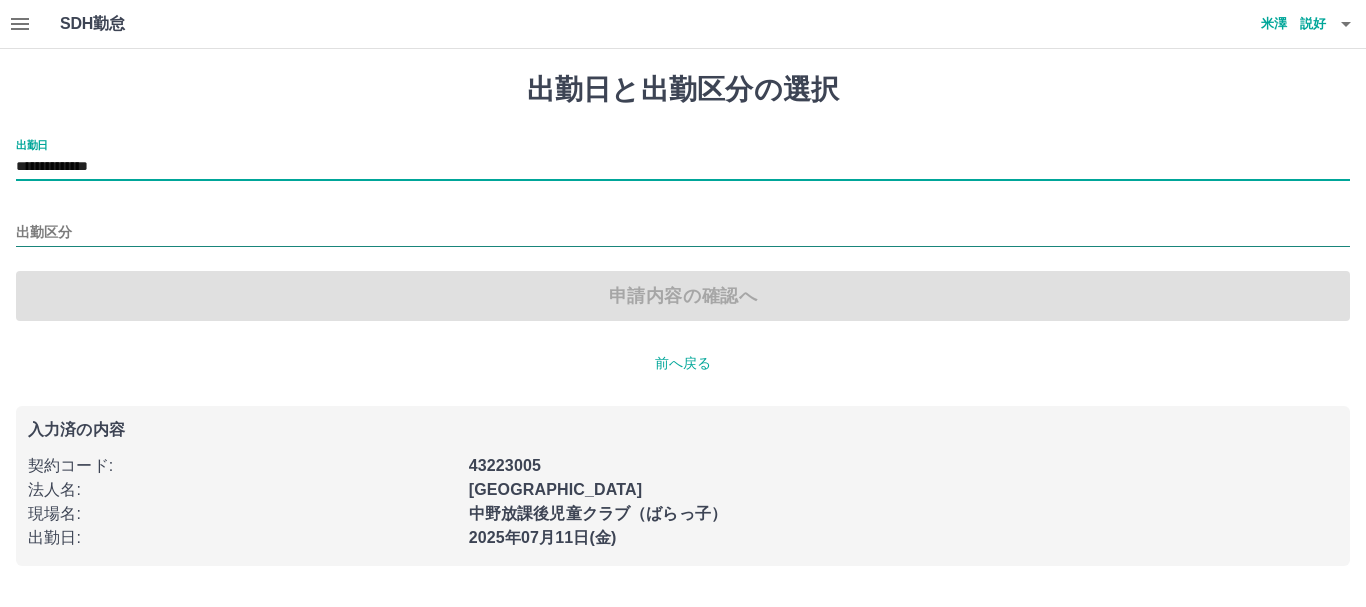 click on "出勤区分" at bounding box center (683, 233) 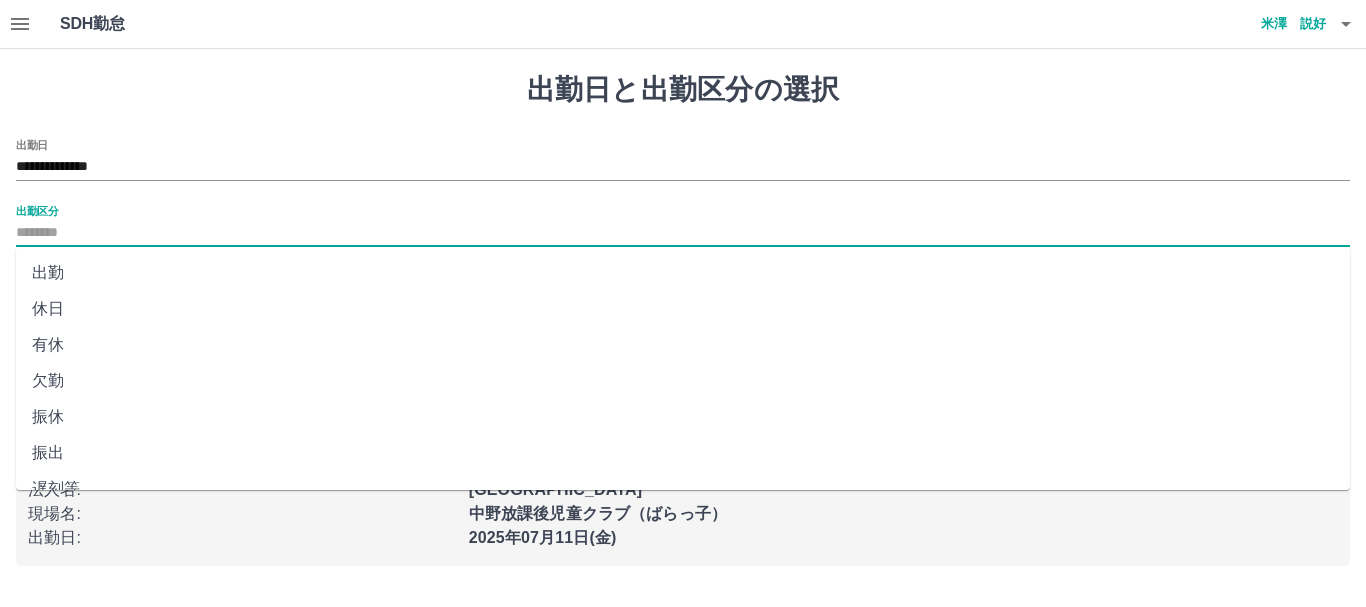 click on "休日" at bounding box center [683, 309] 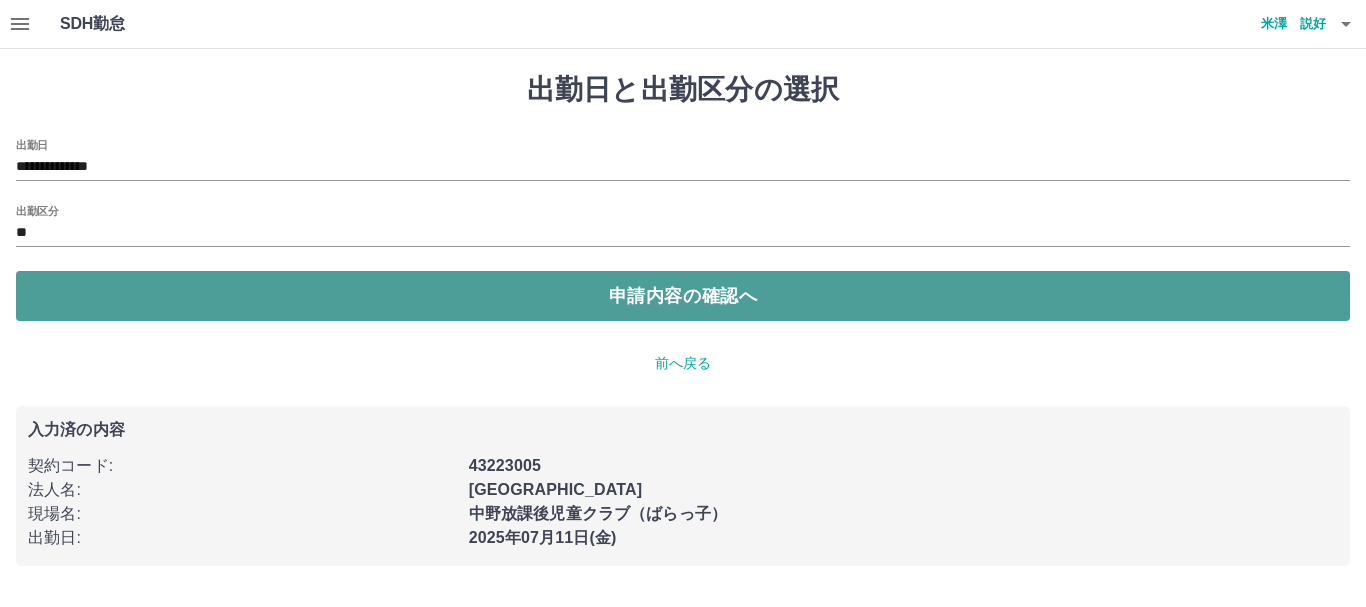 click on "申請内容の確認へ" at bounding box center [683, 296] 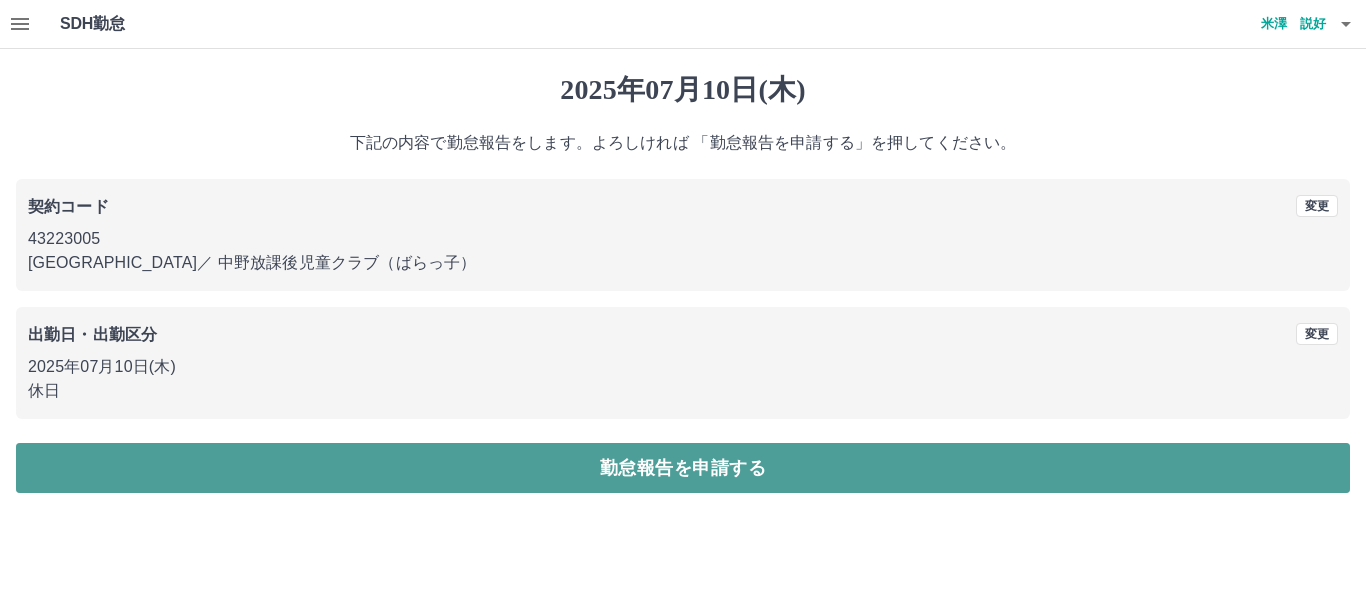 click on "勤怠報告を申請する" at bounding box center (683, 468) 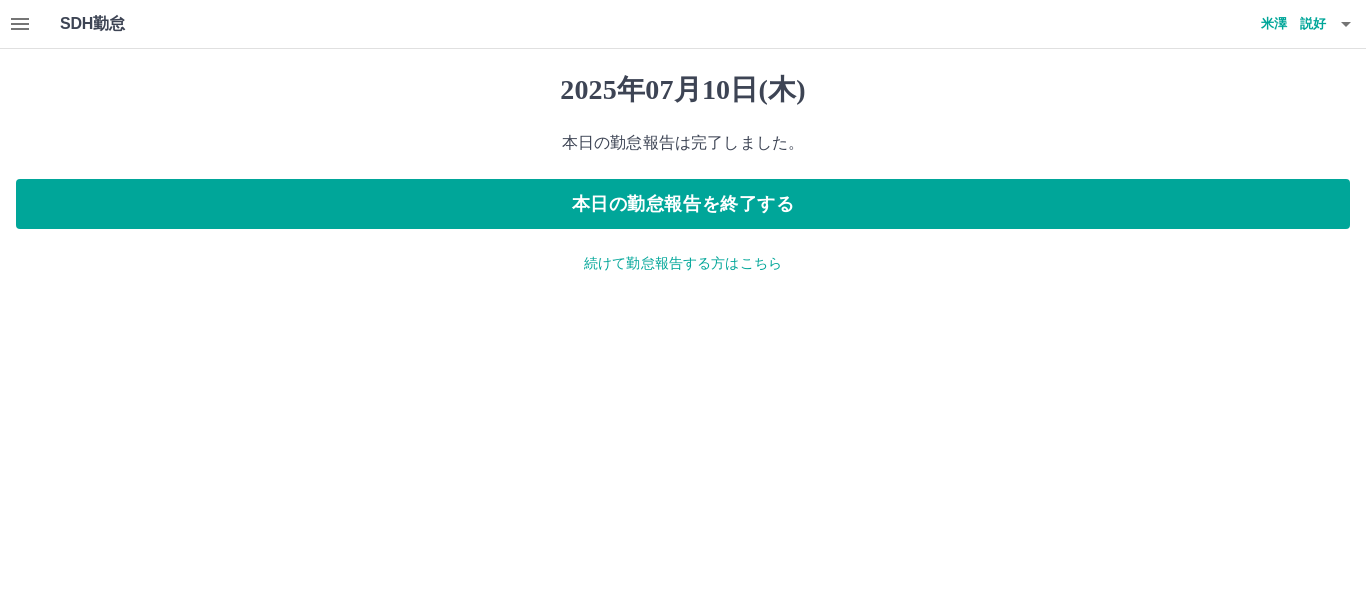 click on "続けて勤怠報告する方はこちら" at bounding box center (683, 263) 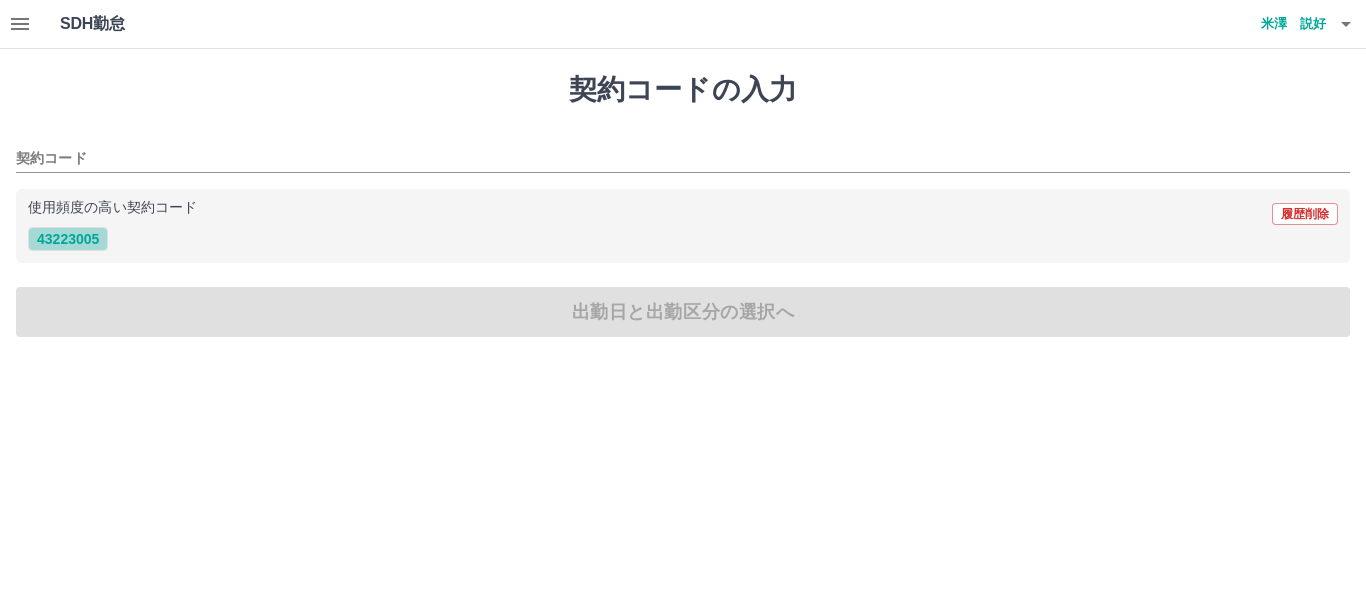 click on "43223005" at bounding box center [68, 239] 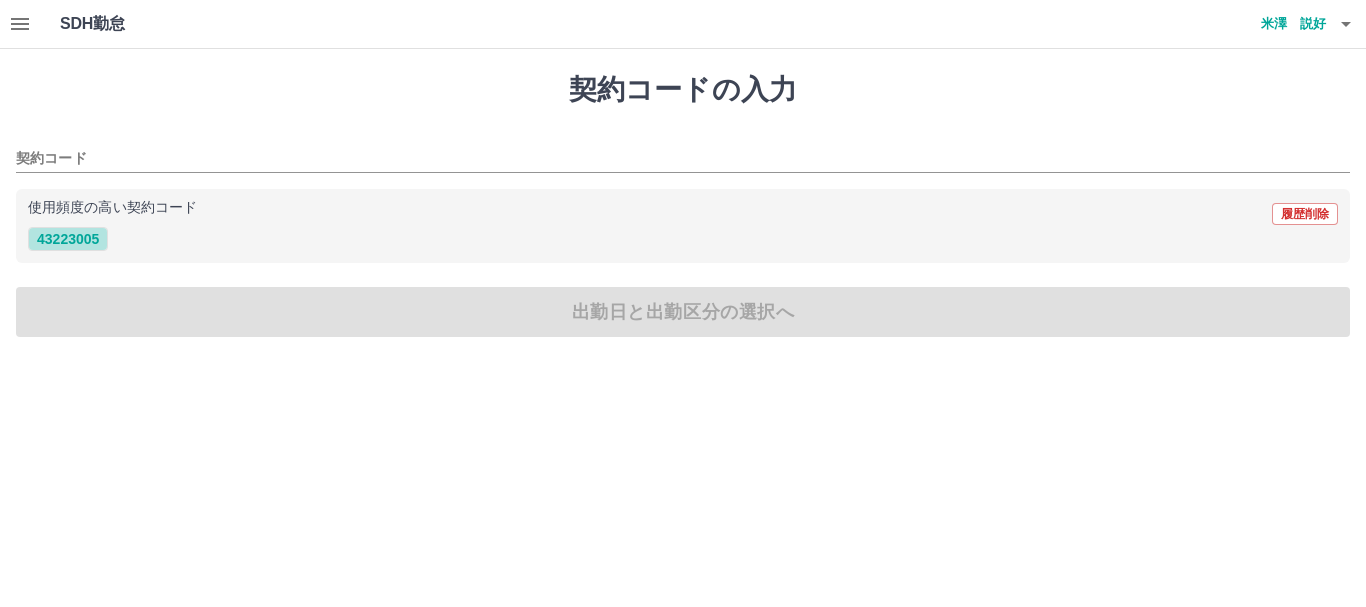 type on "********" 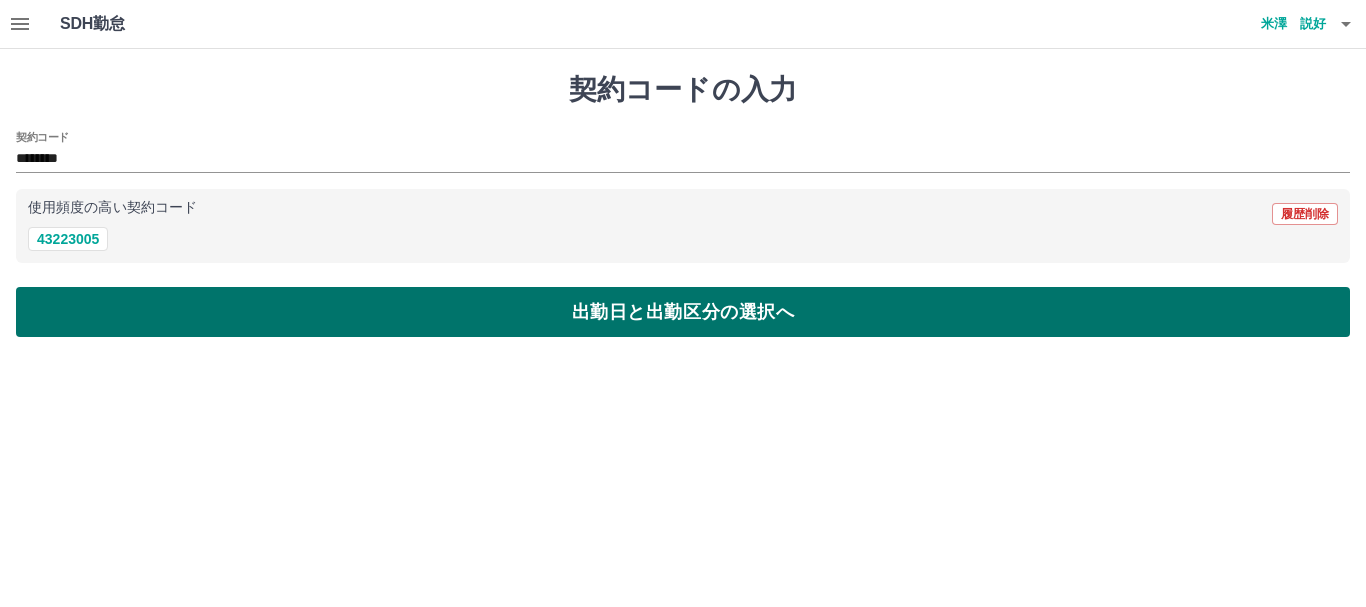 click on "出勤日と出勤区分の選択へ" at bounding box center (683, 312) 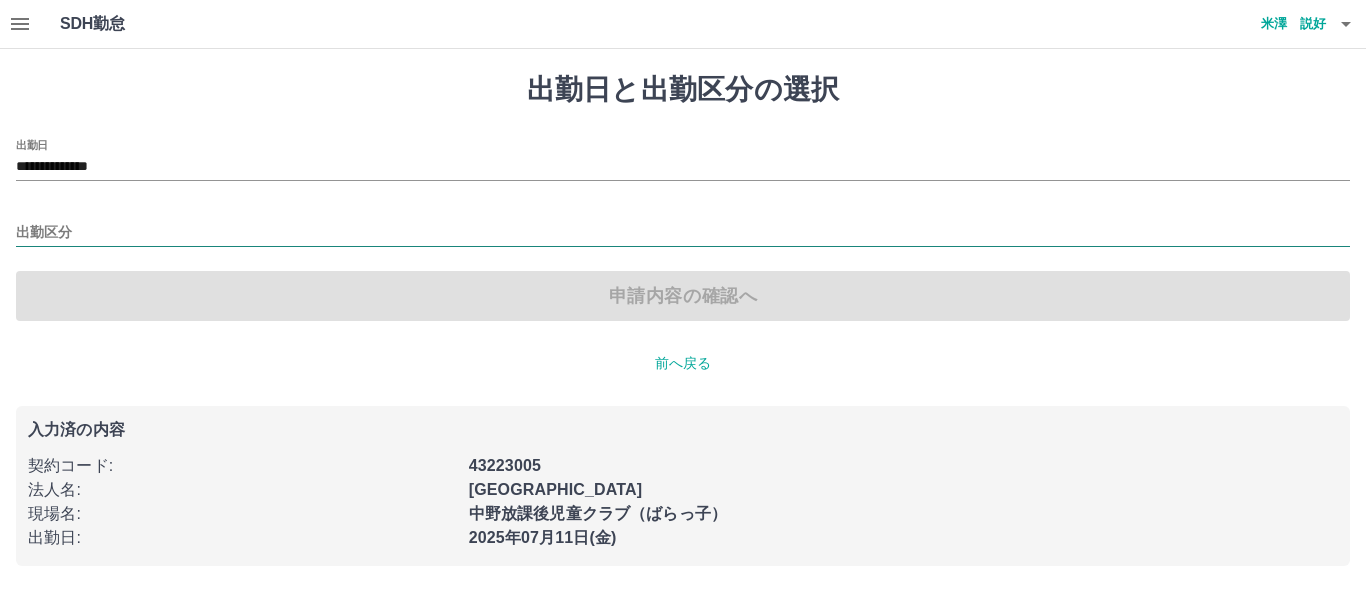 click on "出勤区分" at bounding box center (683, 233) 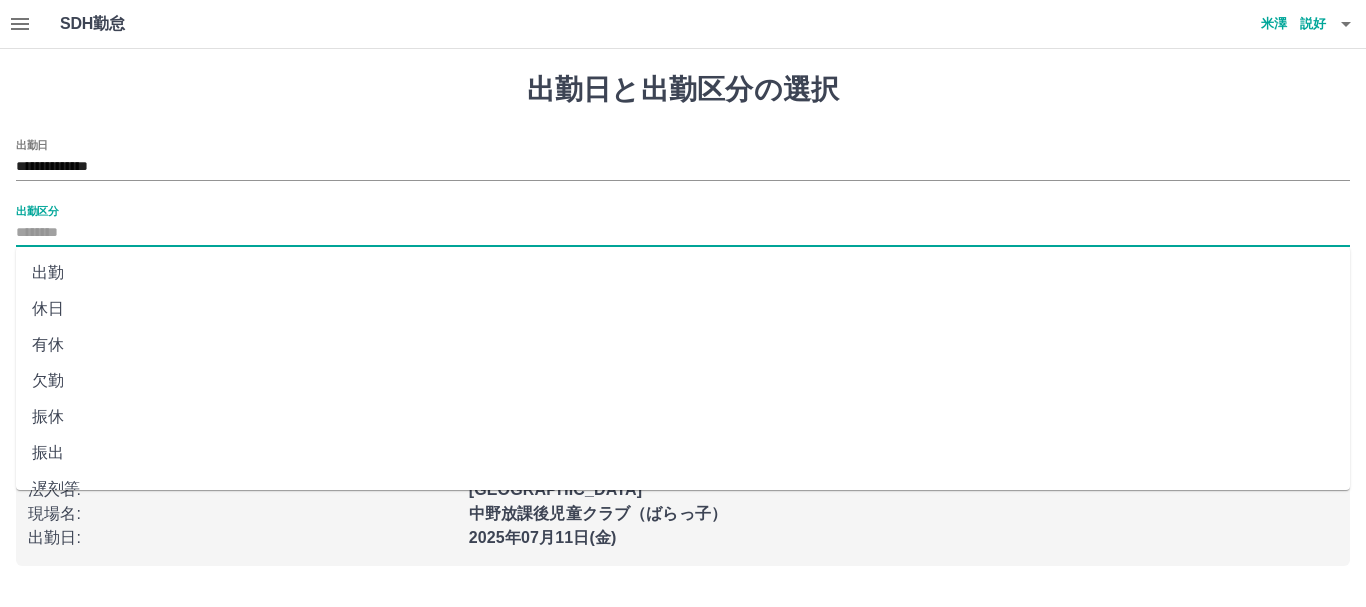 click on "休日" at bounding box center [683, 309] 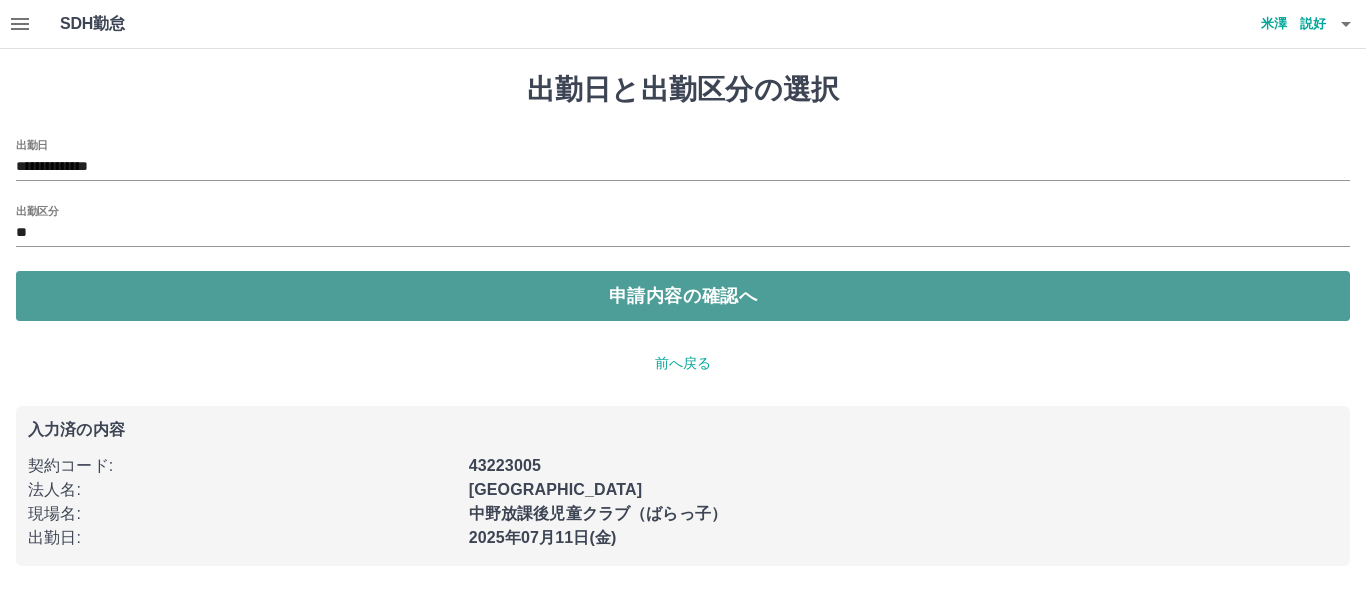 click on "申請内容の確認へ" at bounding box center [683, 296] 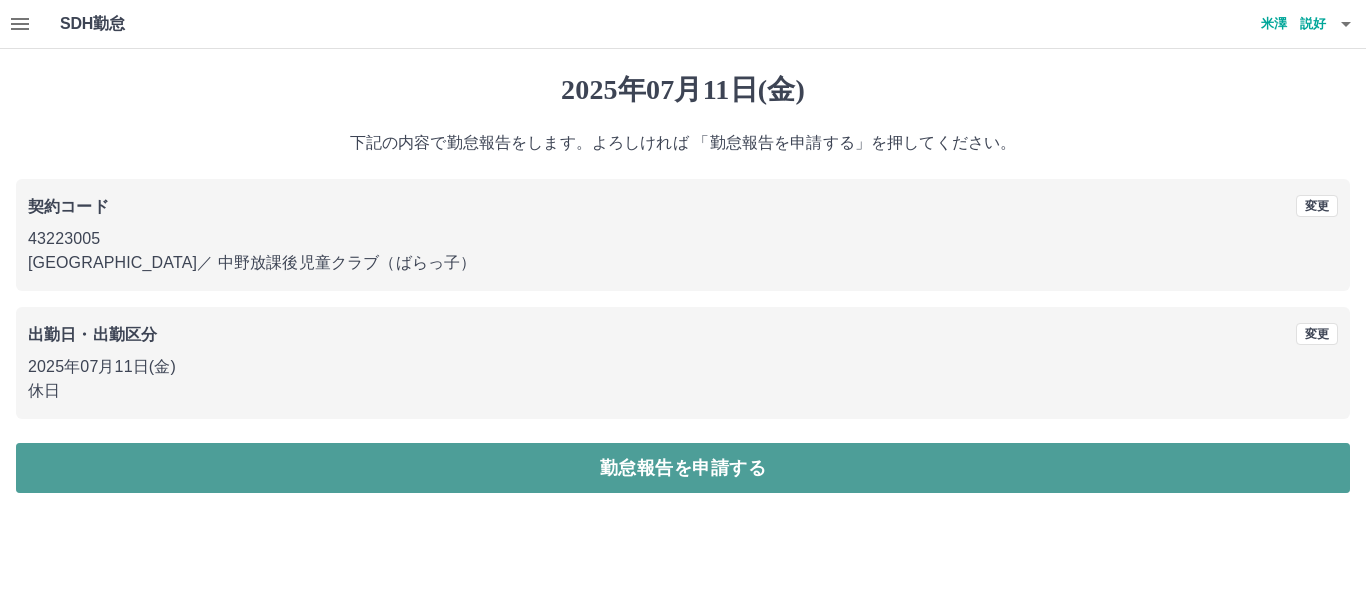 click on "勤怠報告を申請する" at bounding box center [683, 468] 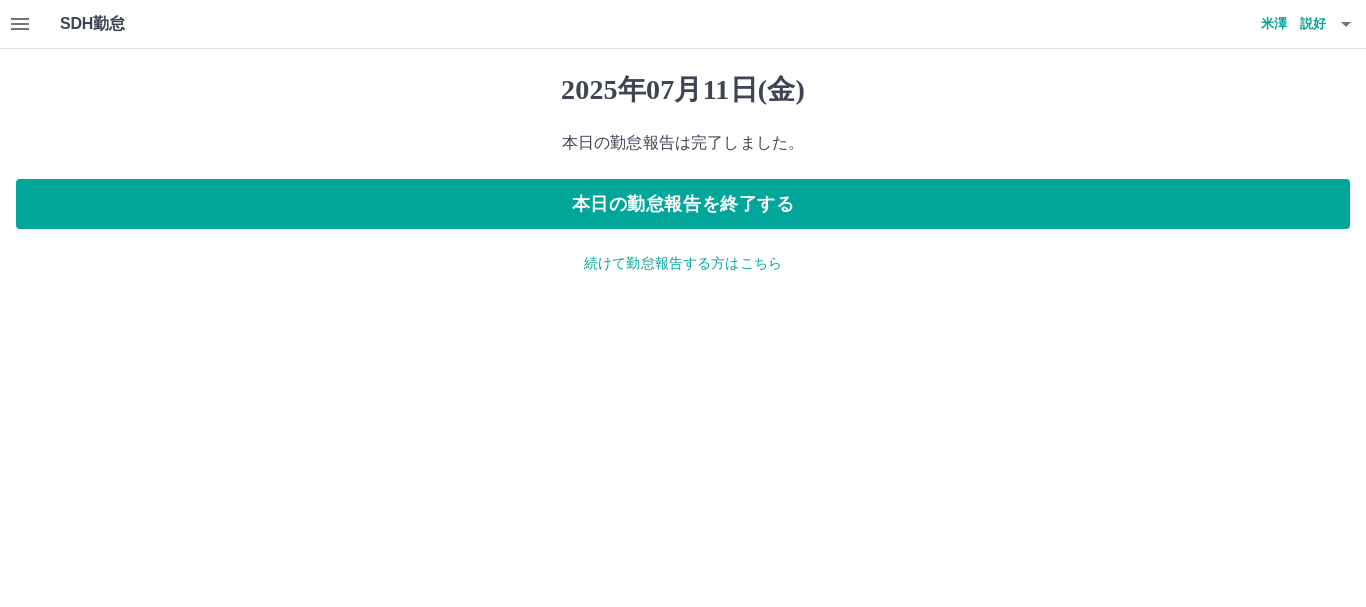 click on "続けて勤怠報告する方はこちら" at bounding box center (683, 263) 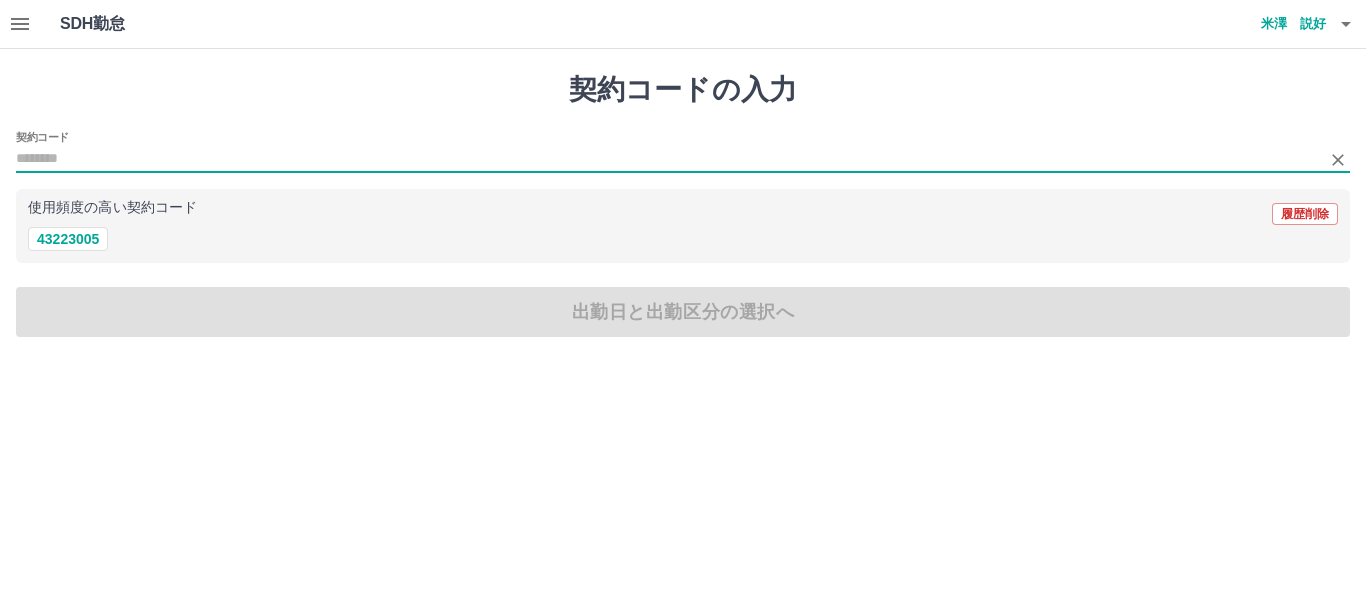 click on "契約コード" at bounding box center (668, 159) 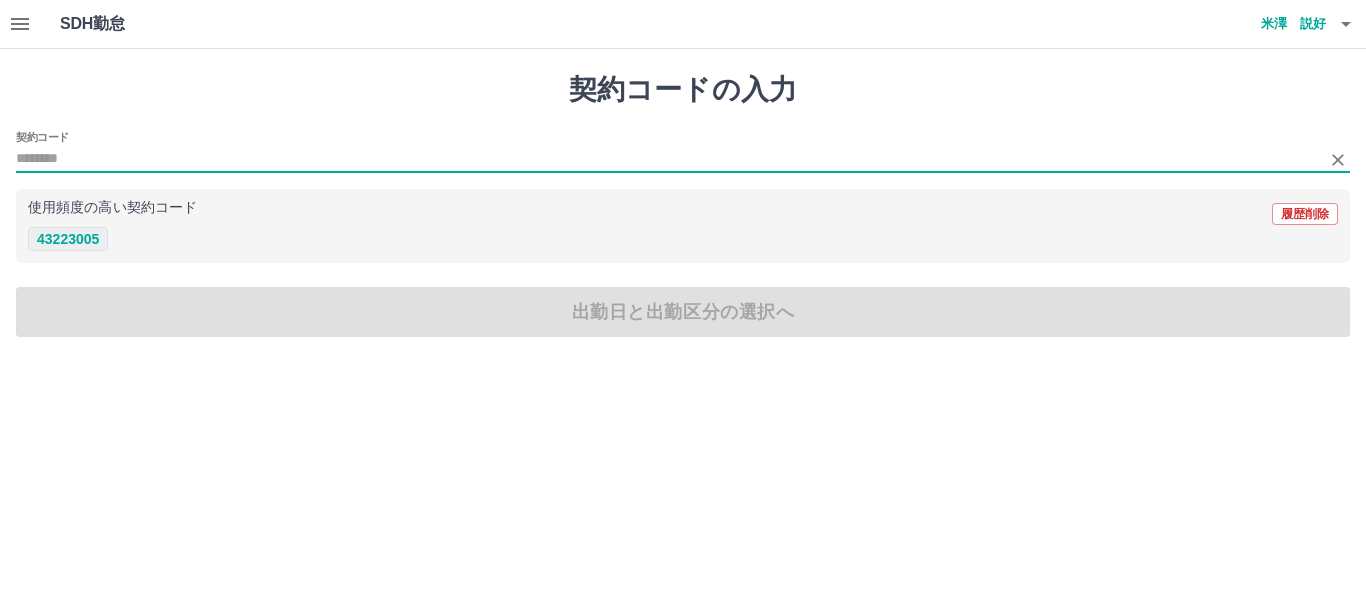 click on "43223005" at bounding box center (68, 239) 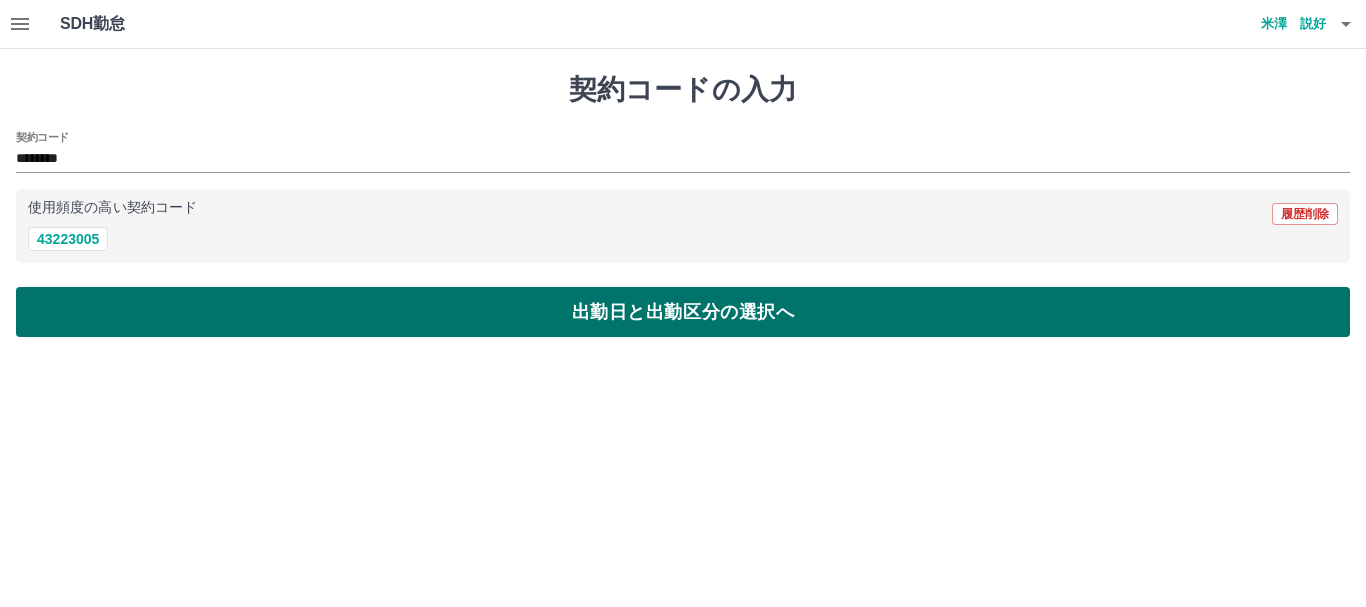 click on "出勤日と出勤区分の選択へ" at bounding box center [683, 312] 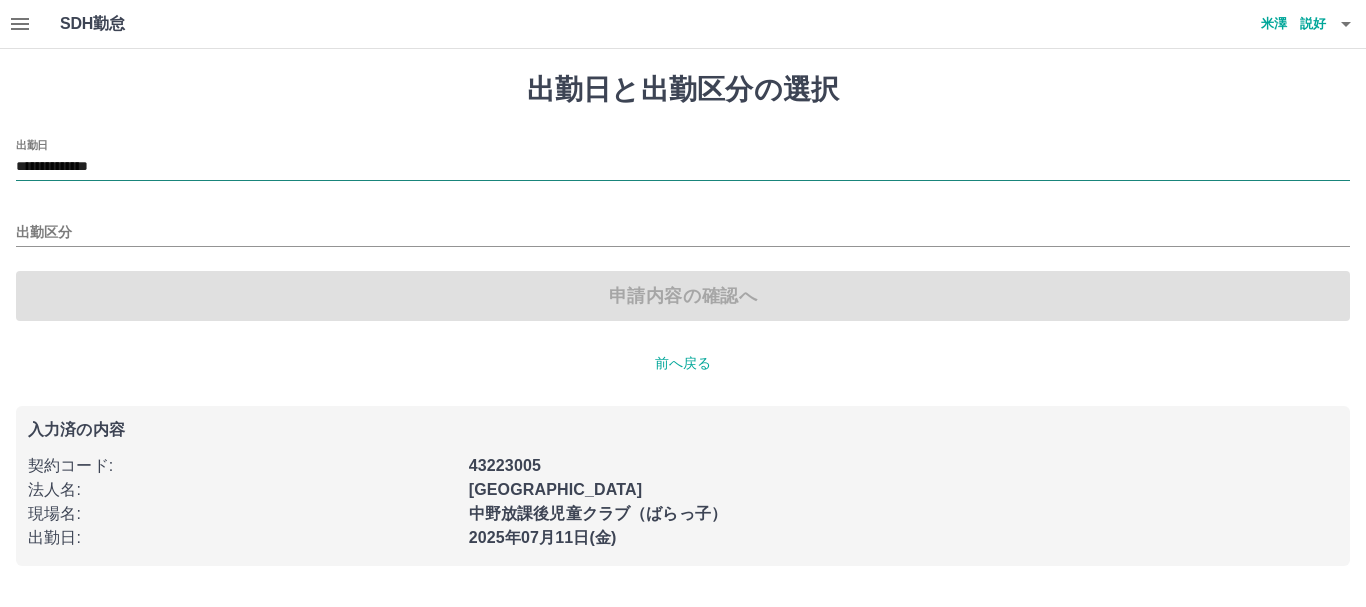 click on "**********" at bounding box center [683, 167] 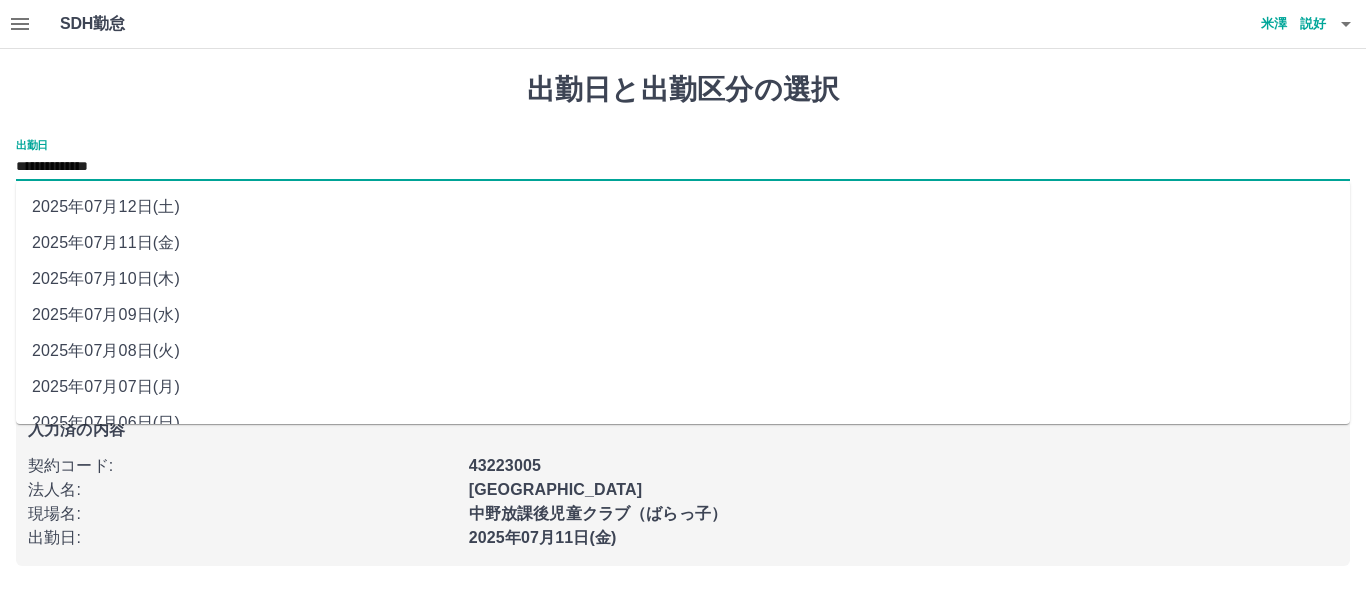 click on "2025年07月12日(土)" at bounding box center [683, 207] 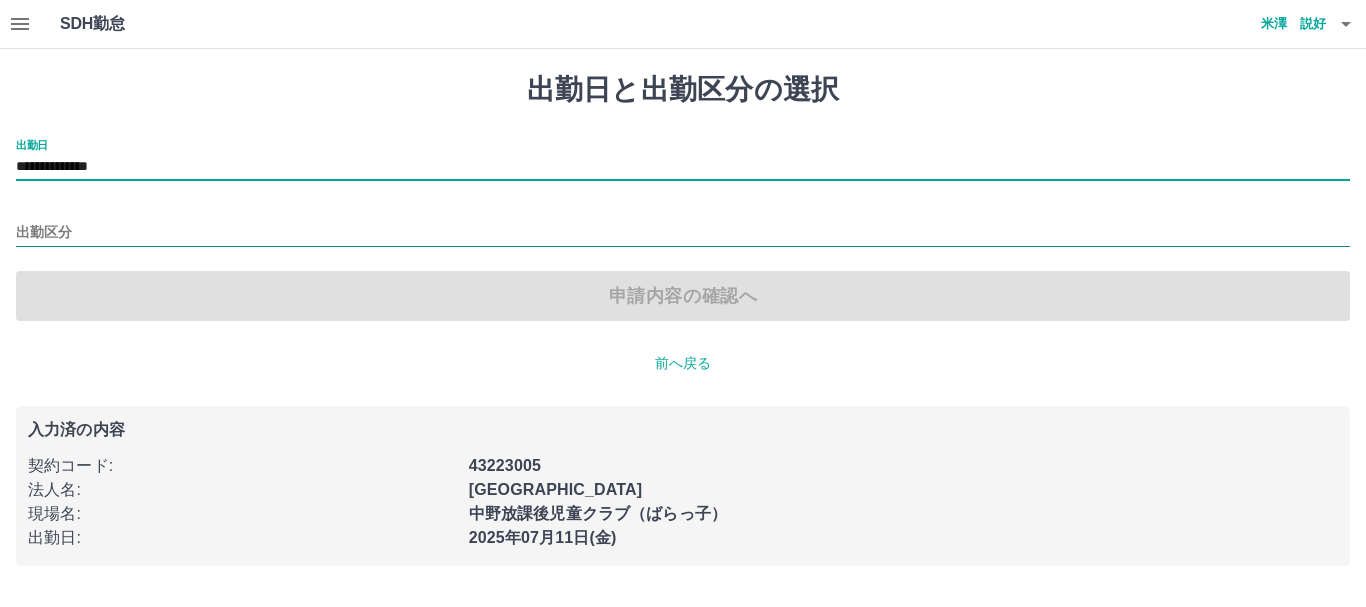 click on "出勤区分" at bounding box center [683, 233] 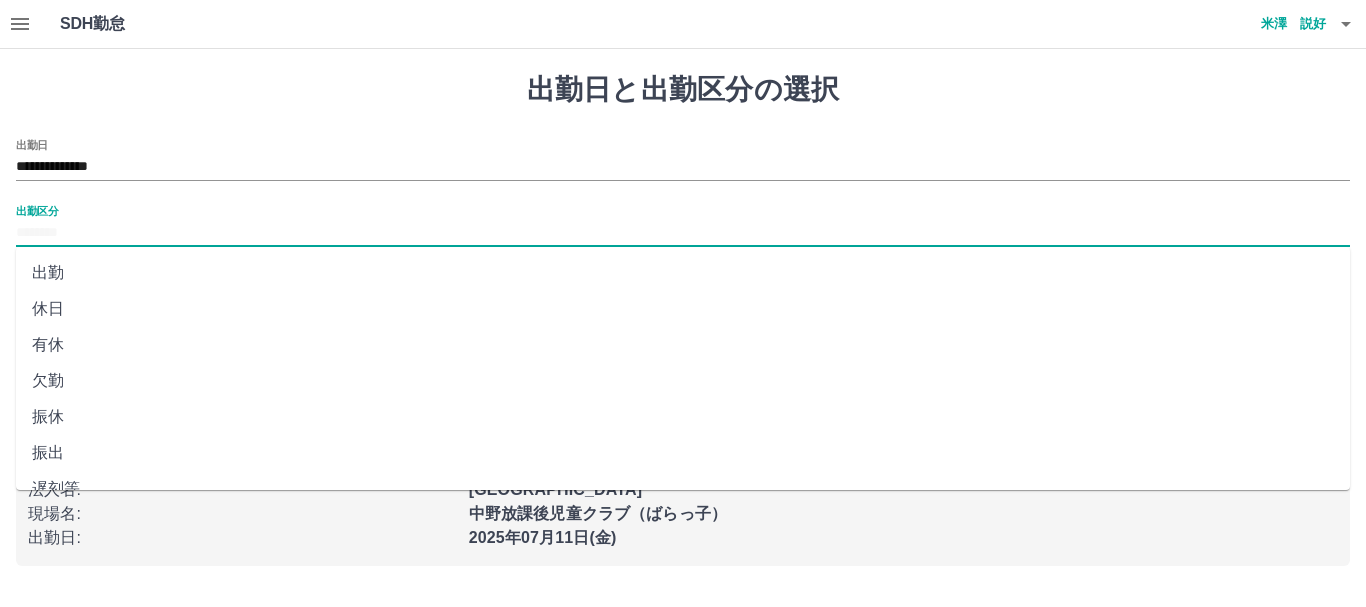 click on "出勤" at bounding box center (683, 273) 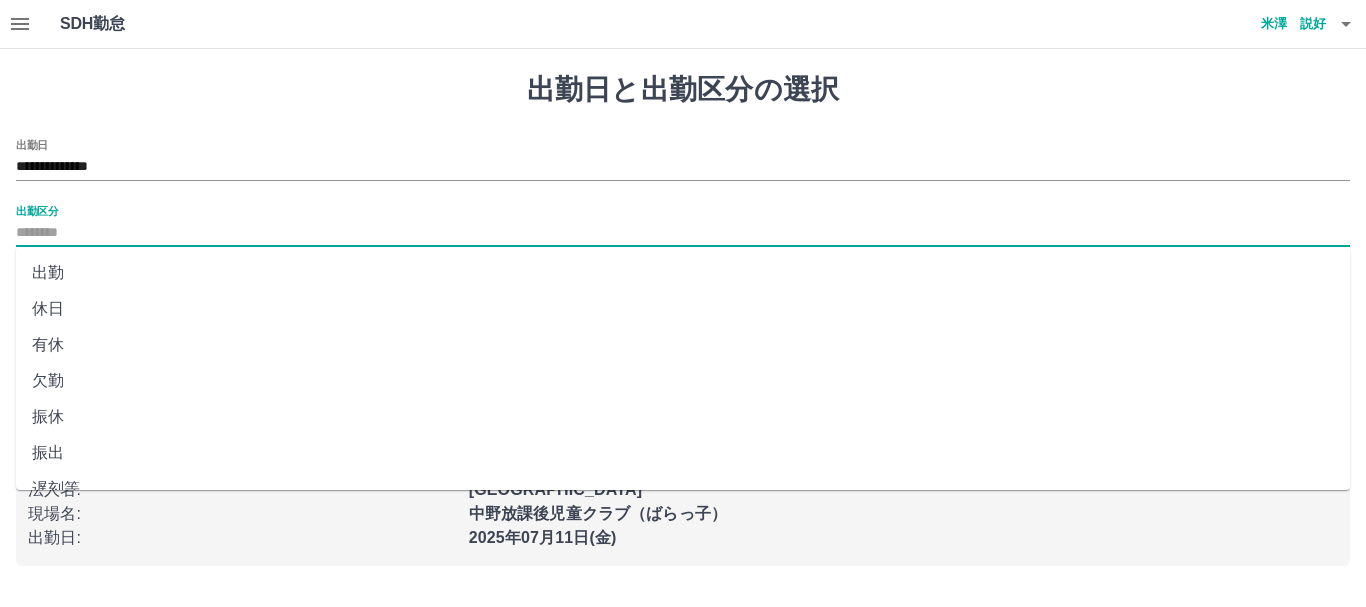 type on "**" 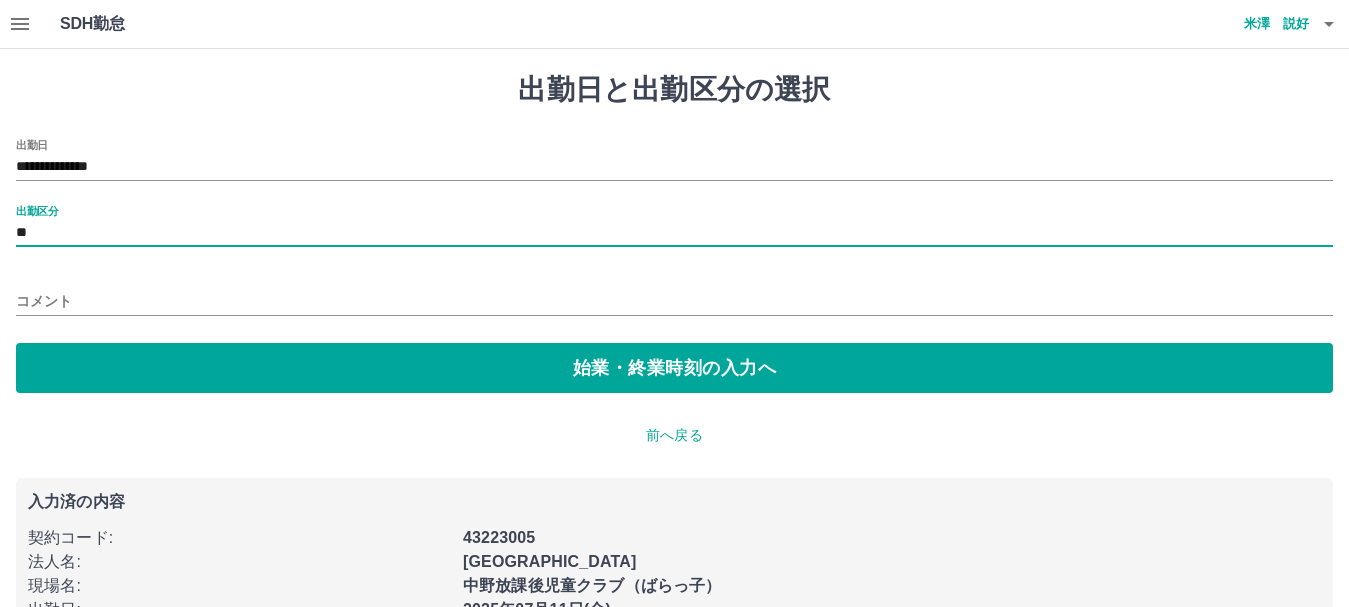 click on "**" at bounding box center [674, 233] 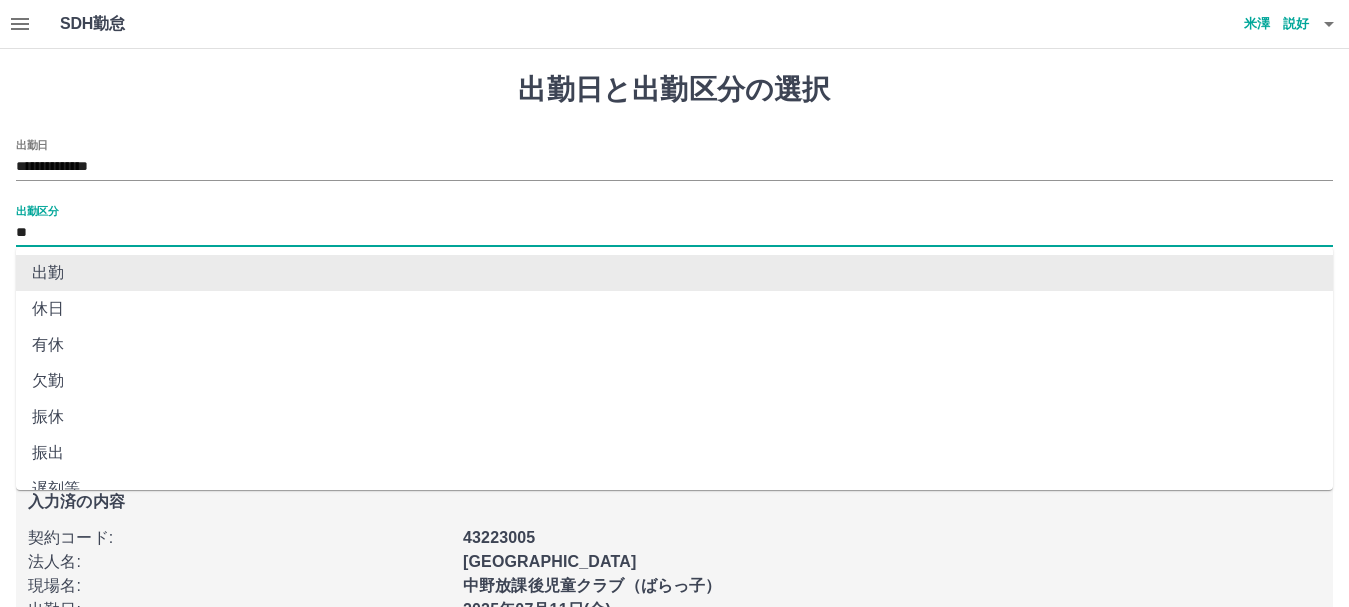 click on "出勤" at bounding box center [674, 273] 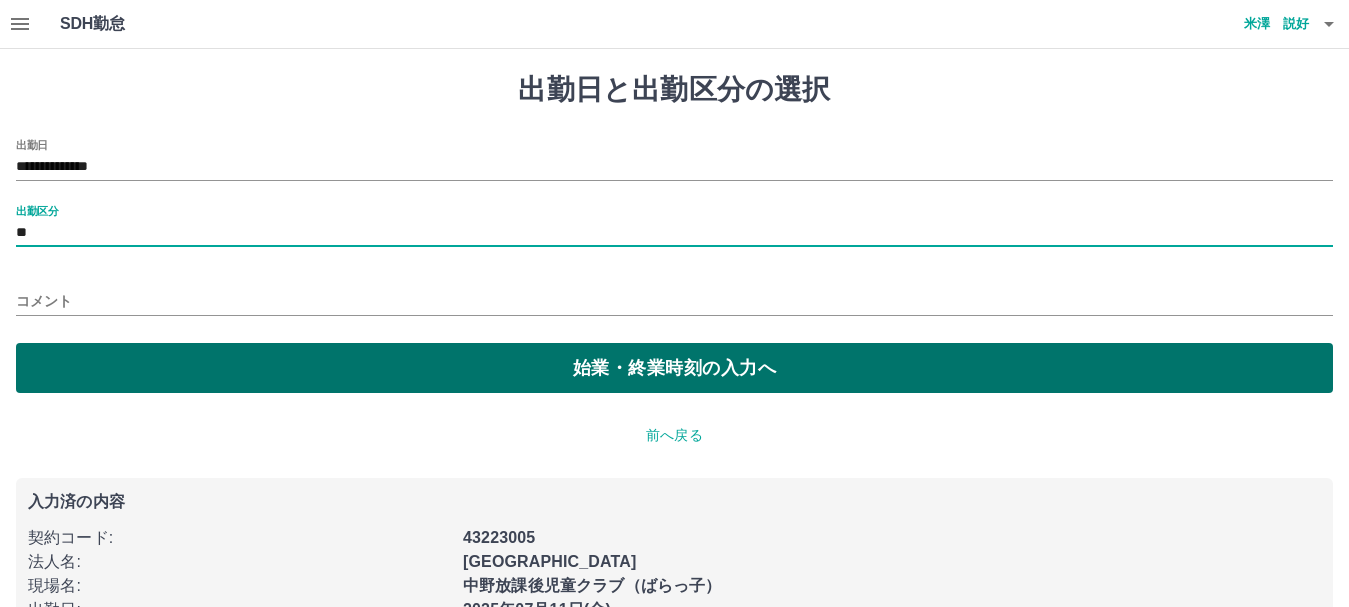 click on "始業・終業時刻の入力へ" at bounding box center [674, 368] 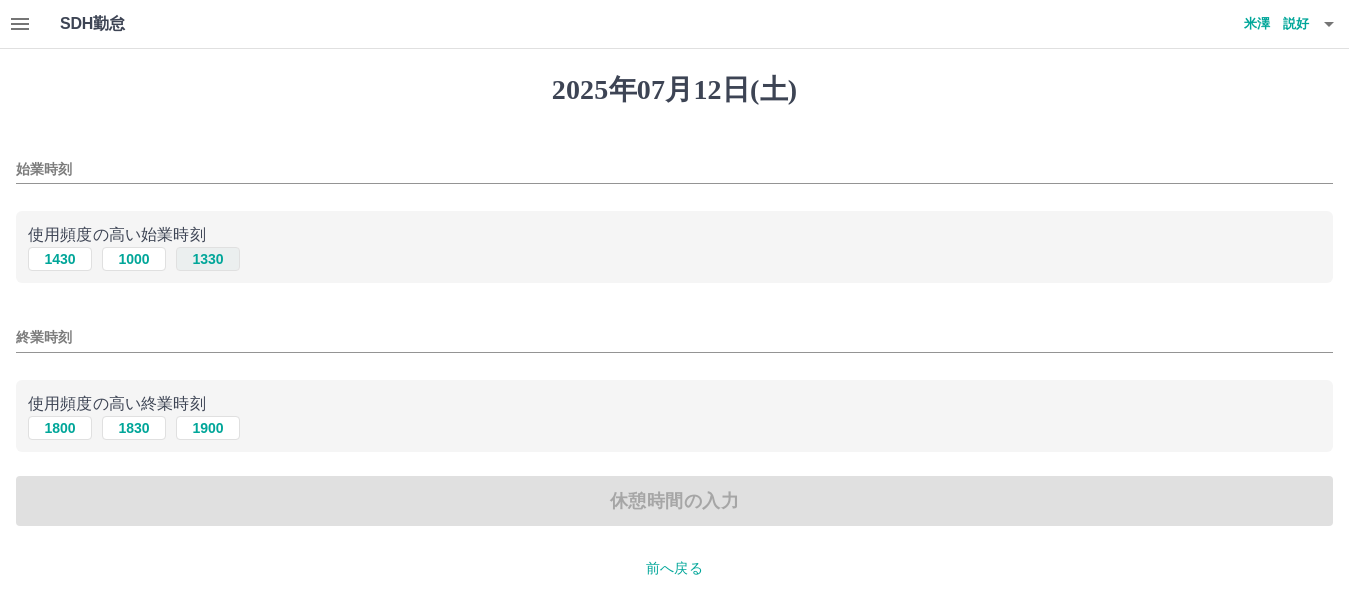 click on "1330" at bounding box center (208, 259) 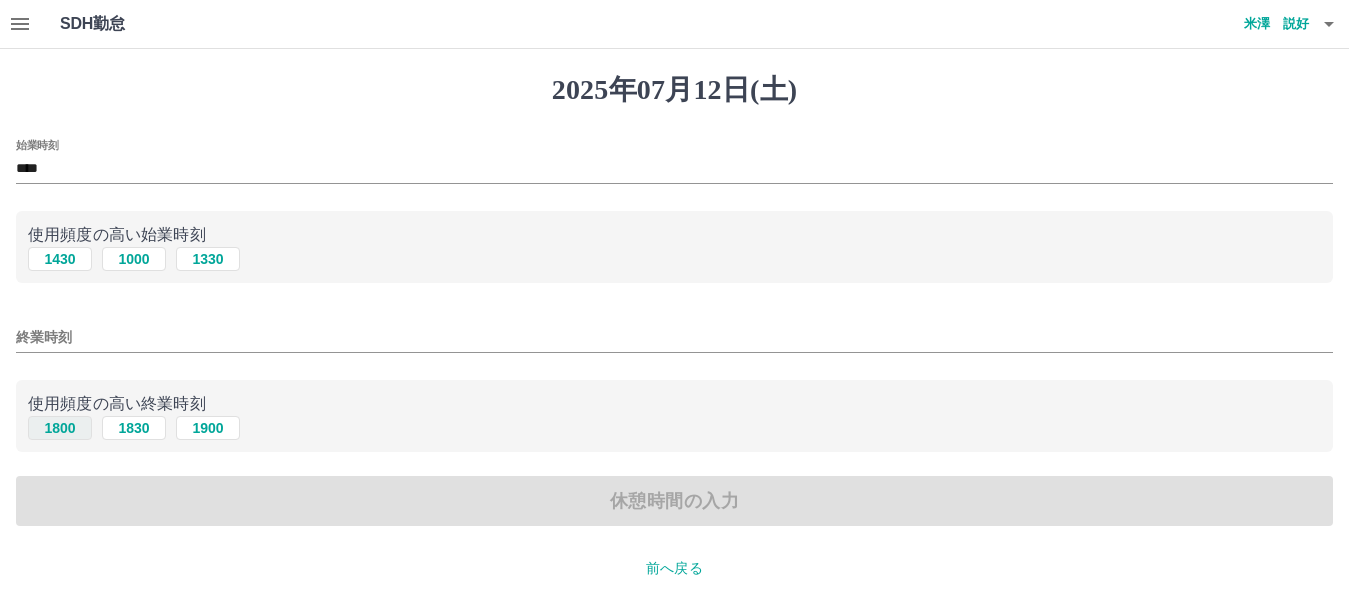 click on "1800" at bounding box center [60, 428] 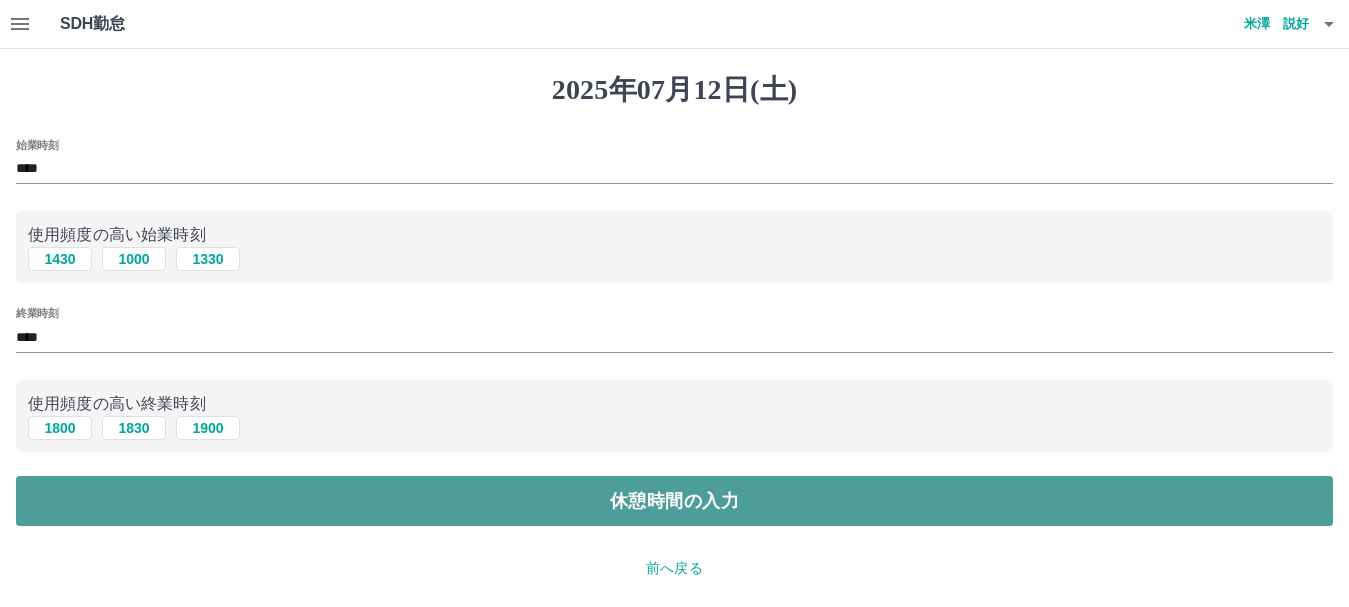click on "休憩時間の入力" at bounding box center [674, 501] 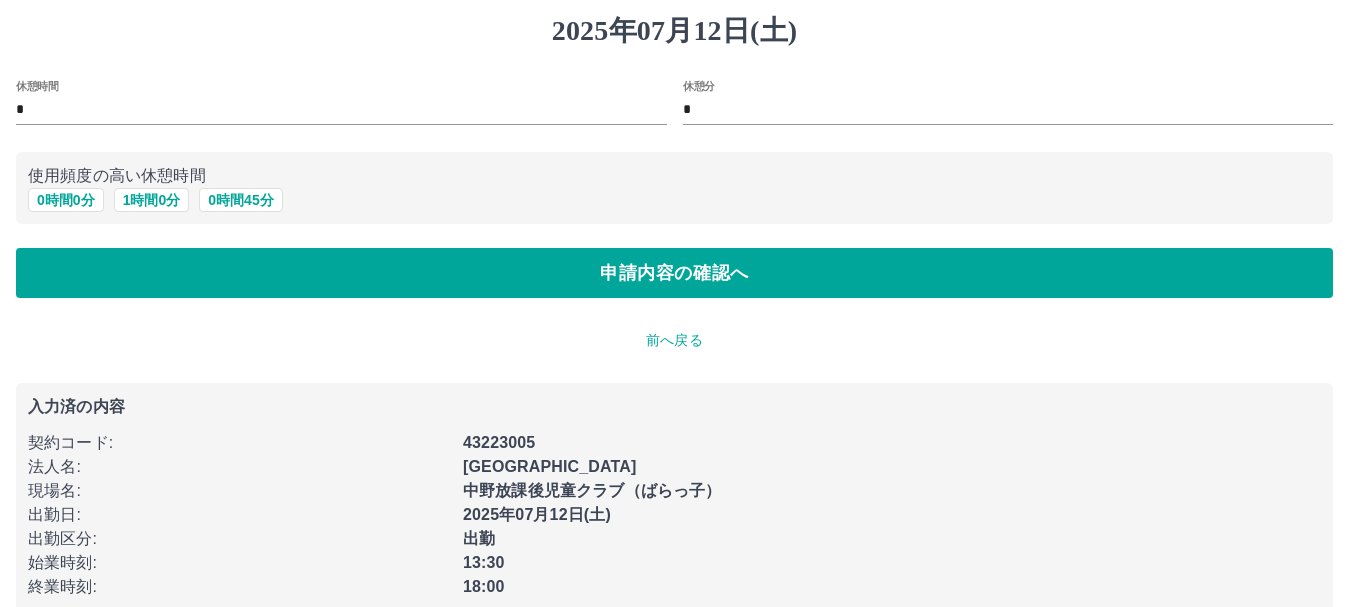 scroll, scrollTop: 92, scrollLeft: 0, axis: vertical 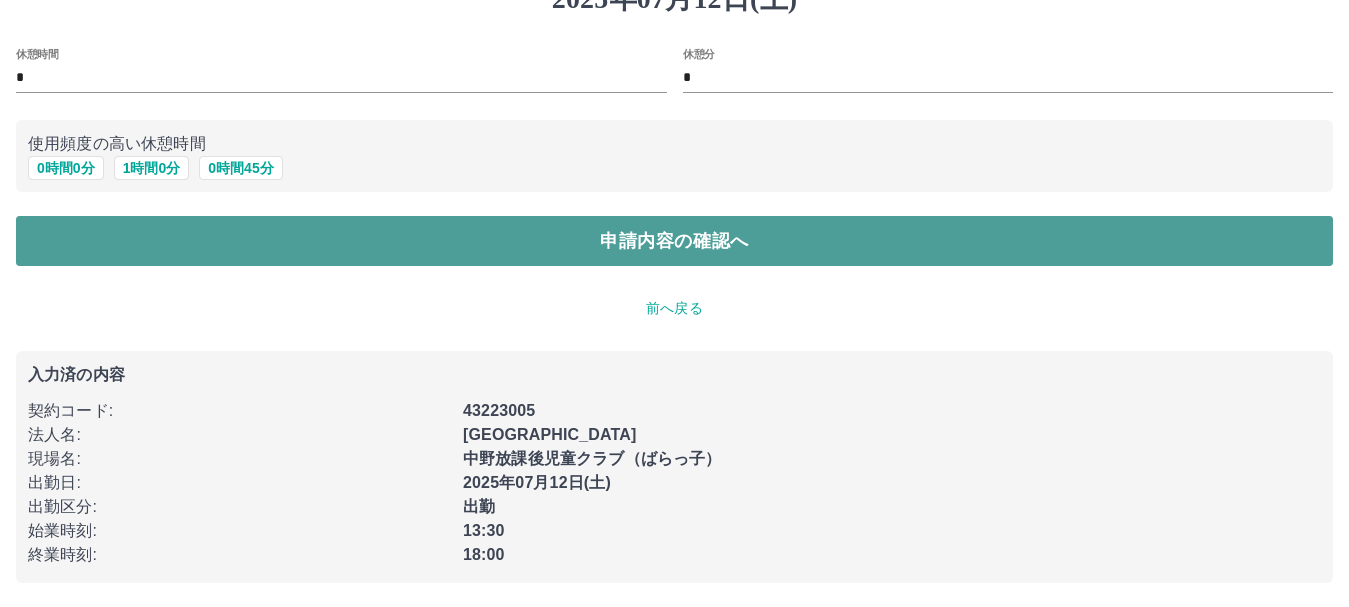 click on "申請内容の確認へ" at bounding box center (674, 241) 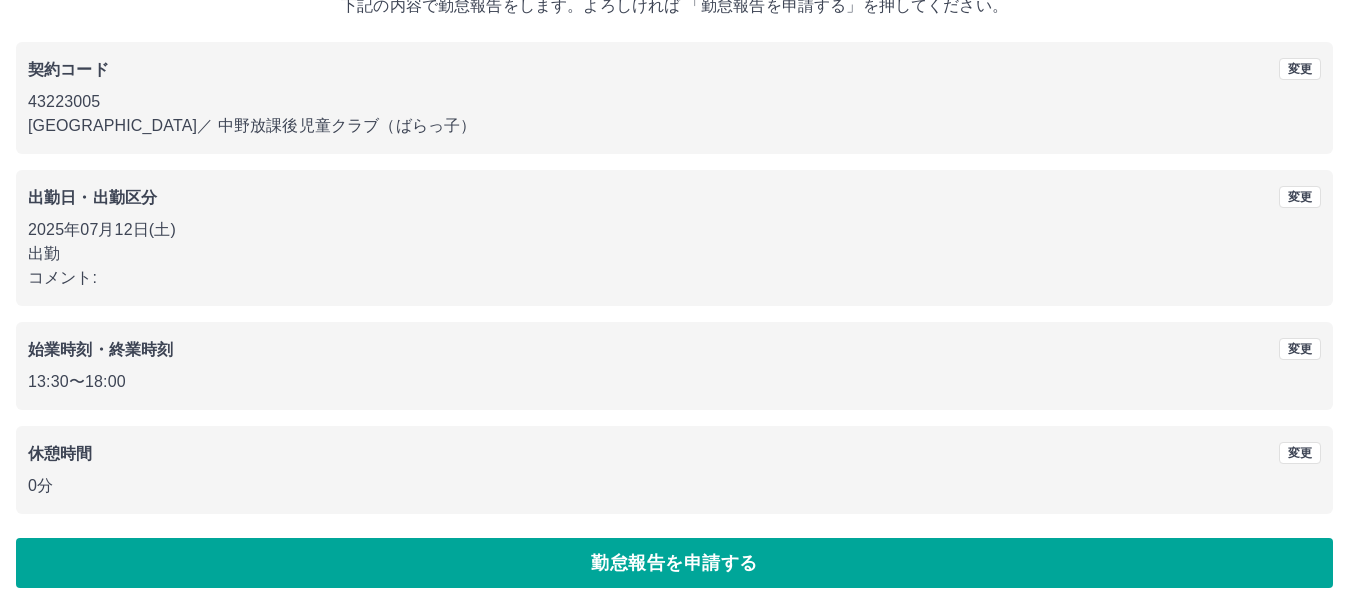scroll, scrollTop: 142, scrollLeft: 0, axis: vertical 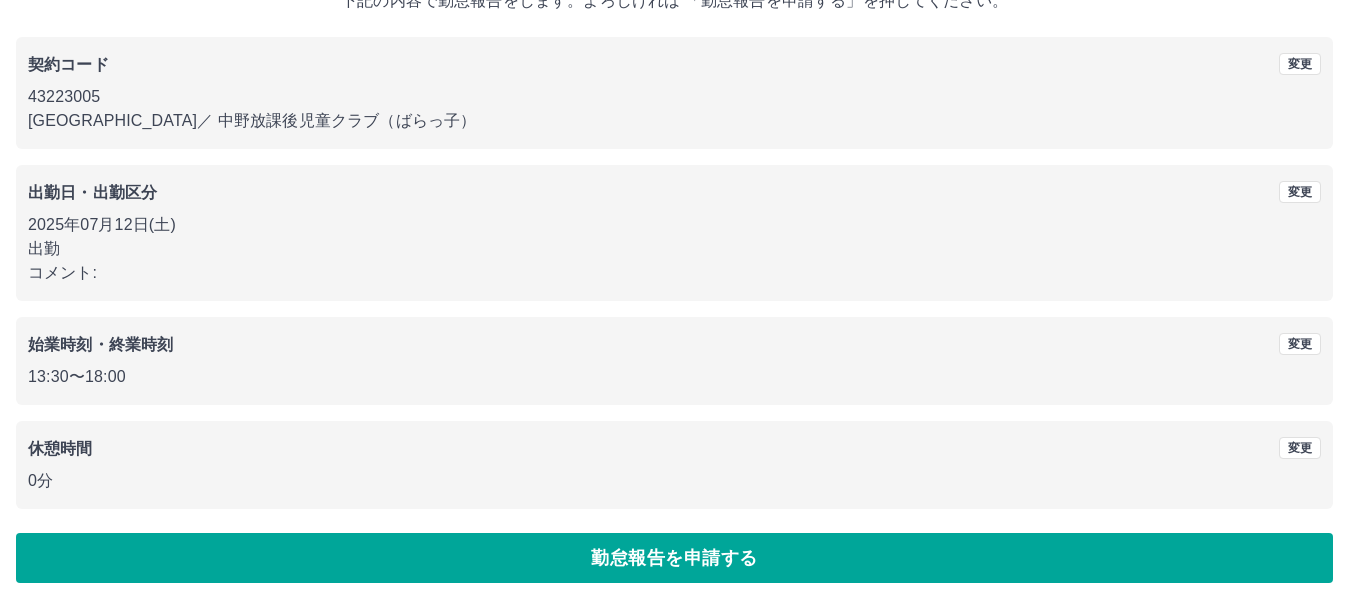 click on "勤怠報告を申請する" at bounding box center (674, 558) 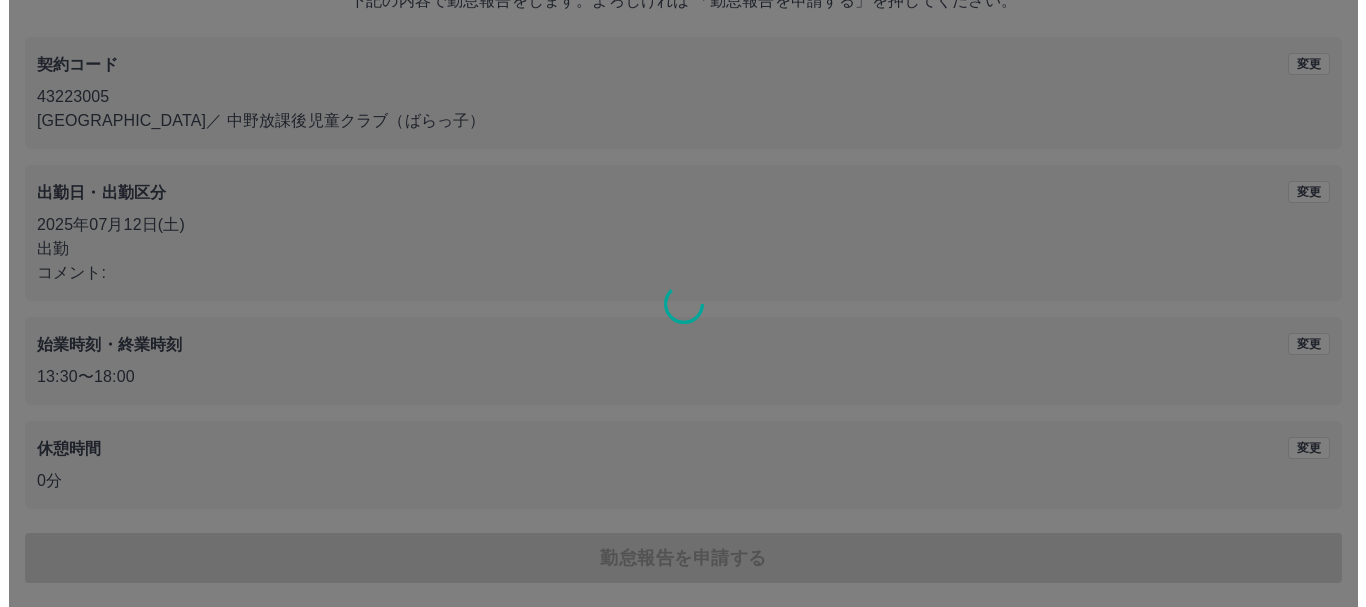 scroll, scrollTop: 0, scrollLeft: 0, axis: both 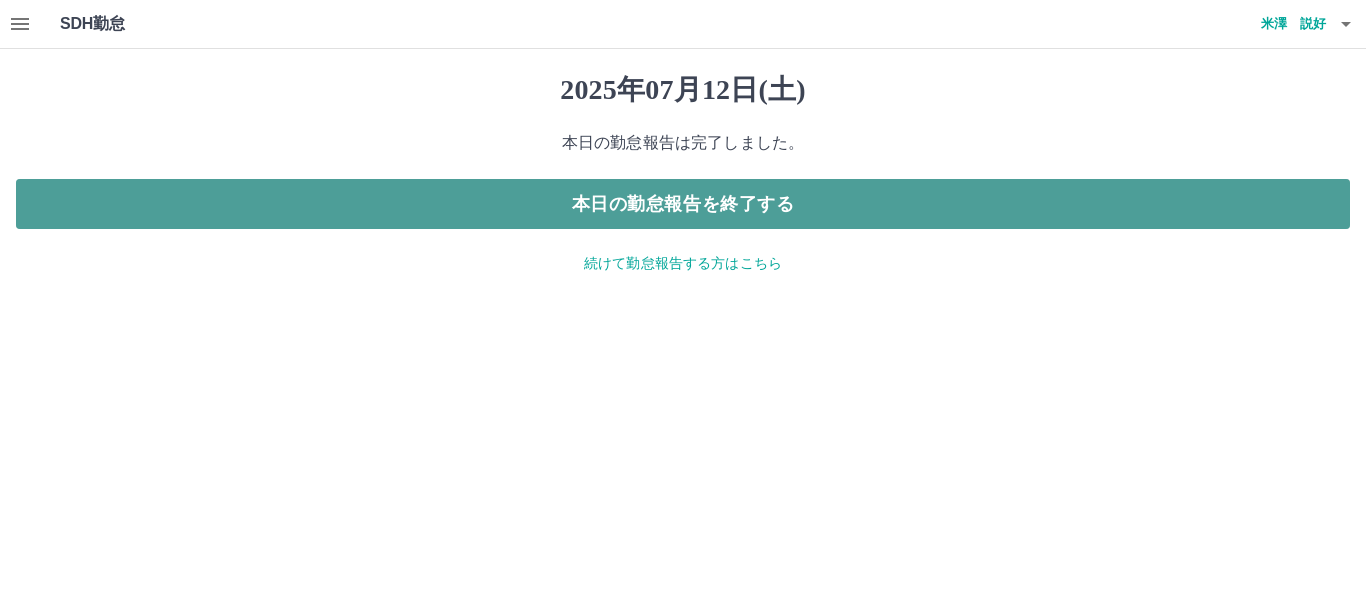 click on "本日の勤怠報告を終了する" at bounding box center [683, 204] 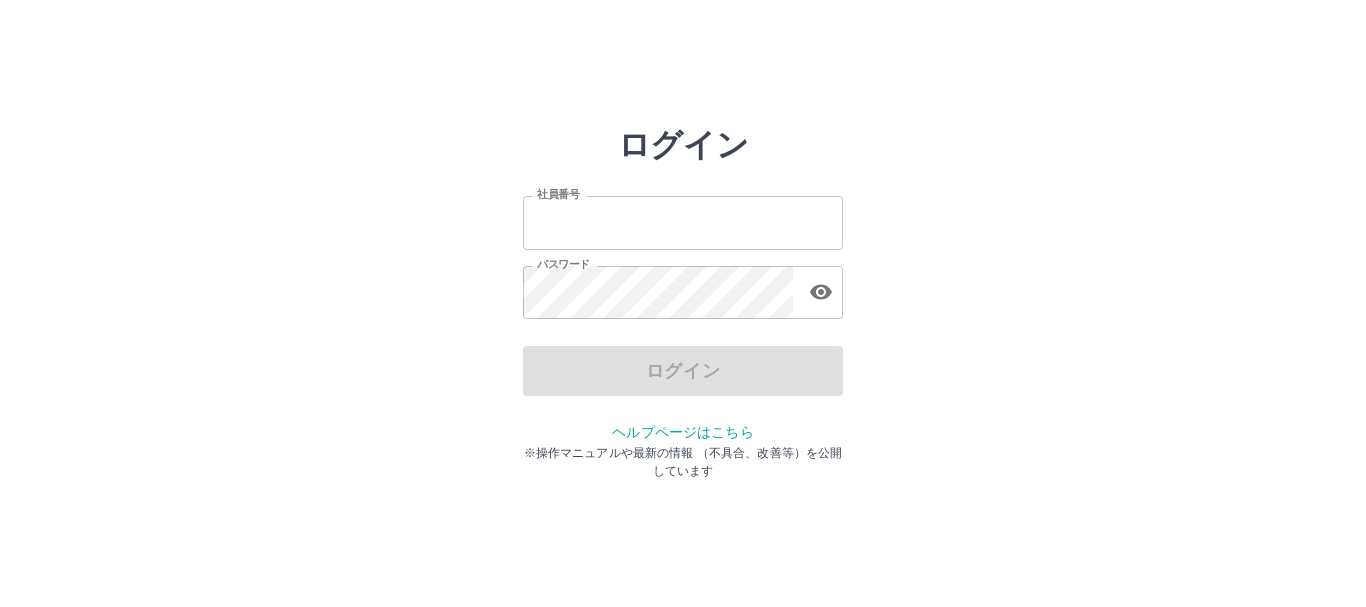 scroll, scrollTop: 0, scrollLeft: 0, axis: both 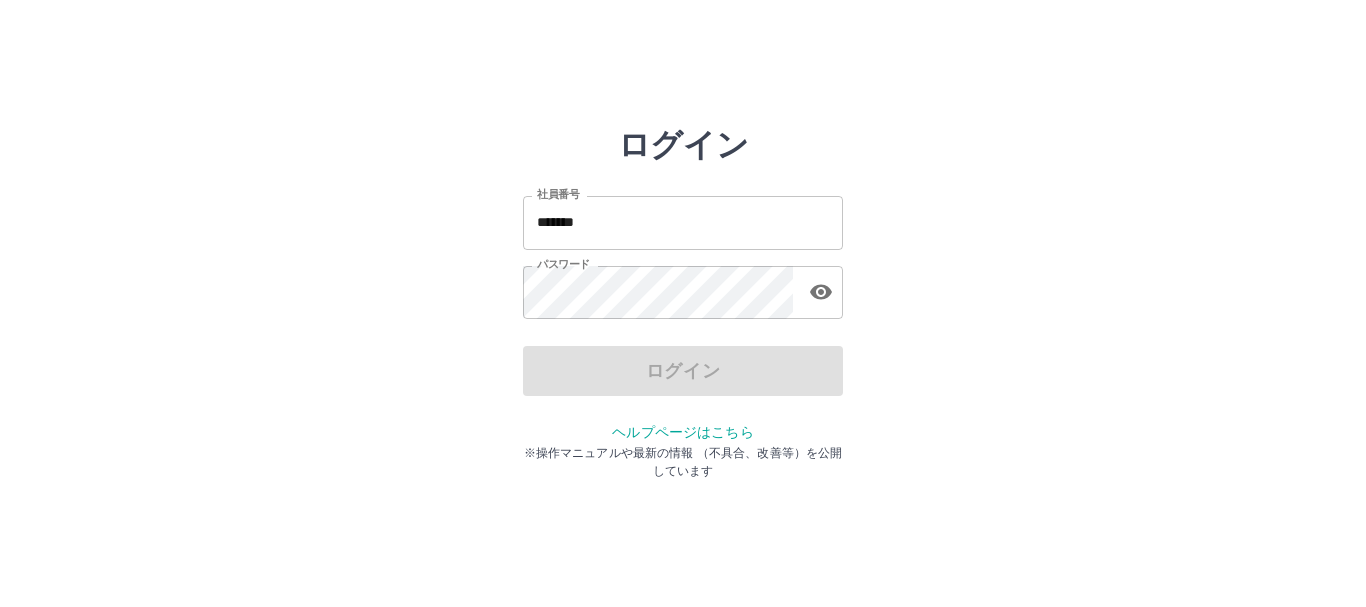 click on "*******" at bounding box center (683, 222) 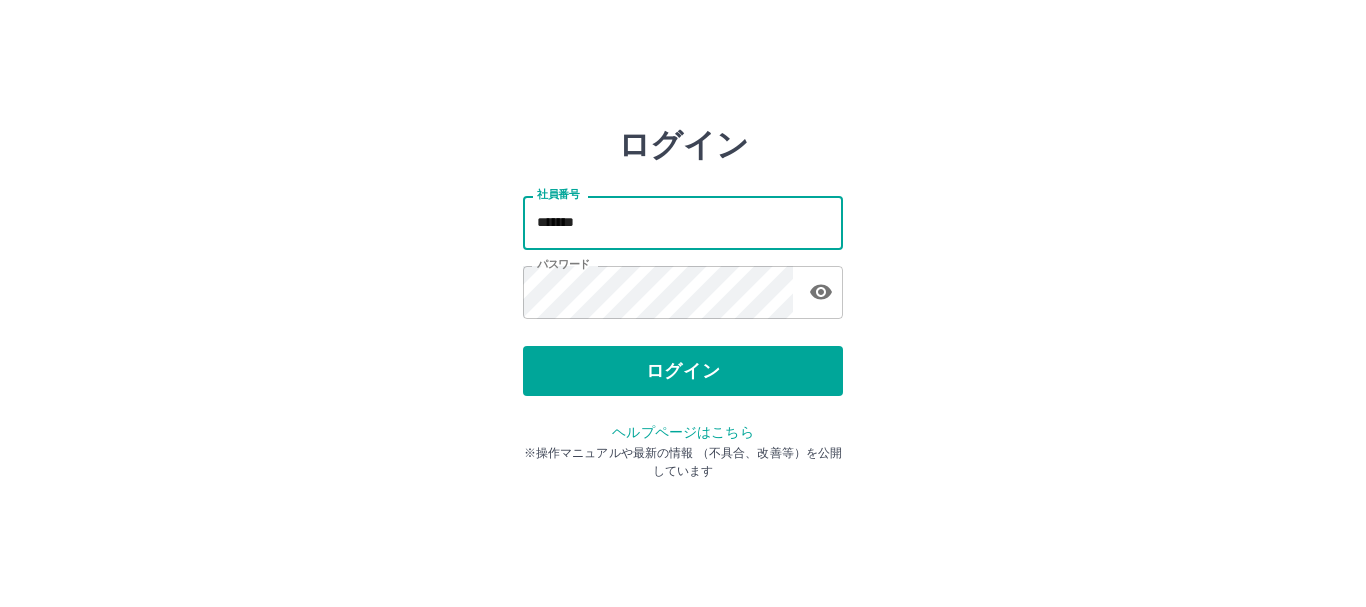 type on "*******" 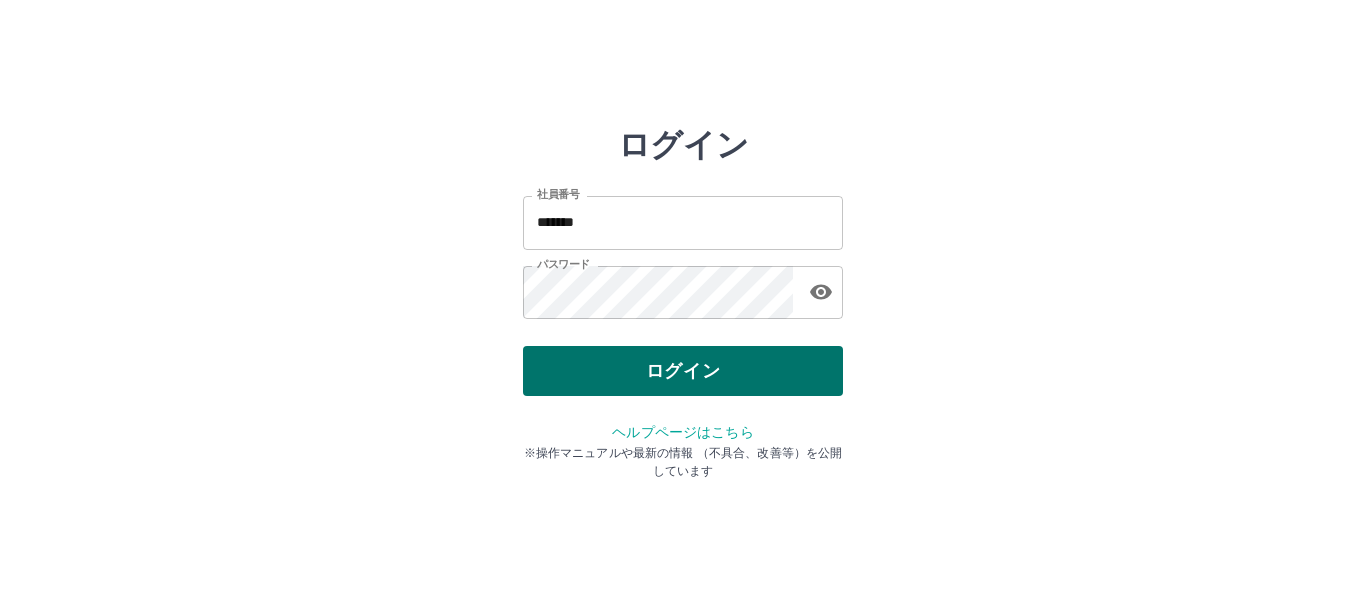click on "ログイン 社員番号 ******* 社員番号 パスワード パスワード ログイン ヘルプページはこちら ※操作マニュアルや最新の情報 （不具合、改善等）を公開しています" at bounding box center [683, 286] 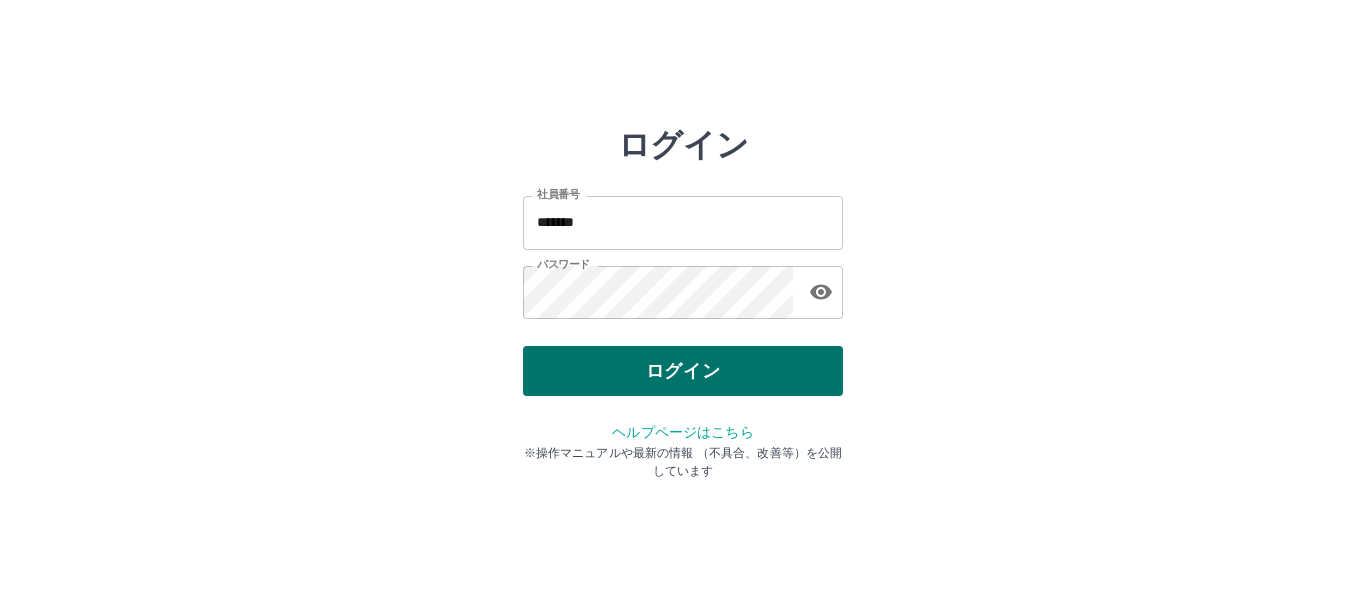 click on "ログイン" at bounding box center (683, 371) 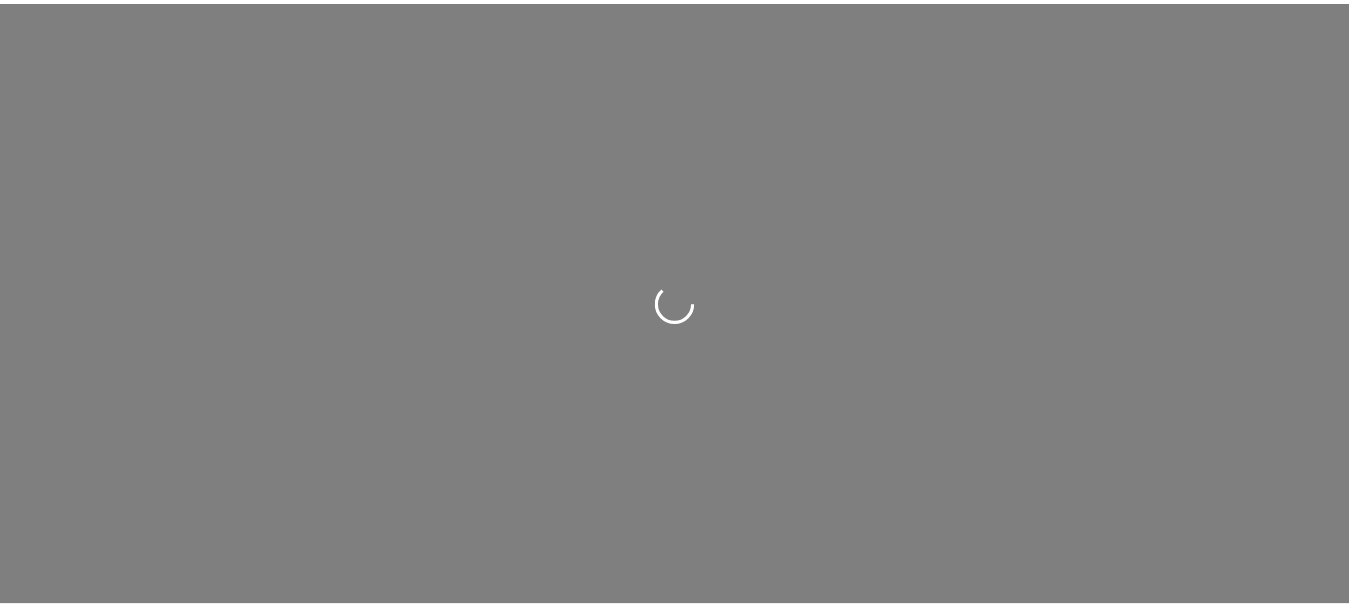scroll, scrollTop: 0, scrollLeft: 0, axis: both 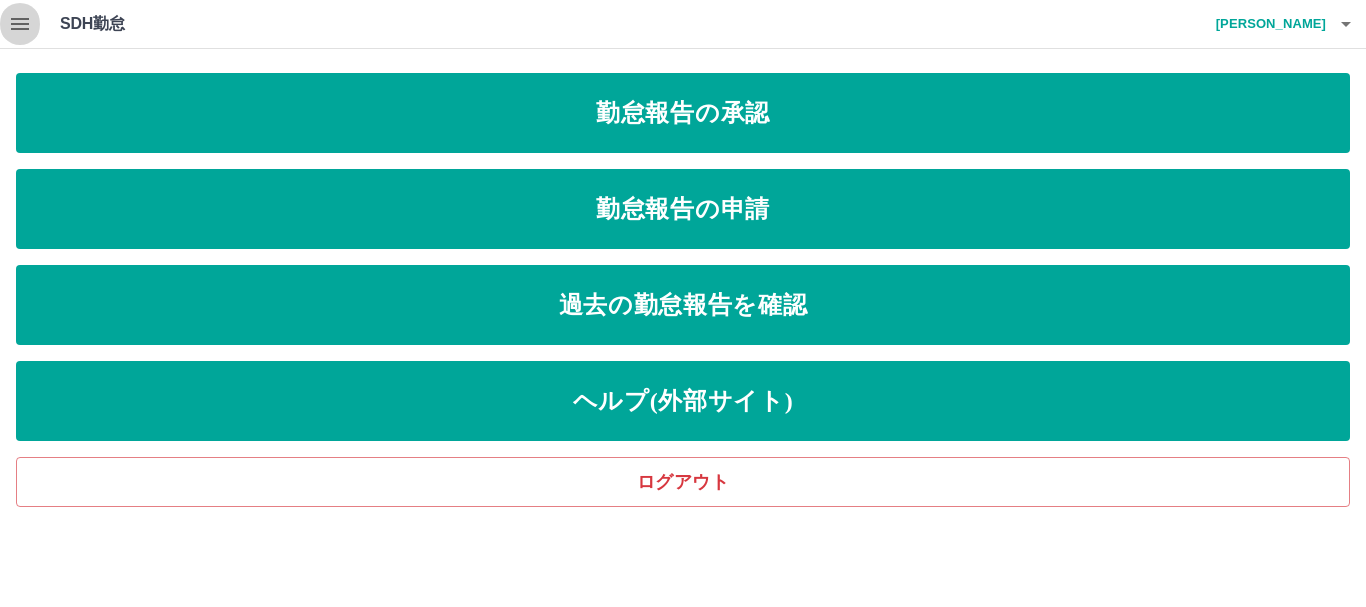 click 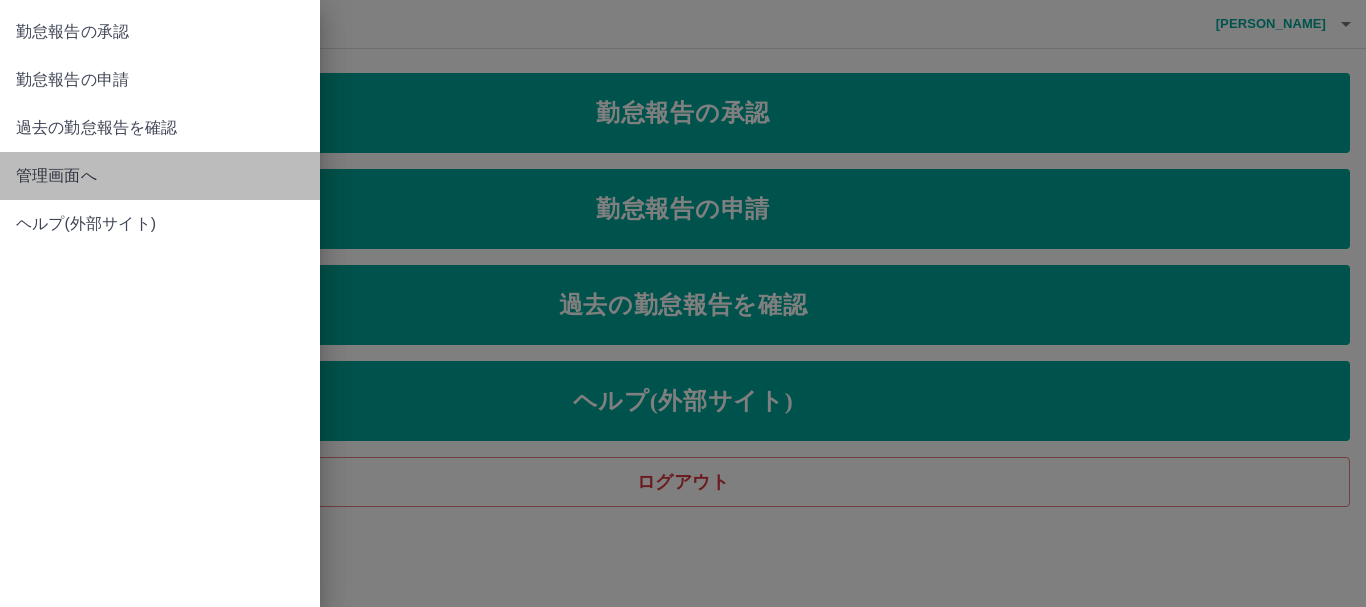 click on "管理画面へ" at bounding box center [160, 176] 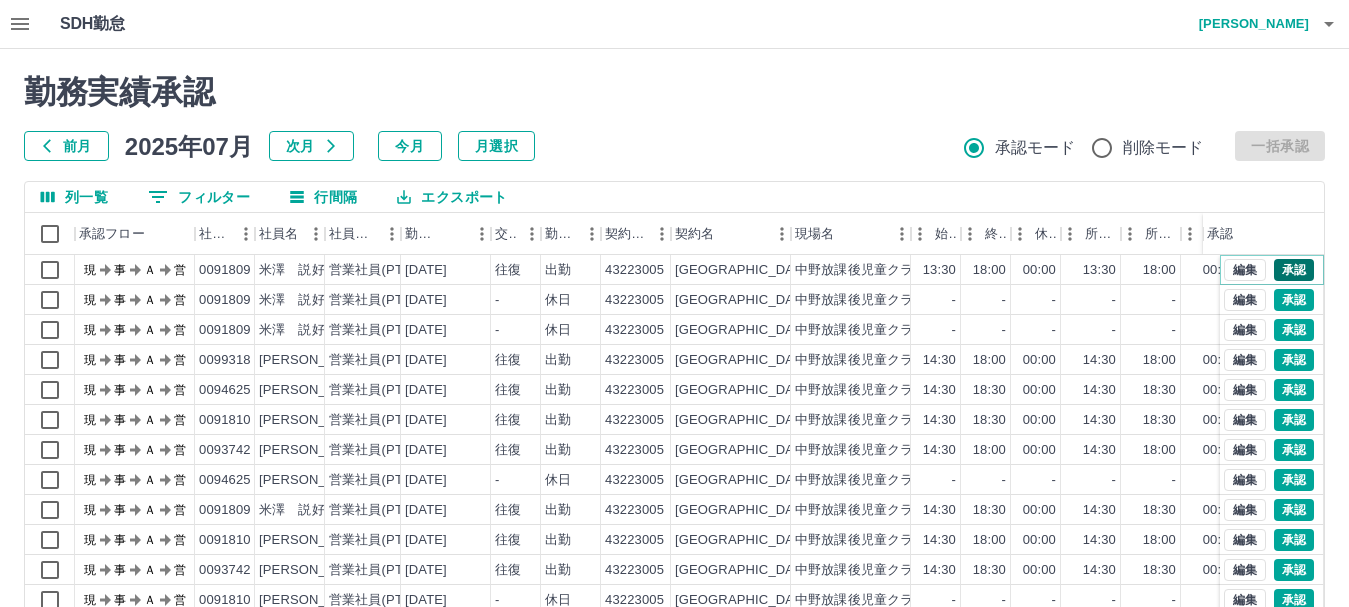 click on "承認" at bounding box center [1294, 270] 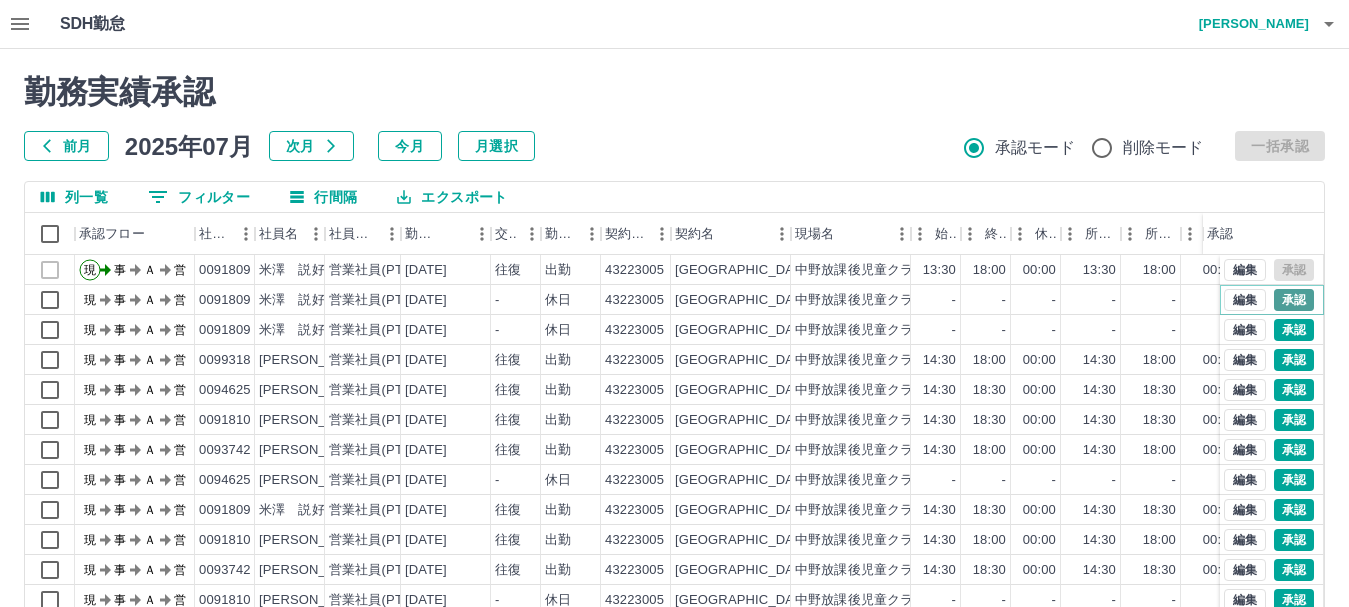 click on "承認" at bounding box center [1294, 300] 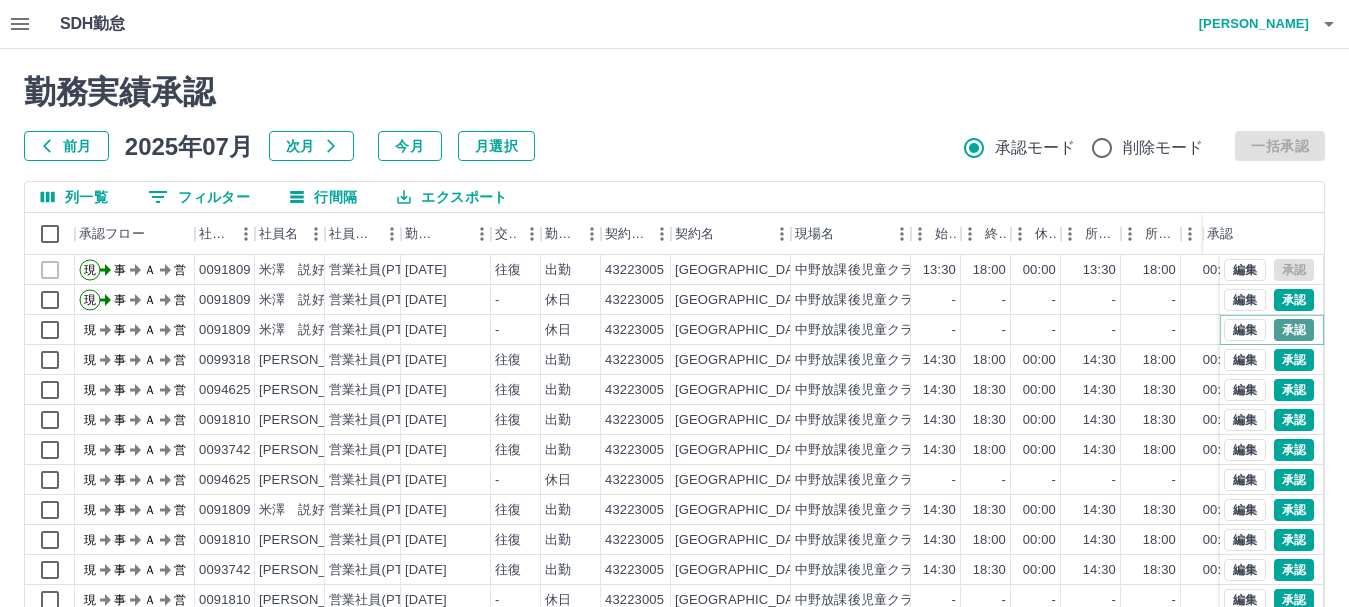 click on "承認" at bounding box center (1294, 330) 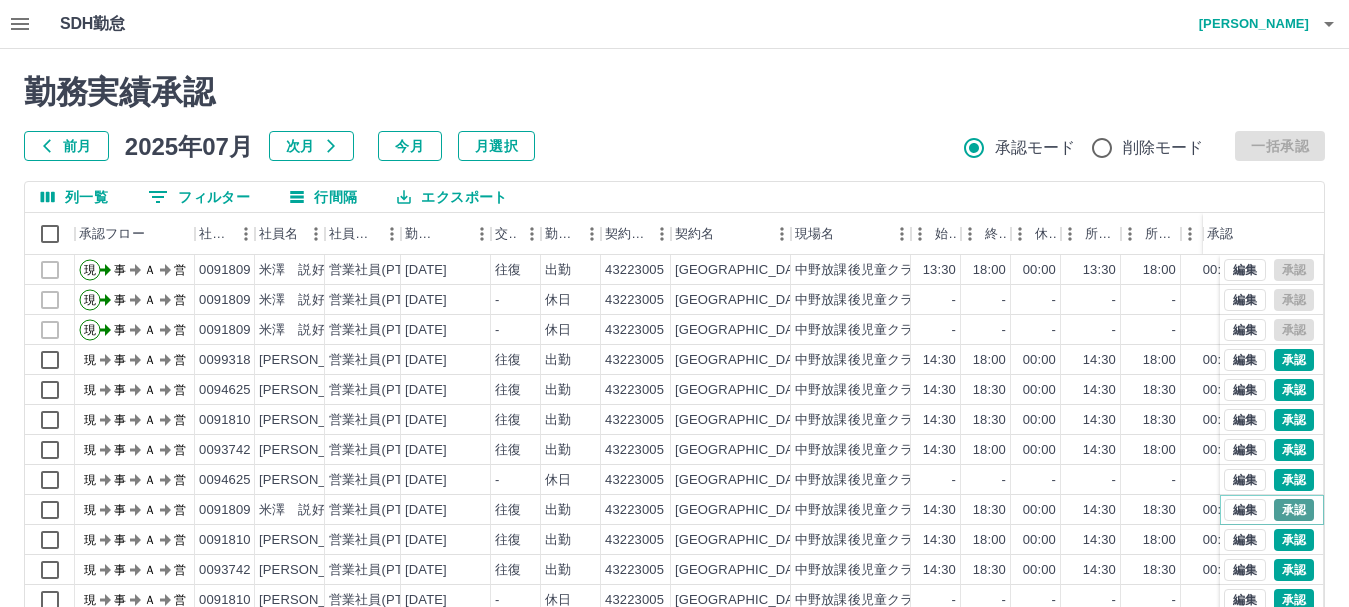 click on "承認" at bounding box center (1294, 510) 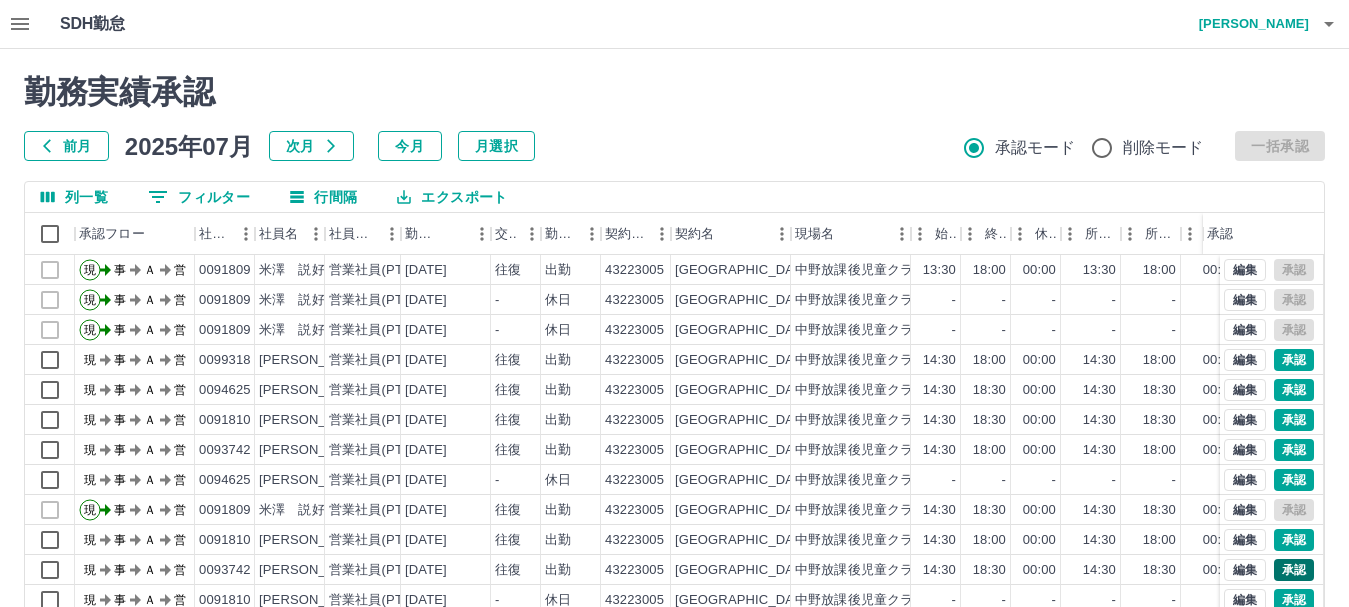 scroll, scrollTop: 104, scrollLeft: 0, axis: vertical 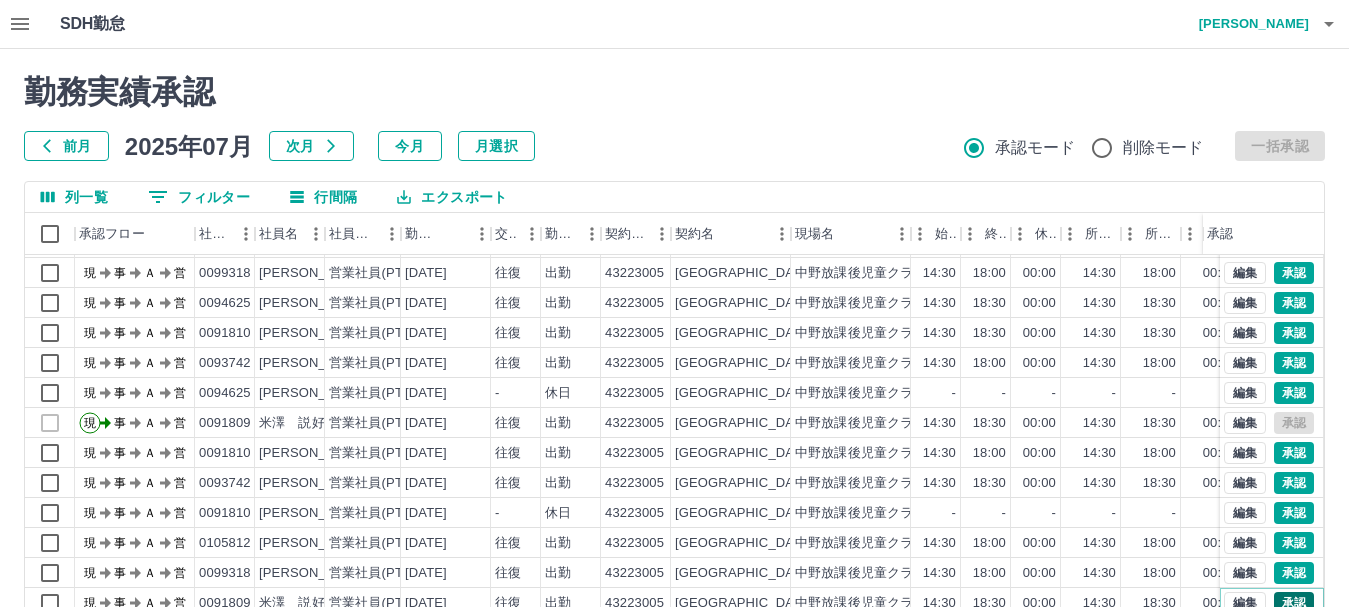 click on "承認" at bounding box center [1294, 603] 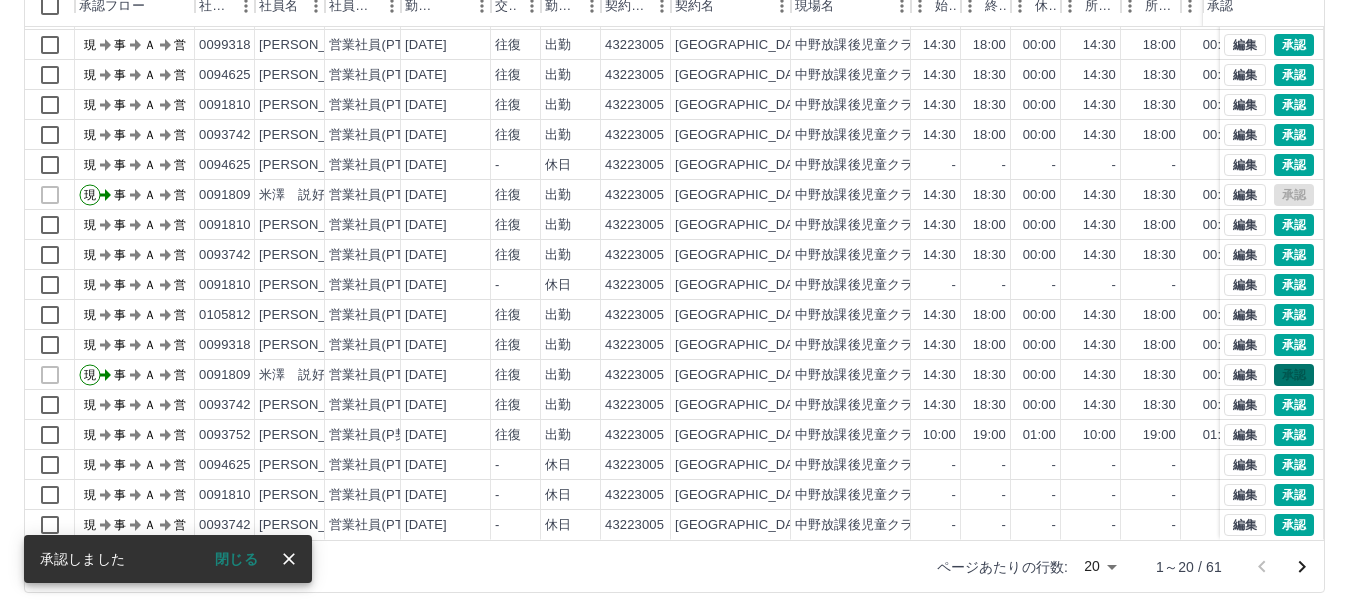 scroll, scrollTop: 238, scrollLeft: 0, axis: vertical 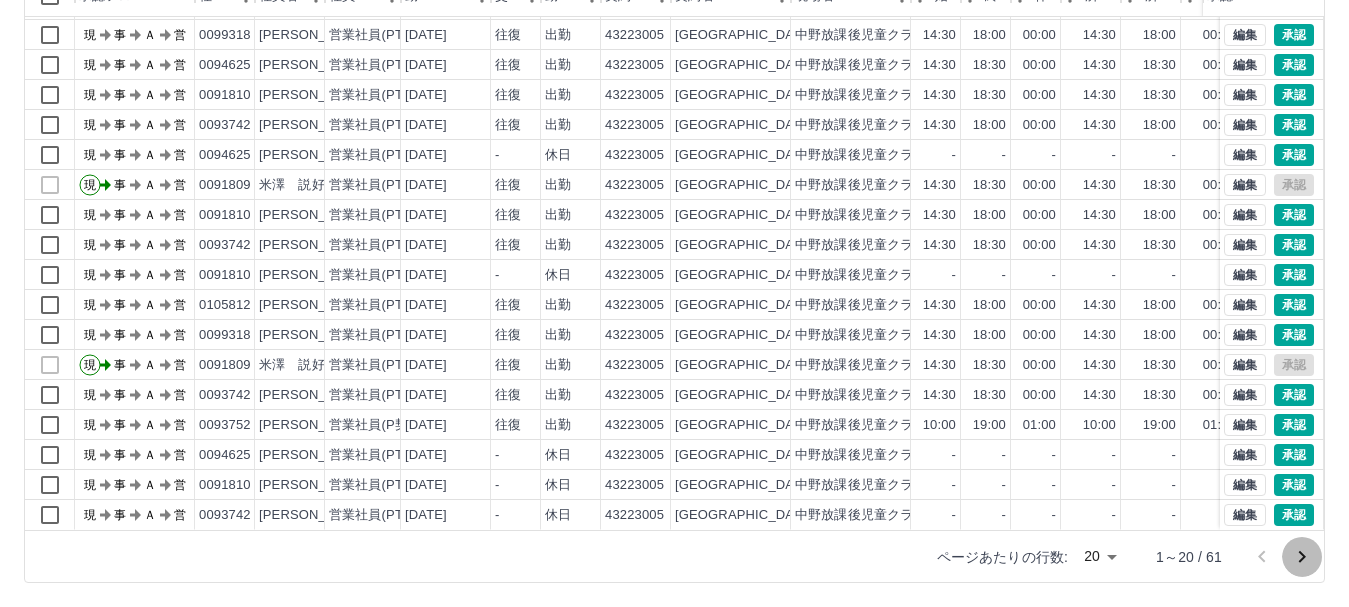 click 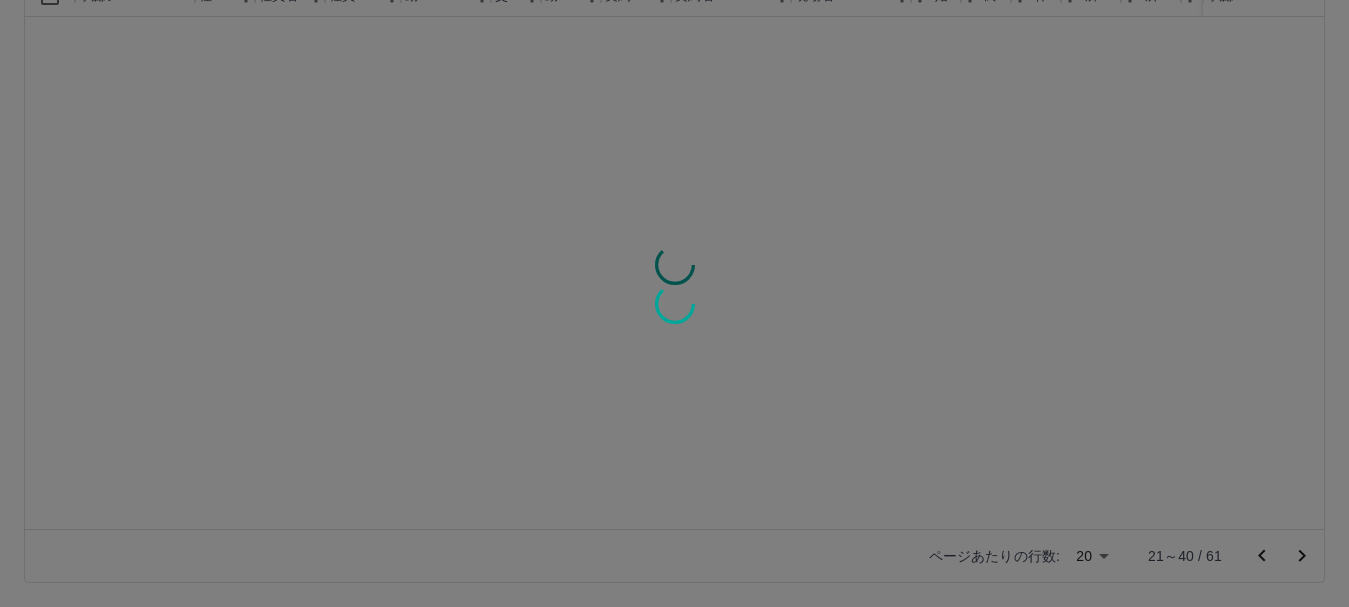 scroll, scrollTop: 0, scrollLeft: 0, axis: both 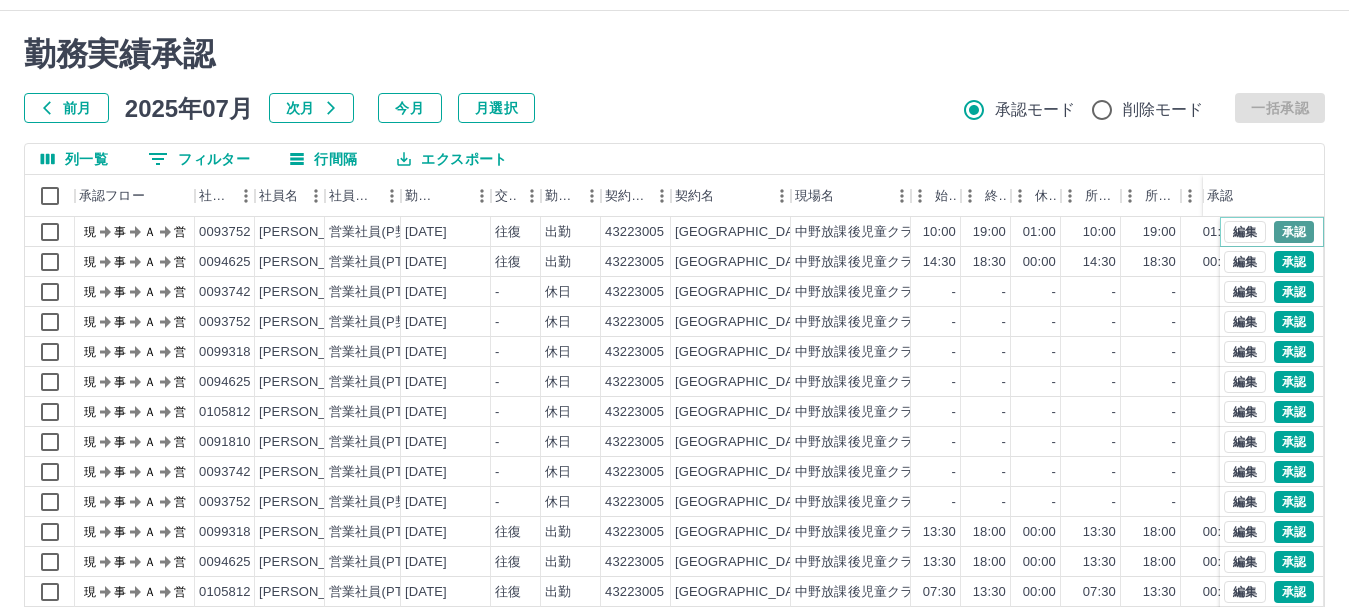 click on "承認" at bounding box center [1294, 232] 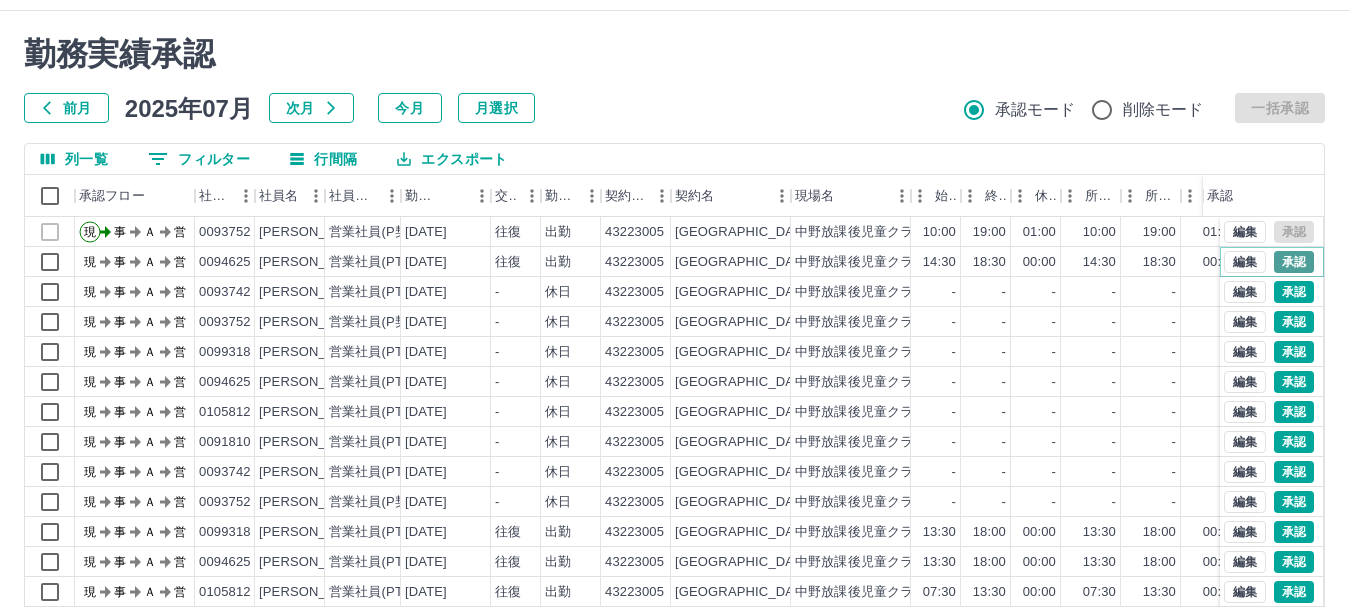 click on "承認" at bounding box center [1294, 262] 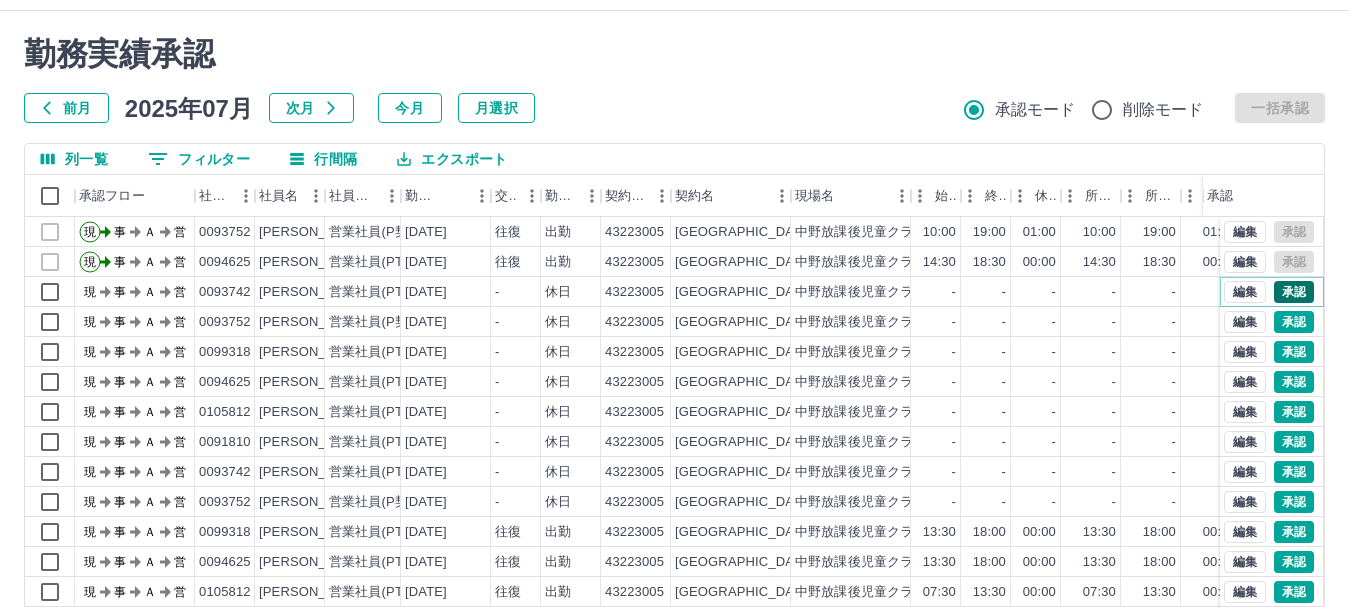 click on "承認" at bounding box center [1294, 292] 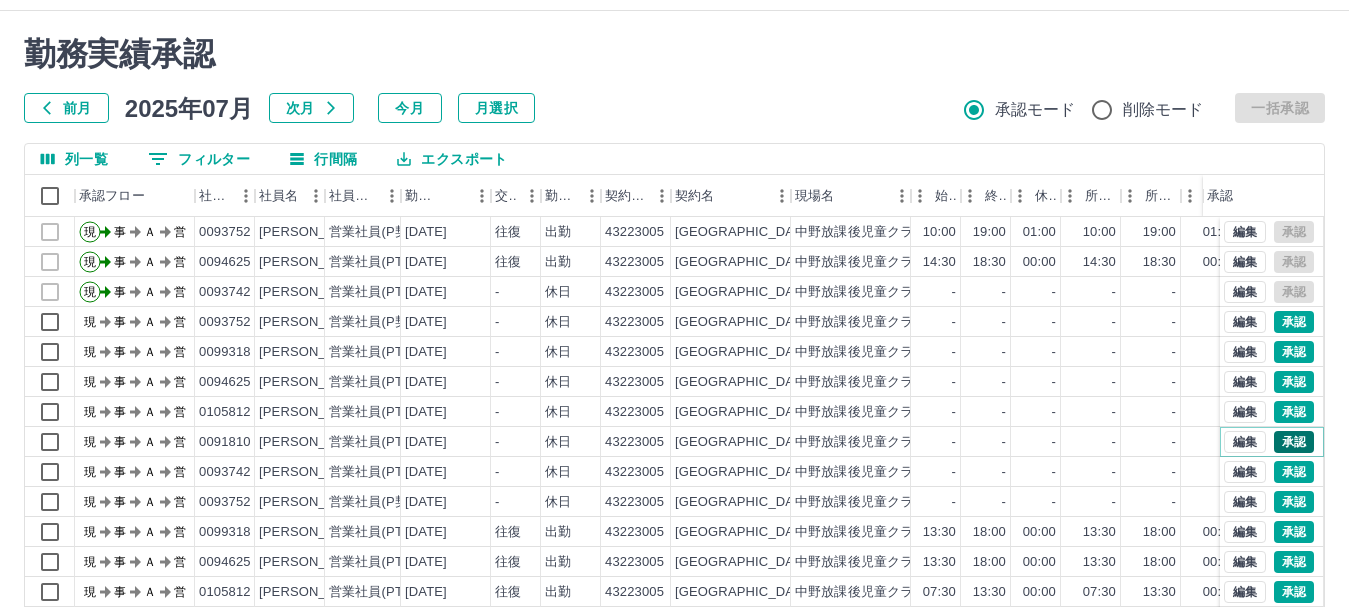 click on "承認" at bounding box center (1294, 442) 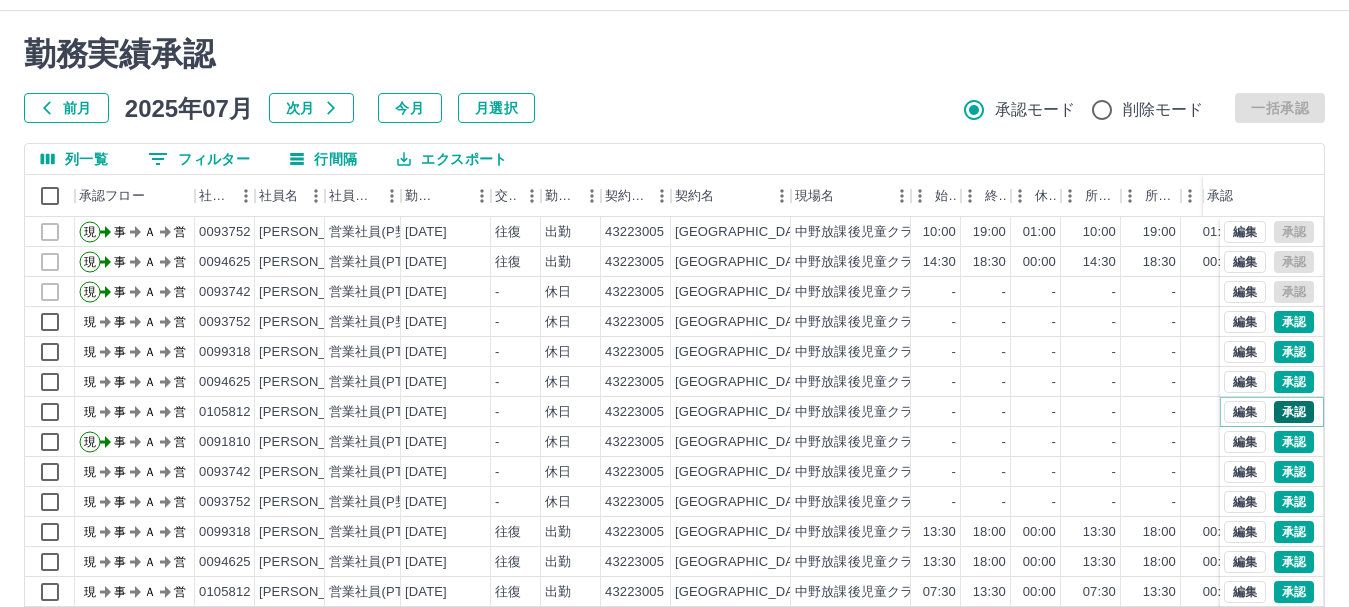 click on "承認" at bounding box center (1294, 412) 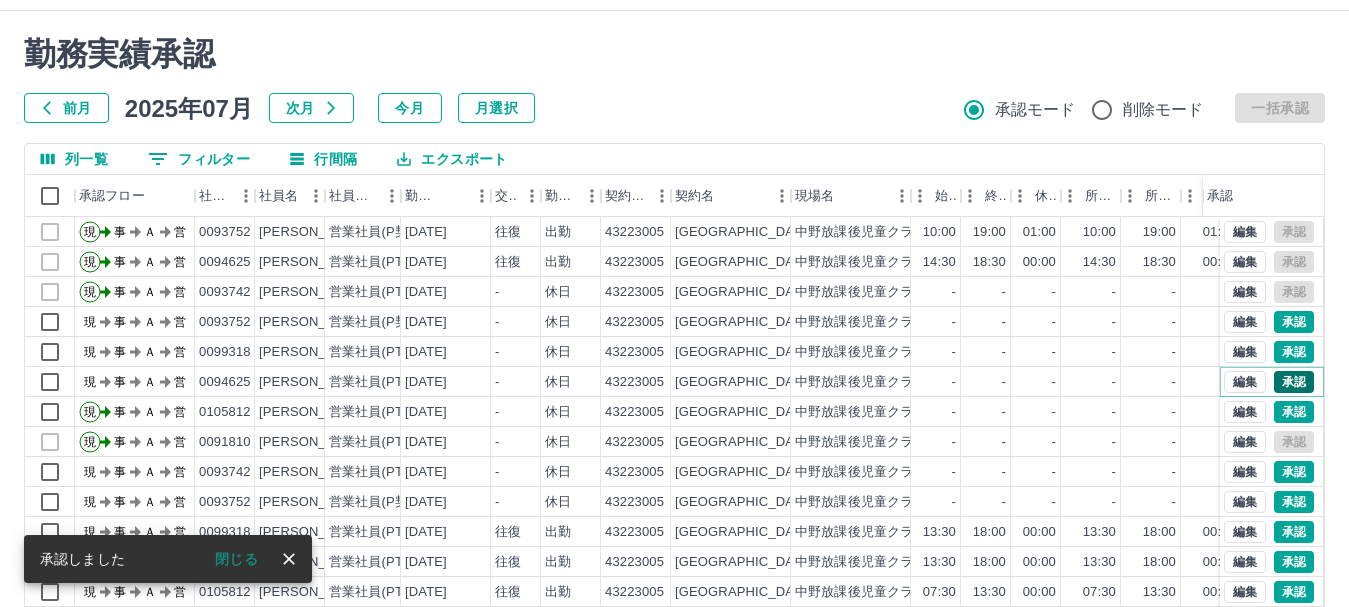 click on "承認" at bounding box center [1294, 382] 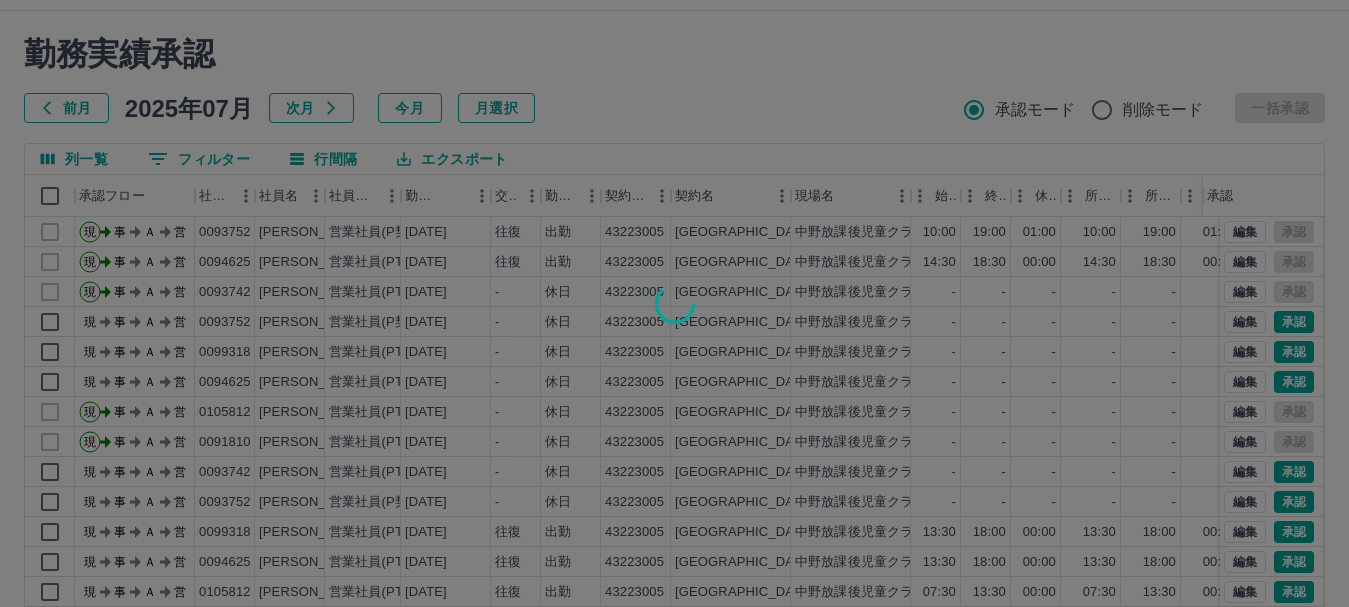 click at bounding box center [674, 303] 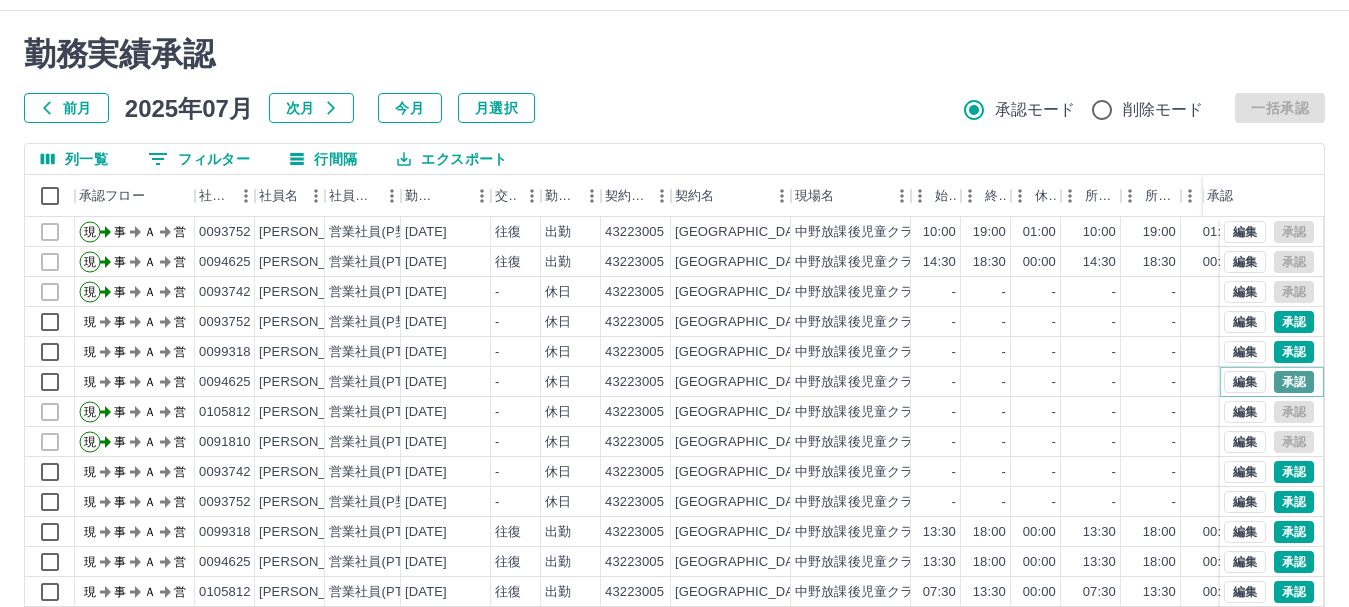 click on "承認" at bounding box center (1294, 382) 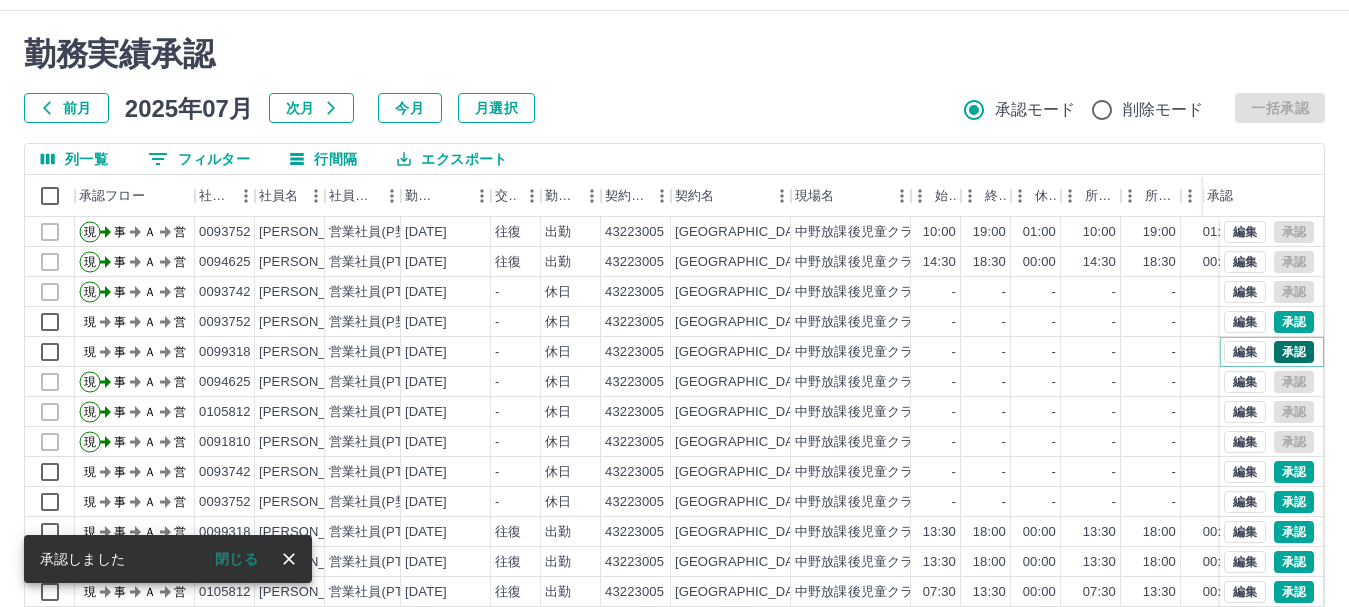 click on "承認" at bounding box center [1294, 352] 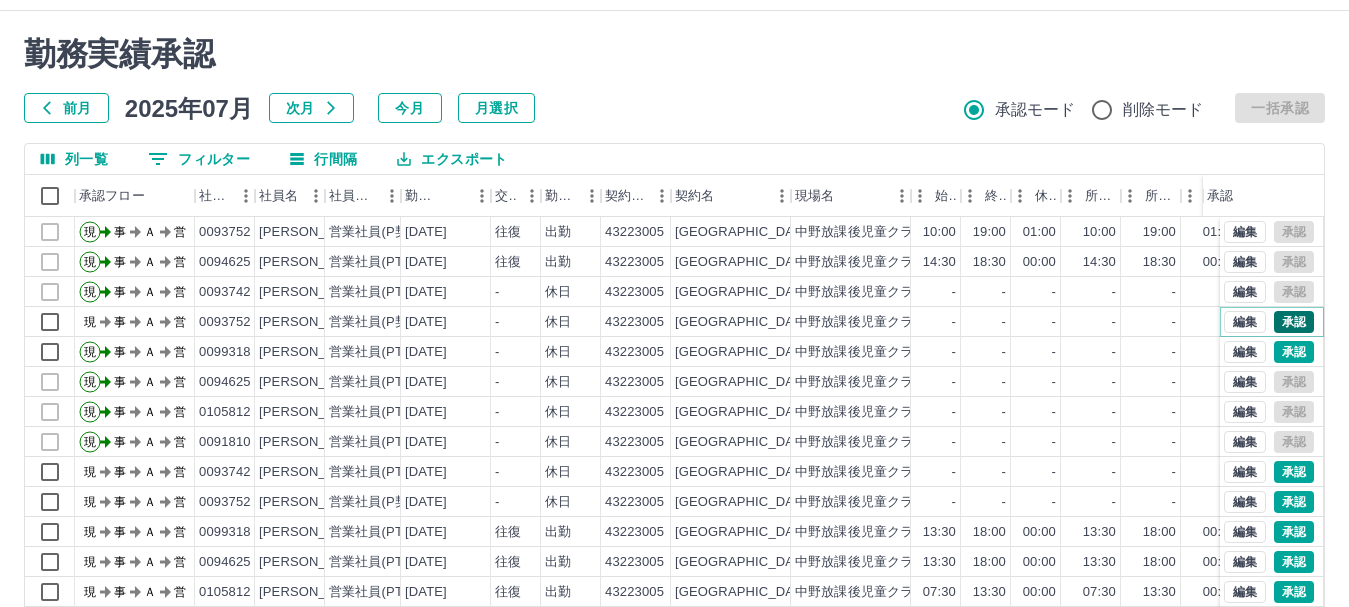 click on "承認" at bounding box center [1294, 322] 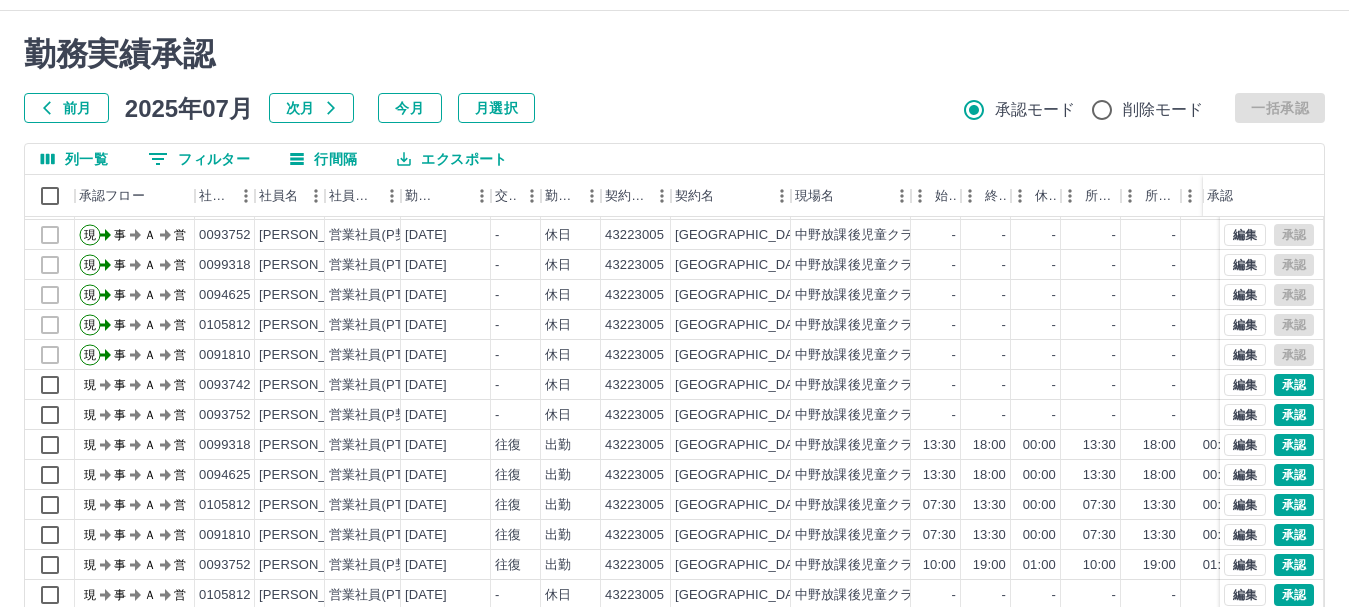 scroll, scrollTop: 104, scrollLeft: 0, axis: vertical 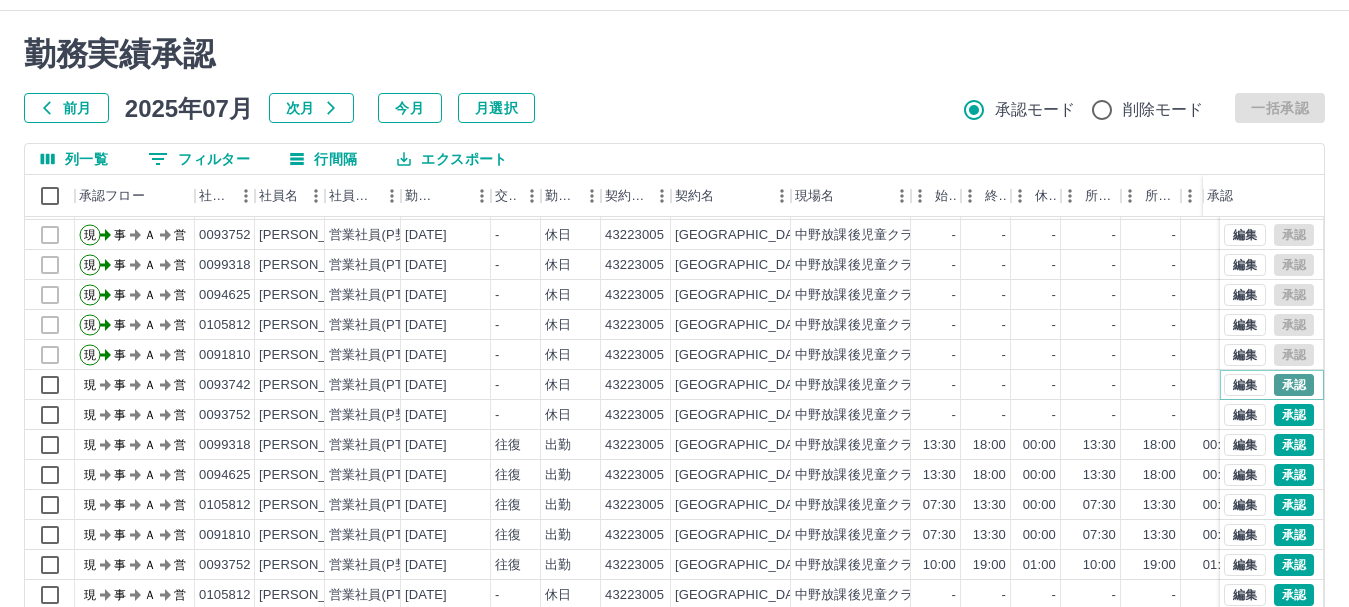 click on "承認" at bounding box center (1294, 385) 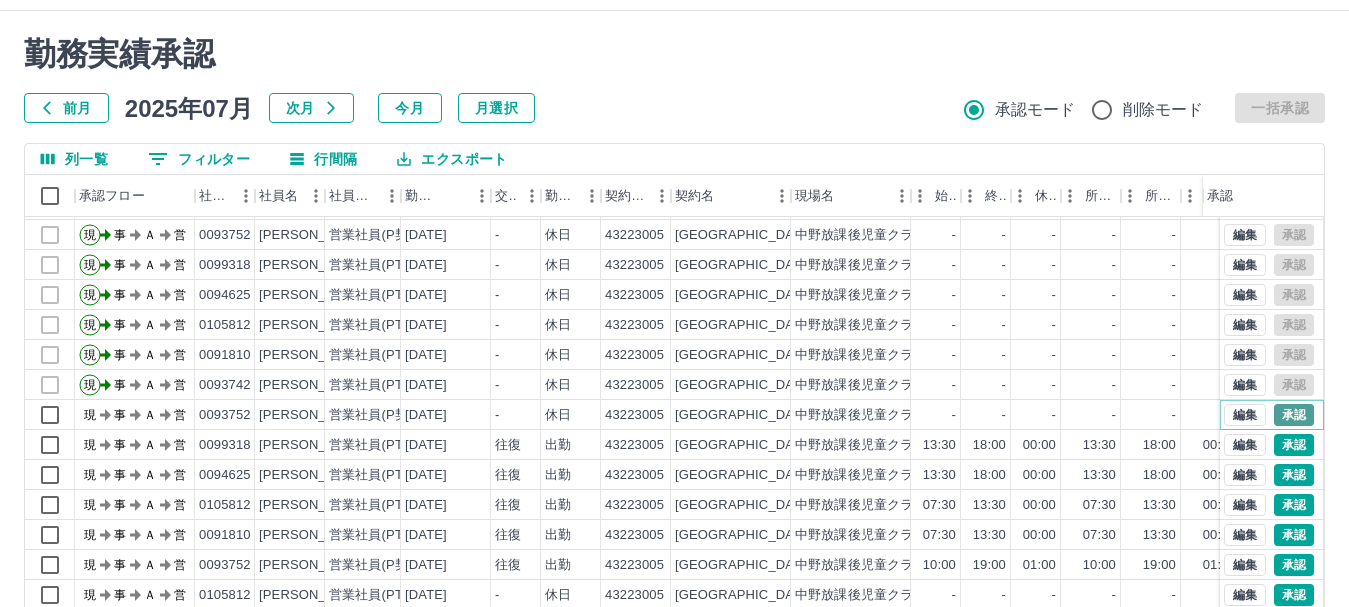 click on "承認" at bounding box center [1294, 415] 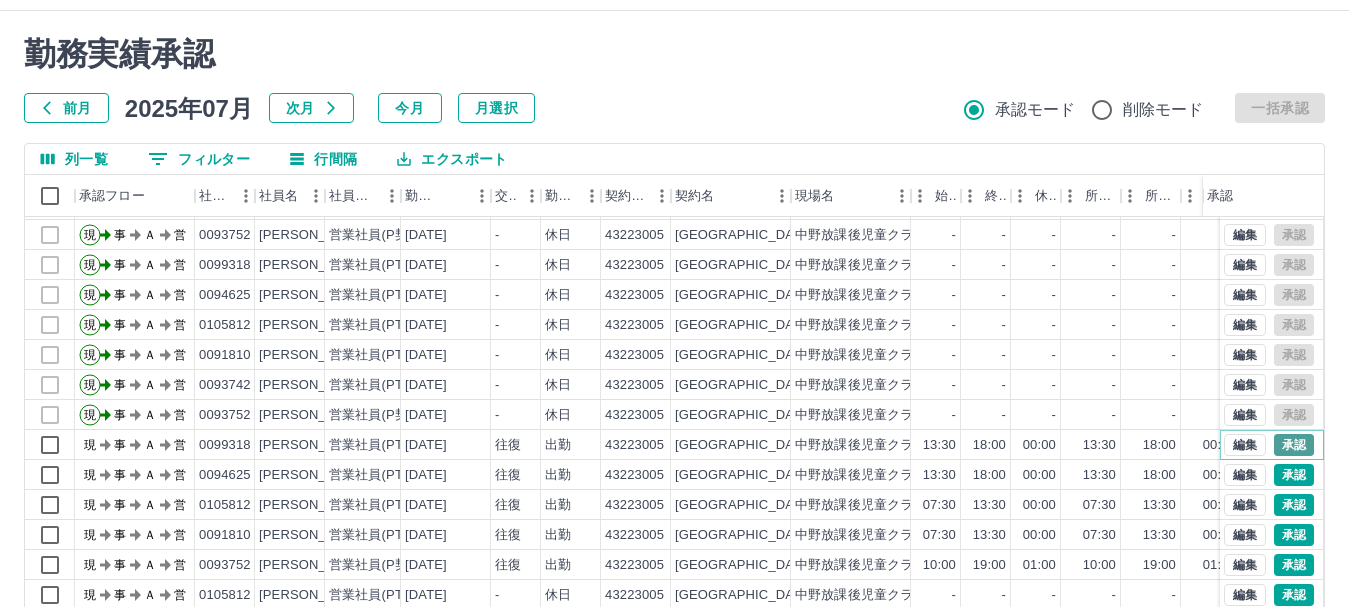 click on "承認" at bounding box center [1294, 445] 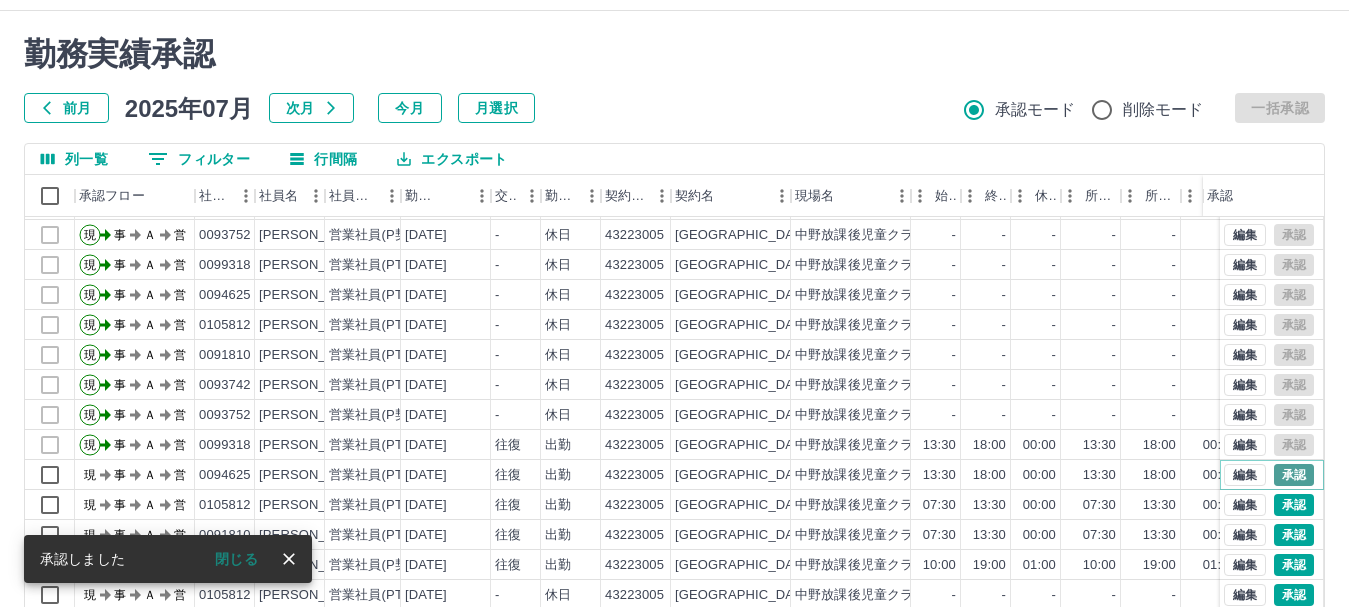 click on "承認" at bounding box center [1294, 475] 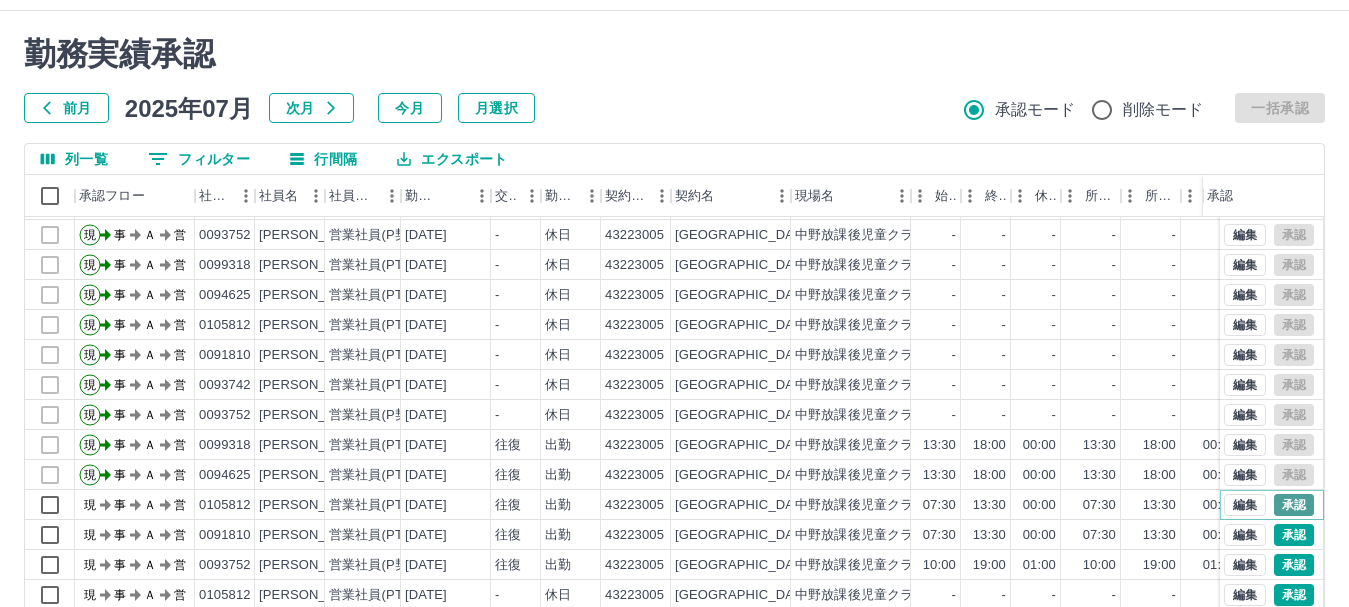 click on "承認" at bounding box center (1294, 505) 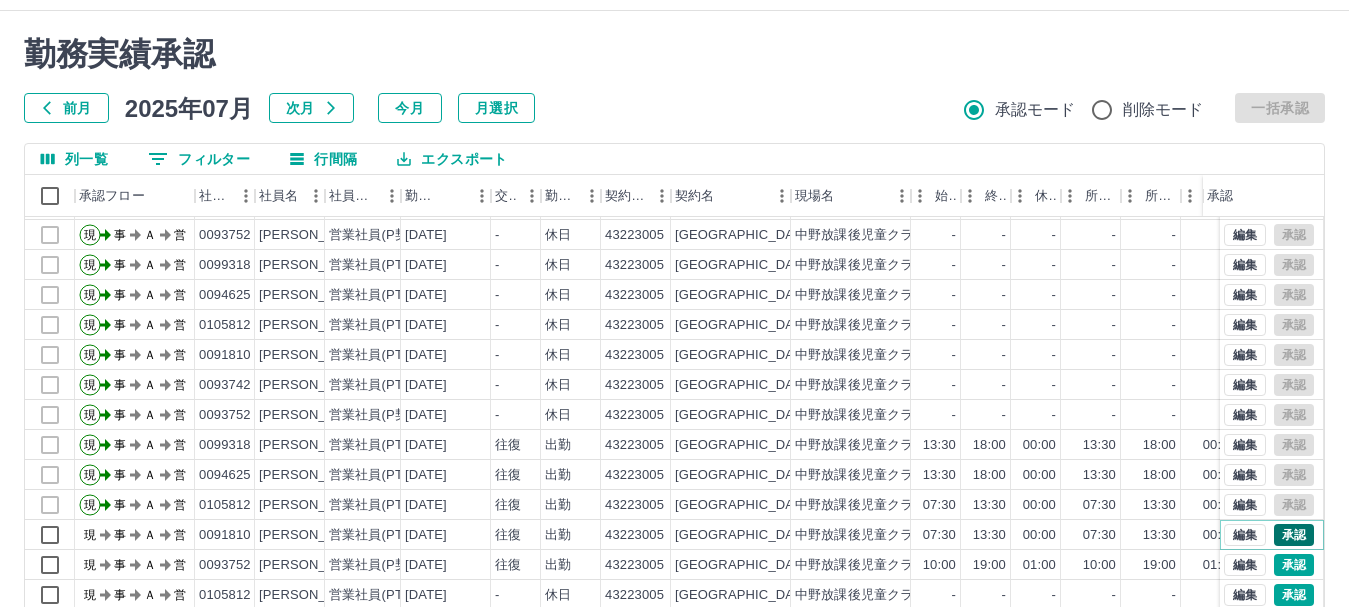 click on "承認" at bounding box center [1294, 535] 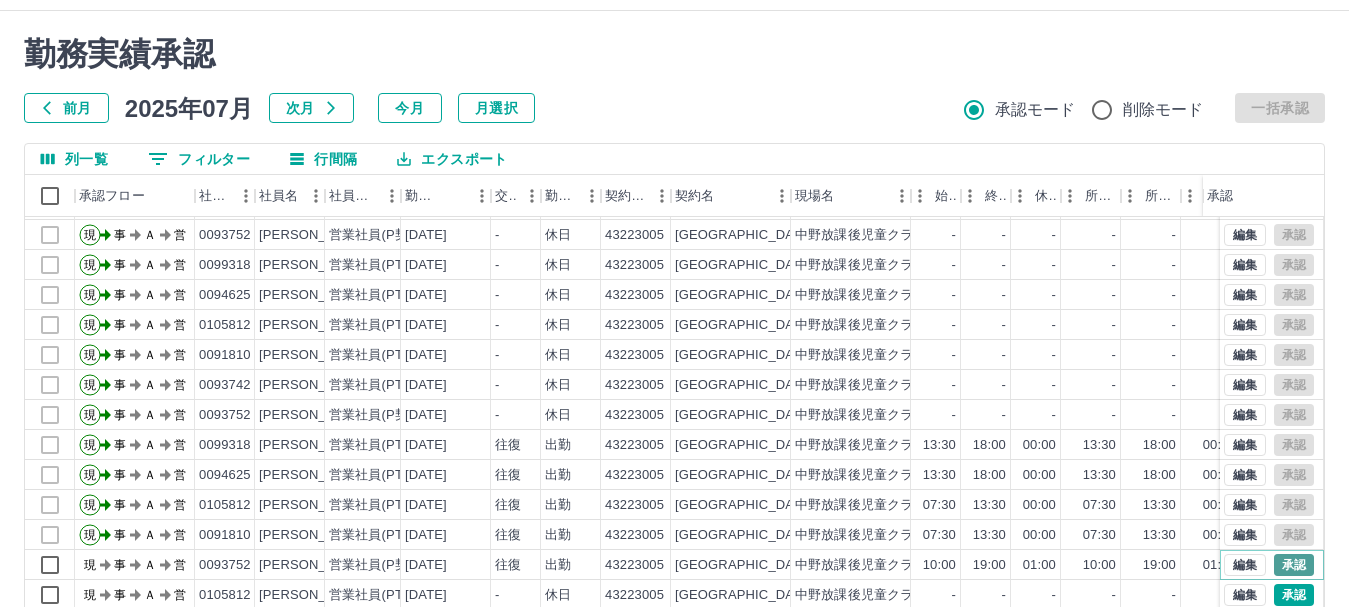 click on "承認" at bounding box center [1294, 565] 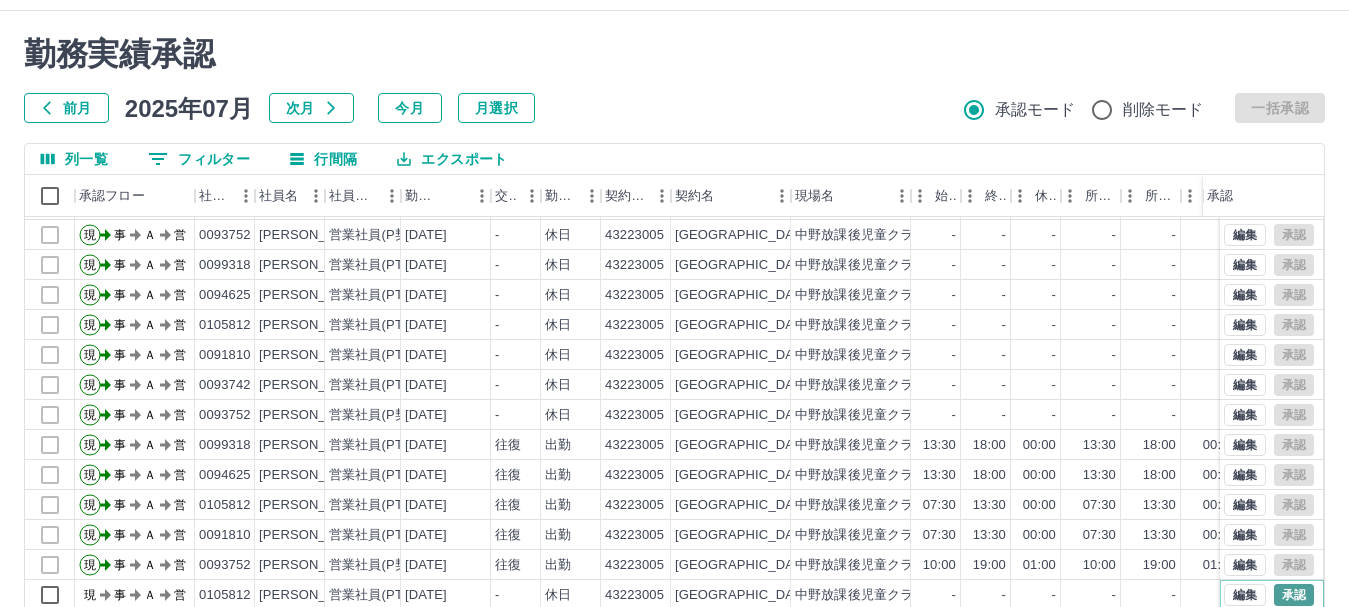 click on "承認" at bounding box center (1294, 595) 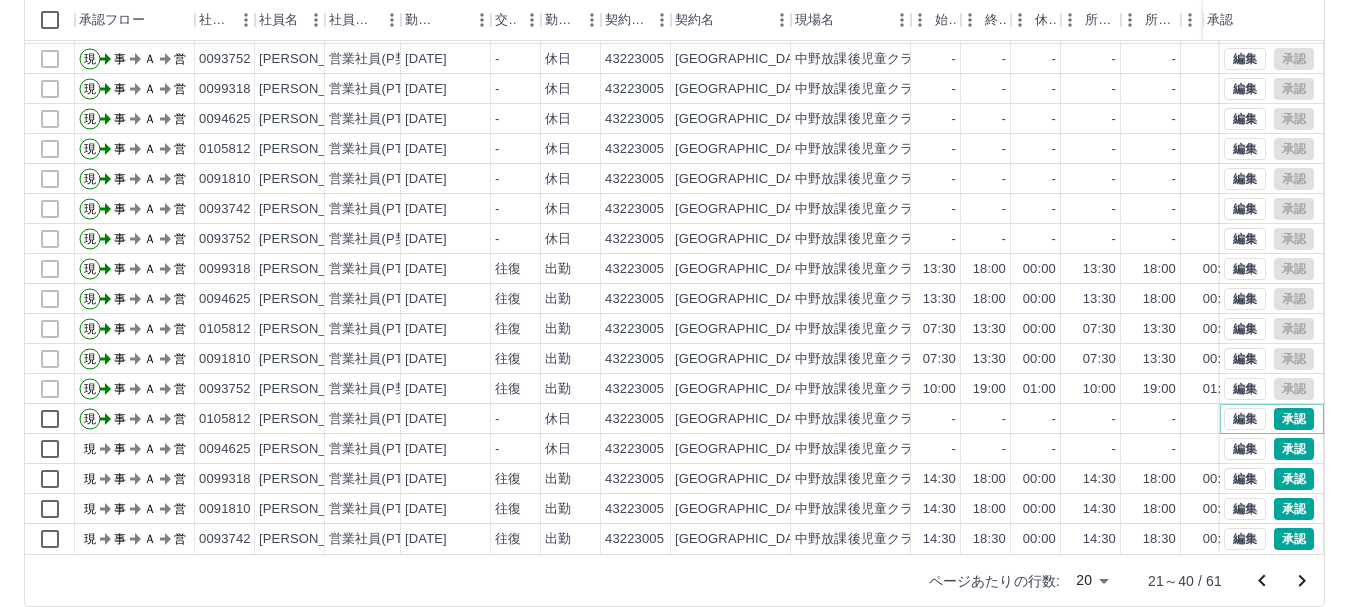 scroll, scrollTop: 238, scrollLeft: 0, axis: vertical 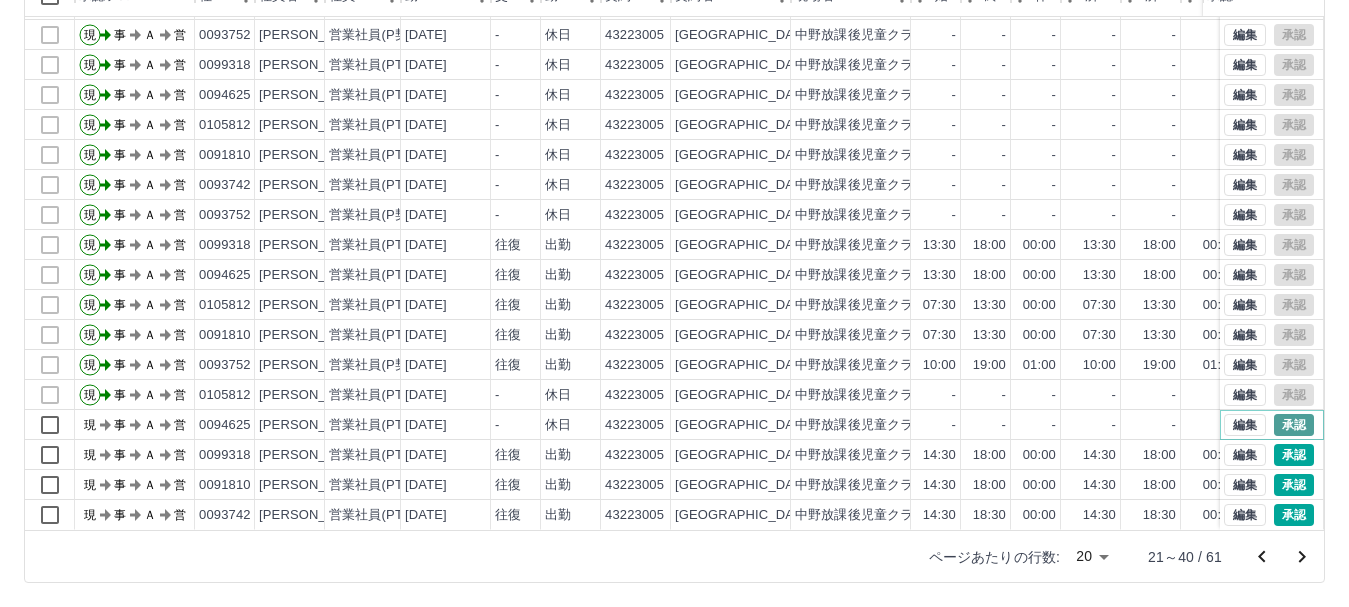click on "承認" at bounding box center [1294, 425] 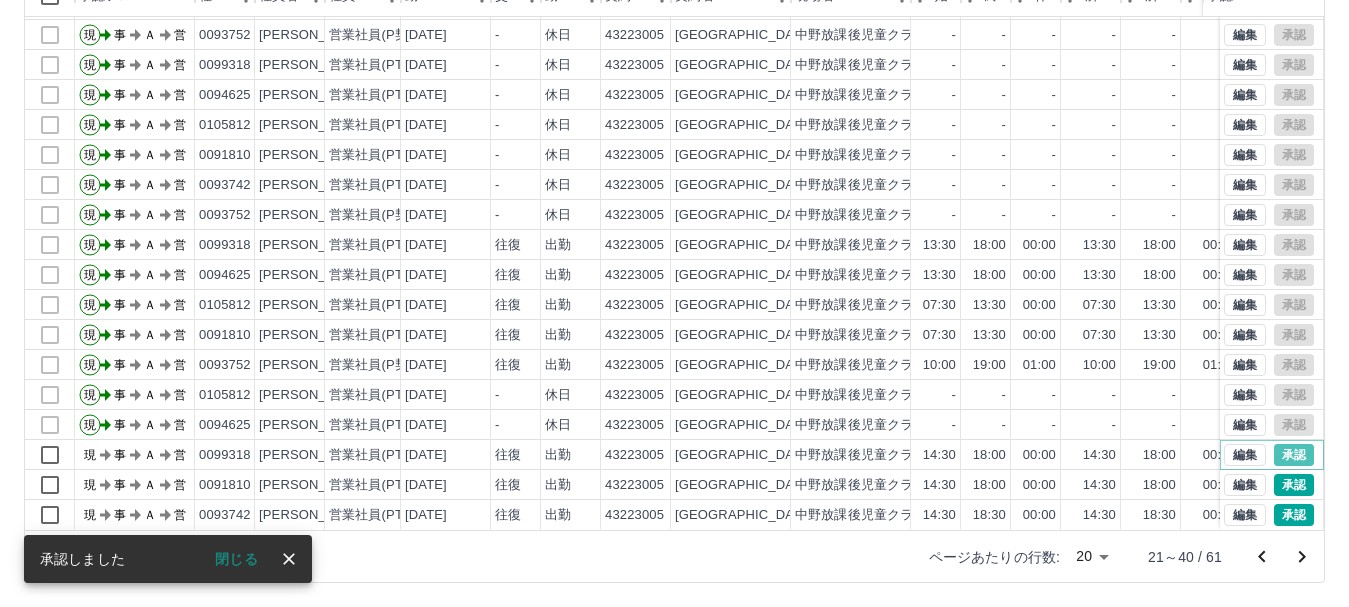 click on "承認" at bounding box center [1294, 455] 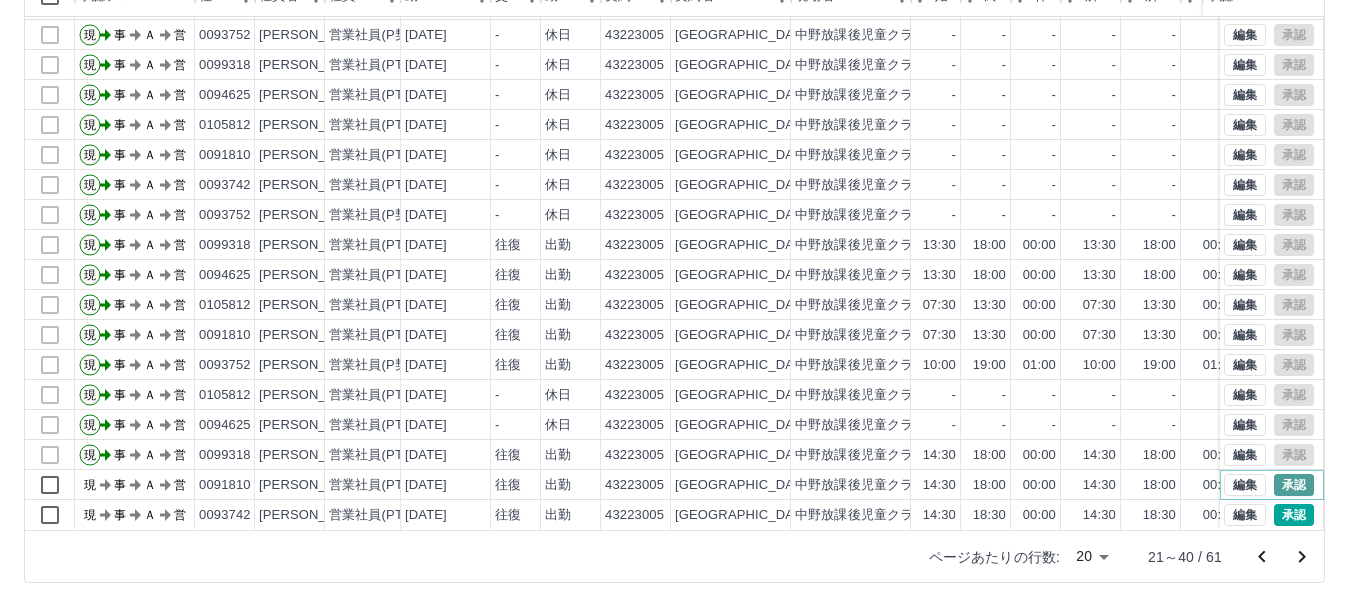 click on "承認" at bounding box center [1294, 485] 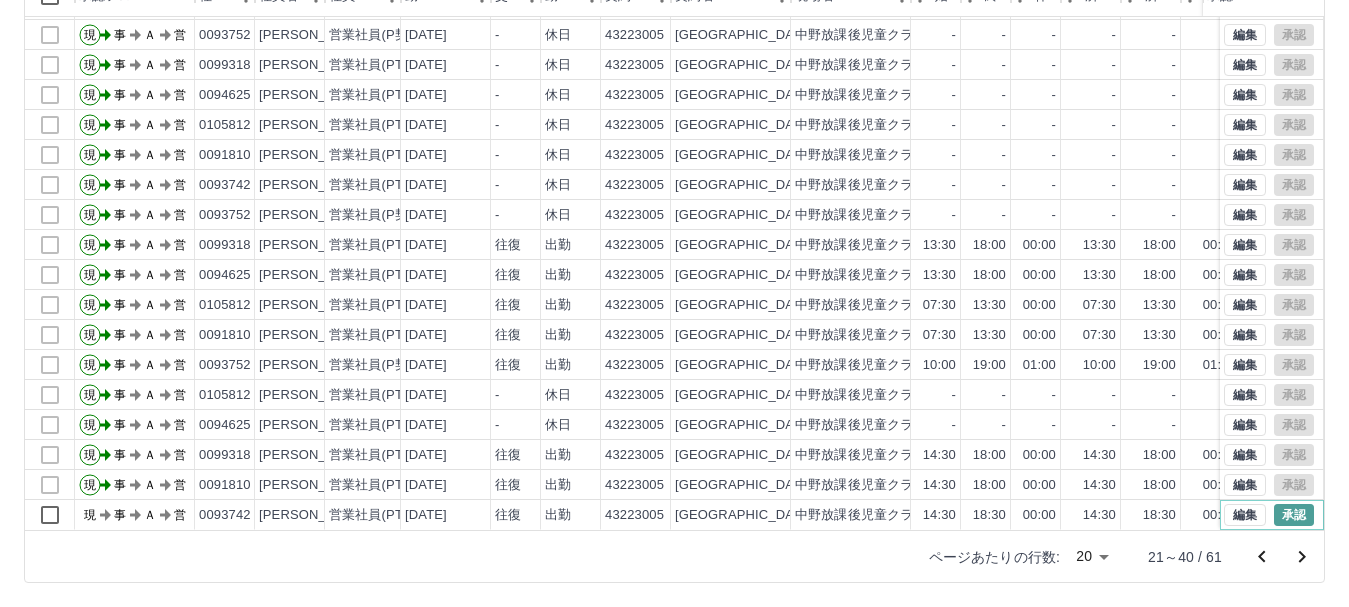 click on "承認" at bounding box center [1294, 515] 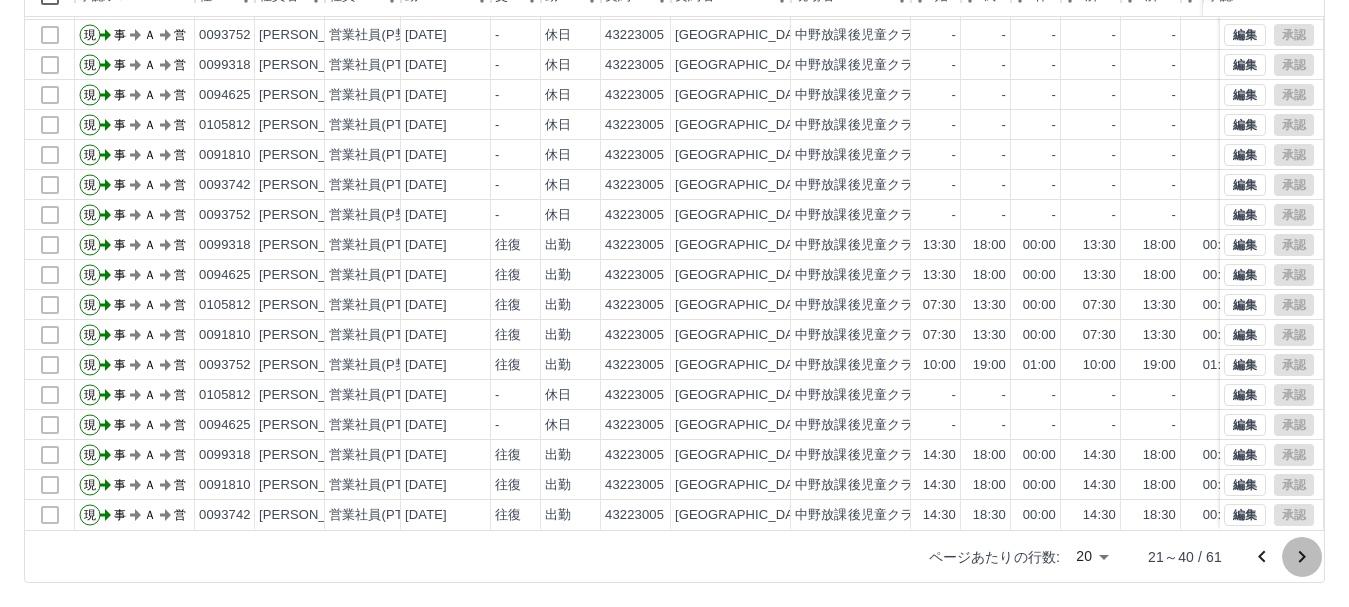 click 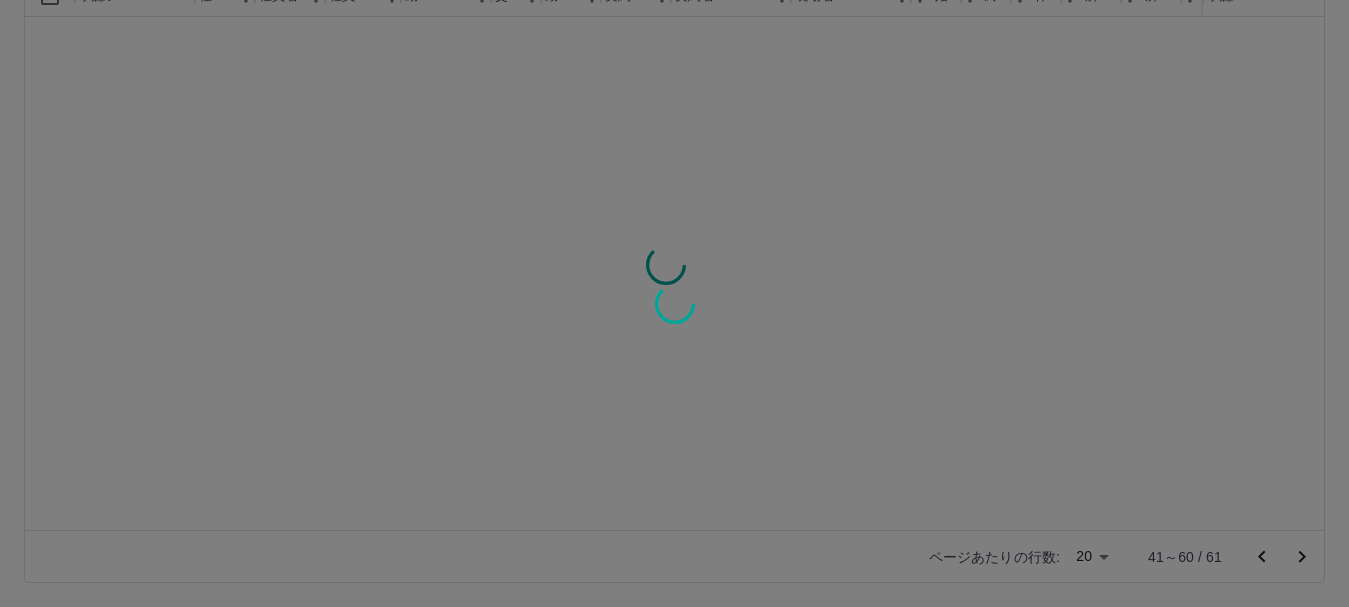 scroll, scrollTop: 0, scrollLeft: 0, axis: both 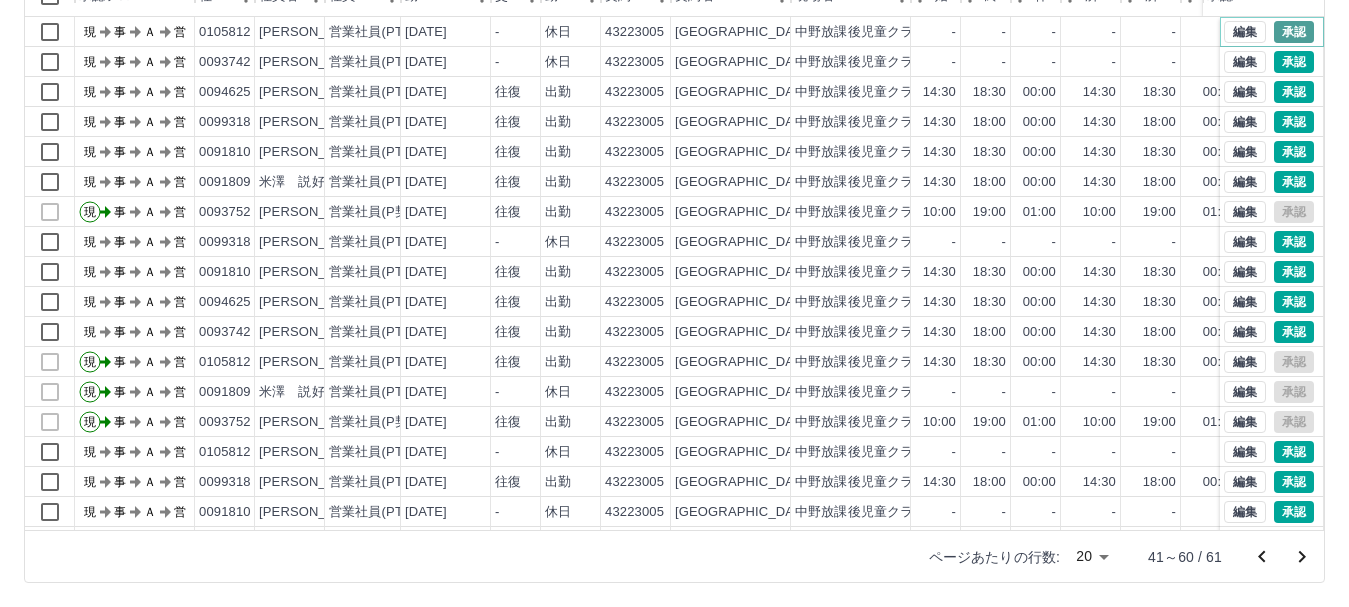 click on "承認" at bounding box center [1294, 32] 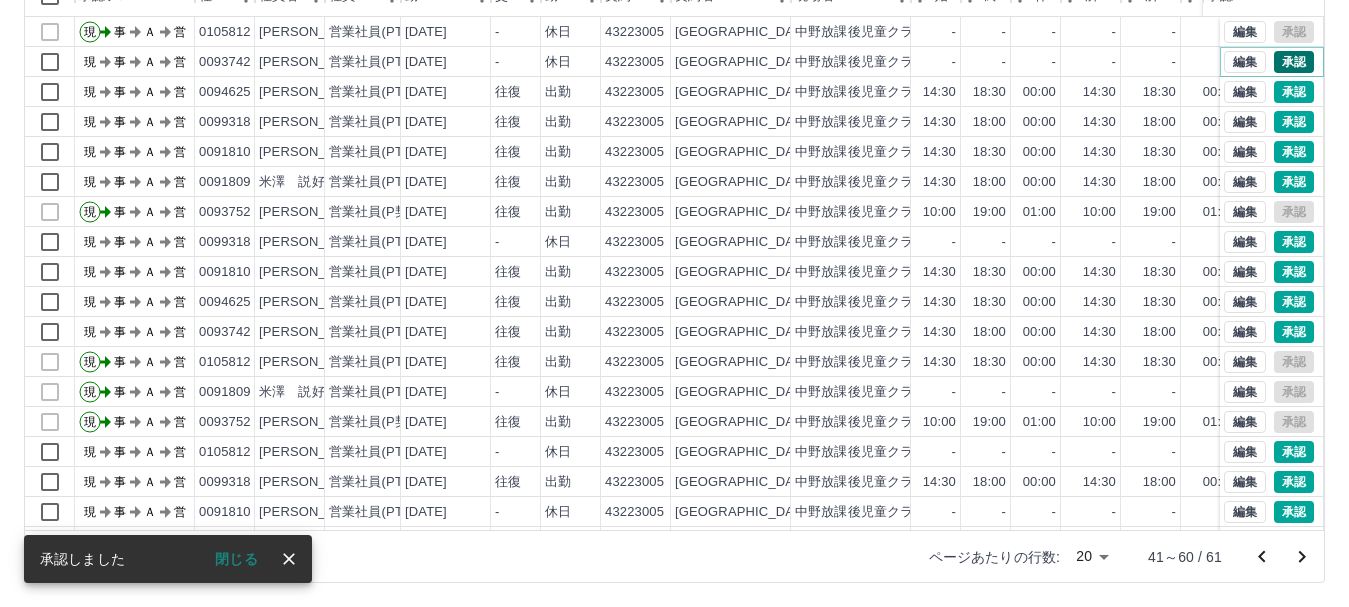 click on "承認" at bounding box center [1294, 62] 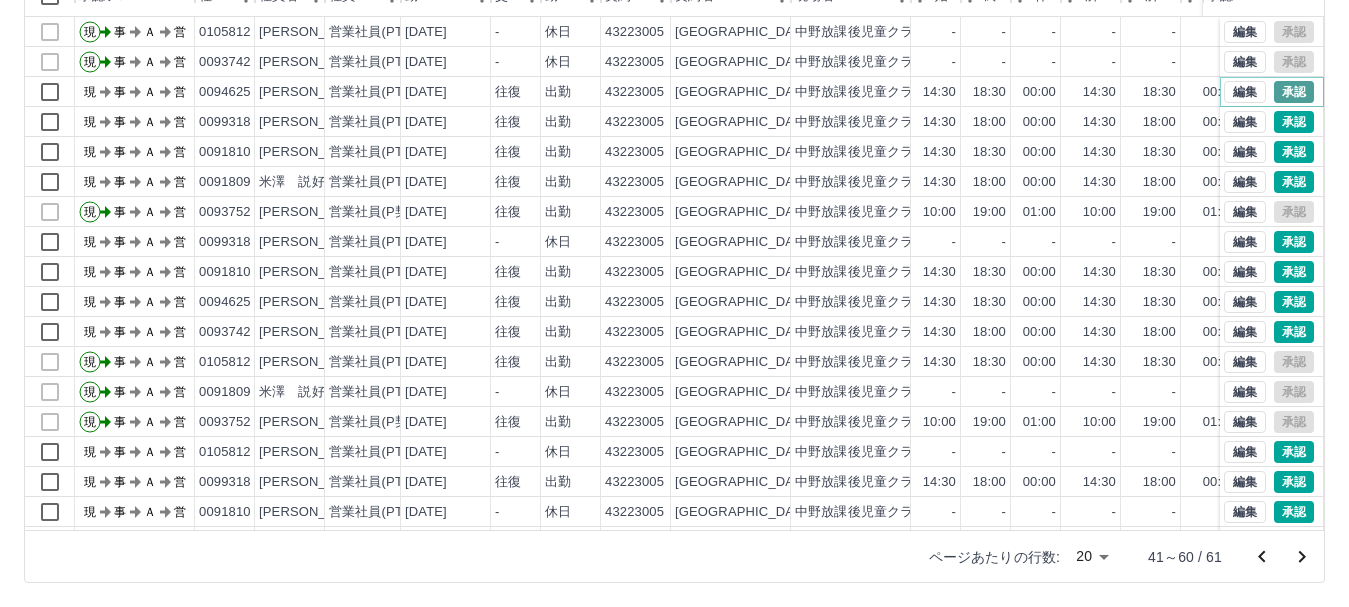 click on "承認" at bounding box center [1294, 92] 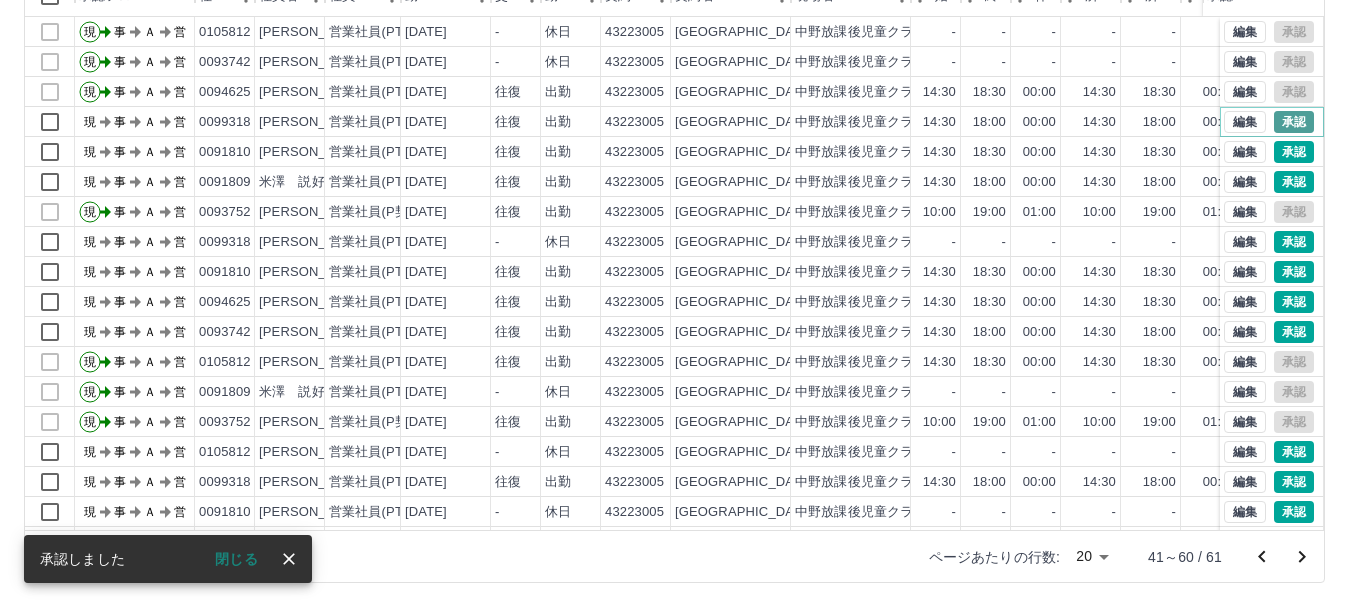 click on "承認" at bounding box center [1294, 122] 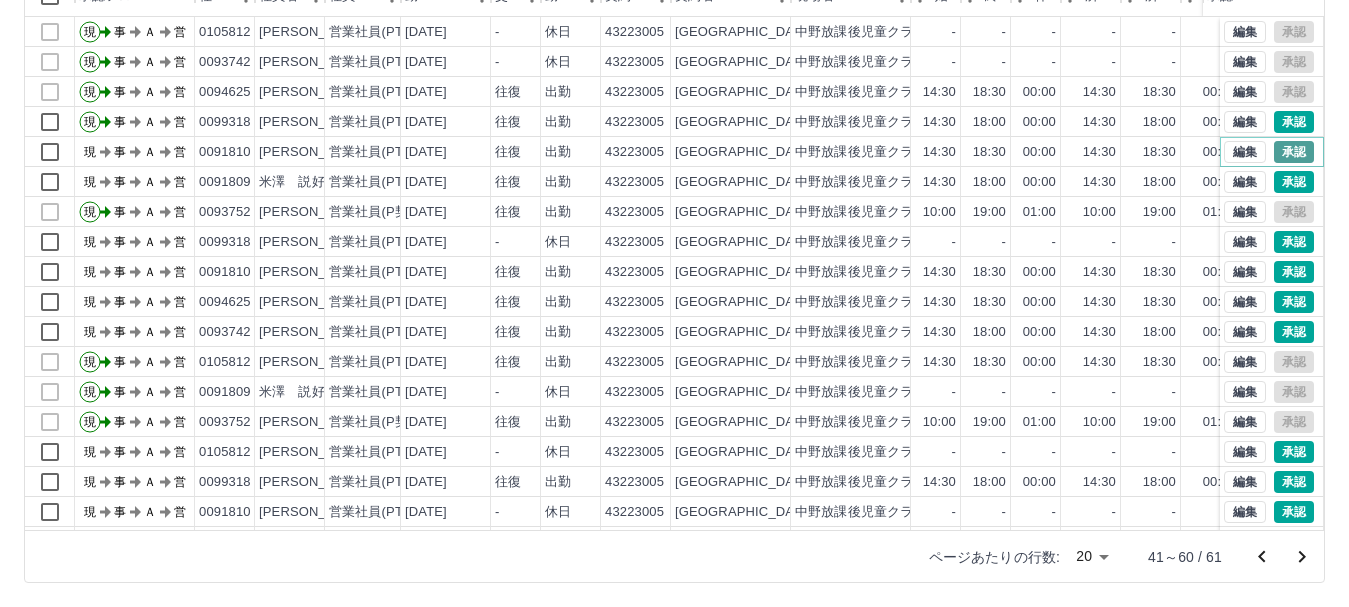 click on "承認" at bounding box center [1294, 152] 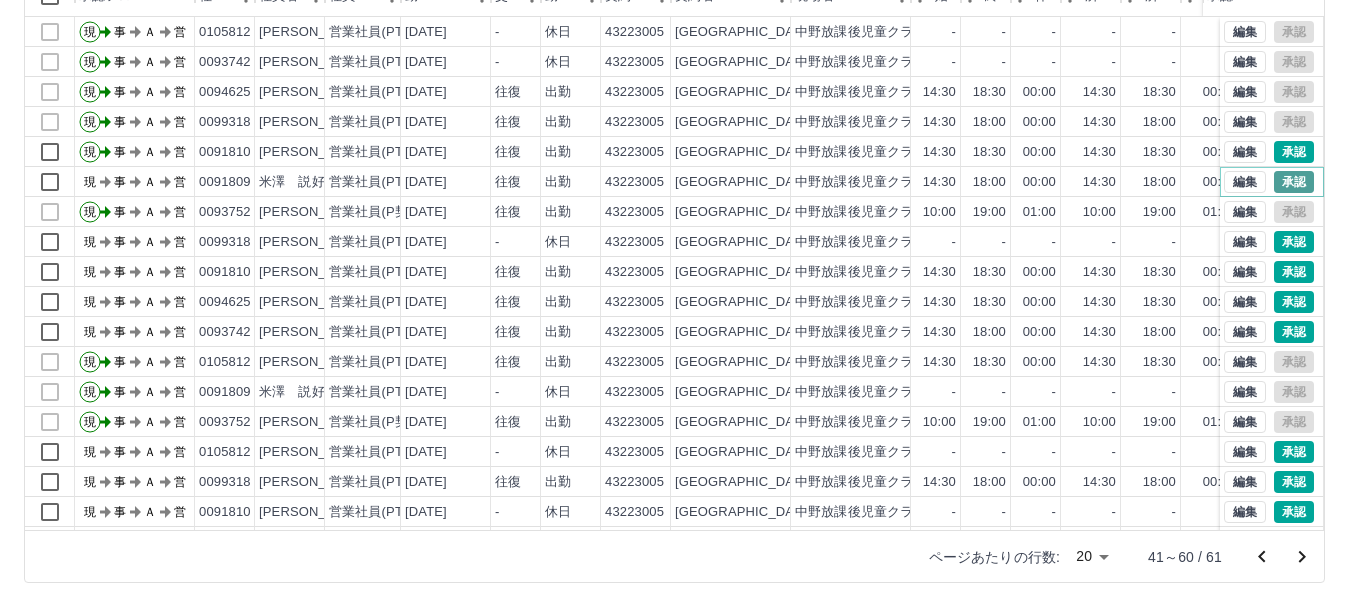 click on "承認" at bounding box center [1294, 182] 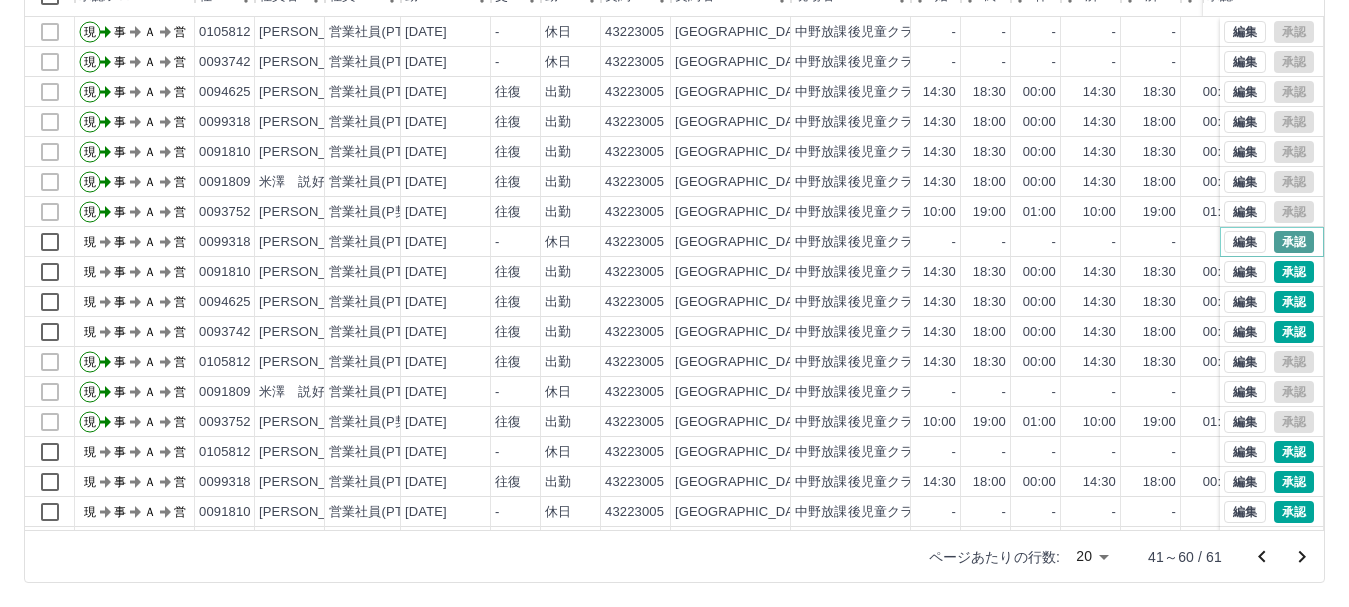 click on "承認" at bounding box center [1294, 242] 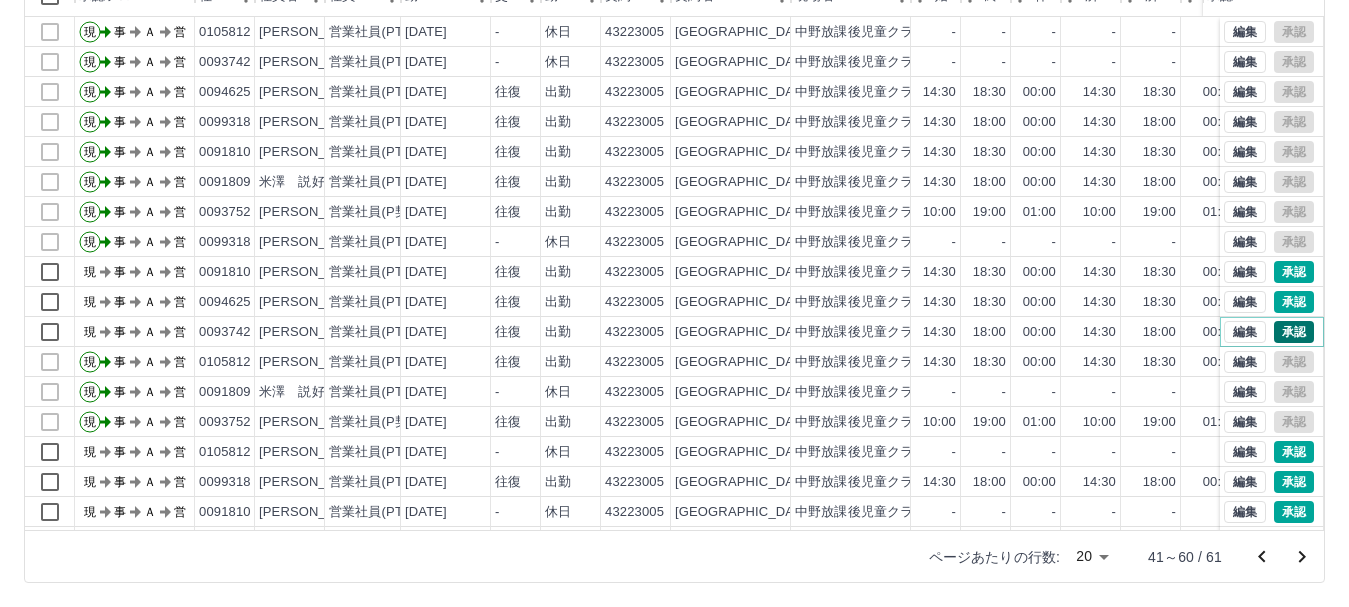 click on "承認" at bounding box center [1294, 332] 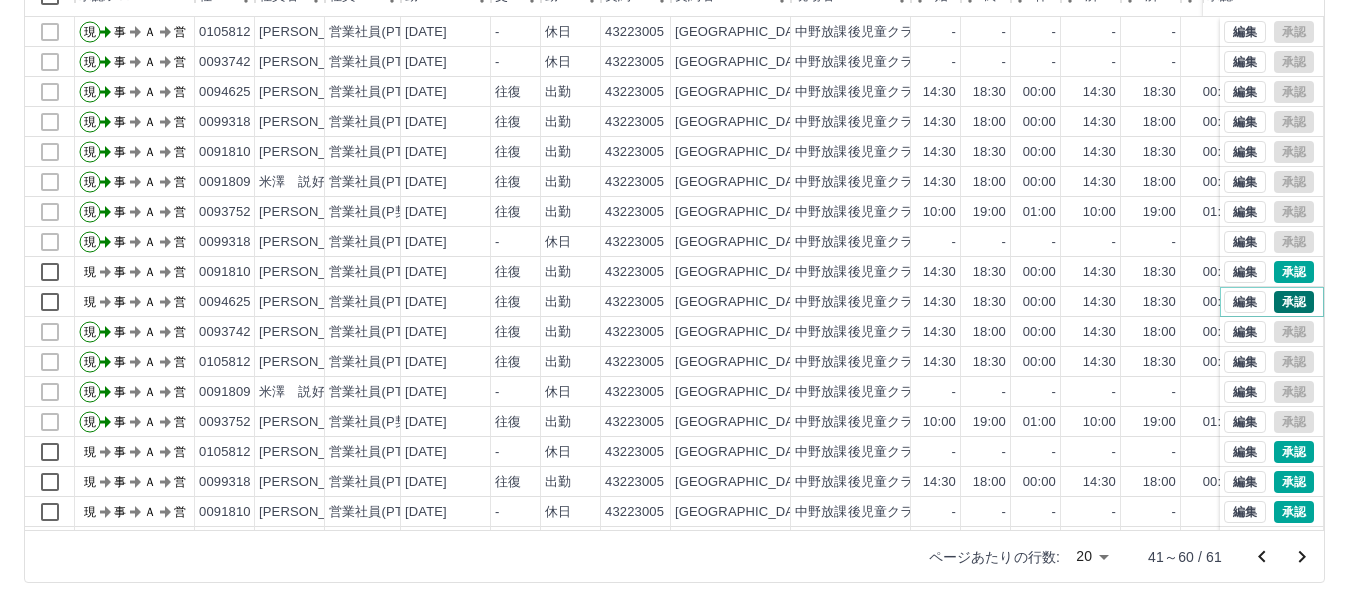 click on "承認" at bounding box center (1294, 302) 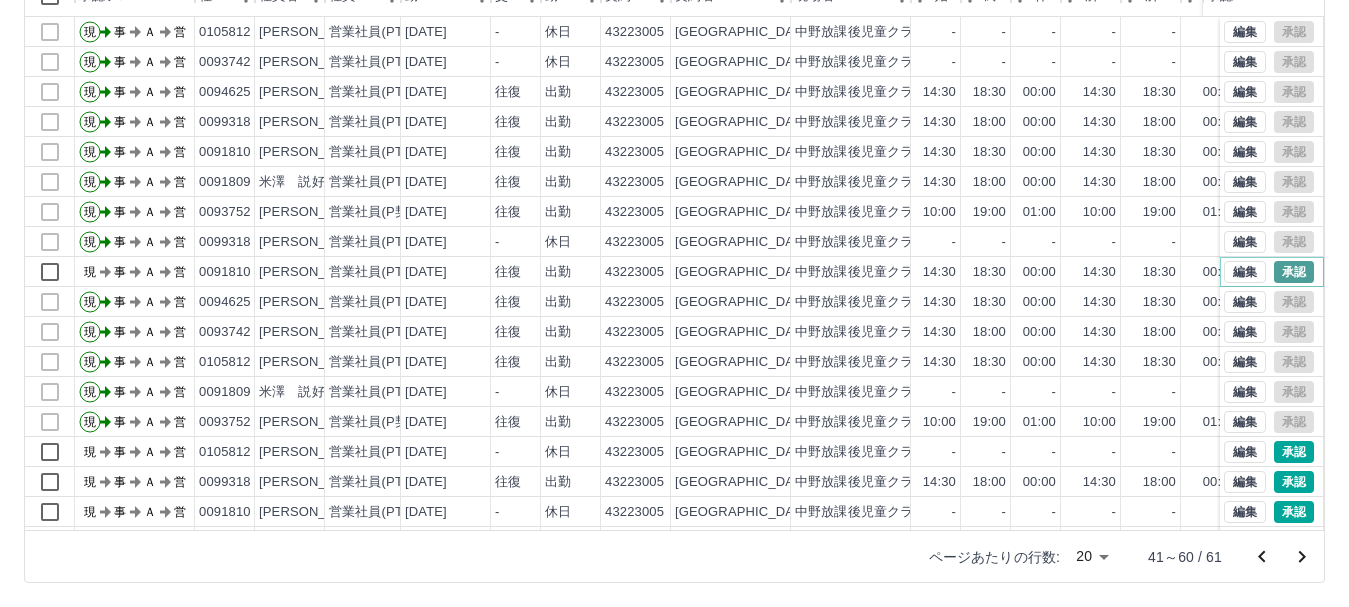 click on "承認" at bounding box center [1294, 272] 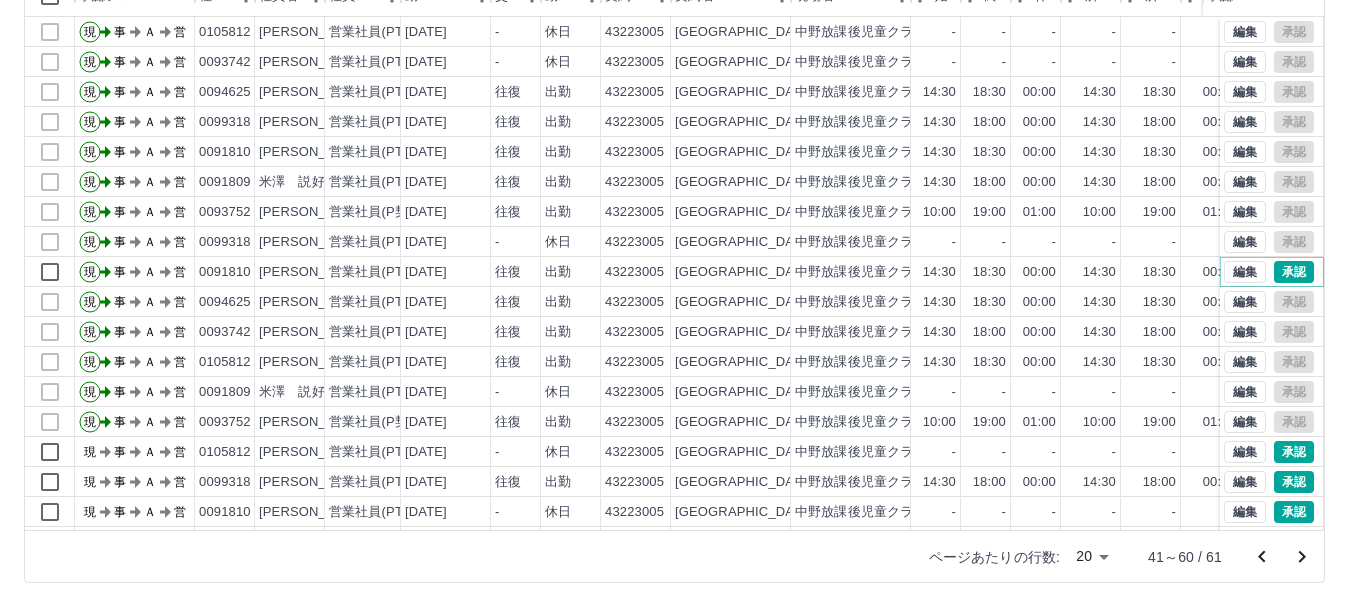 scroll, scrollTop: 104, scrollLeft: 0, axis: vertical 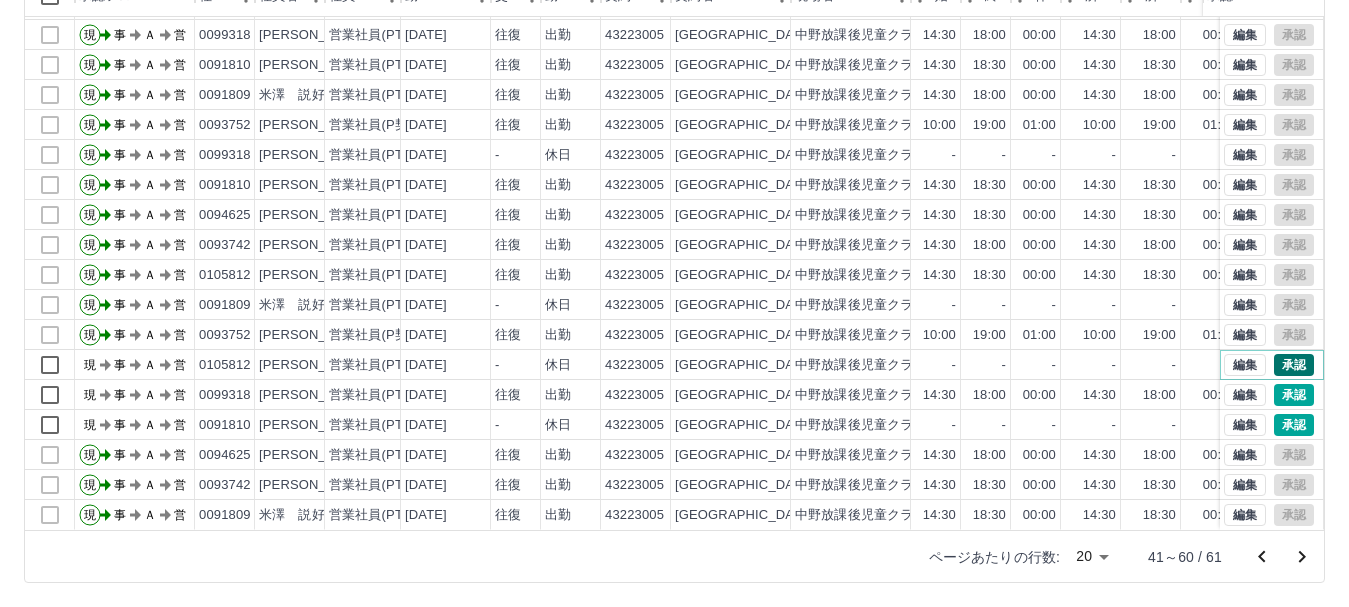 click on "承認" at bounding box center [1294, 365] 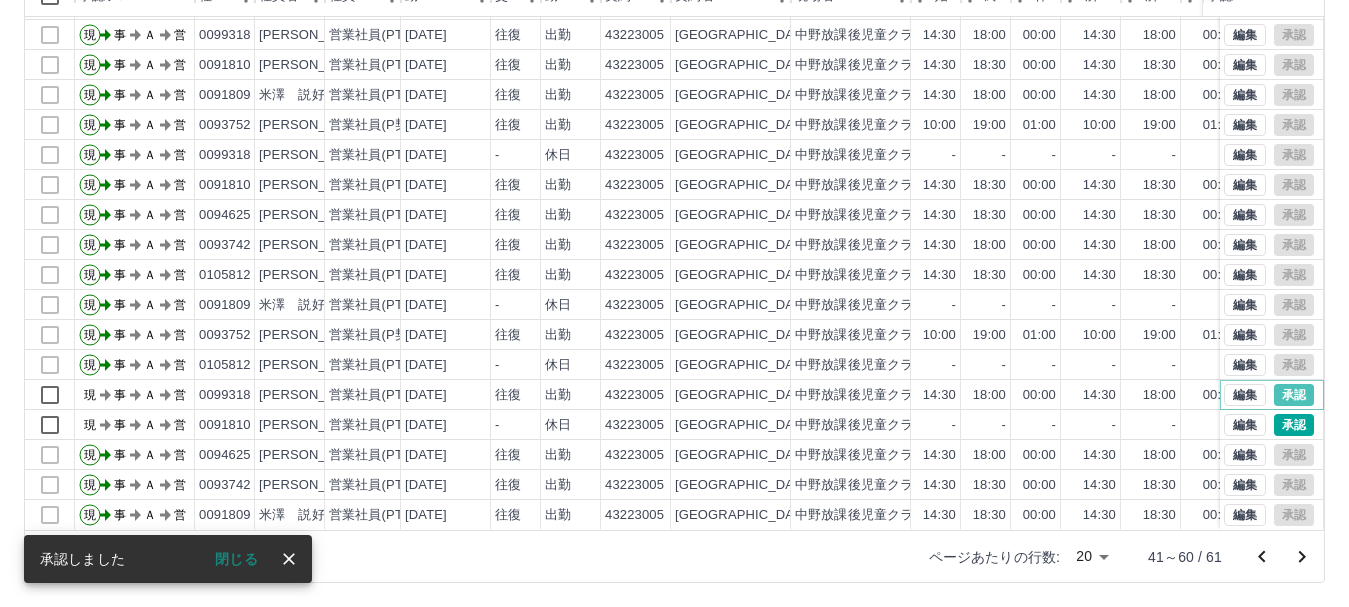 click on "承認" at bounding box center [1294, 395] 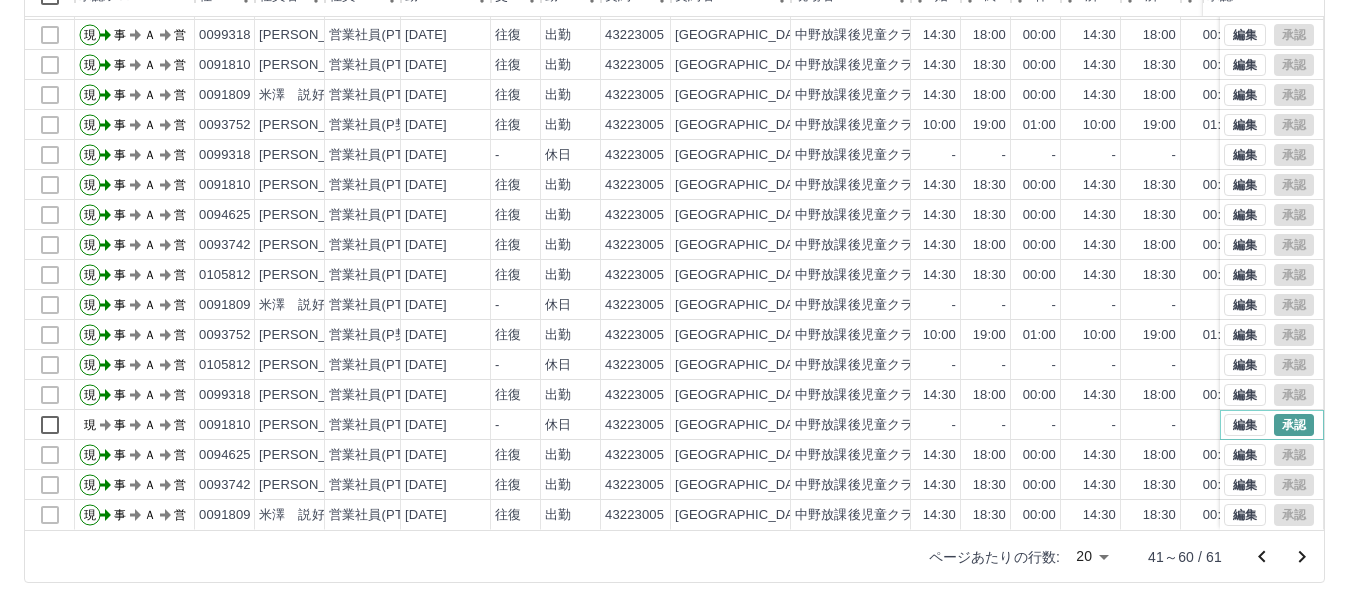 click on "承認" at bounding box center (1294, 425) 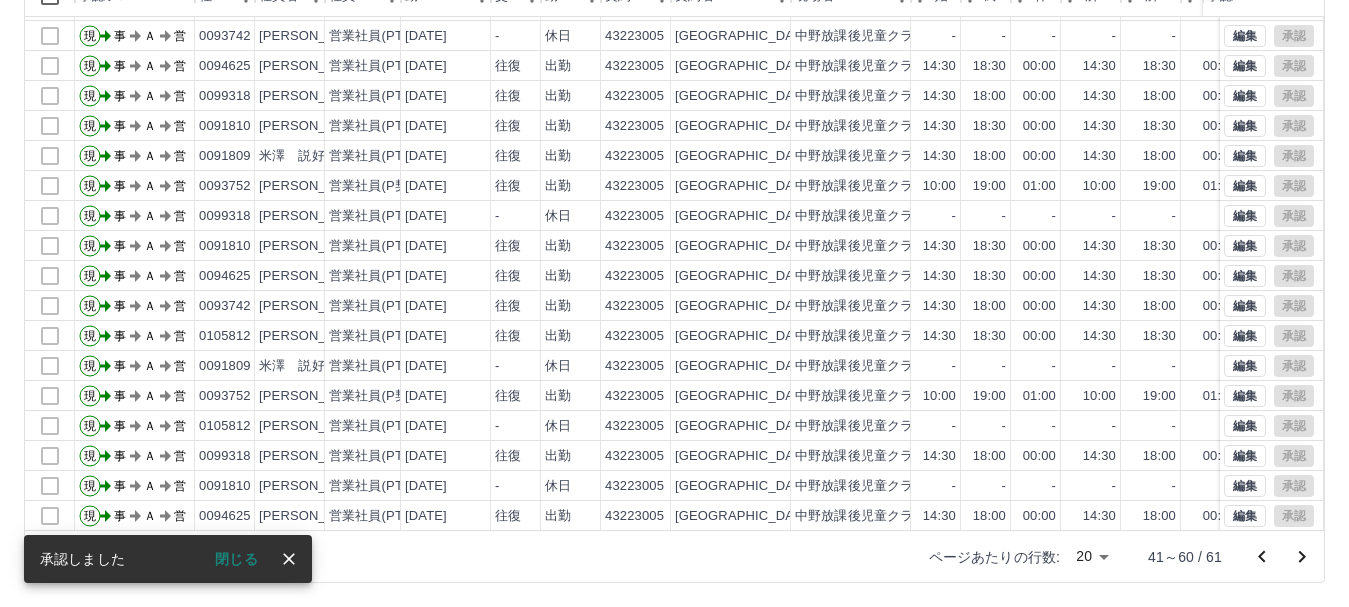 scroll, scrollTop: 0, scrollLeft: 0, axis: both 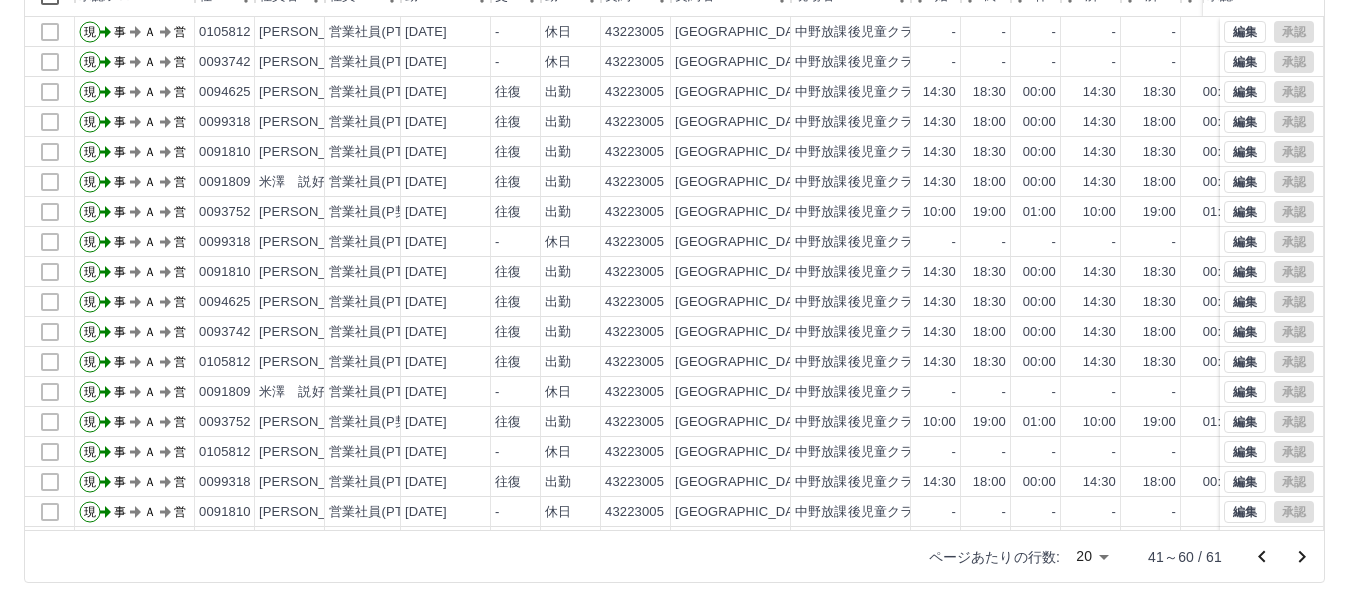 click 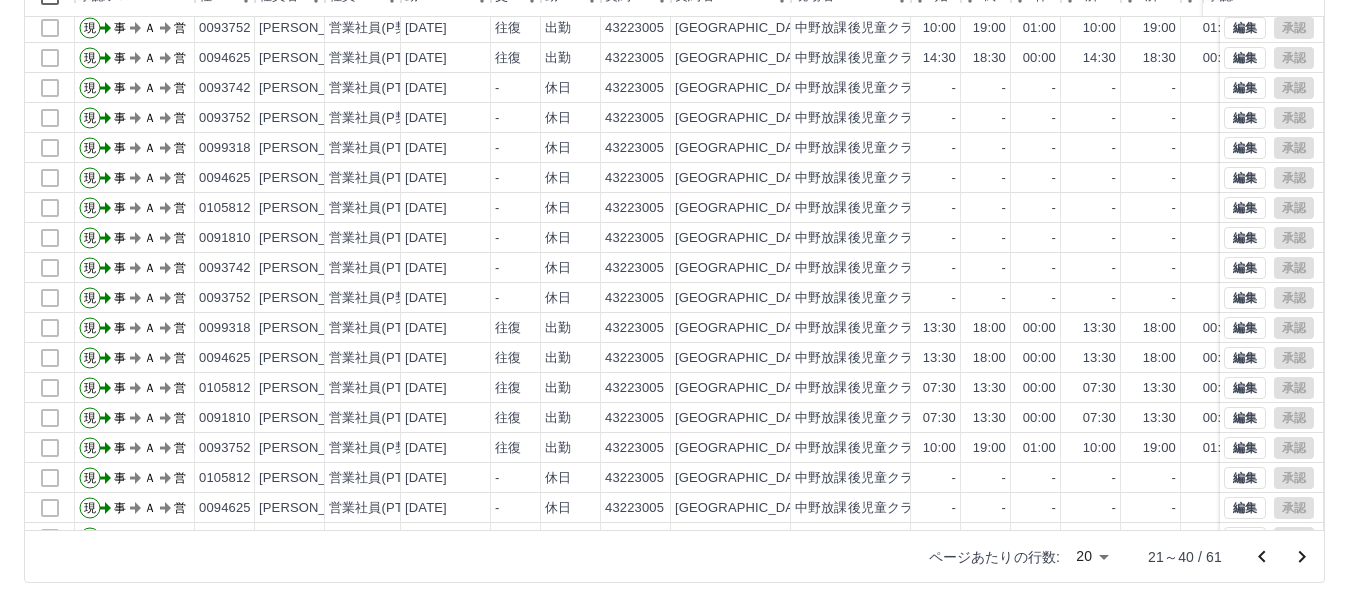 scroll, scrollTop: 0, scrollLeft: 0, axis: both 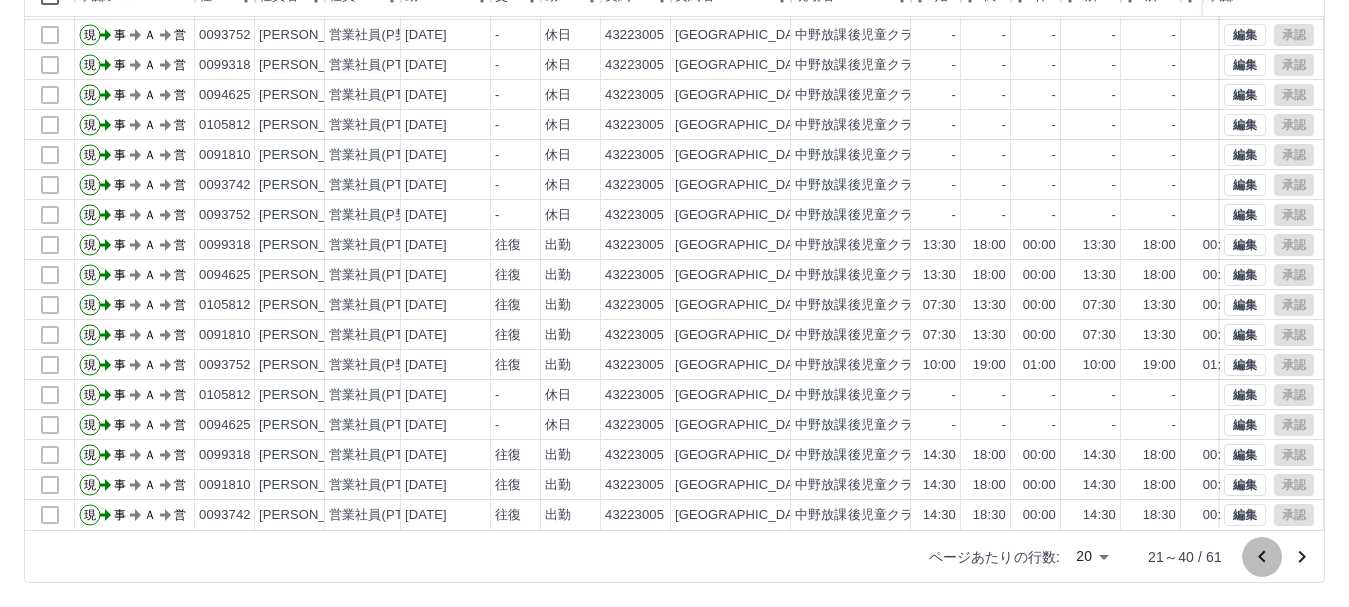 click 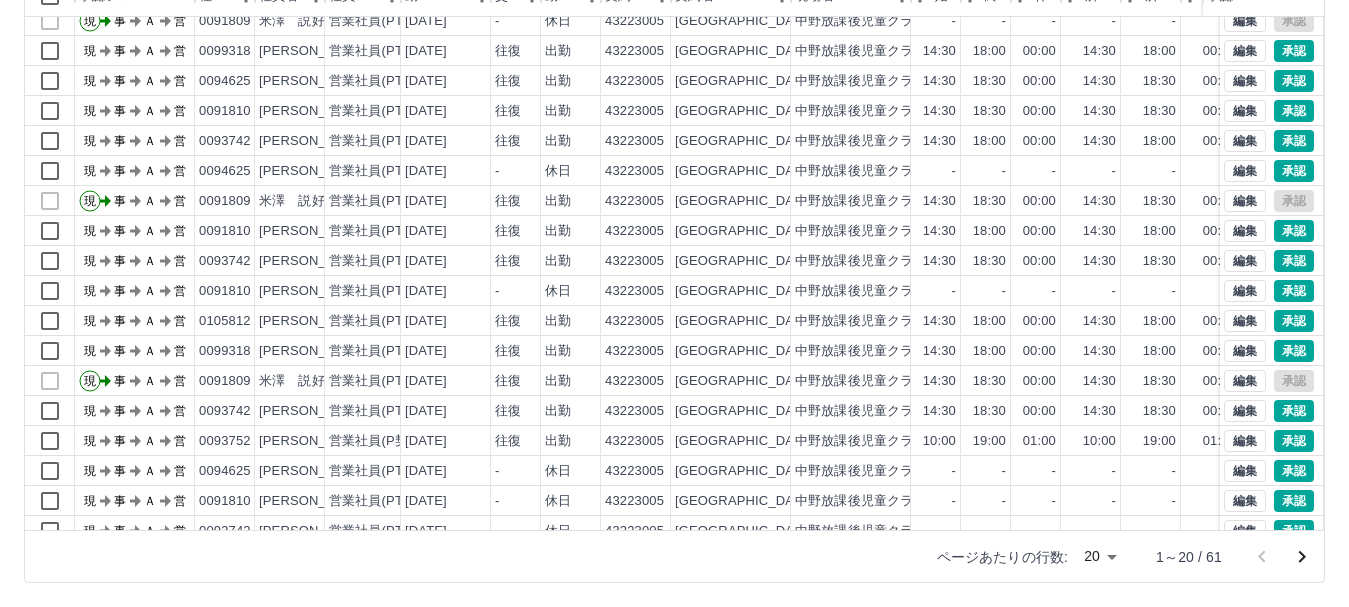 scroll, scrollTop: 104, scrollLeft: 0, axis: vertical 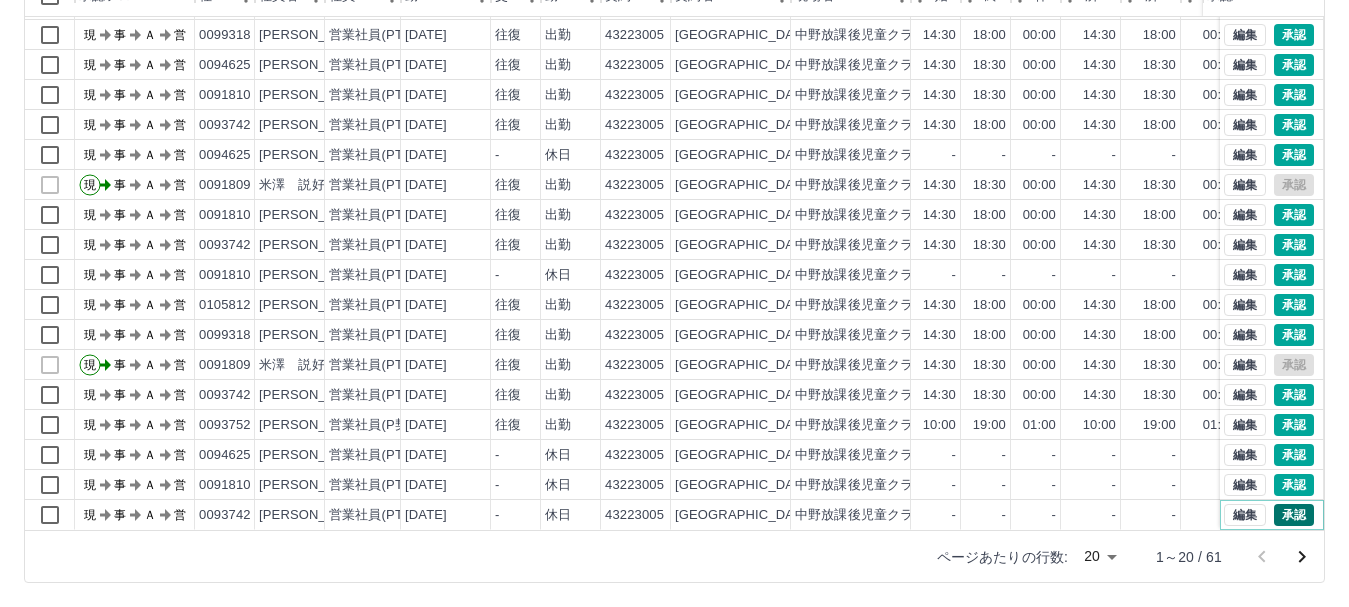 click on "承認" at bounding box center (1294, 515) 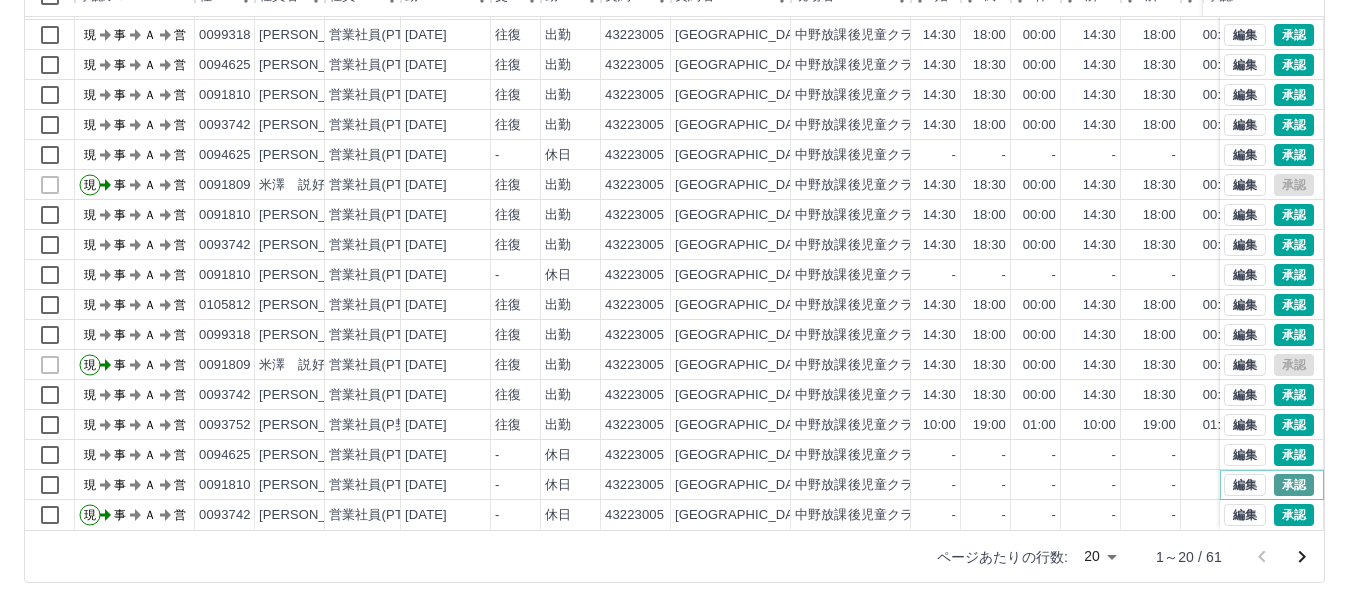 click on "承認" at bounding box center [1294, 485] 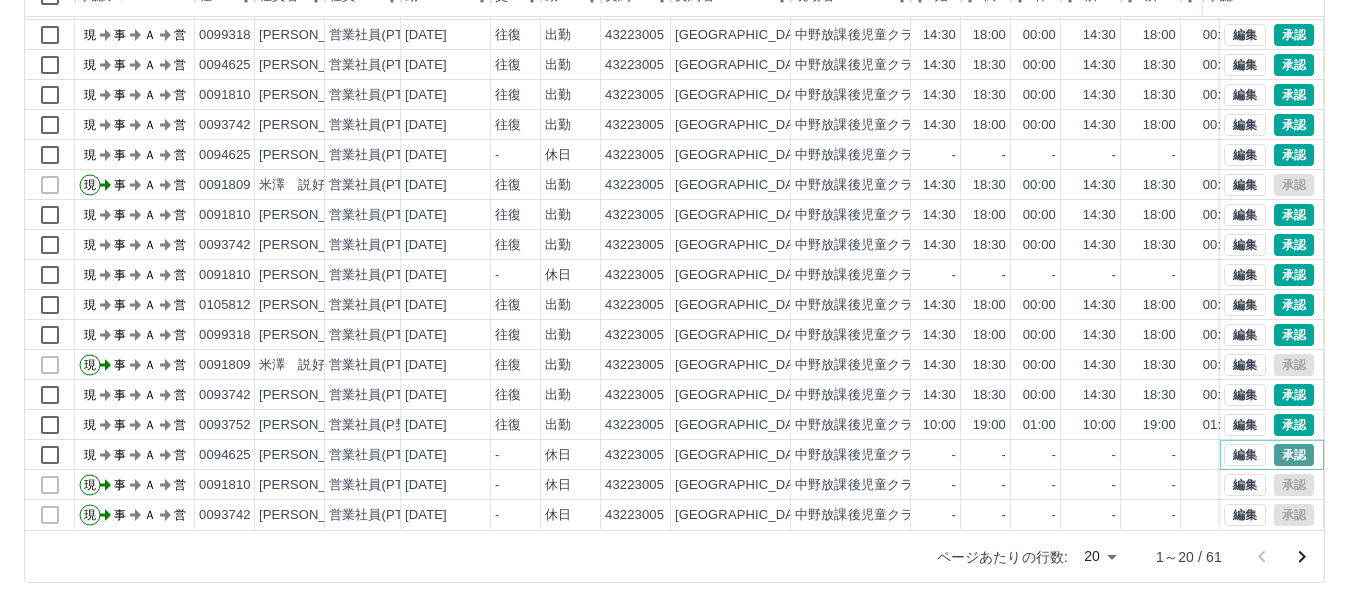 click on "承認" at bounding box center [1294, 455] 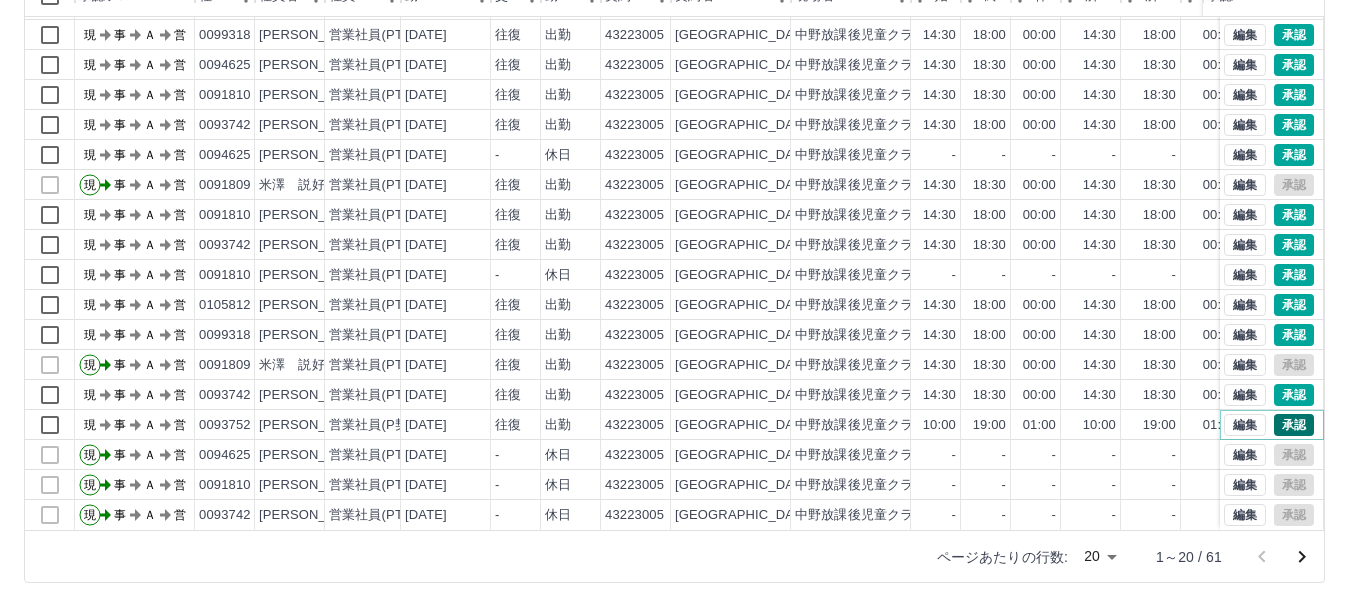 click on "承認" at bounding box center (1294, 425) 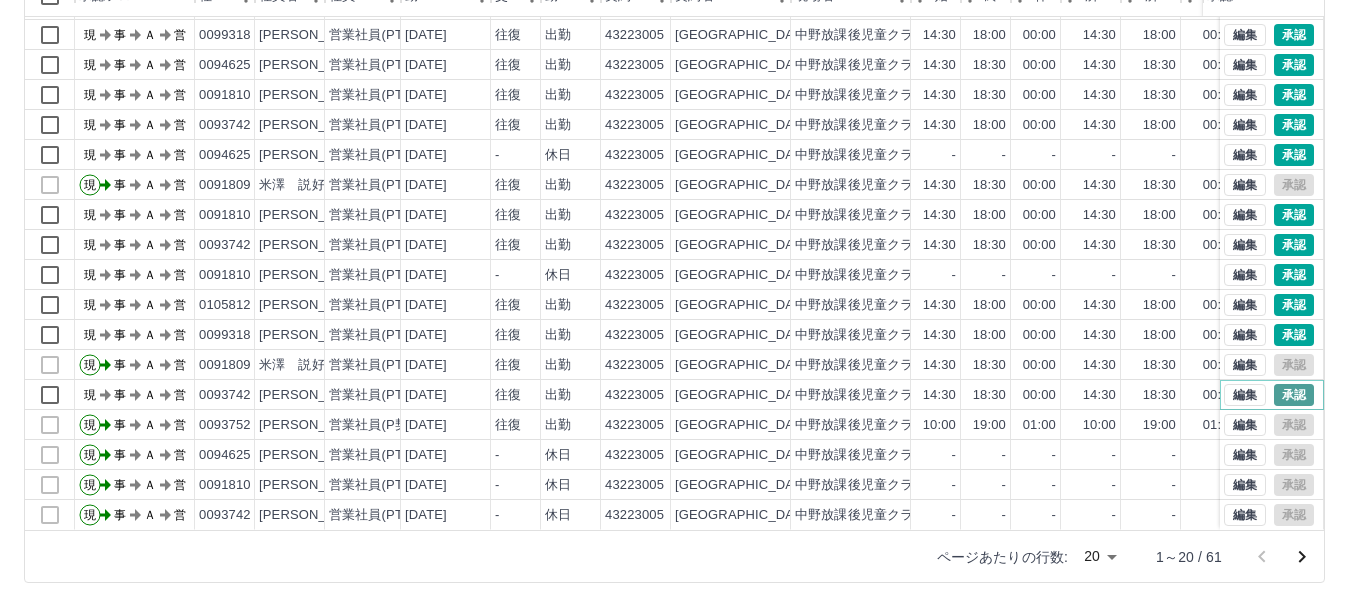 click on "承認" at bounding box center [1294, 395] 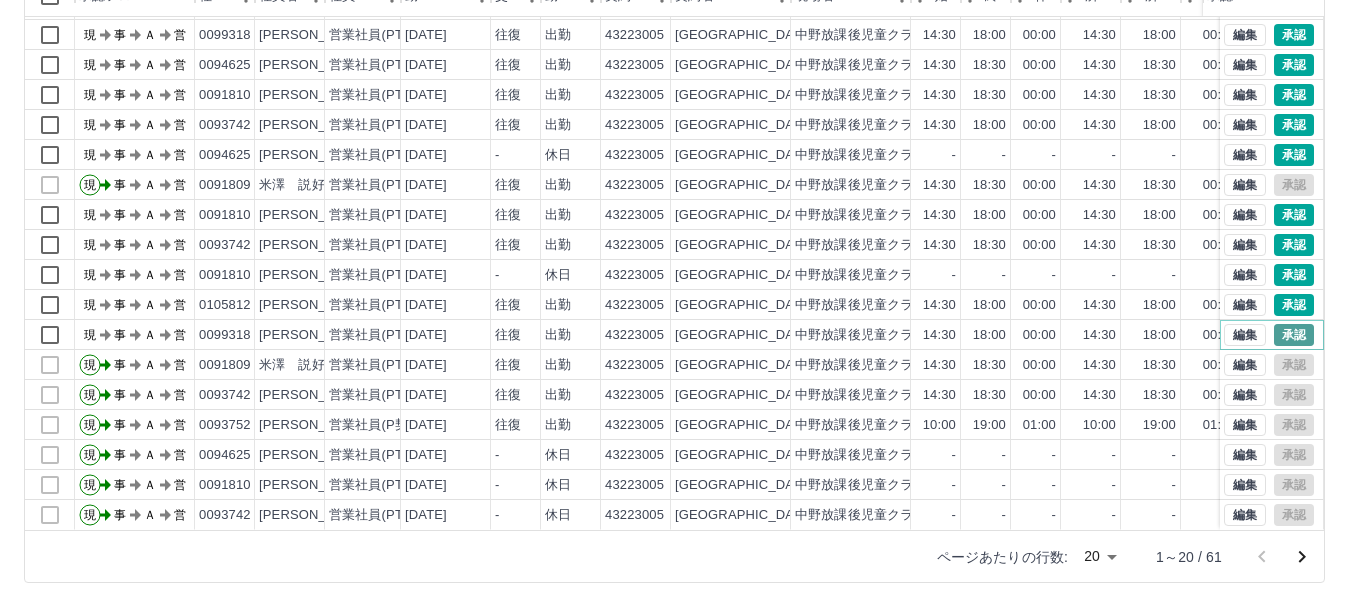 click on "承認" at bounding box center [1294, 335] 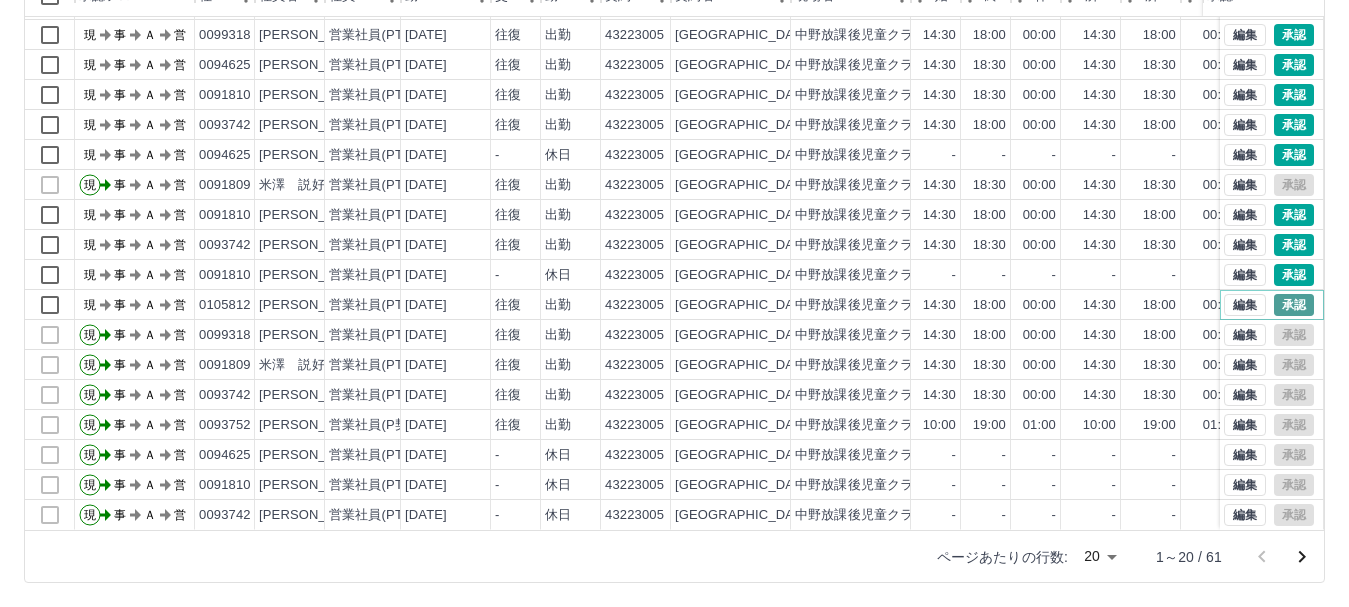 click on "承認" at bounding box center [1294, 305] 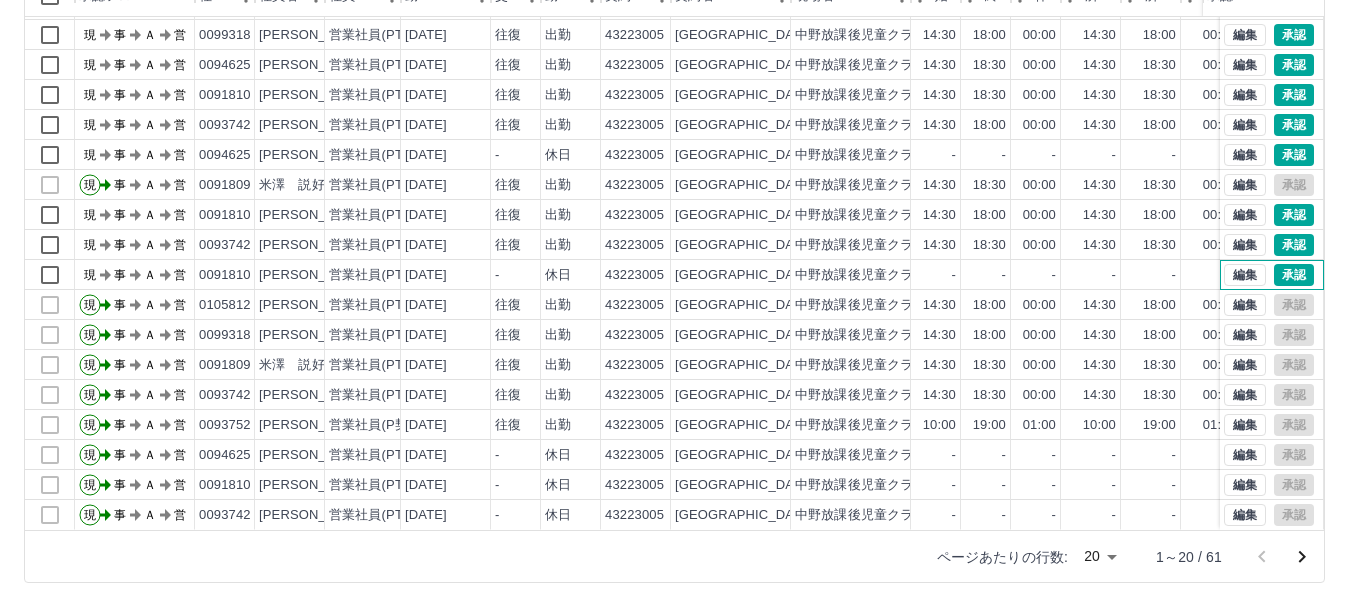 click on "編集 承認" at bounding box center [1272, 275] 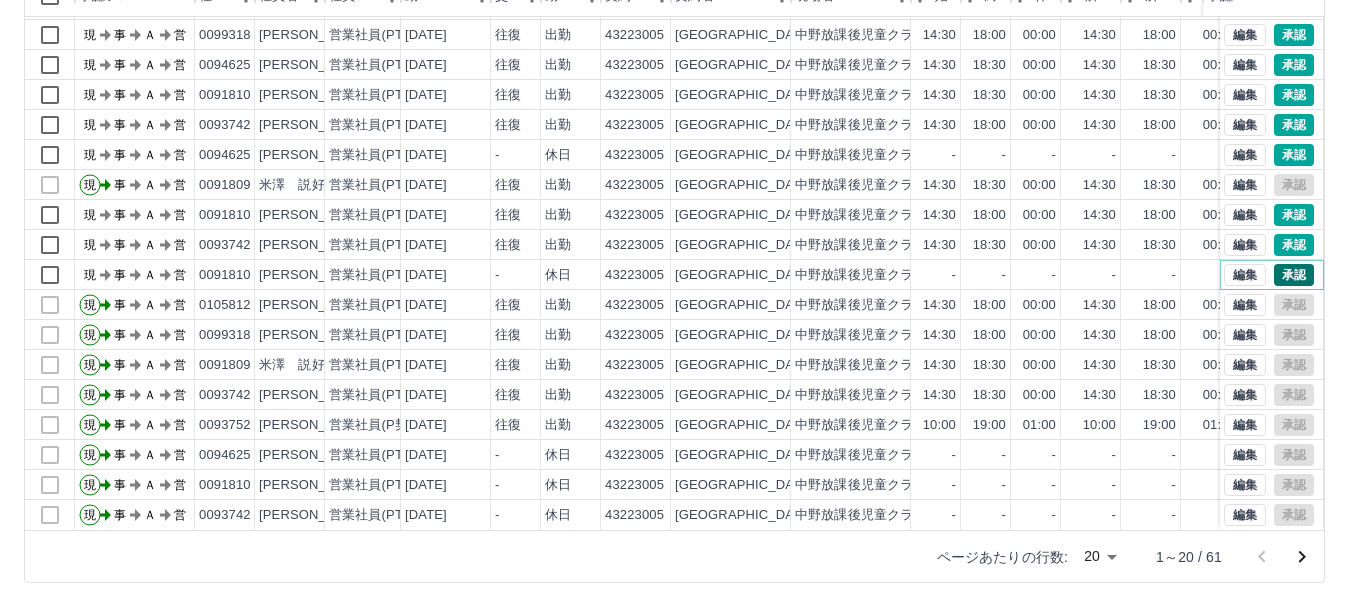 click on "承認" at bounding box center (1294, 275) 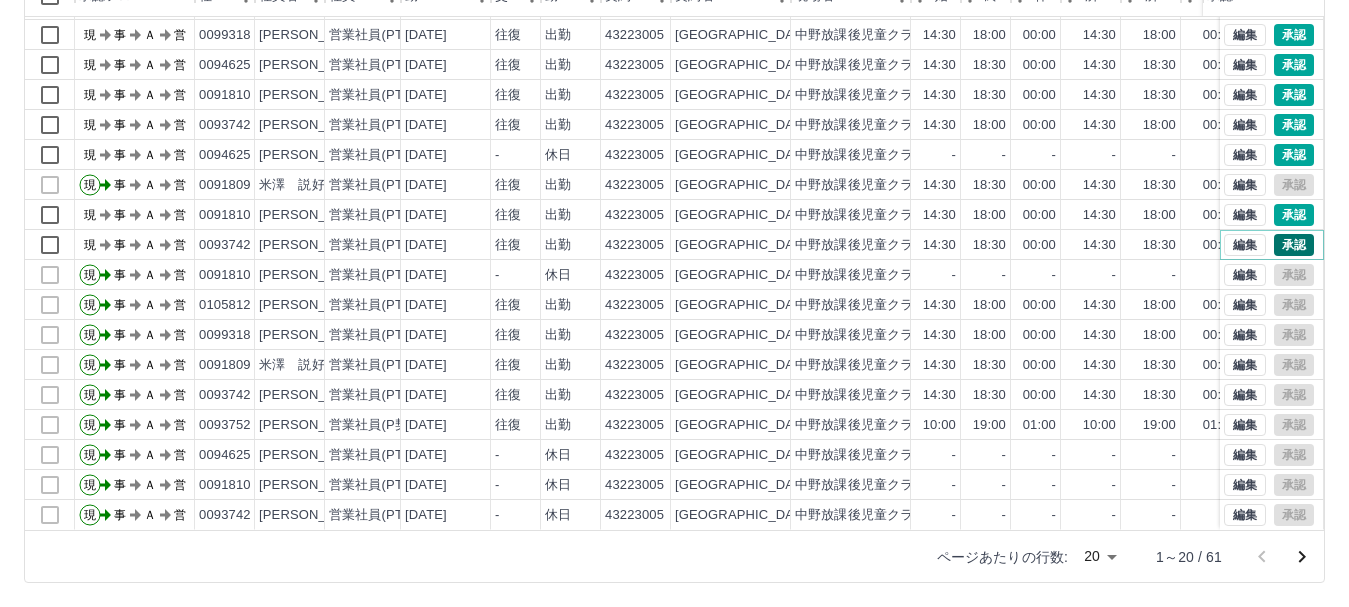 click on "承認" at bounding box center (1294, 245) 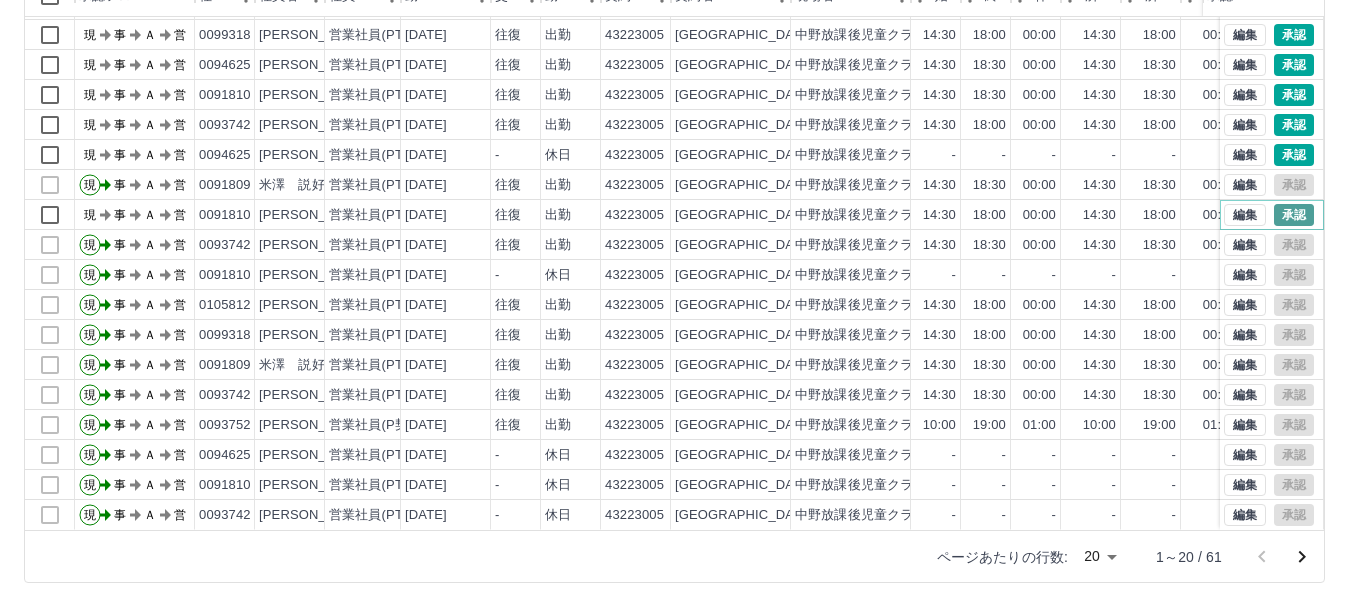 click on "承認" at bounding box center (1294, 215) 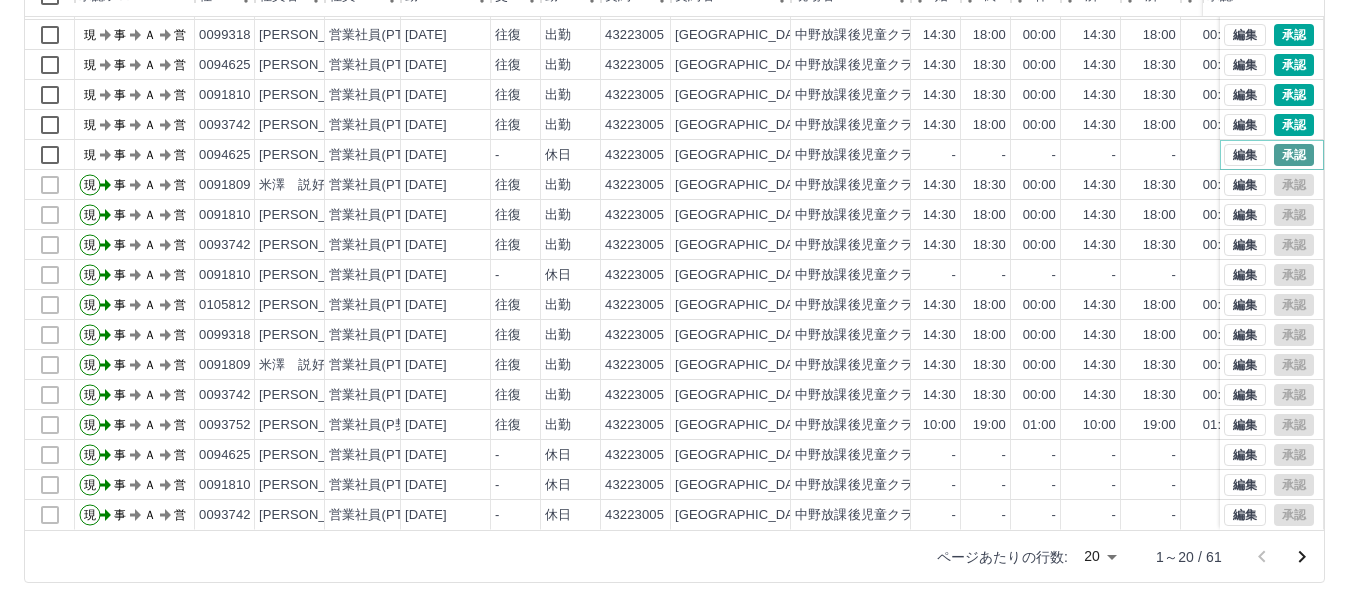 click on "承認" at bounding box center [1294, 155] 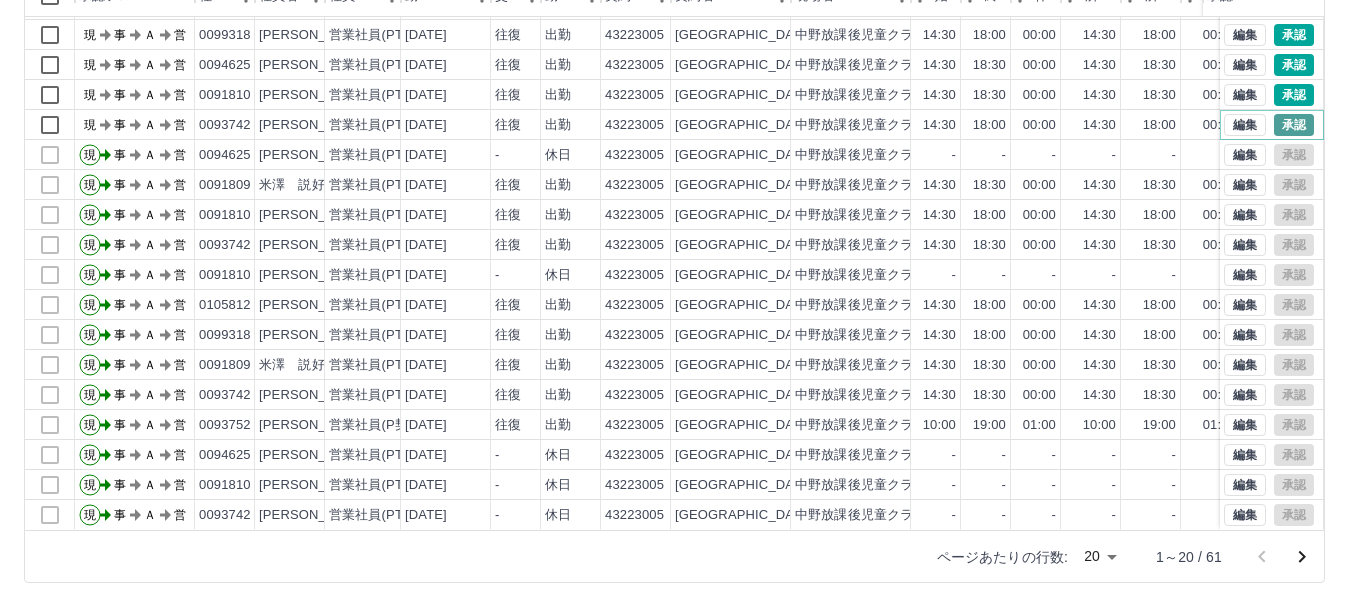 click on "承認" at bounding box center [1294, 125] 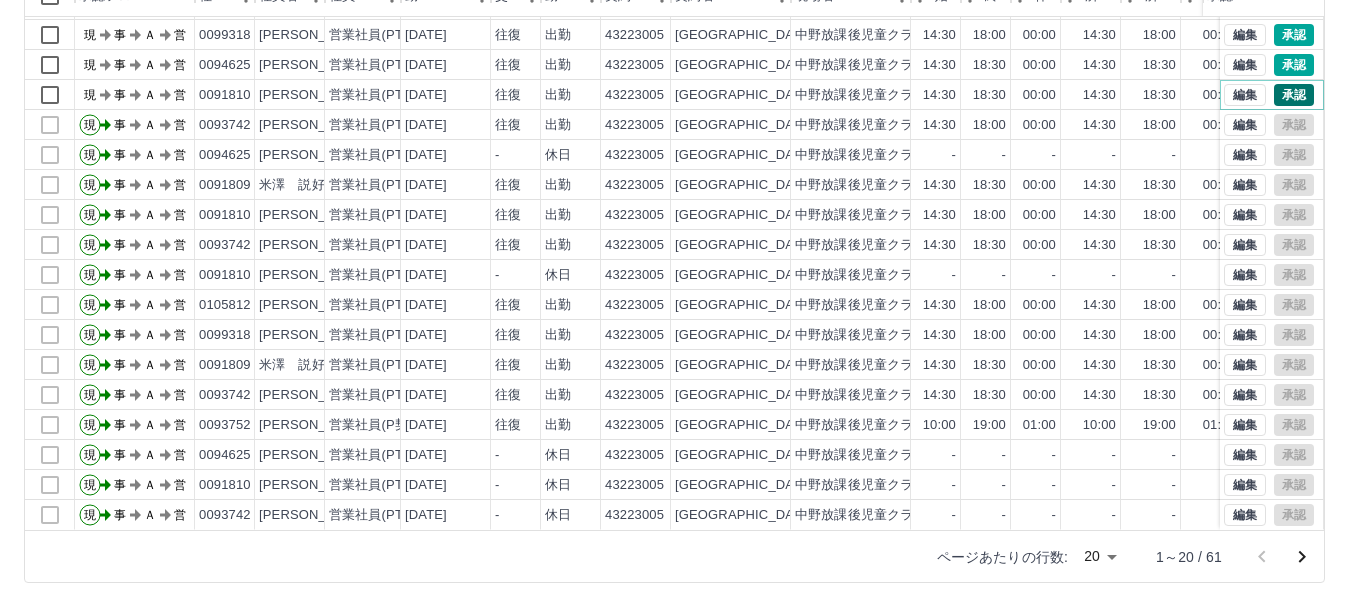click on "承認" at bounding box center (1294, 95) 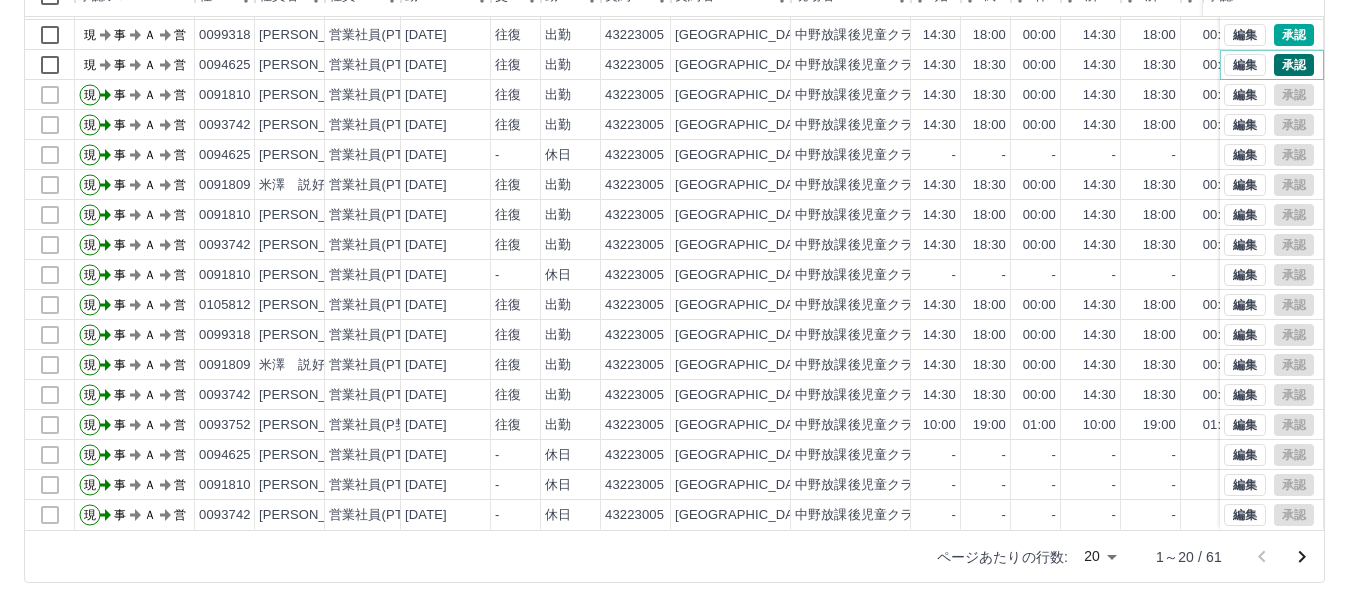 click on "承認" at bounding box center [1294, 65] 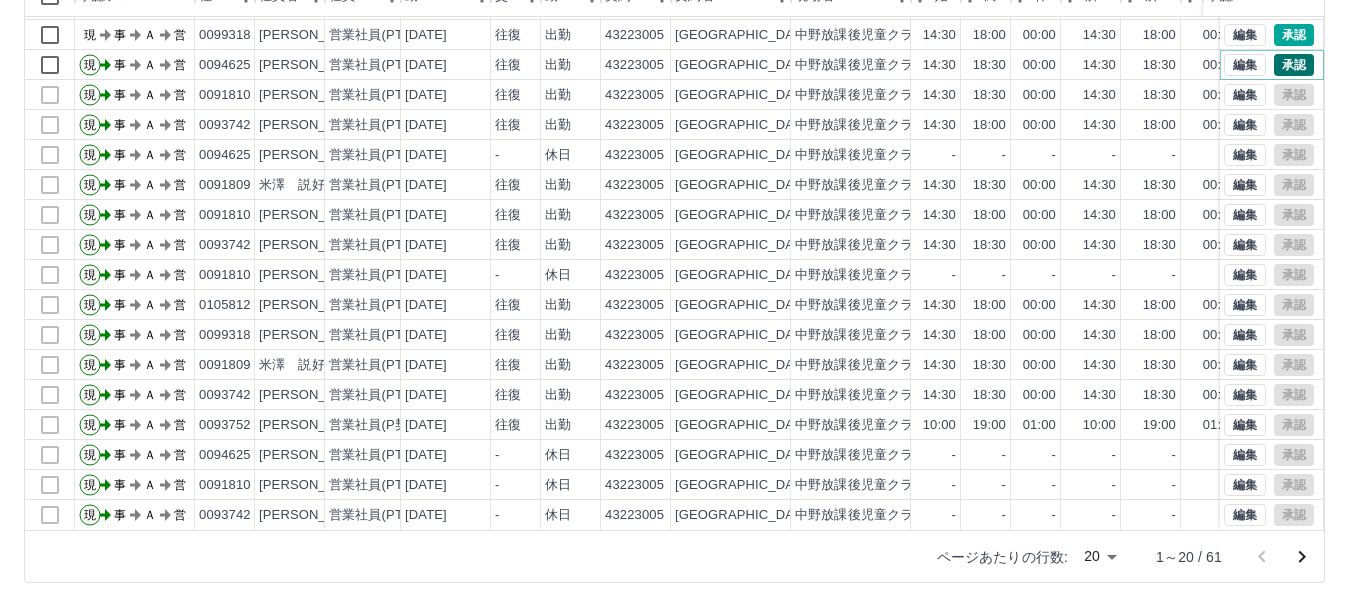 scroll, scrollTop: 0, scrollLeft: 0, axis: both 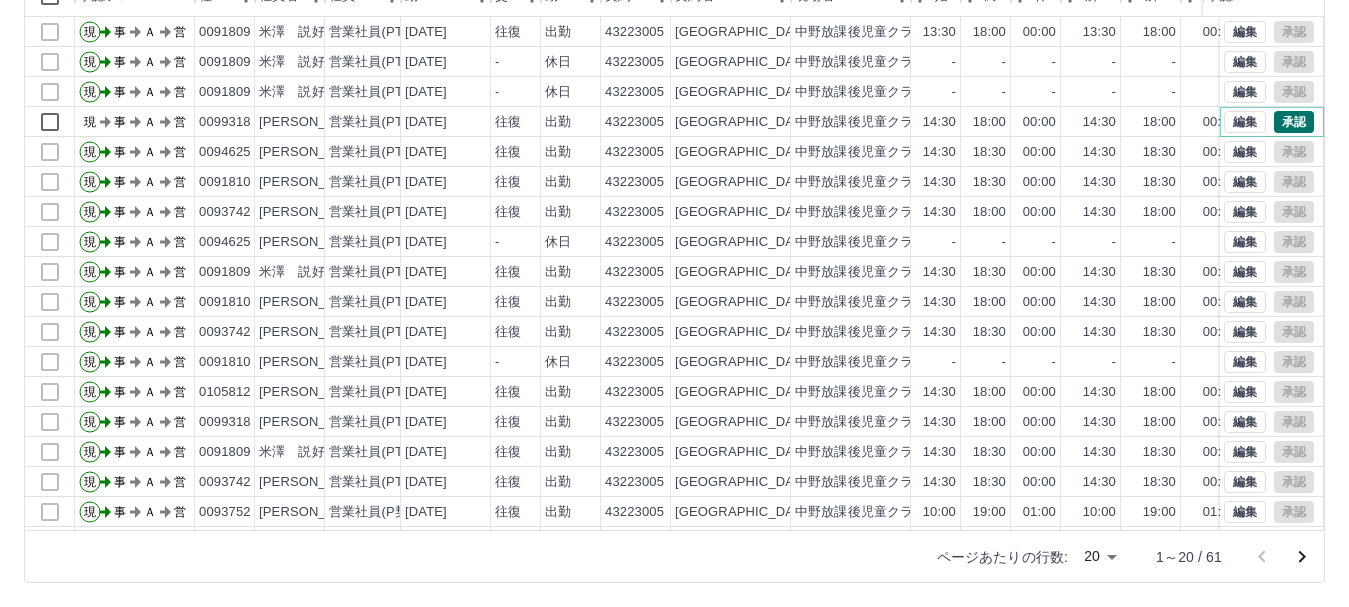 click on "承認" at bounding box center [1294, 122] 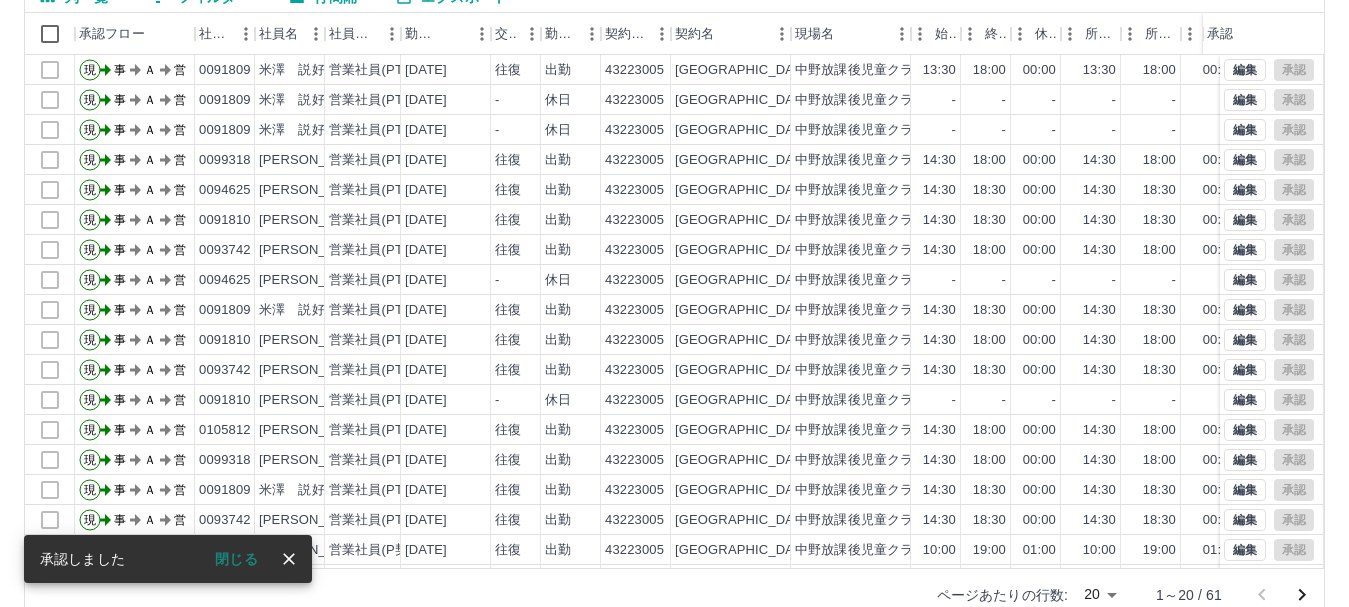 scroll, scrollTop: 238, scrollLeft: 0, axis: vertical 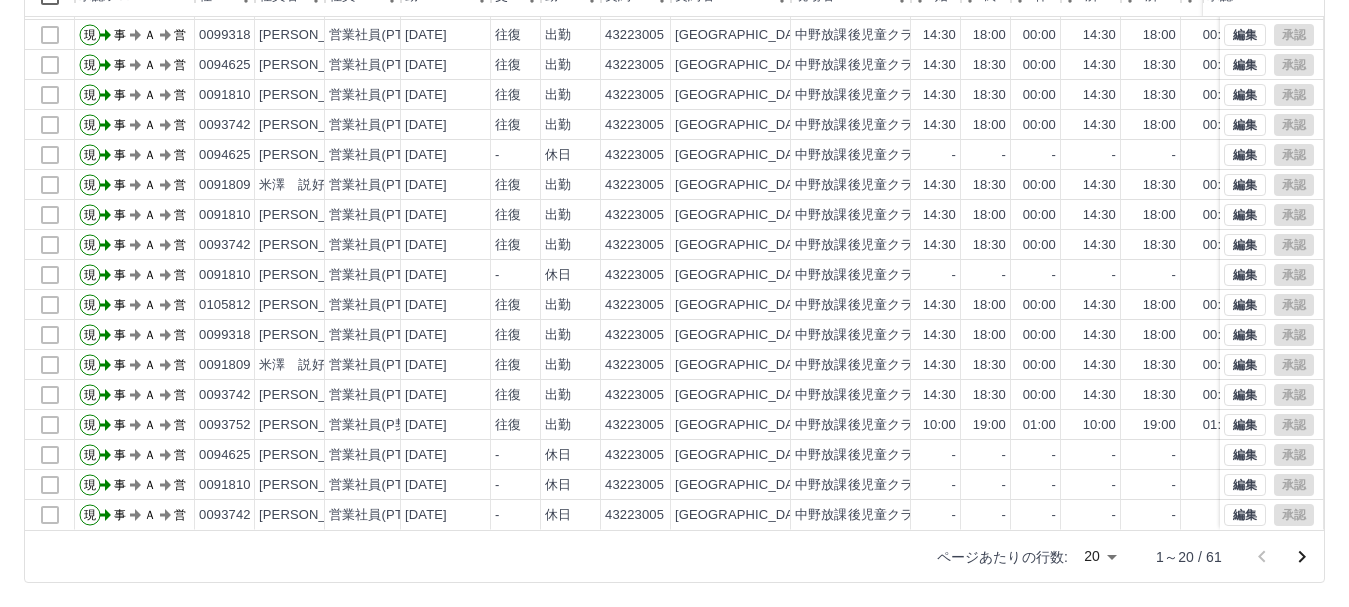 click at bounding box center (1282, 557) 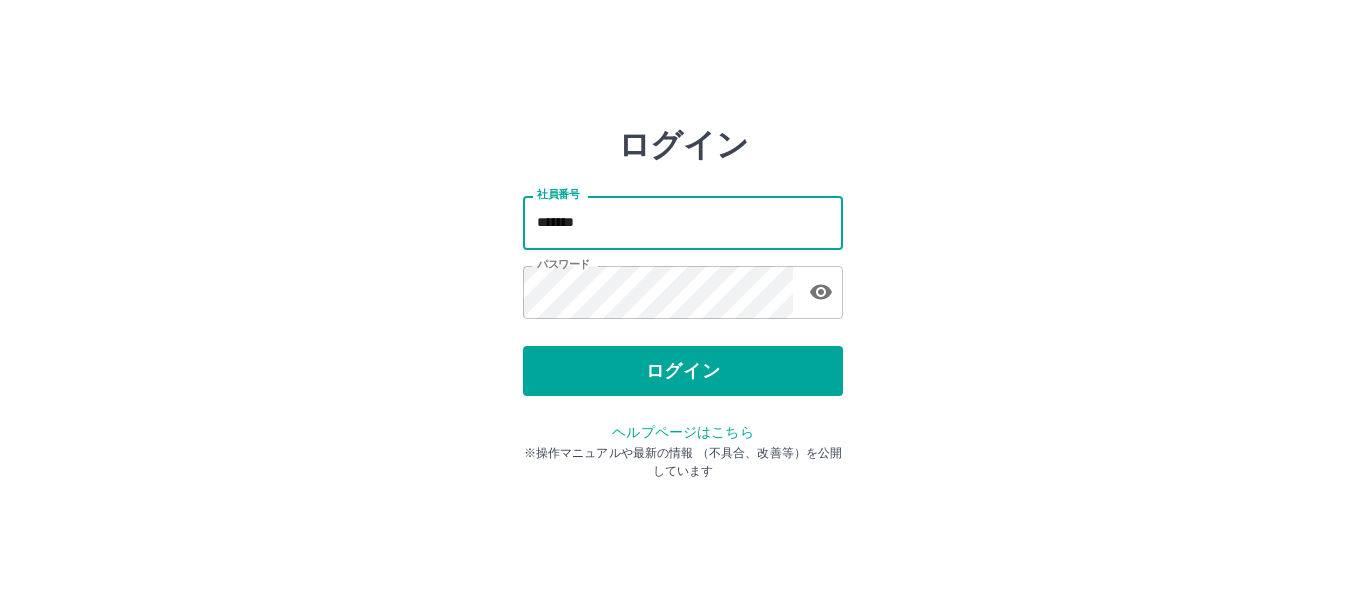 scroll, scrollTop: 0, scrollLeft: 0, axis: both 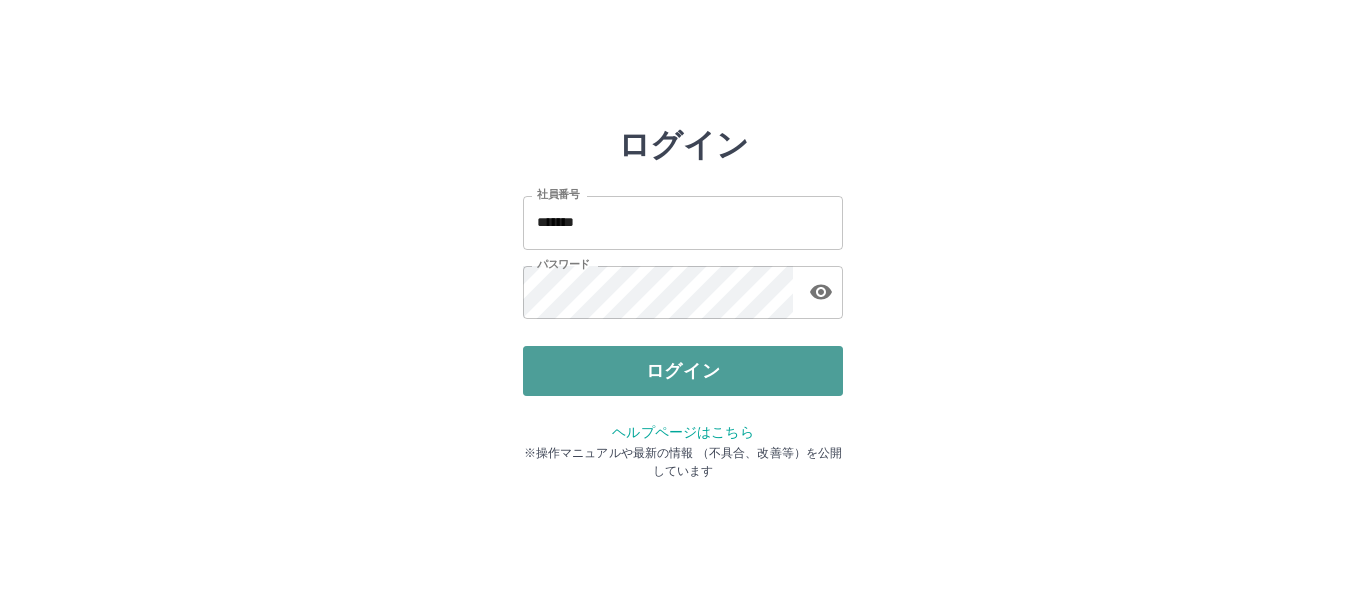 click on "ログイン" at bounding box center [683, 371] 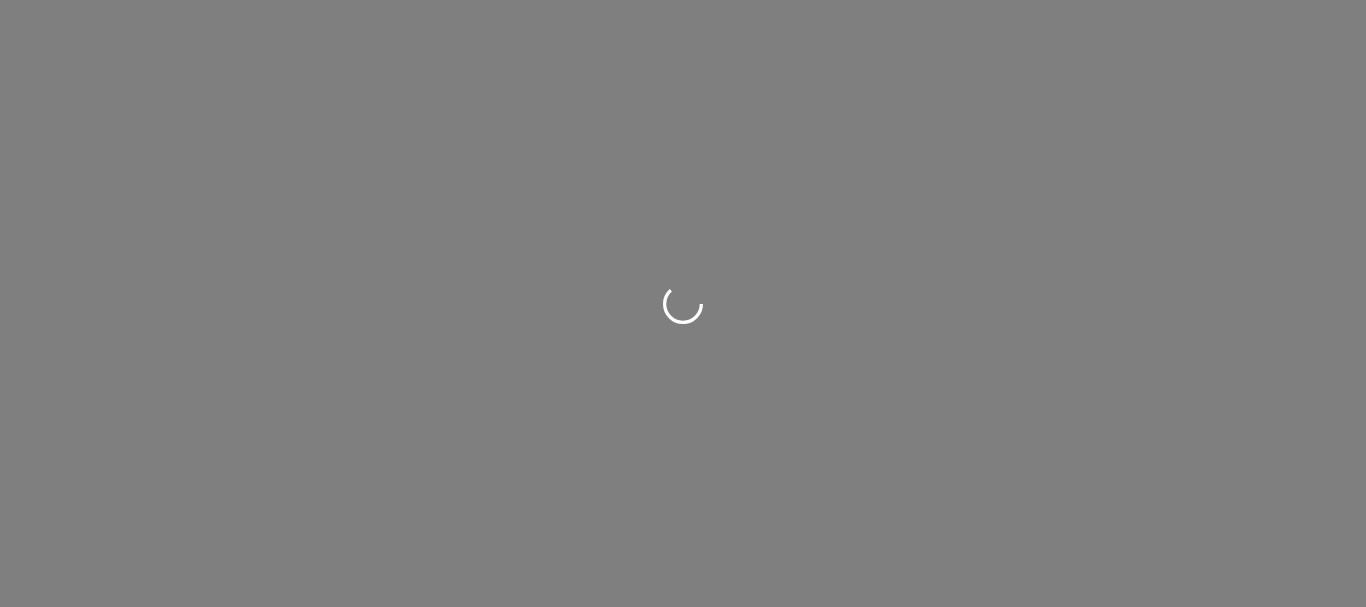 scroll, scrollTop: 0, scrollLeft: 0, axis: both 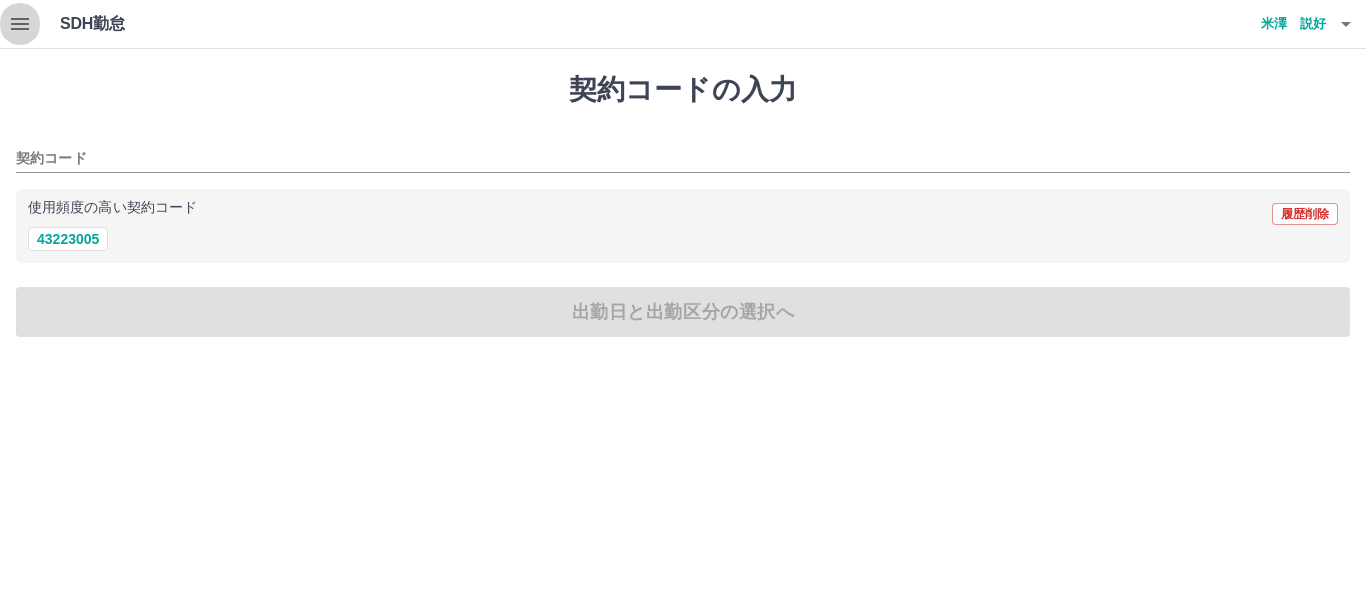 click 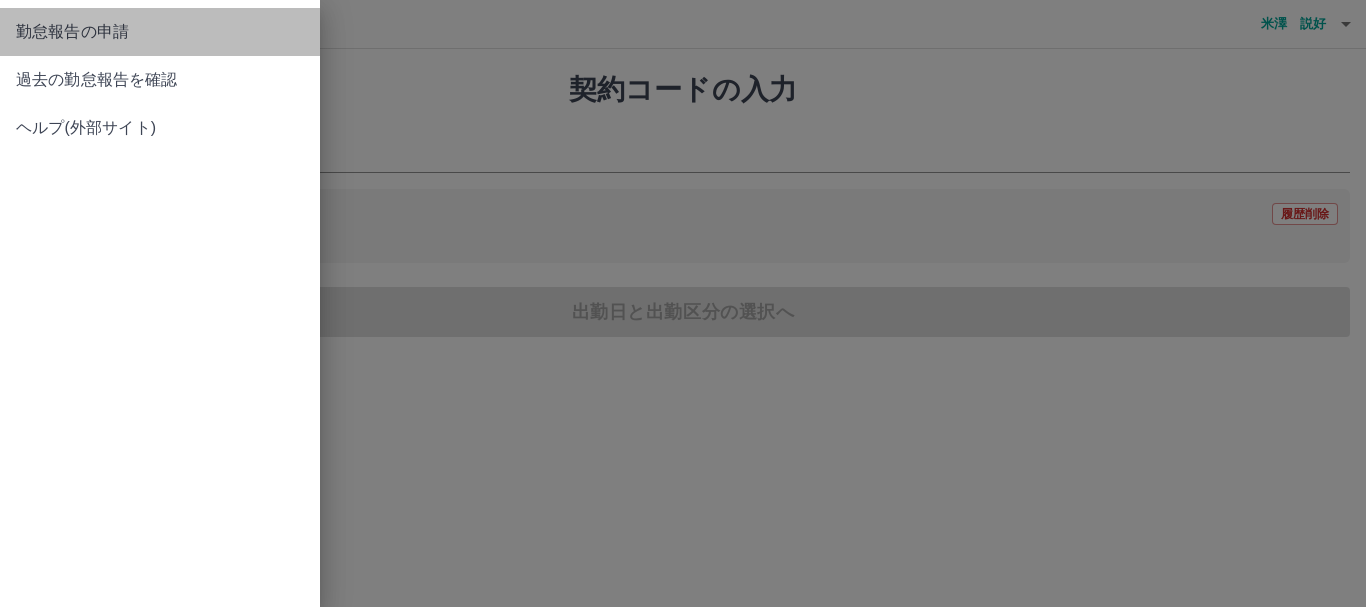 click on "勤怠報告の申請" at bounding box center [160, 32] 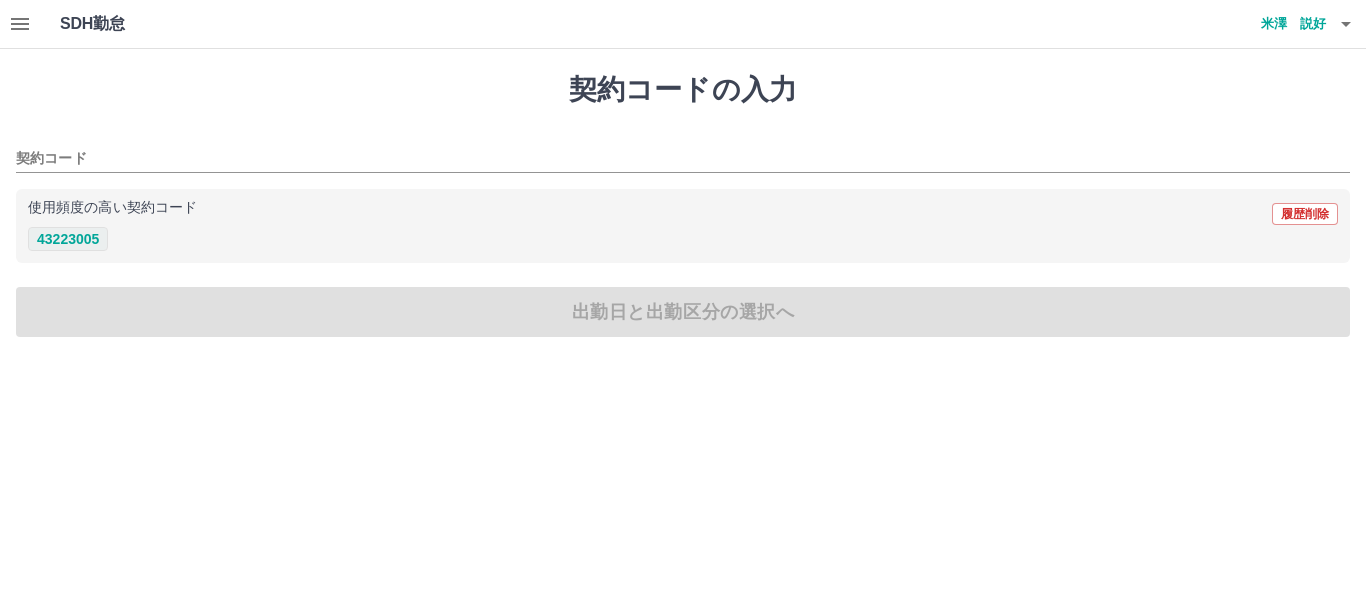 click on "43223005" at bounding box center (68, 239) 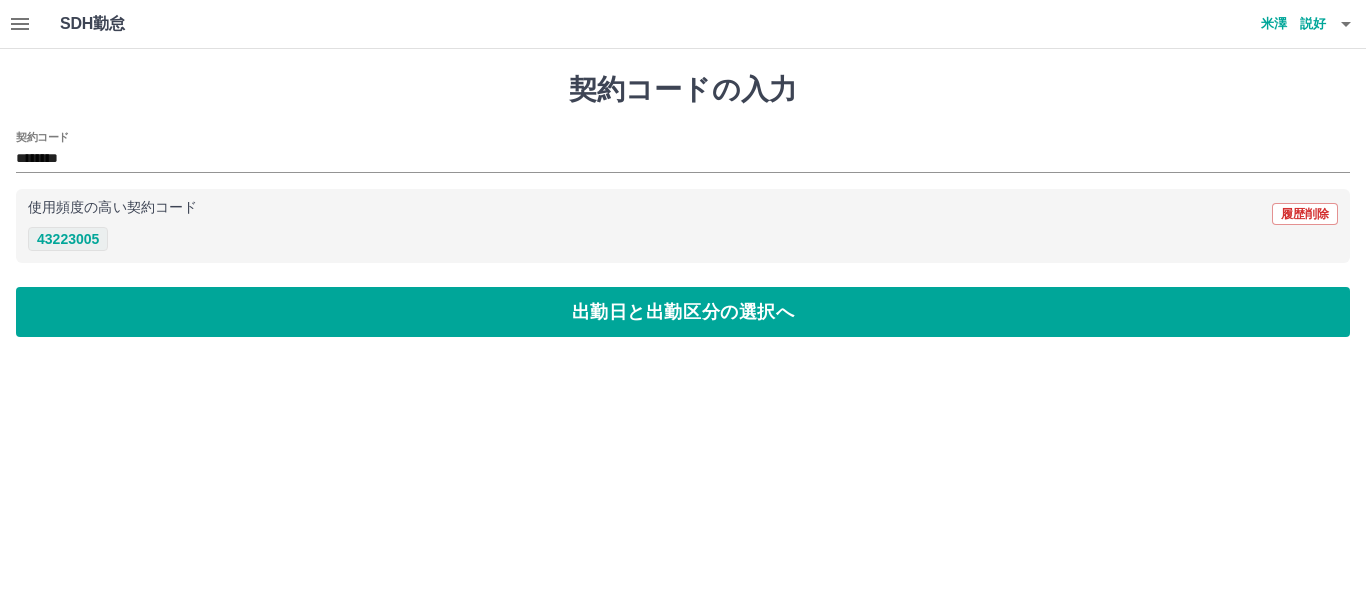 type on "********" 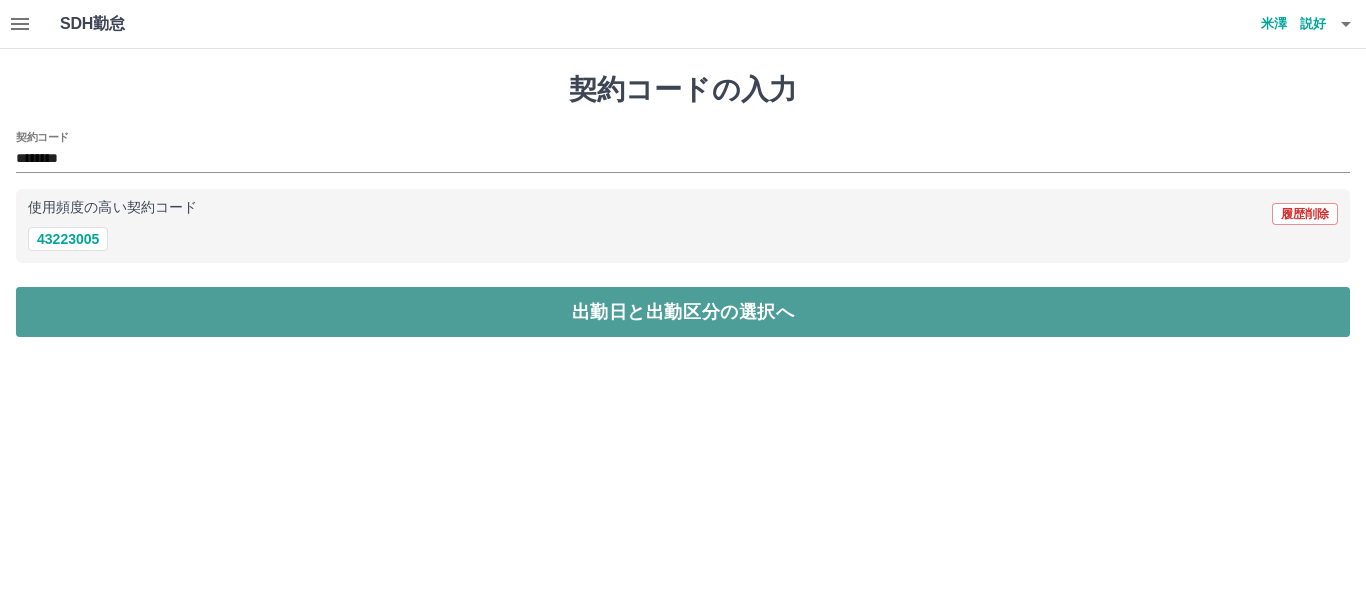 click on "出勤日と出勤区分の選択へ" at bounding box center [683, 312] 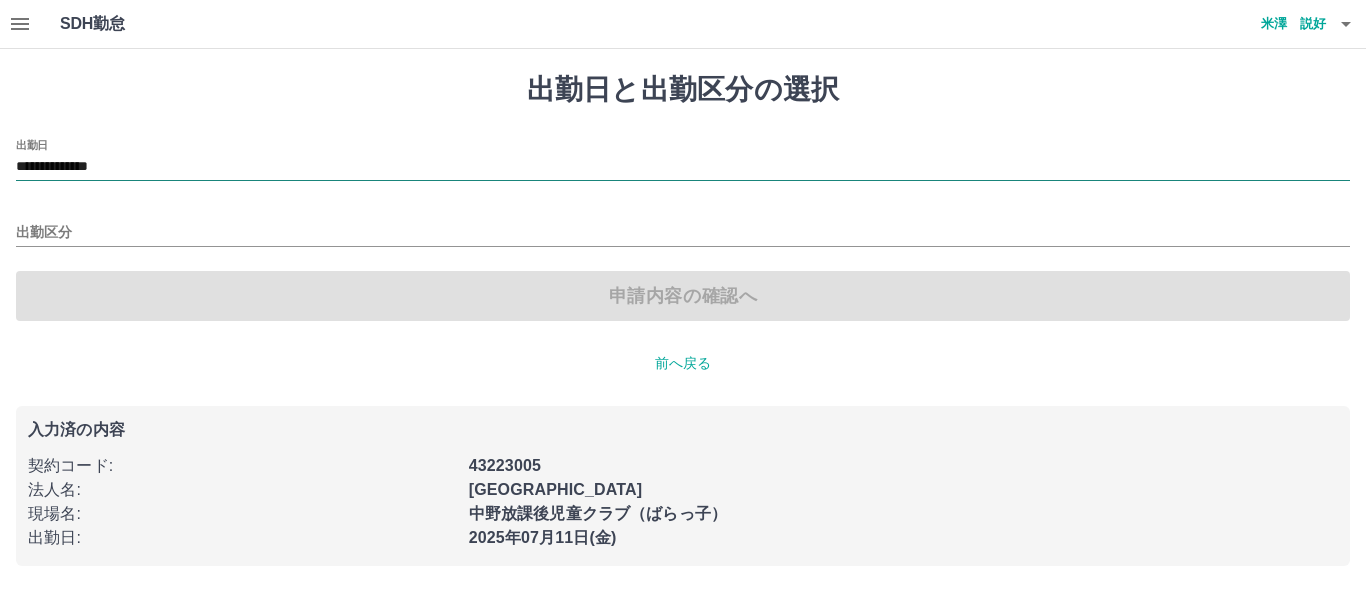 click on "**********" at bounding box center [683, 167] 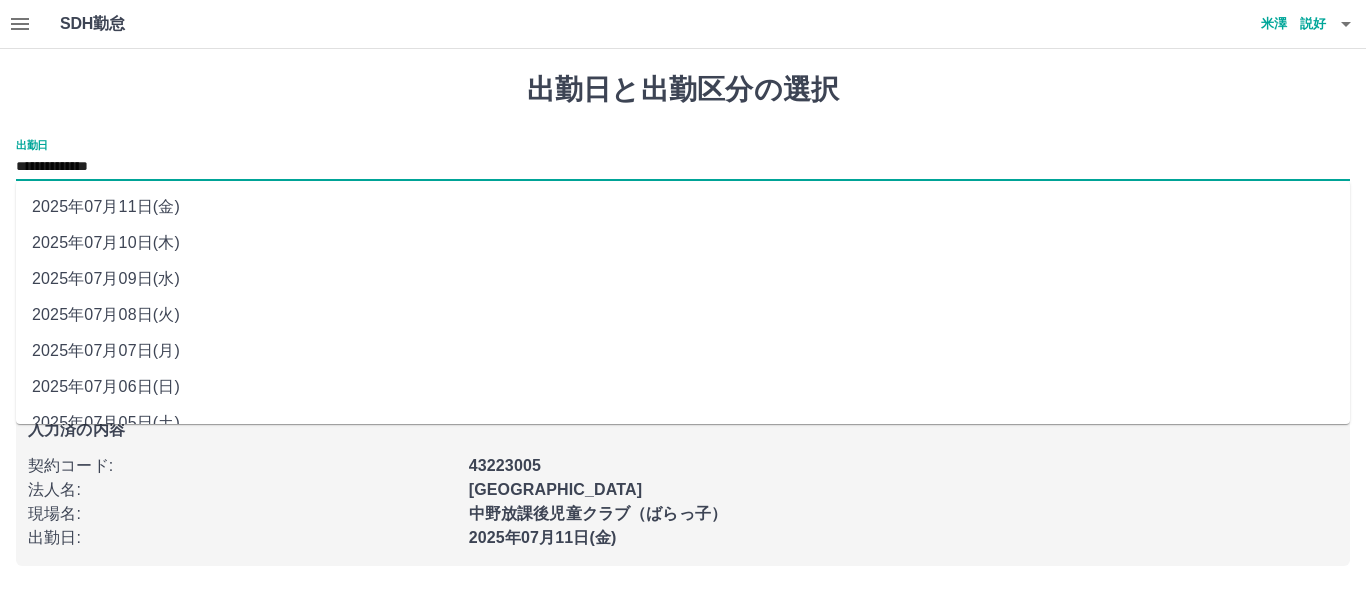scroll, scrollTop: 97, scrollLeft: 0, axis: vertical 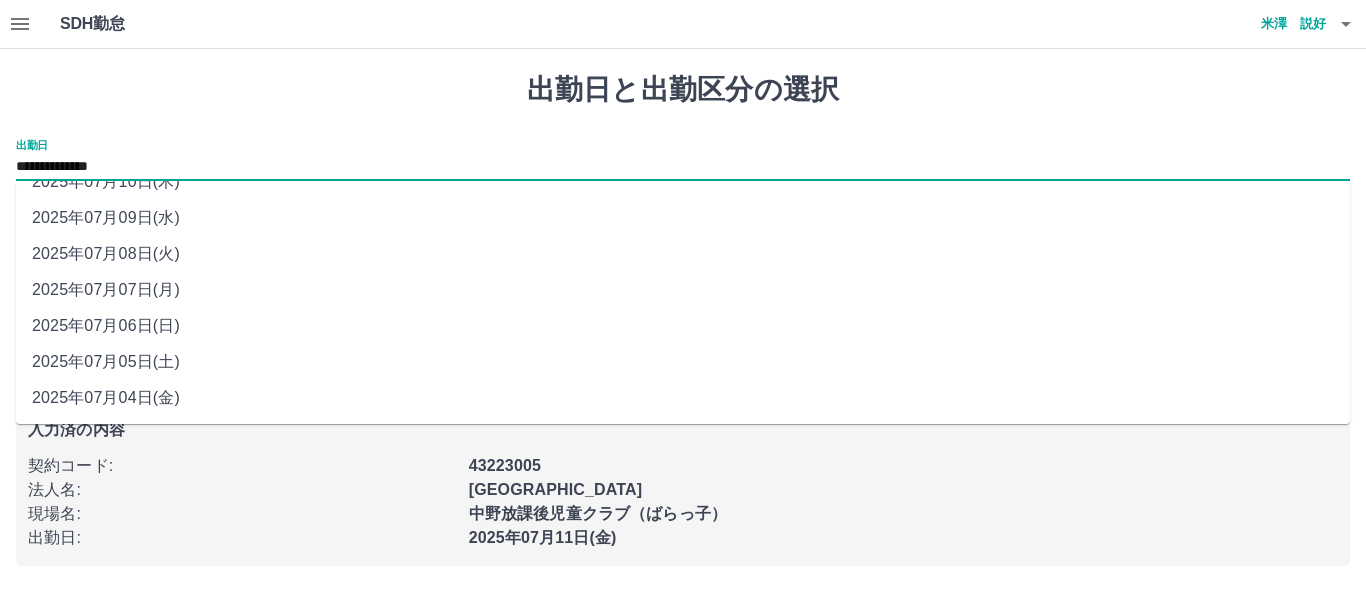 click on "2025年07月04日(金)" at bounding box center [683, 398] 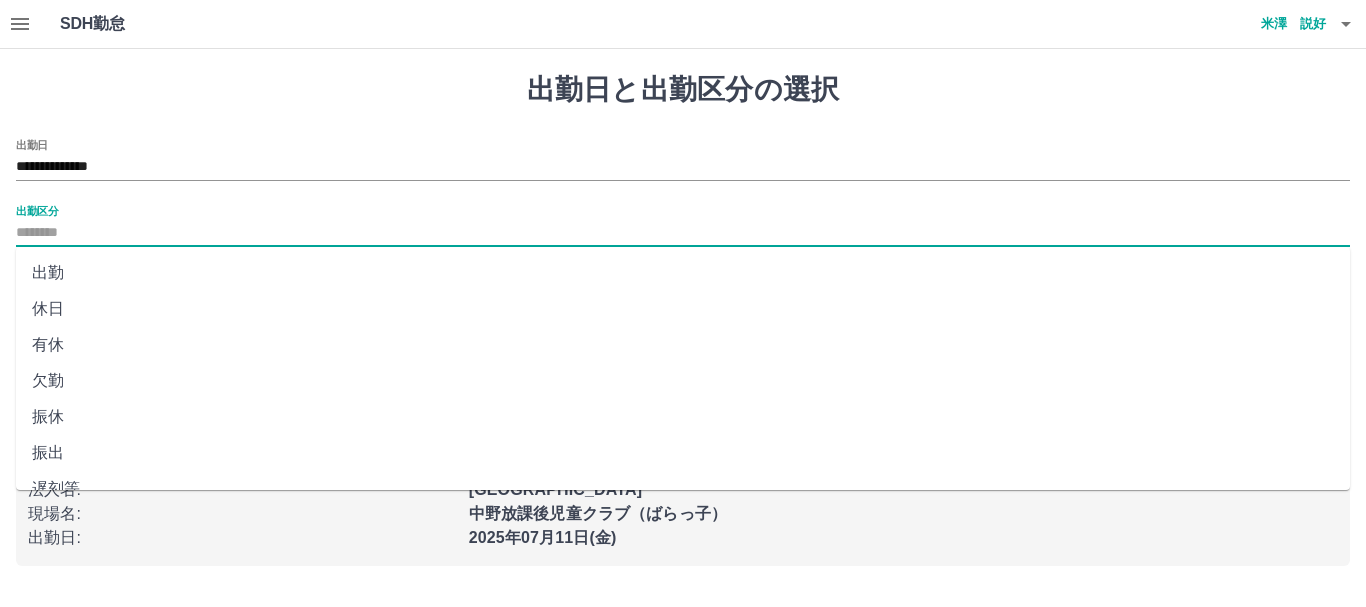 click on "出勤区分" at bounding box center (683, 233) 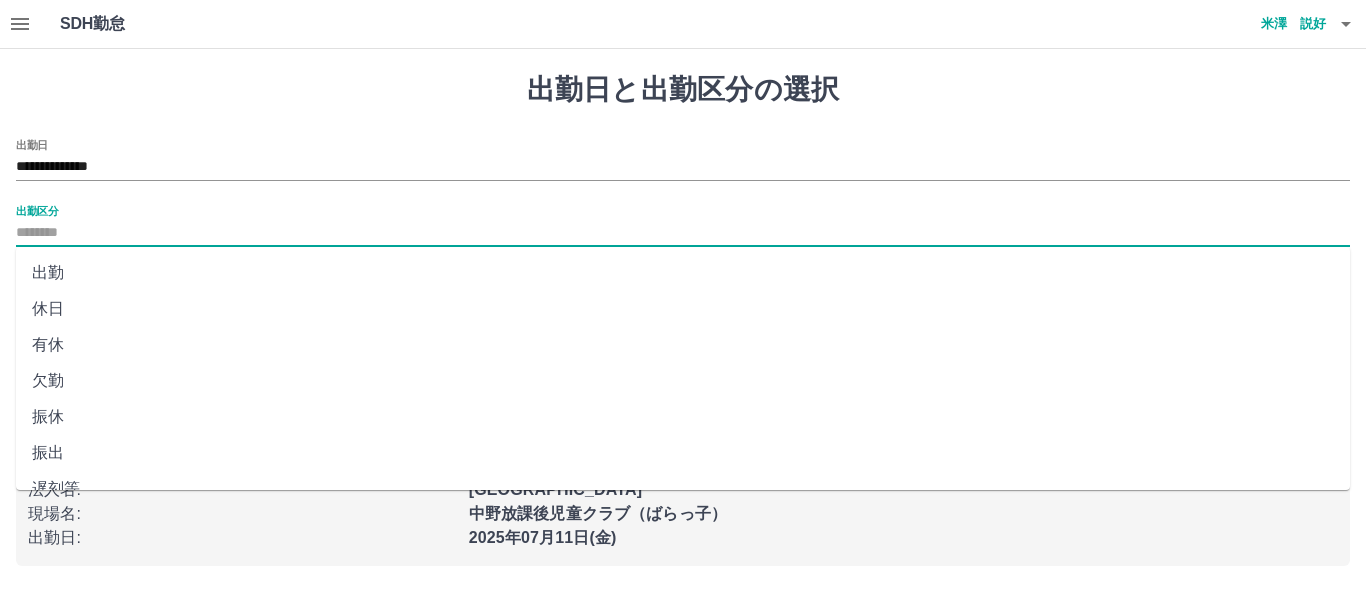 click on "休日" at bounding box center [683, 309] 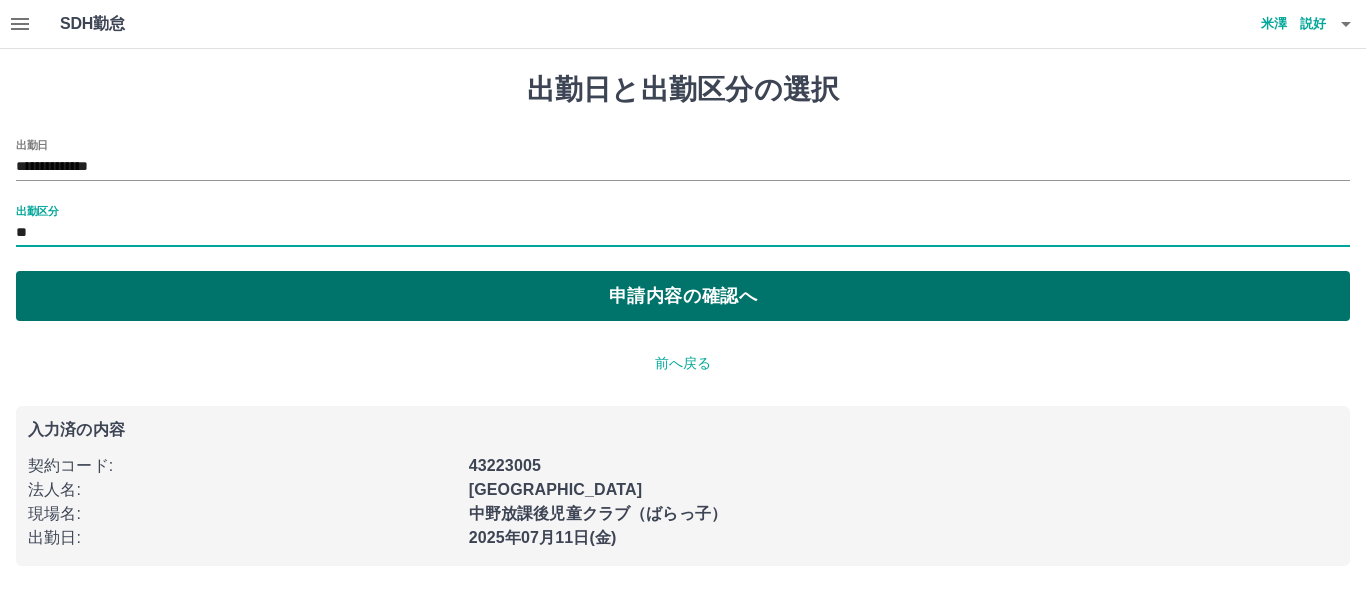 click on "申請内容の確認へ" at bounding box center [683, 296] 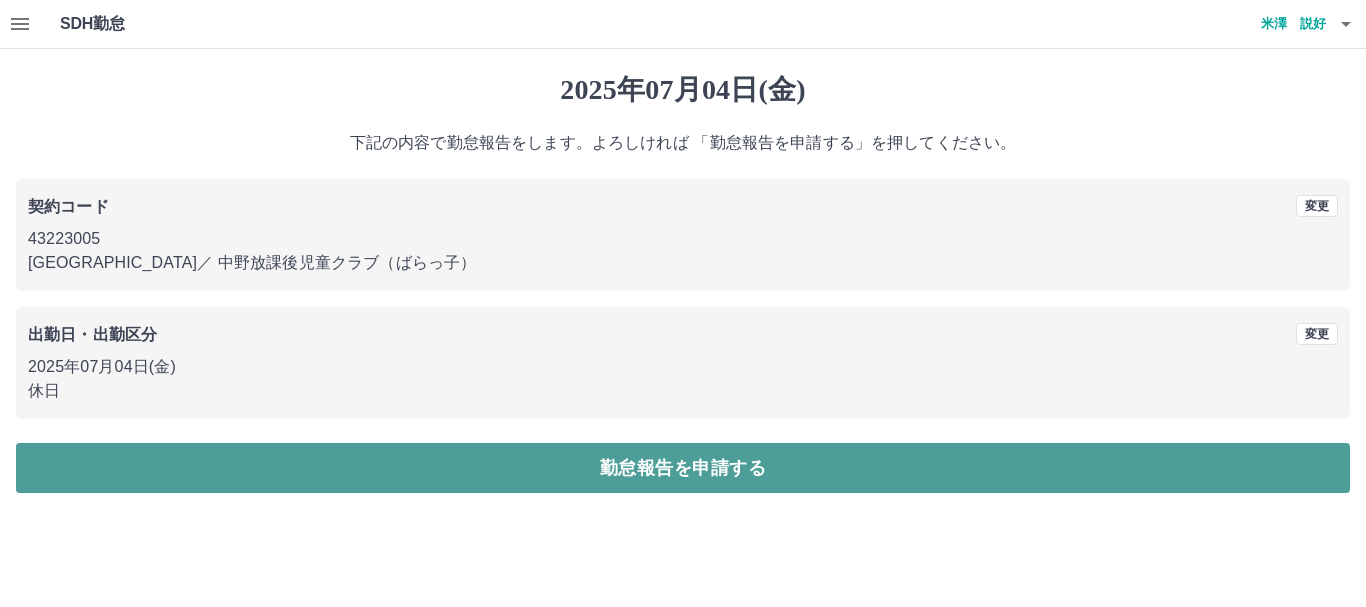 click on "勤怠報告を申請する" at bounding box center [683, 468] 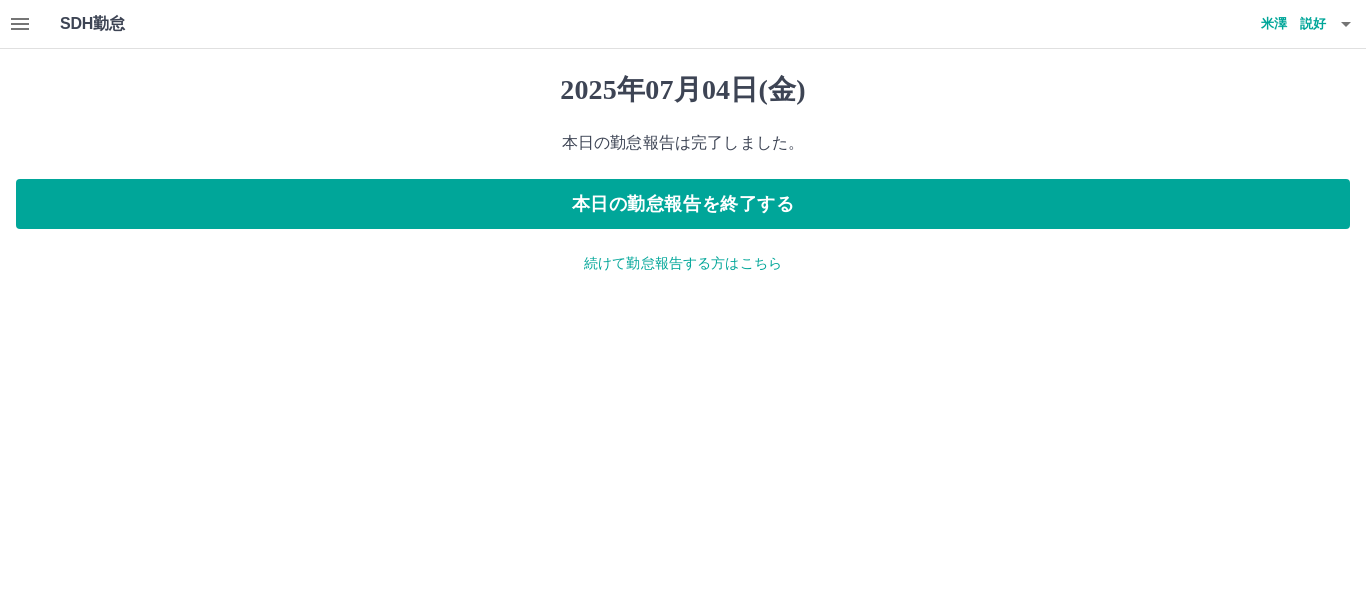 click on "続けて勤怠報告する方はこちら" at bounding box center (683, 263) 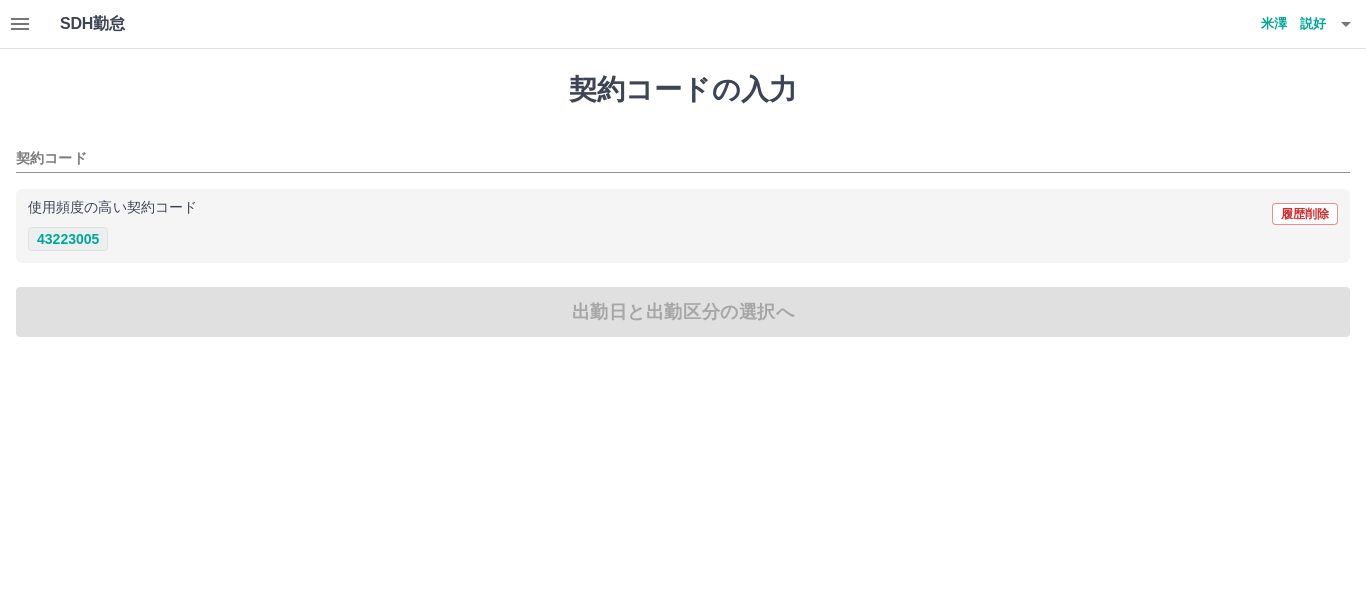 click on "43223005" at bounding box center (68, 239) 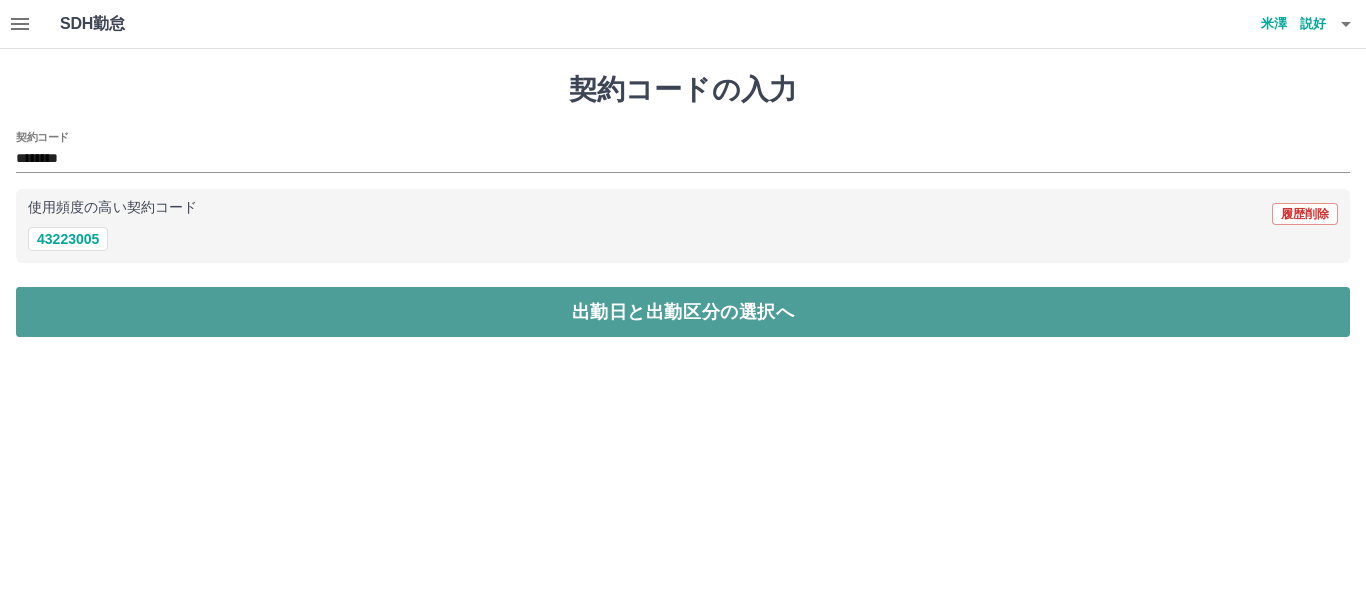 click on "出勤日と出勤区分の選択へ" at bounding box center [683, 312] 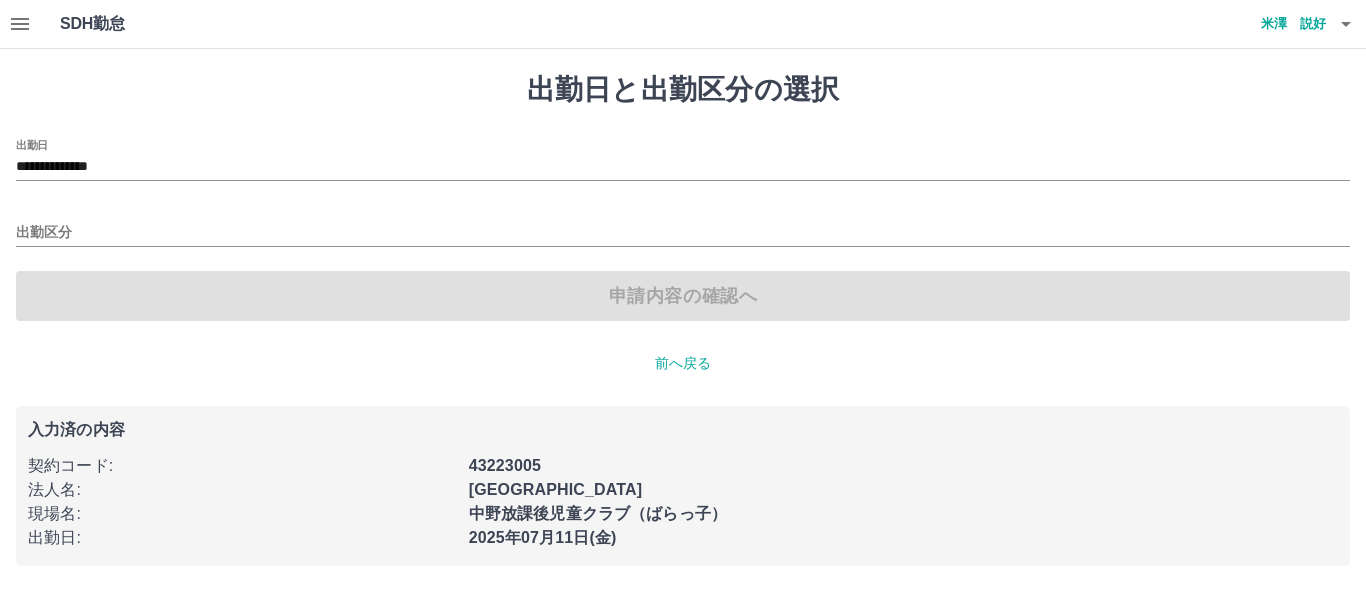 click on "出勤区分" at bounding box center (683, 226) 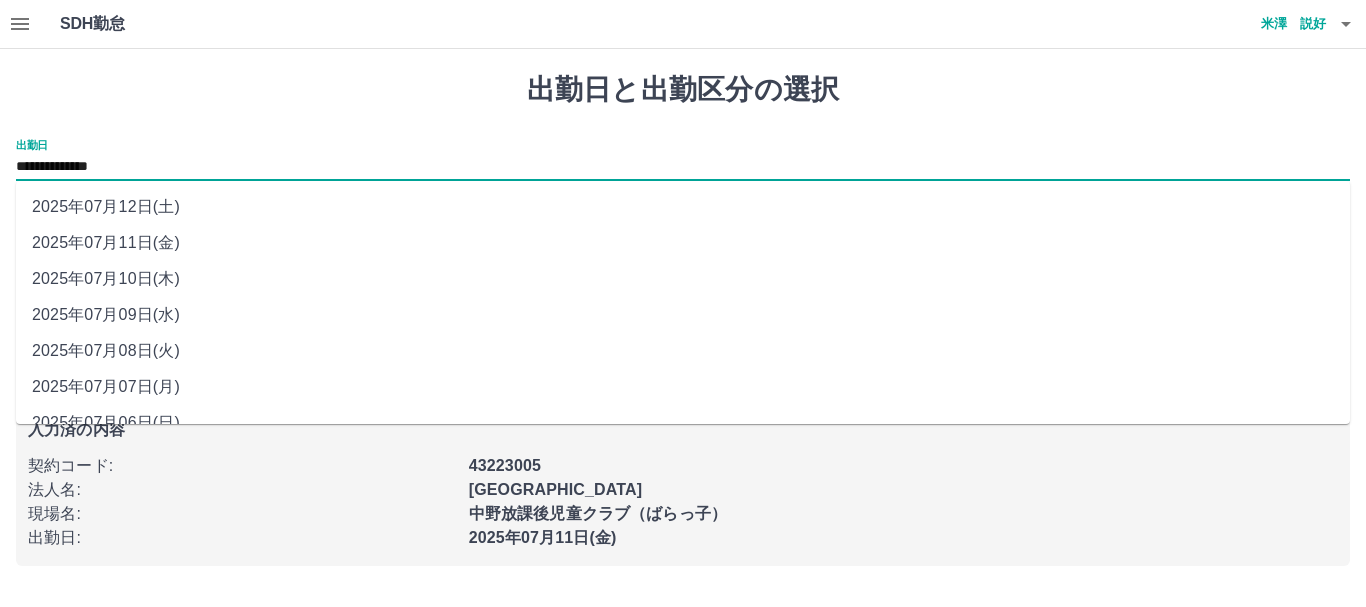 click on "**********" at bounding box center (683, 167) 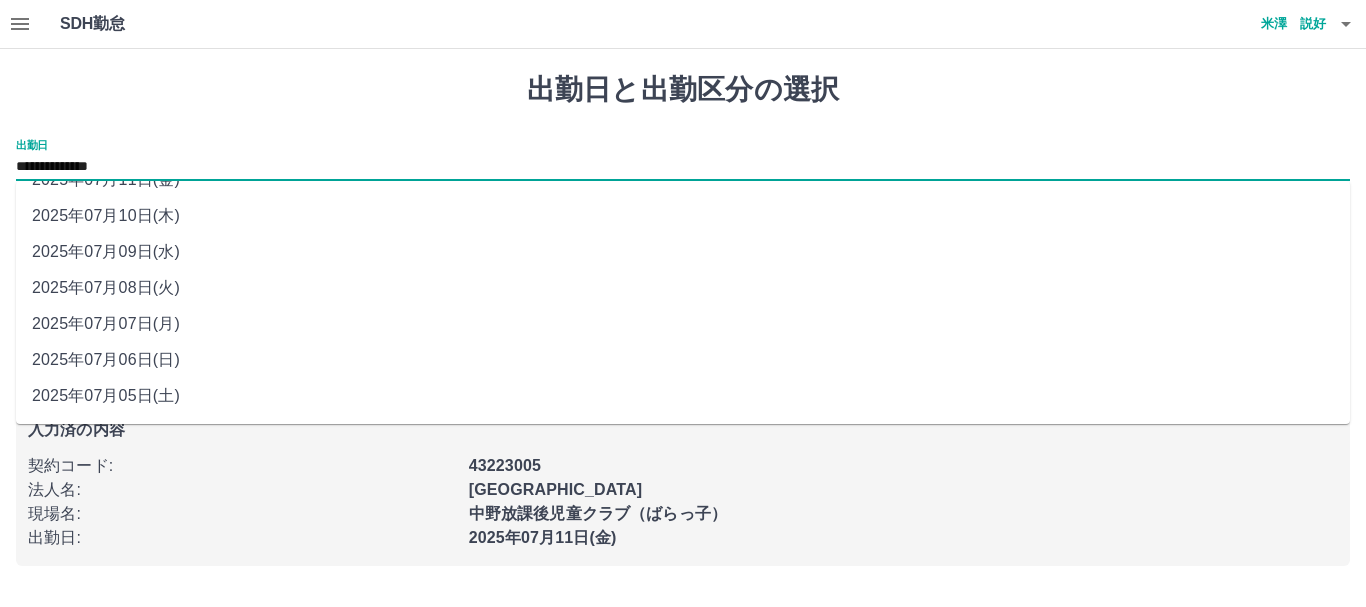 scroll, scrollTop: 97, scrollLeft: 0, axis: vertical 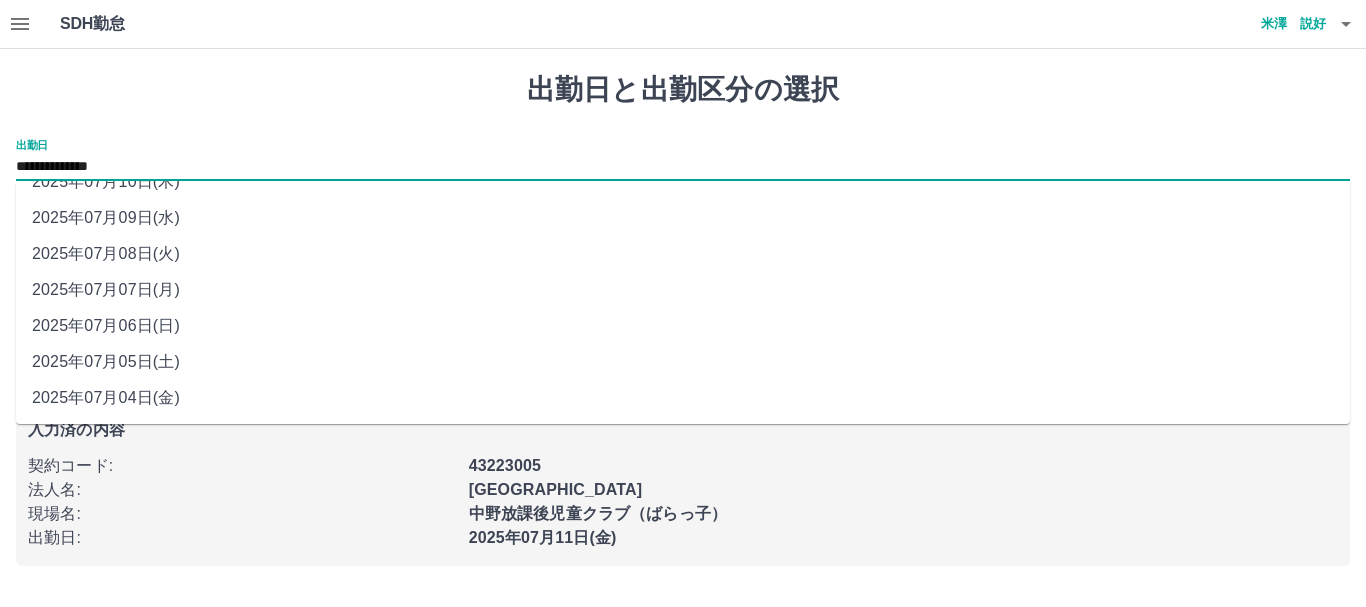 click on "2025年07月05日(土)" at bounding box center (683, 362) 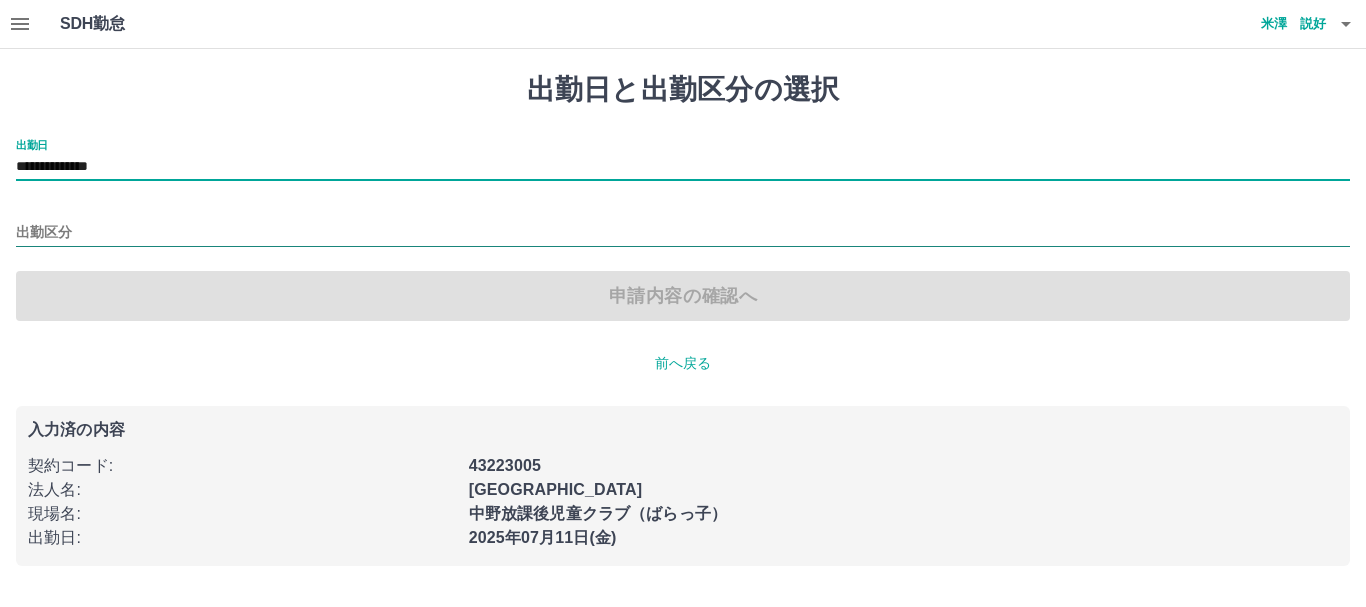 click on "出勤区分" at bounding box center (683, 233) 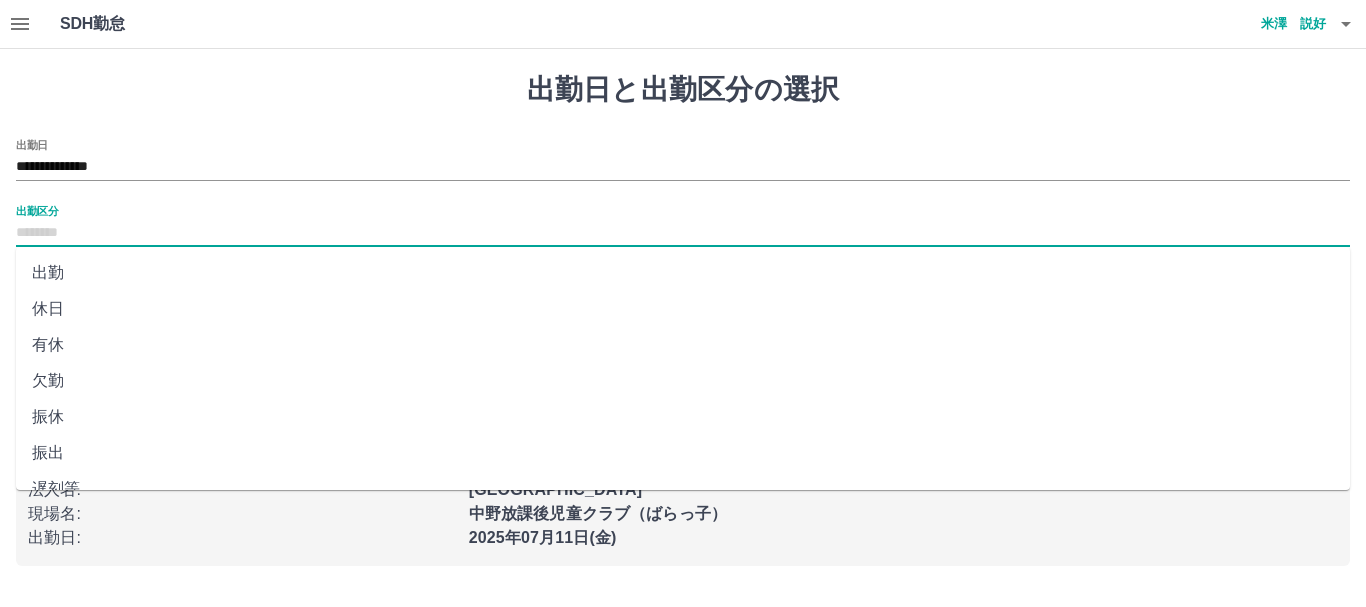 click on "休日" at bounding box center (683, 309) 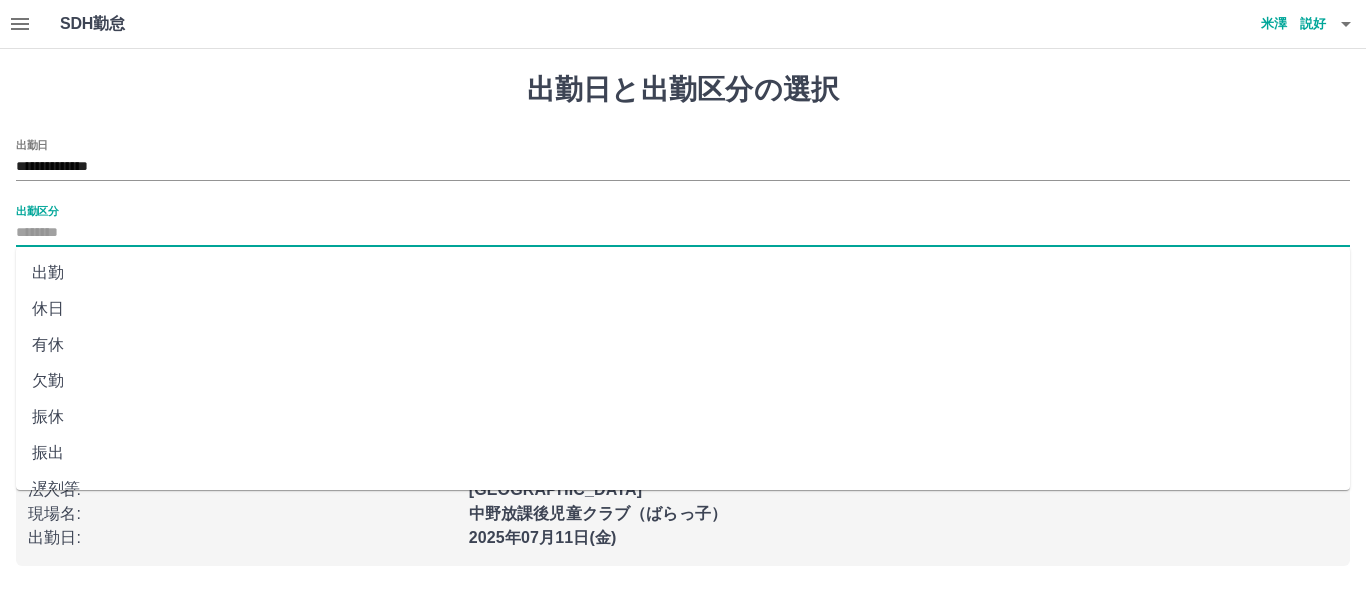 type on "**" 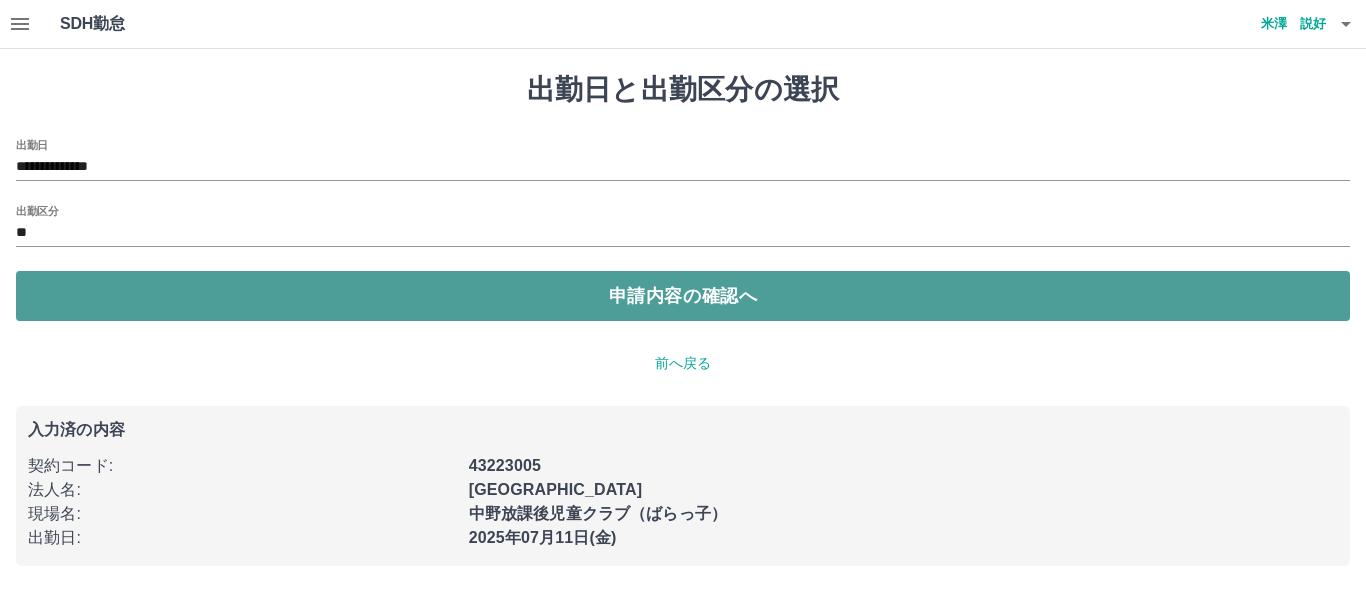click on "申請内容の確認へ" at bounding box center [683, 296] 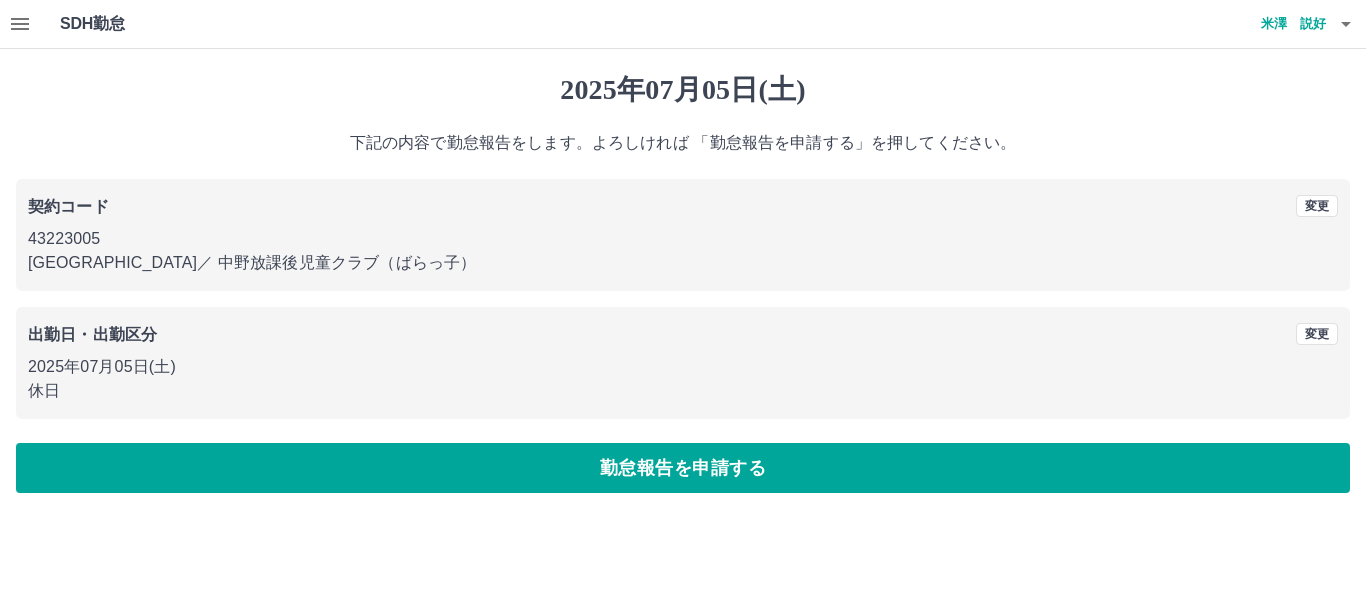 click on "勤怠報告を申請する" at bounding box center [683, 468] 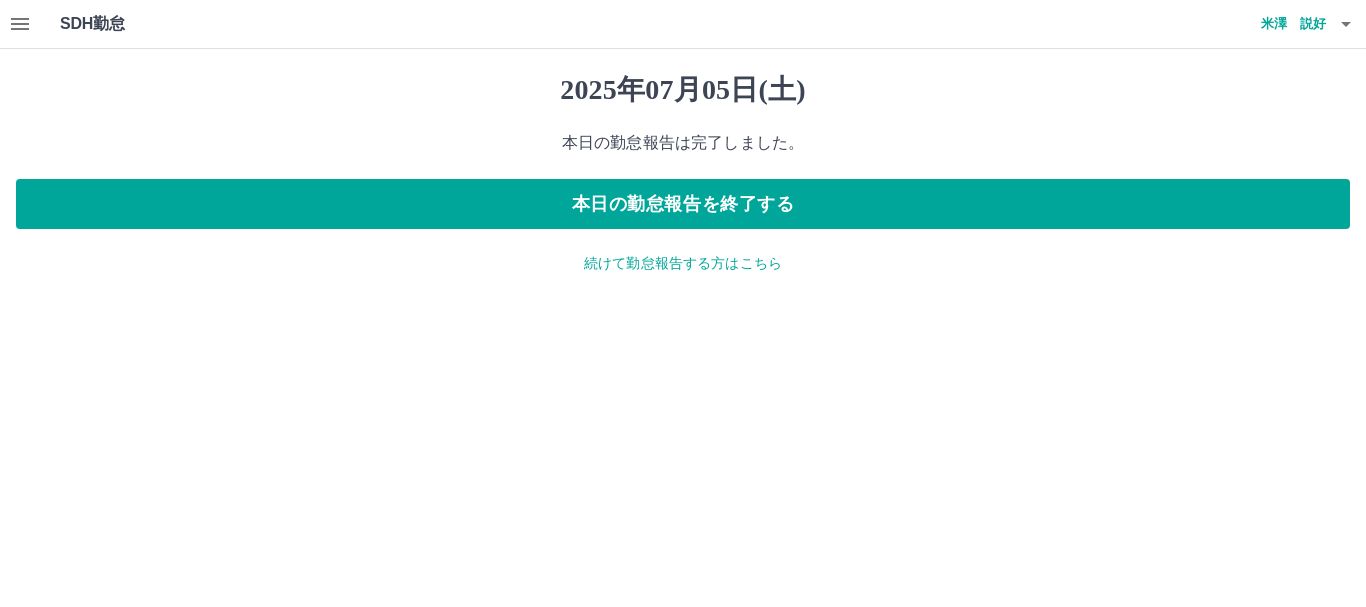 click on "続けて勤怠報告する方はこちら" at bounding box center [683, 263] 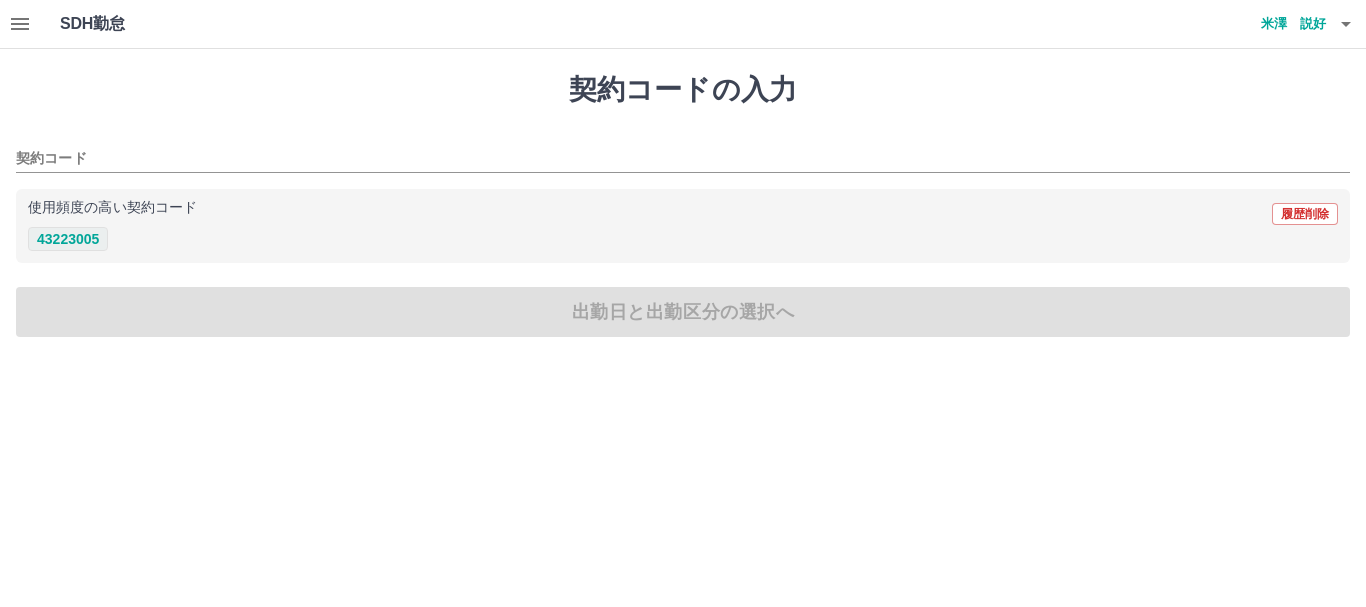 click on "43223005" at bounding box center [68, 239] 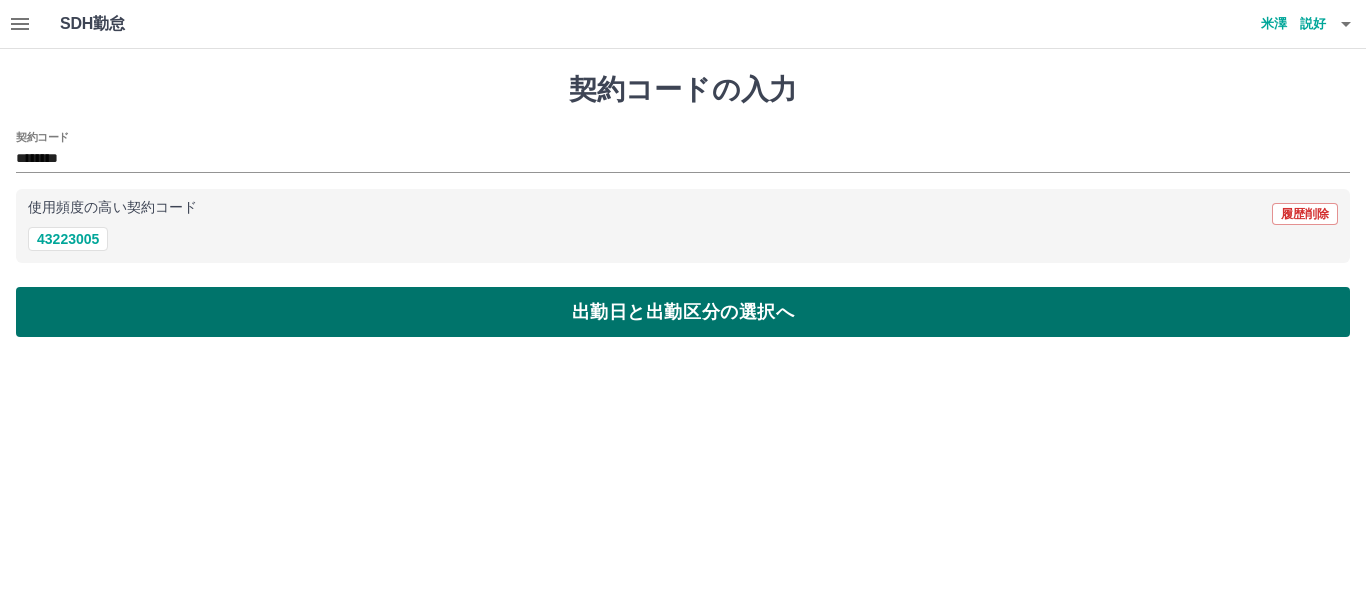 click on "出勤日と出勤区分の選択へ" at bounding box center (683, 312) 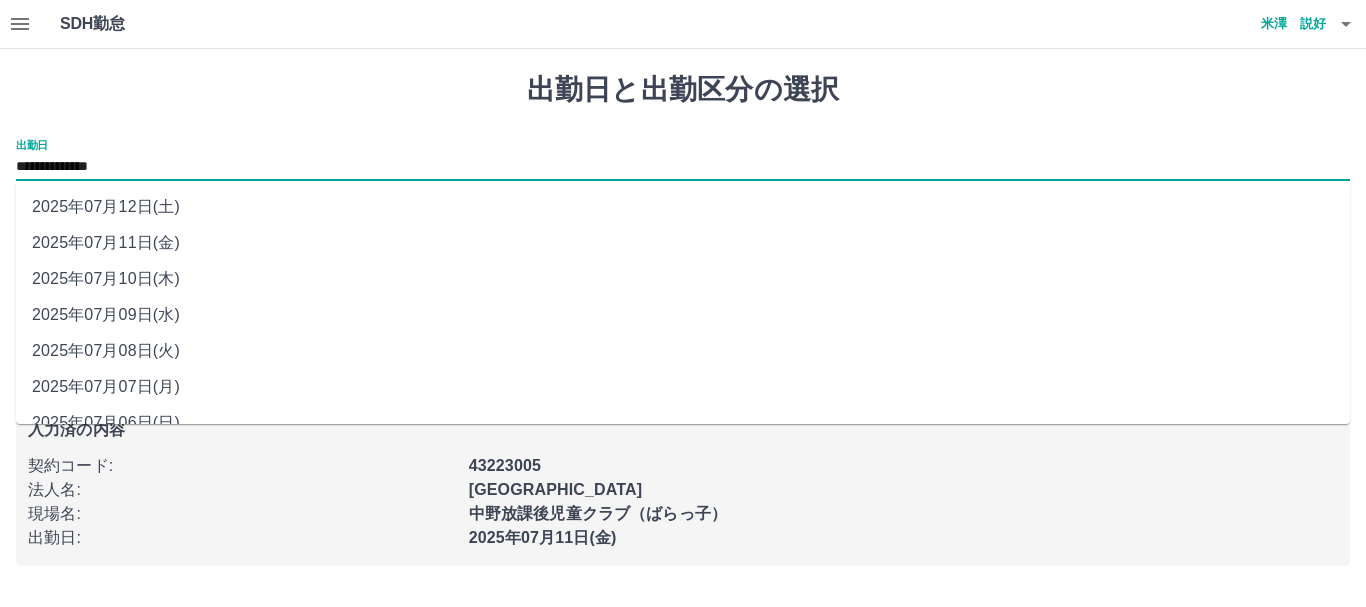 click on "**********" at bounding box center [683, 167] 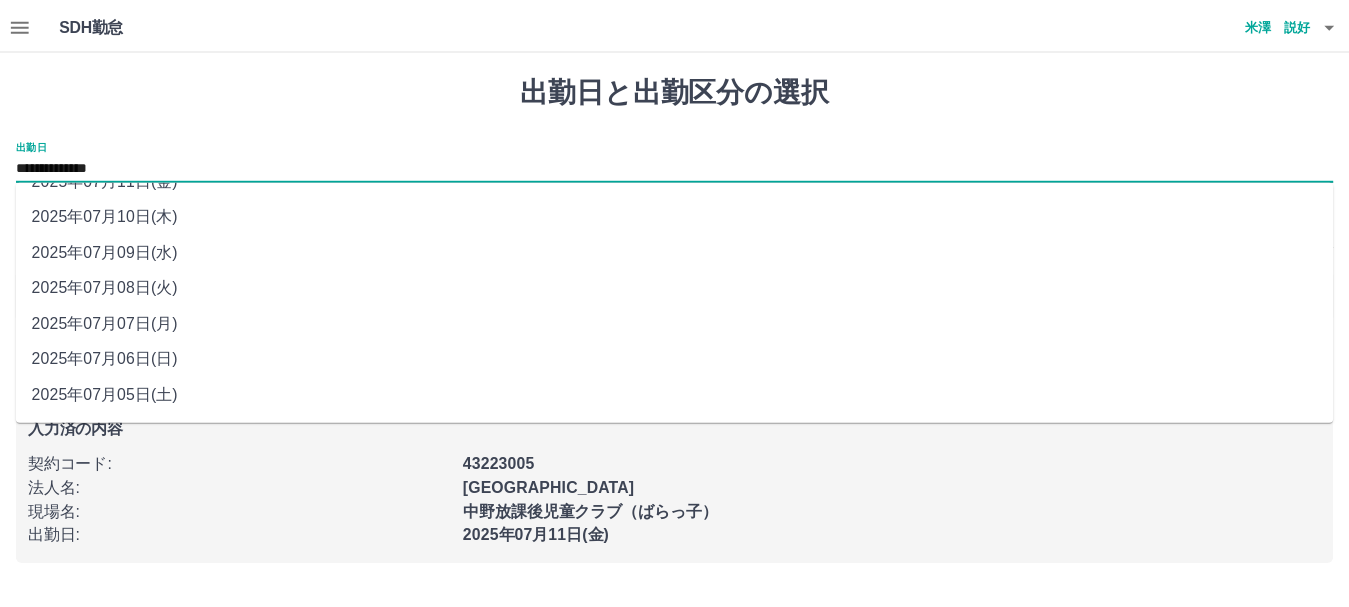 scroll, scrollTop: 97, scrollLeft: 0, axis: vertical 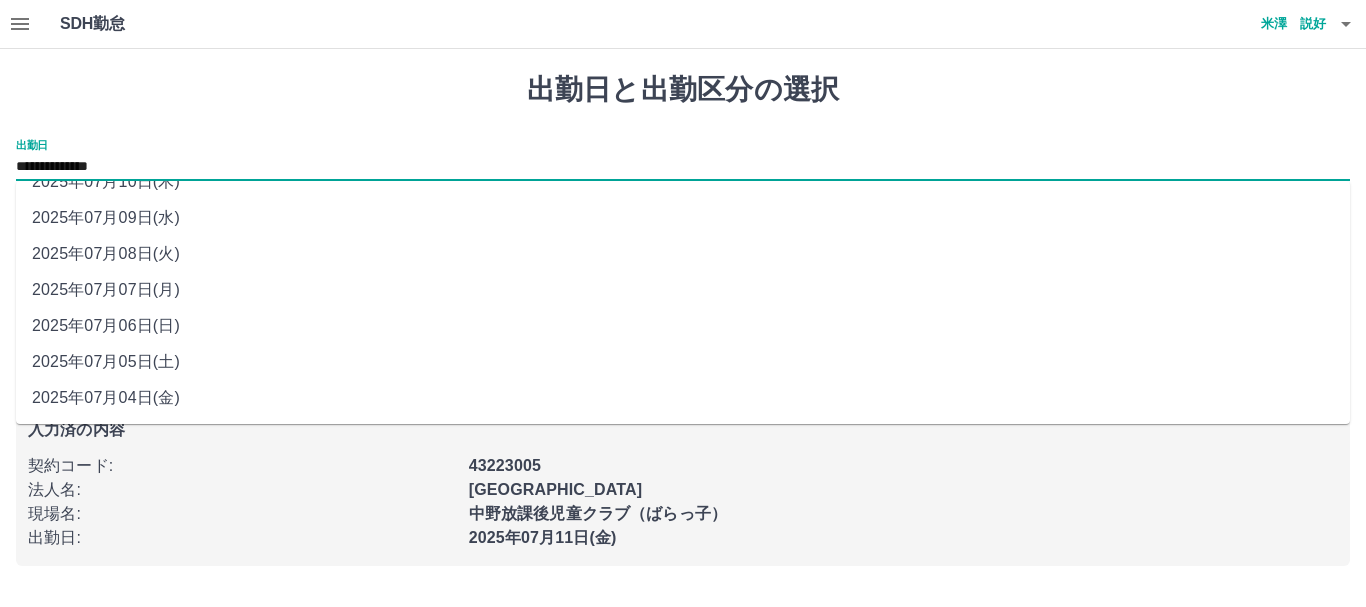 click on "2025年07月06日(日)" at bounding box center (683, 326) 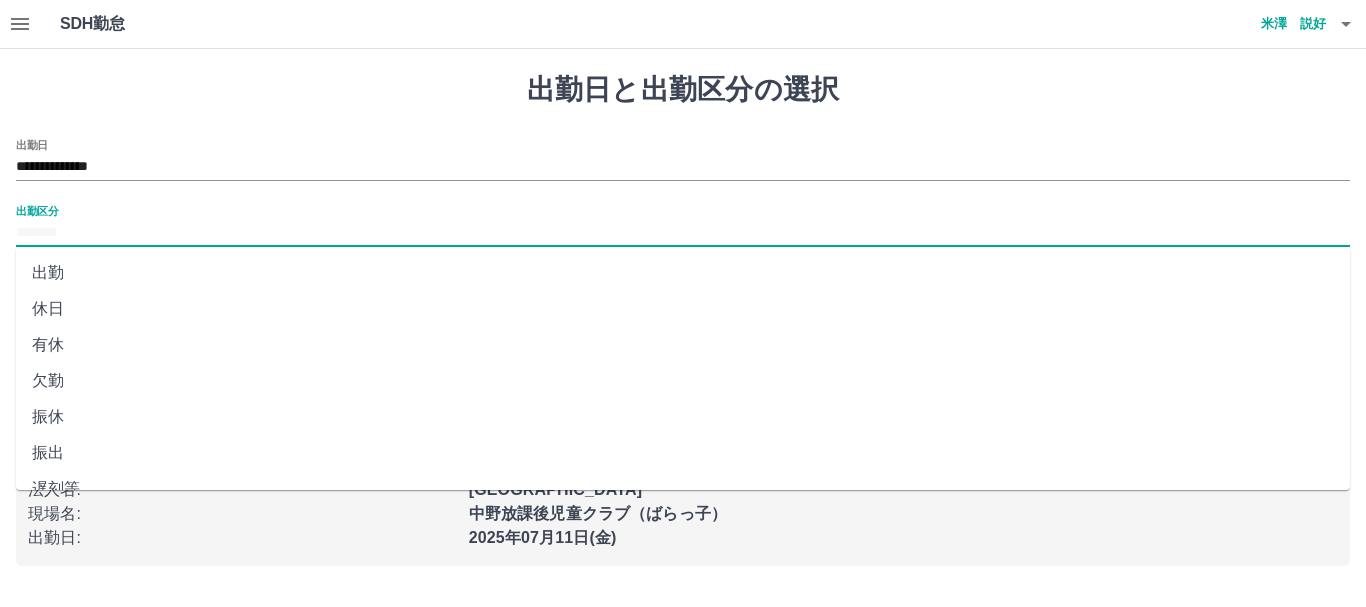 click on "出勤区分" at bounding box center [683, 233] 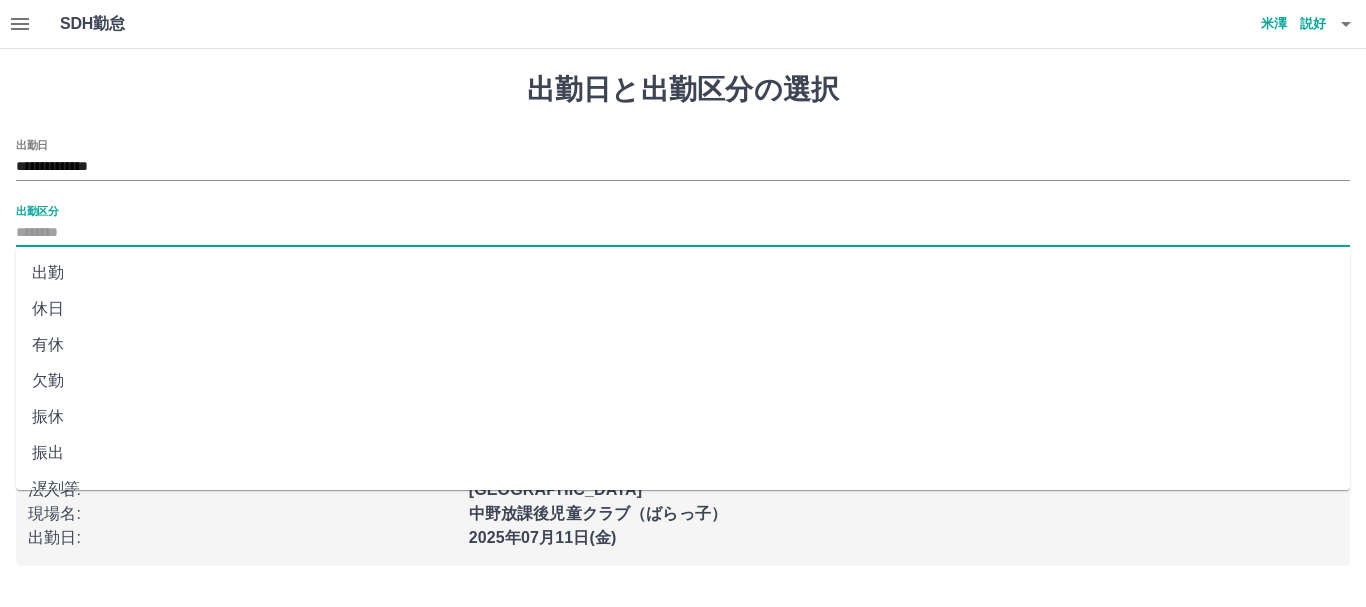 click on "休日" at bounding box center (683, 309) 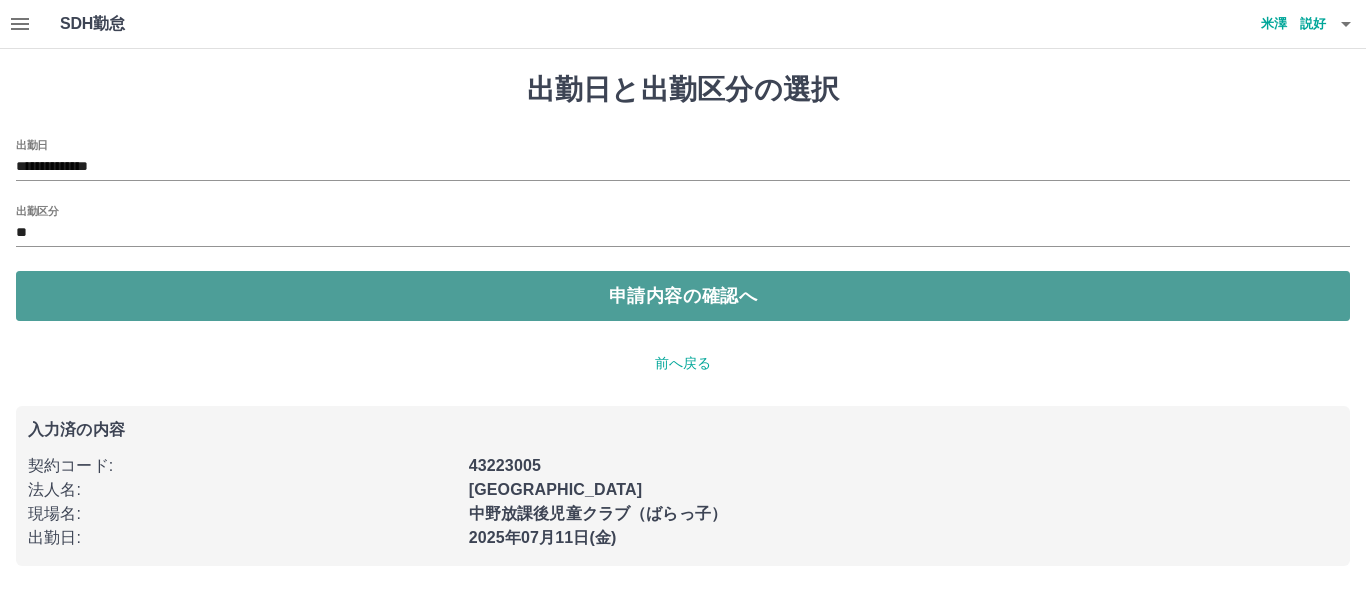 click on "申請内容の確認へ" at bounding box center (683, 296) 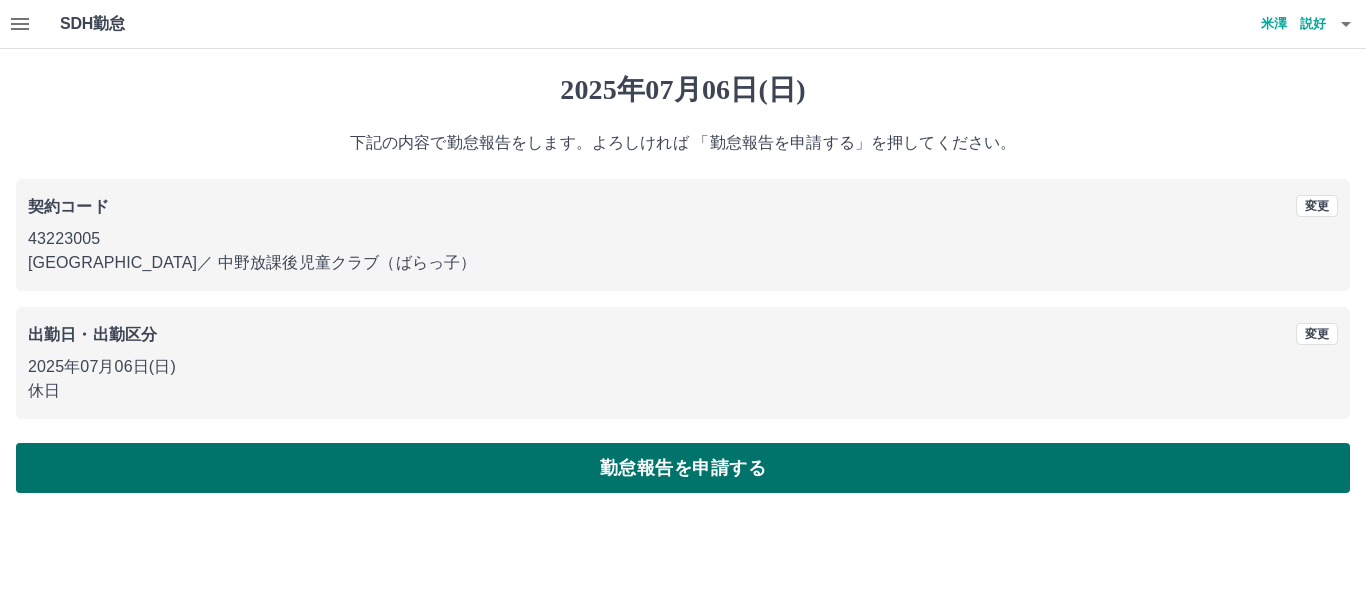 click on "勤怠報告を申請する" at bounding box center [683, 468] 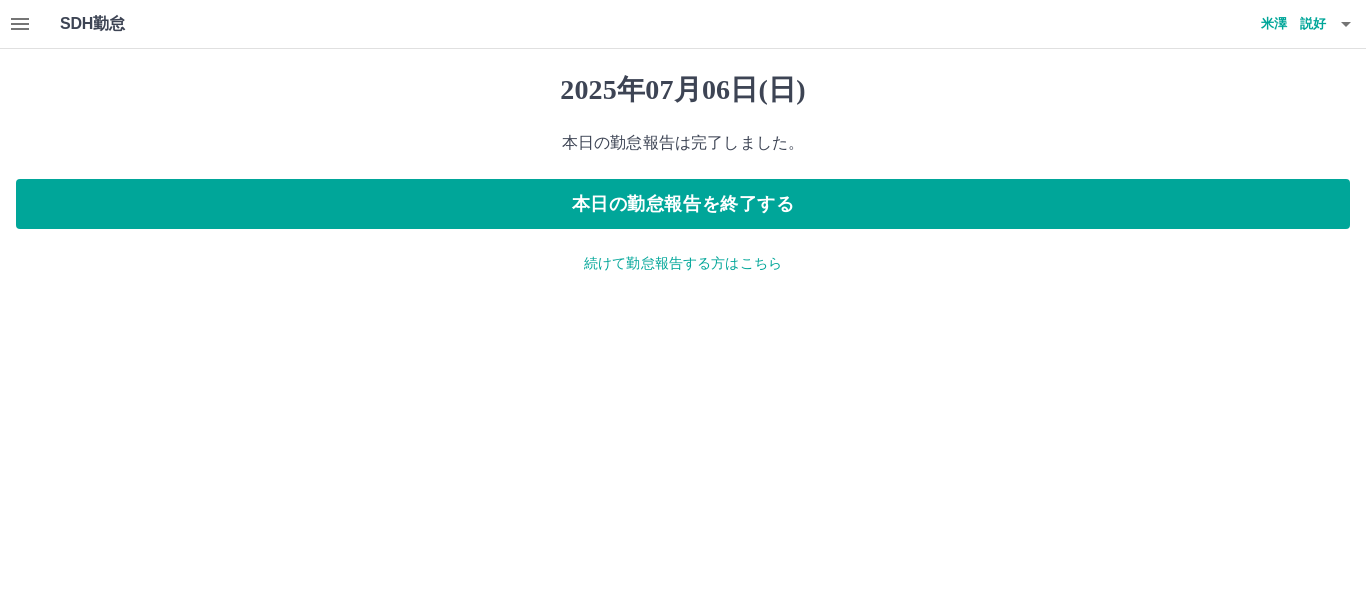 click 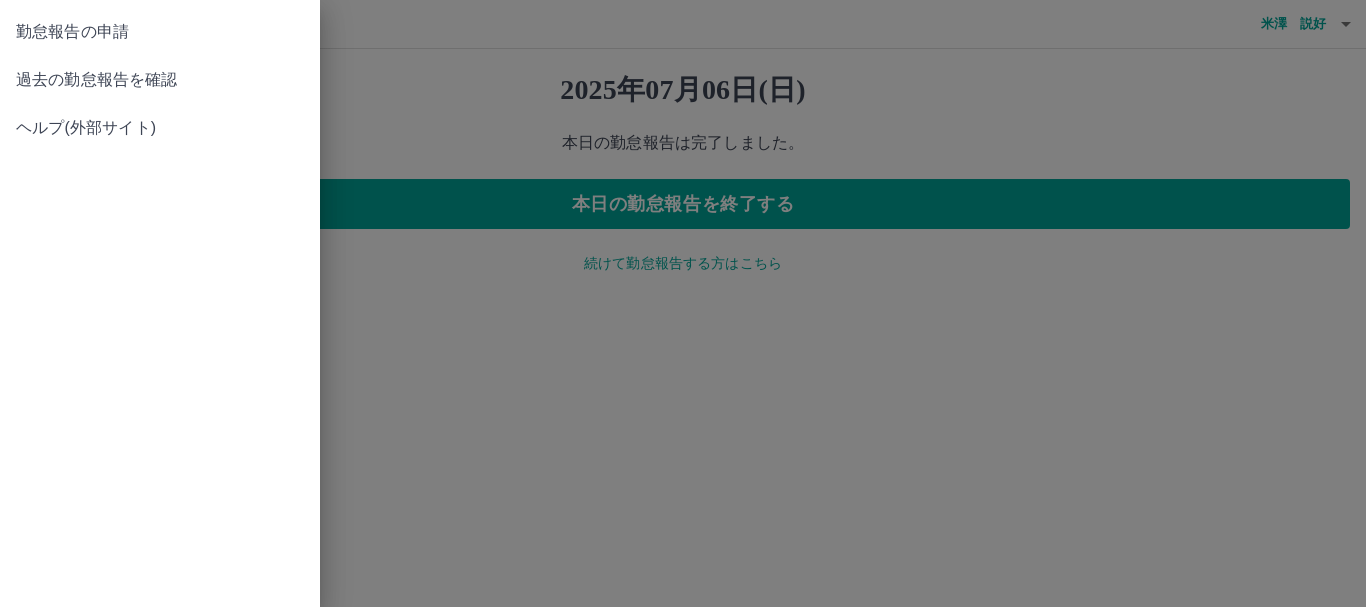 click on "過去の勤怠報告を確認" at bounding box center (160, 80) 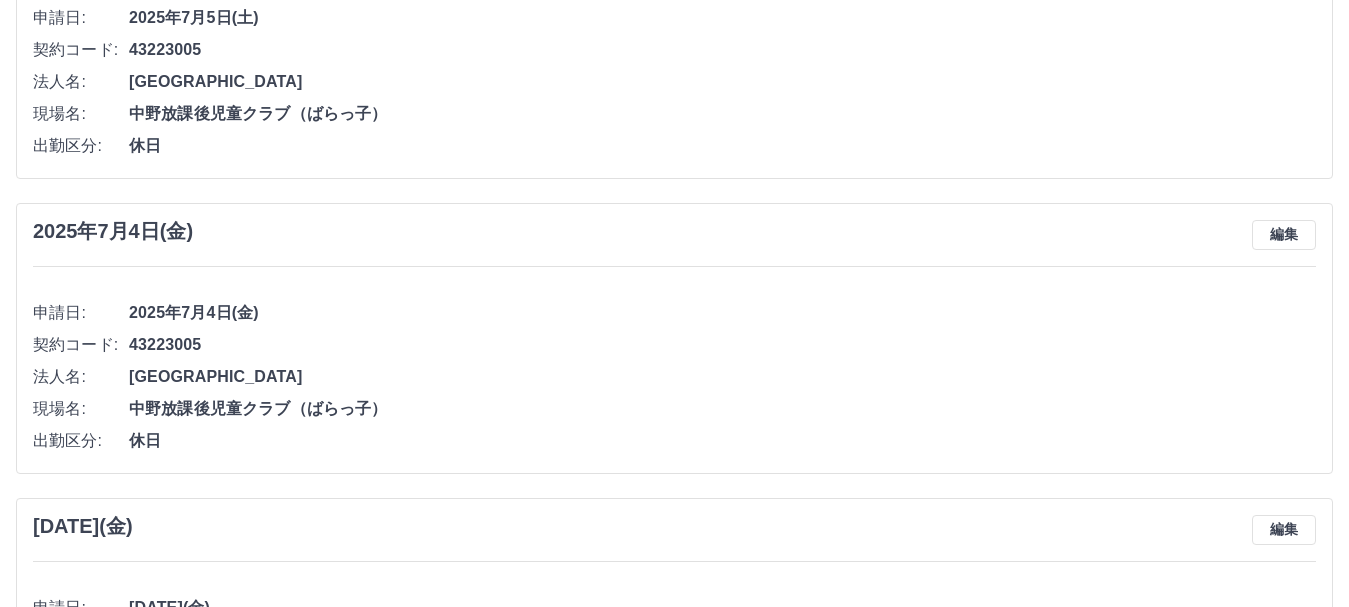scroll, scrollTop: 600, scrollLeft: 0, axis: vertical 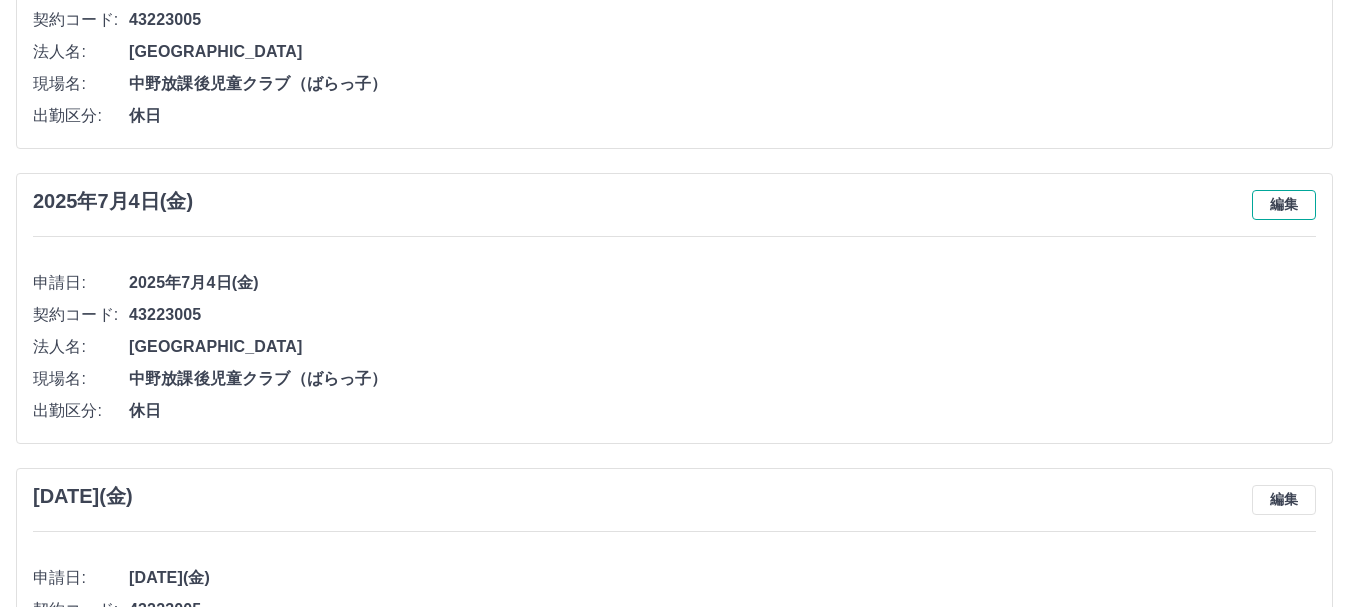 click on "編集" at bounding box center (1284, 205) 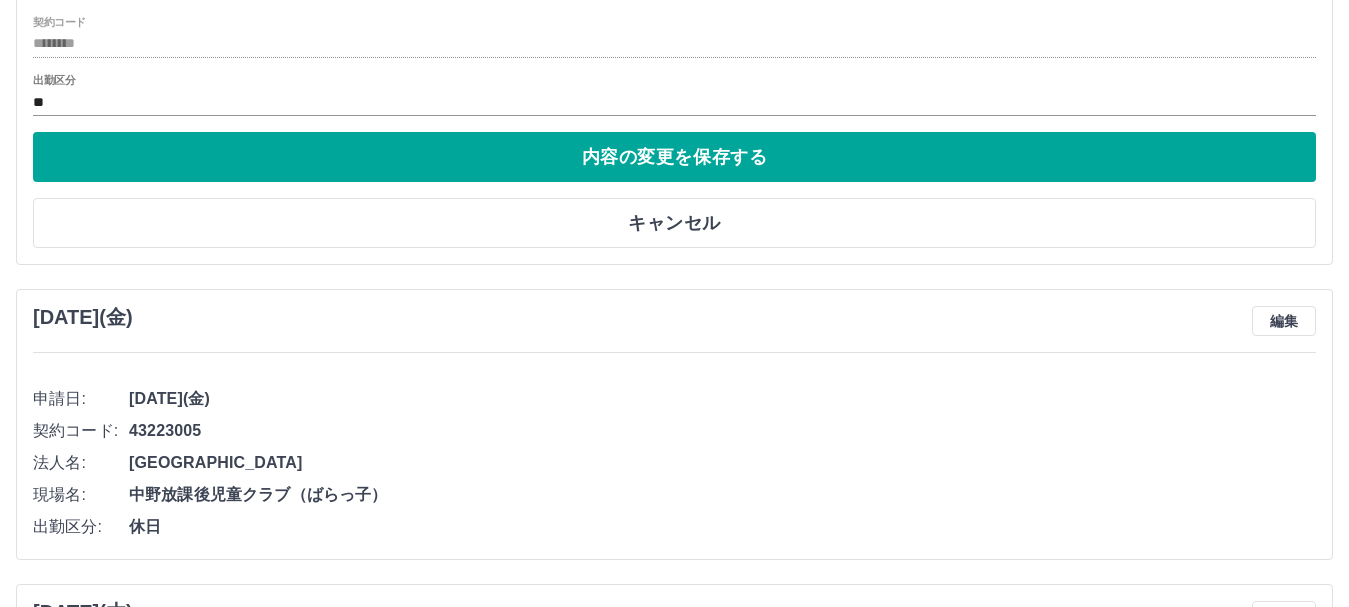 scroll, scrollTop: 1000, scrollLeft: 0, axis: vertical 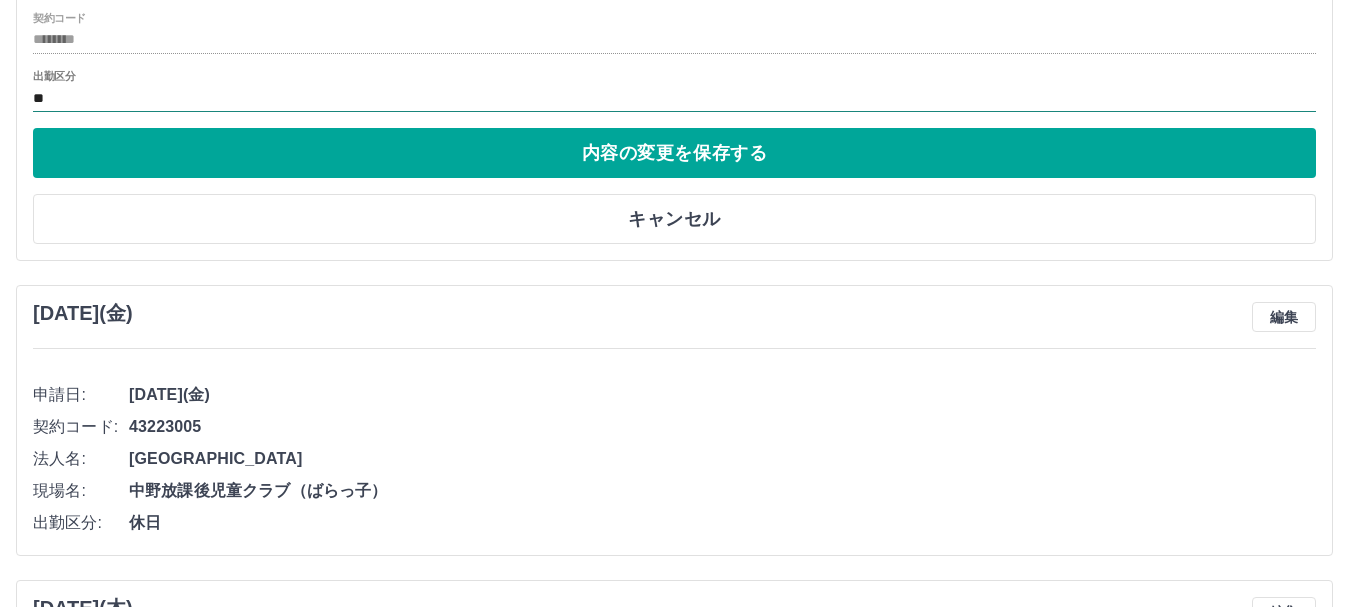 click on "**" at bounding box center (674, 98) 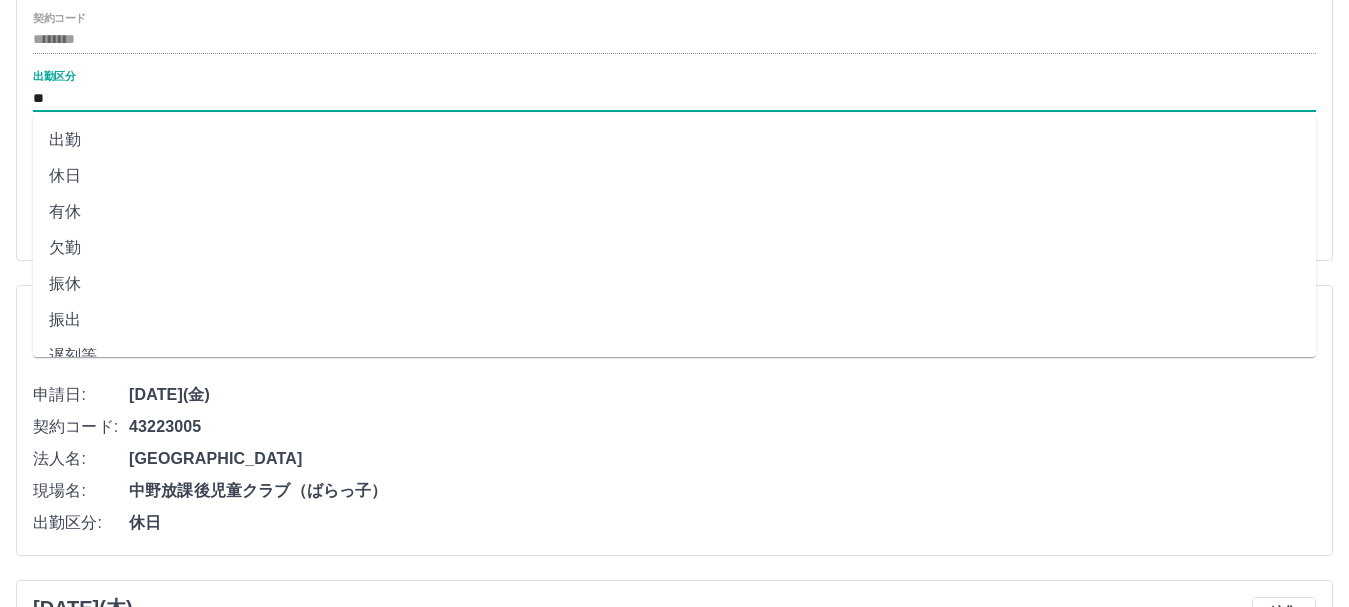 click on "出勤" at bounding box center (674, 140) 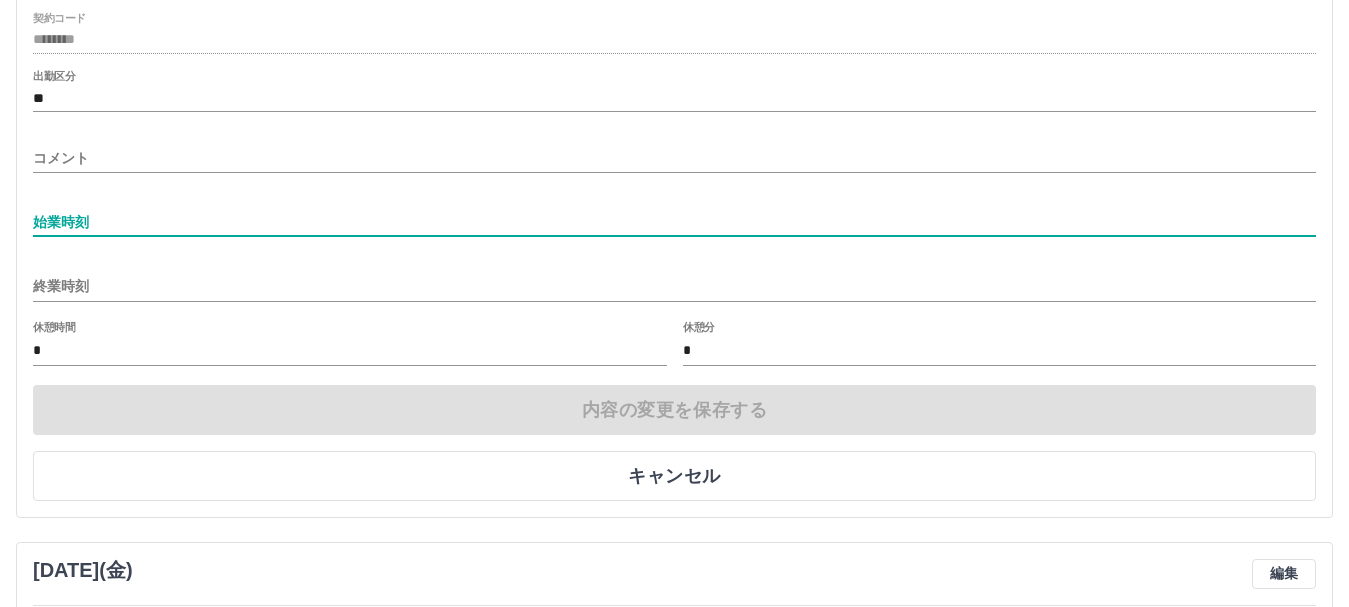 click on "始業時刻" at bounding box center (674, 222) 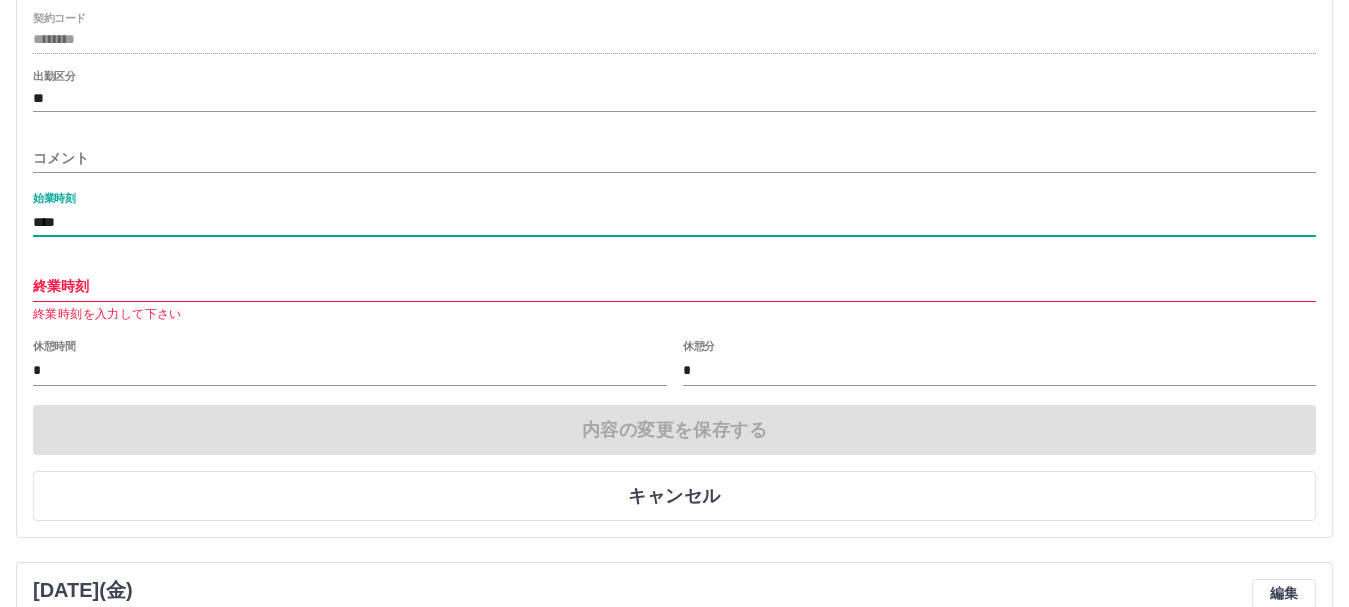click on "終業時刻" at bounding box center [674, 286] 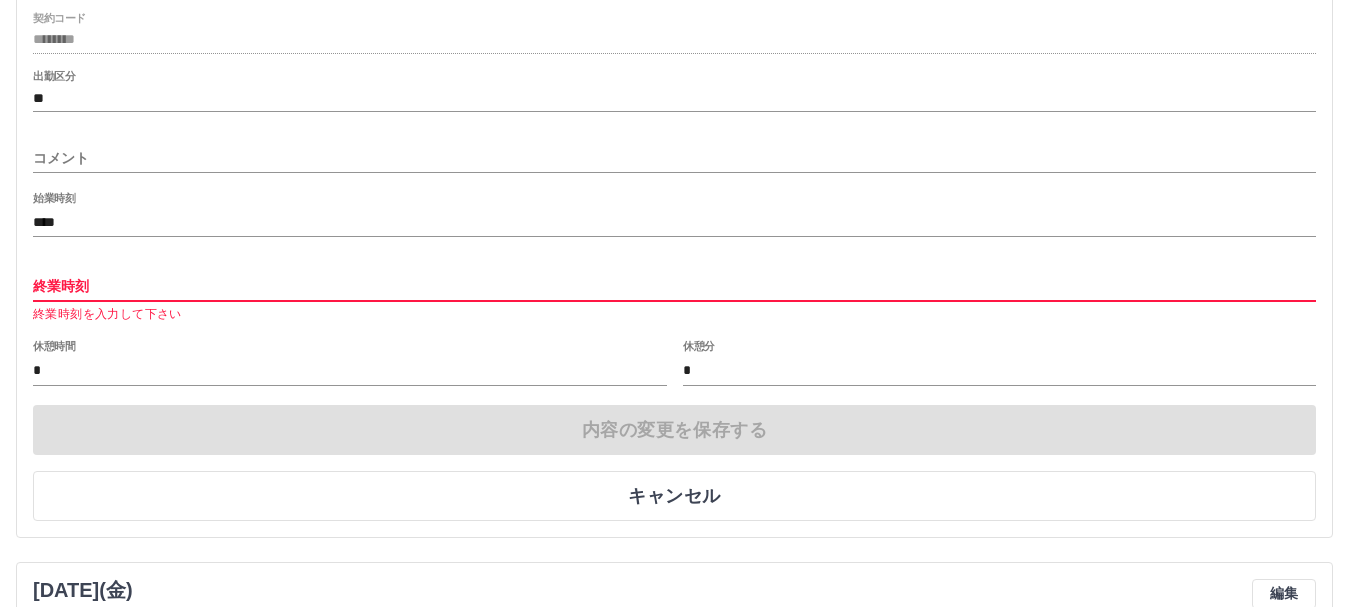 type on "****" 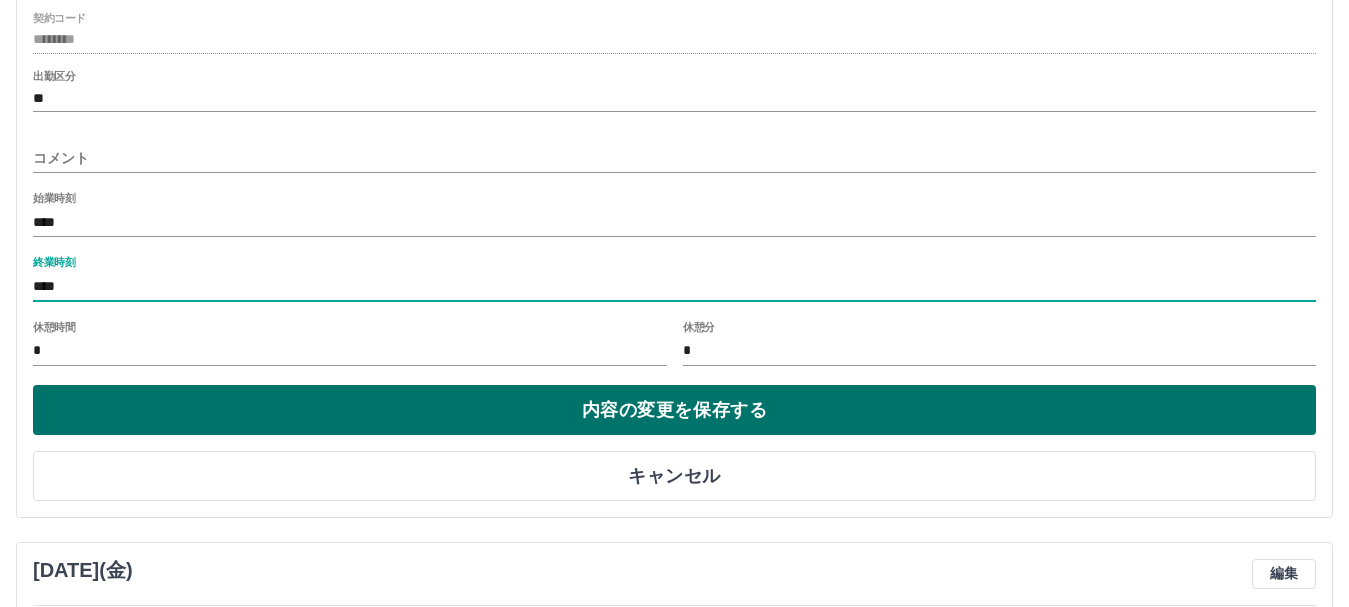 click on "内容の変更を保存する" at bounding box center (674, 410) 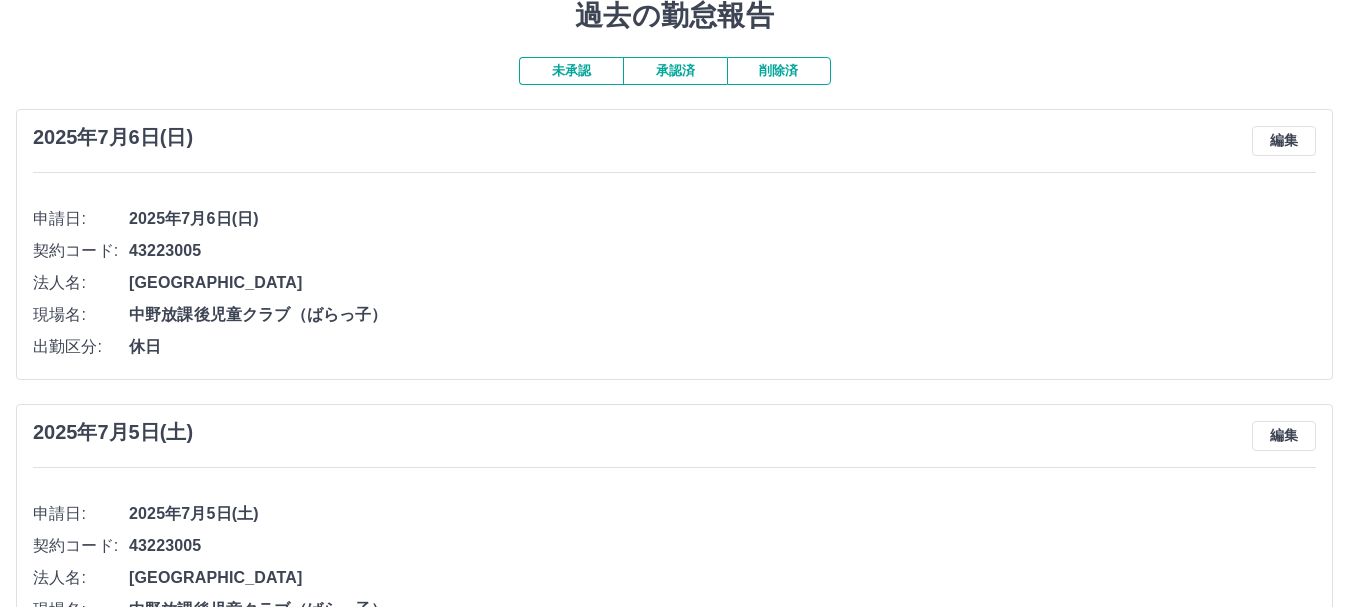 scroll, scrollTop: 0, scrollLeft: 0, axis: both 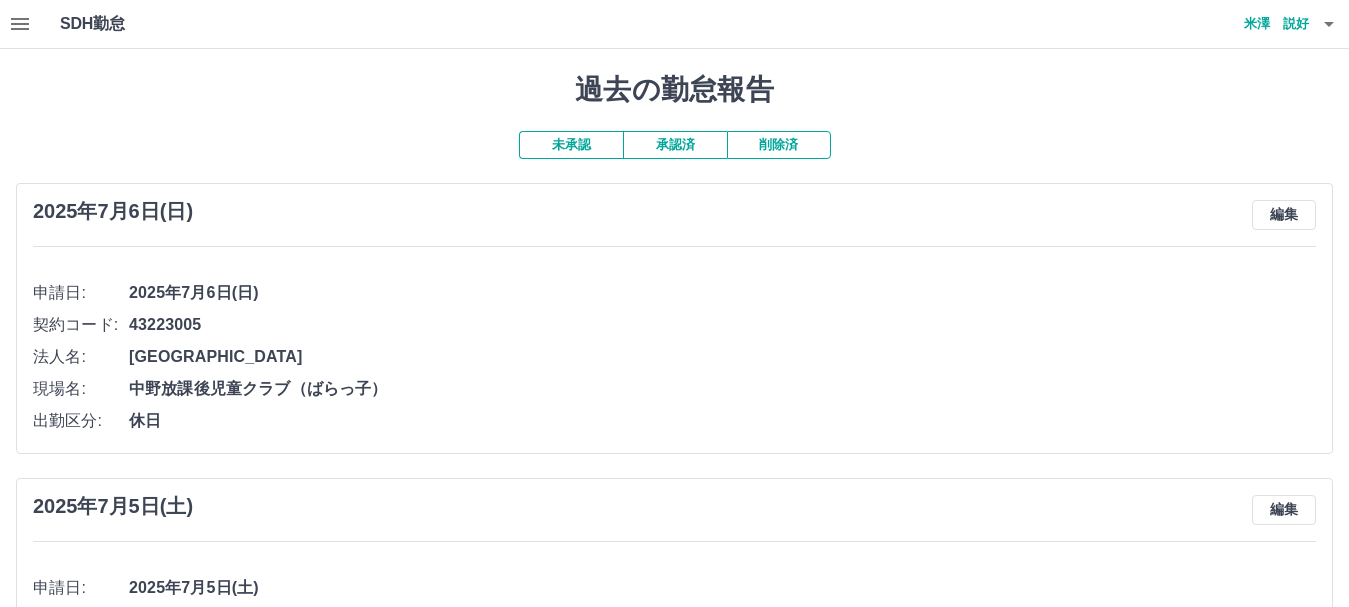 click on "承認済" at bounding box center (675, 145) 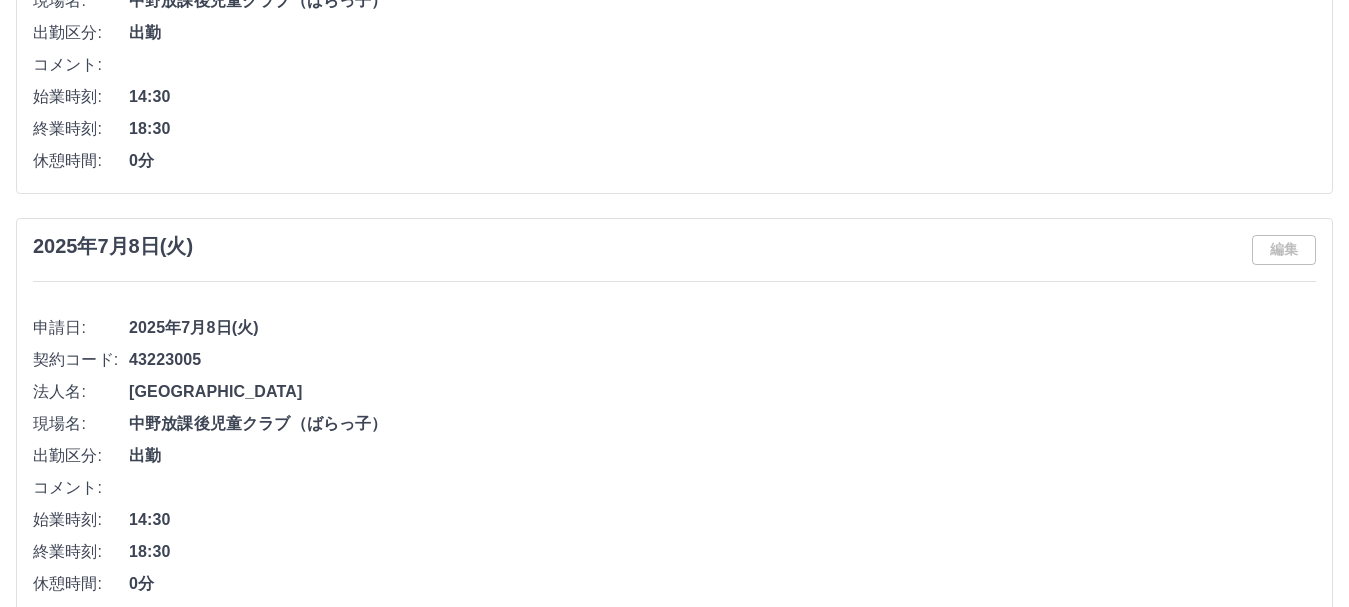 scroll, scrollTop: 1400, scrollLeft: 0, axis: vertical 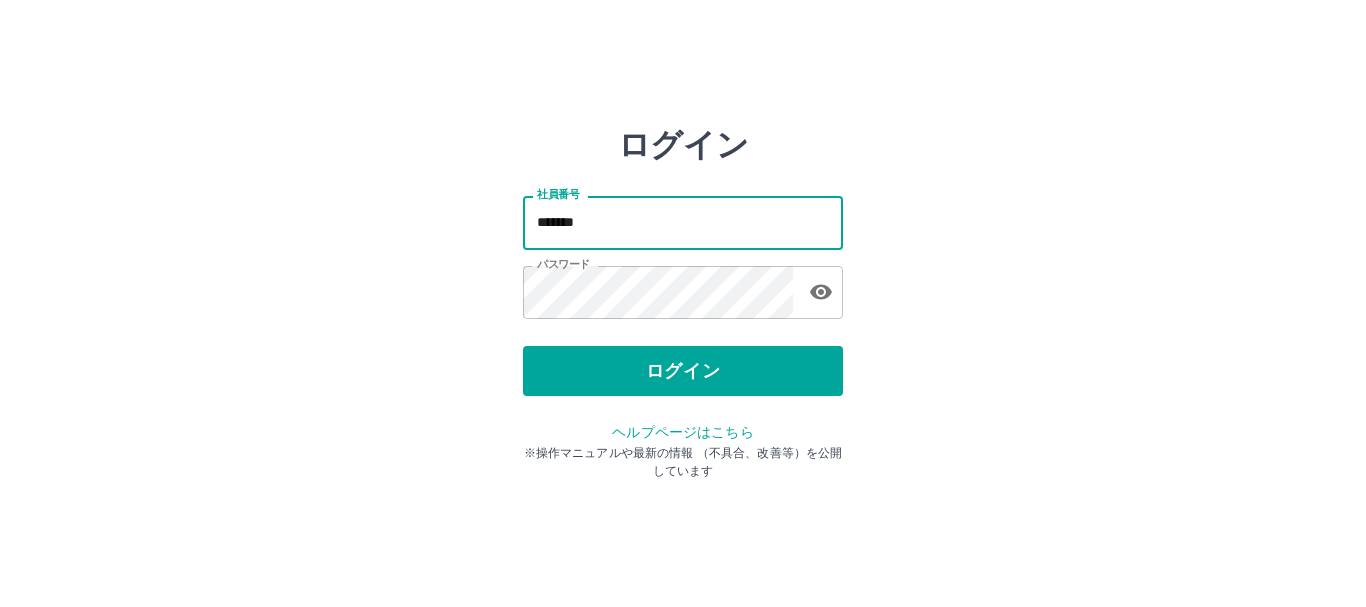 click on "*******" at bounding box center [683, 222] 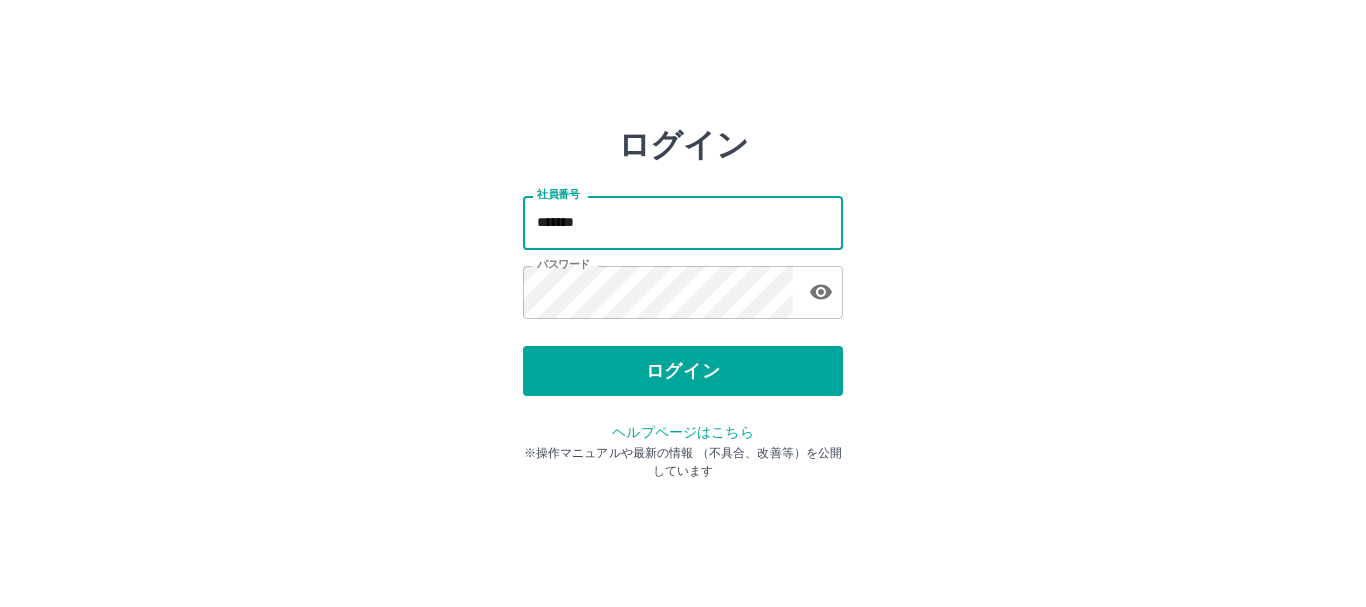 type on "*******" 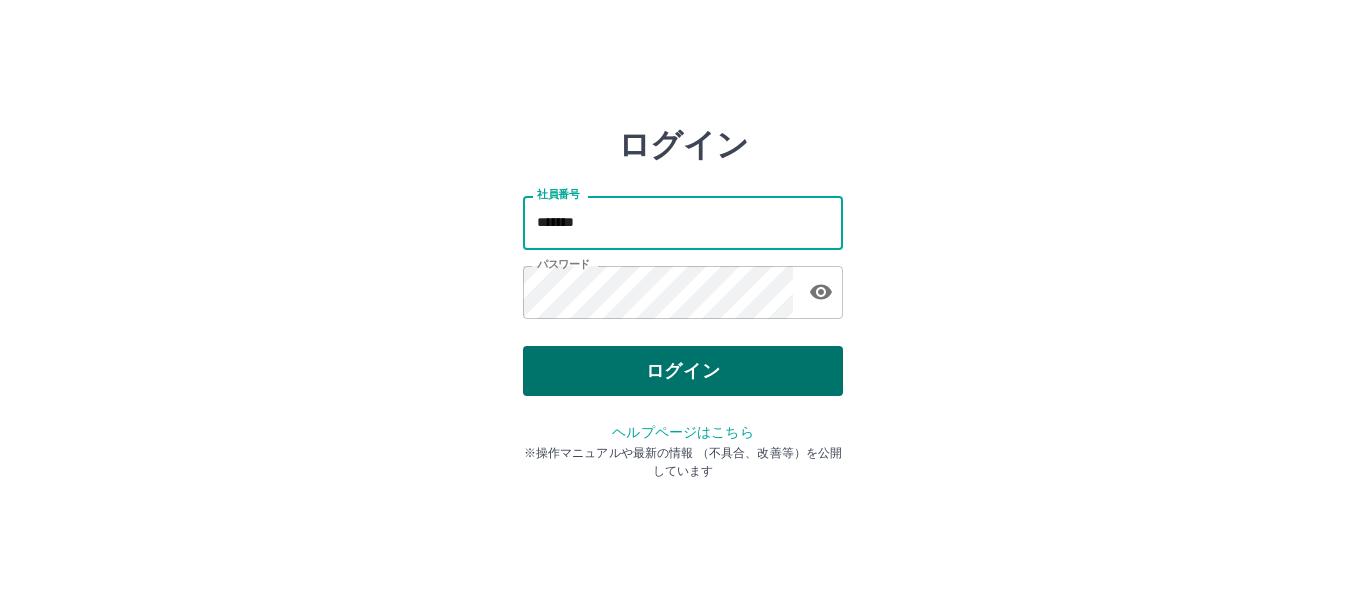 click on "ログイン" at bounding box center (683, 371) 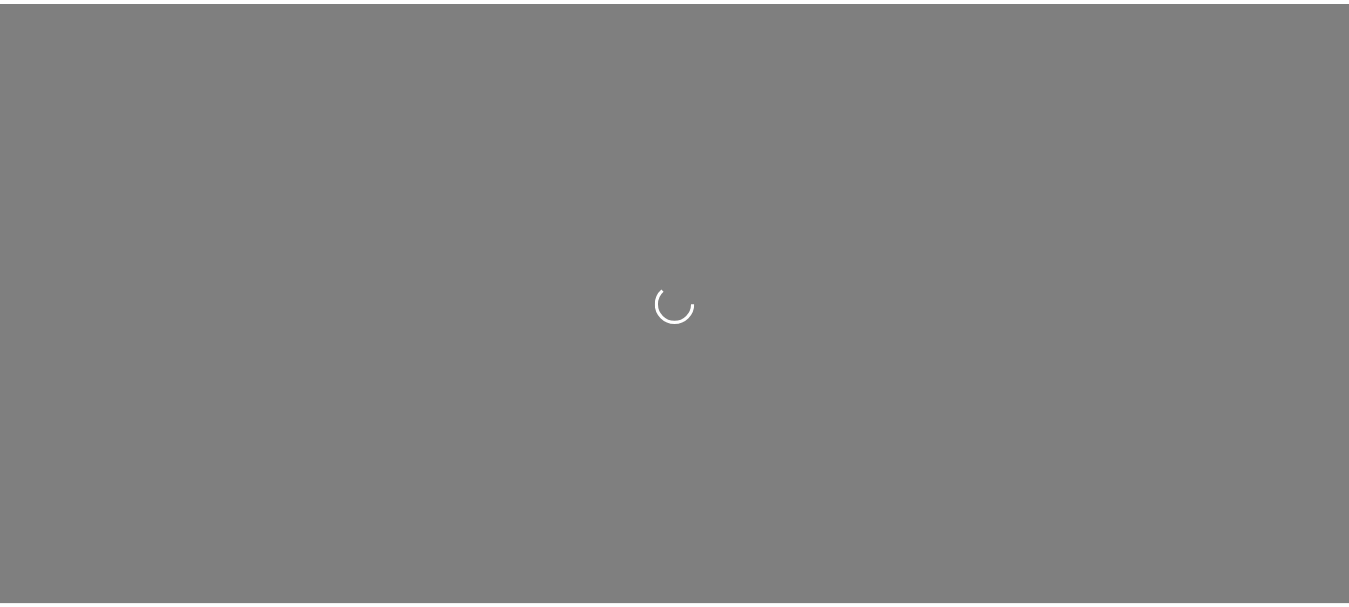 scroll, scrollTop: 0, scrollLeft: 0, axis: both 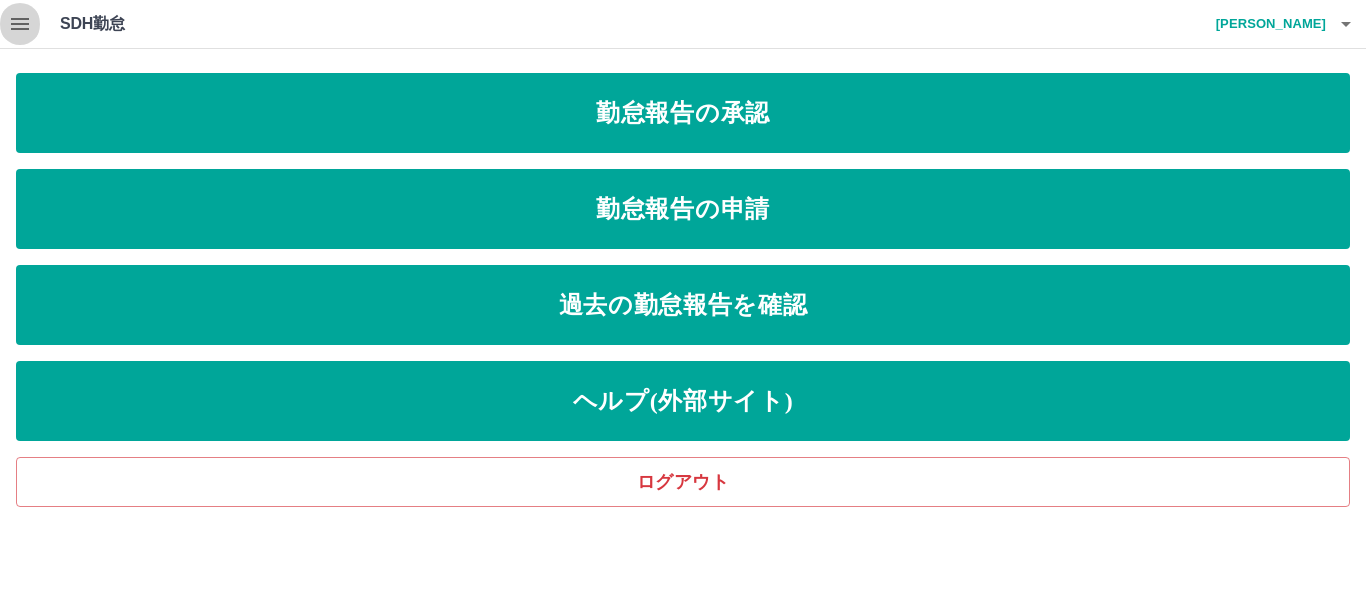 click 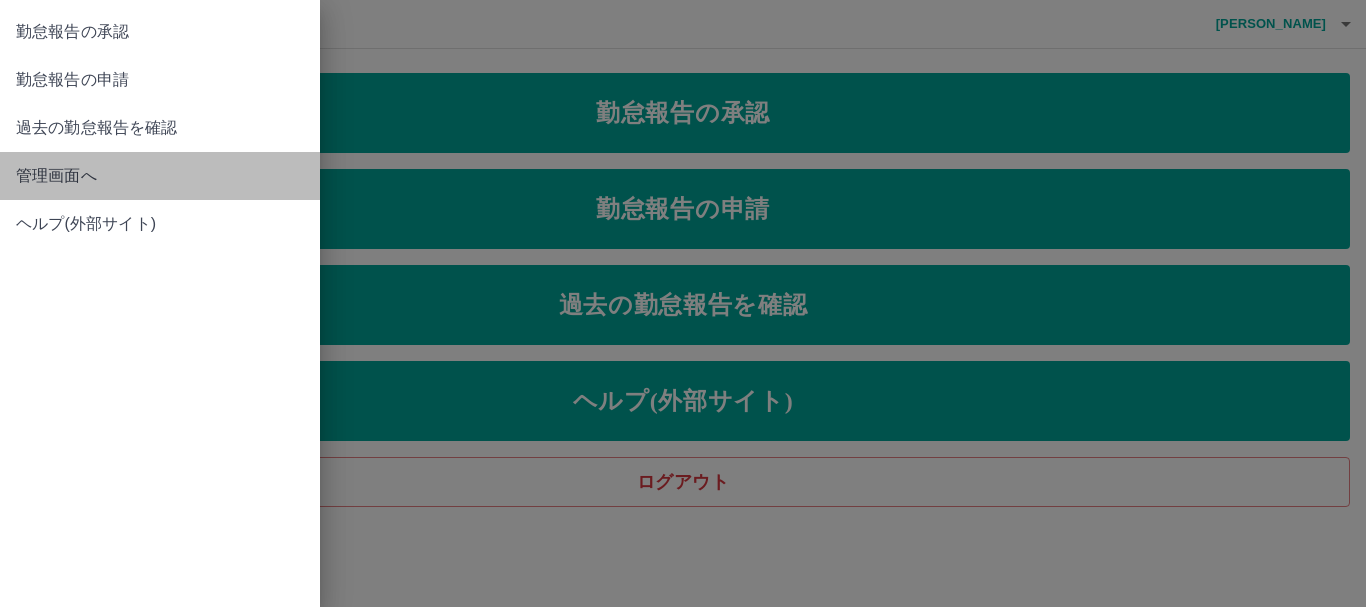 click on "管理画面へ" at bounding box center [160, 176] 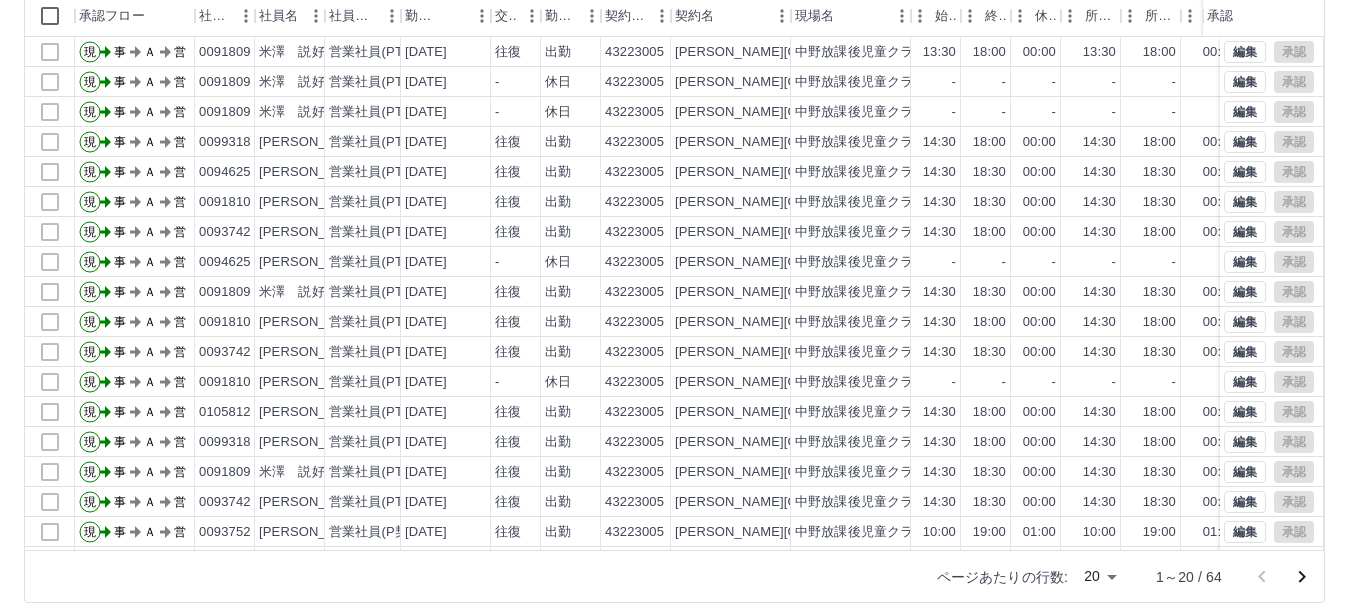 scroll, scrollTop: 238, scrollLeft: 0, axis: vertical 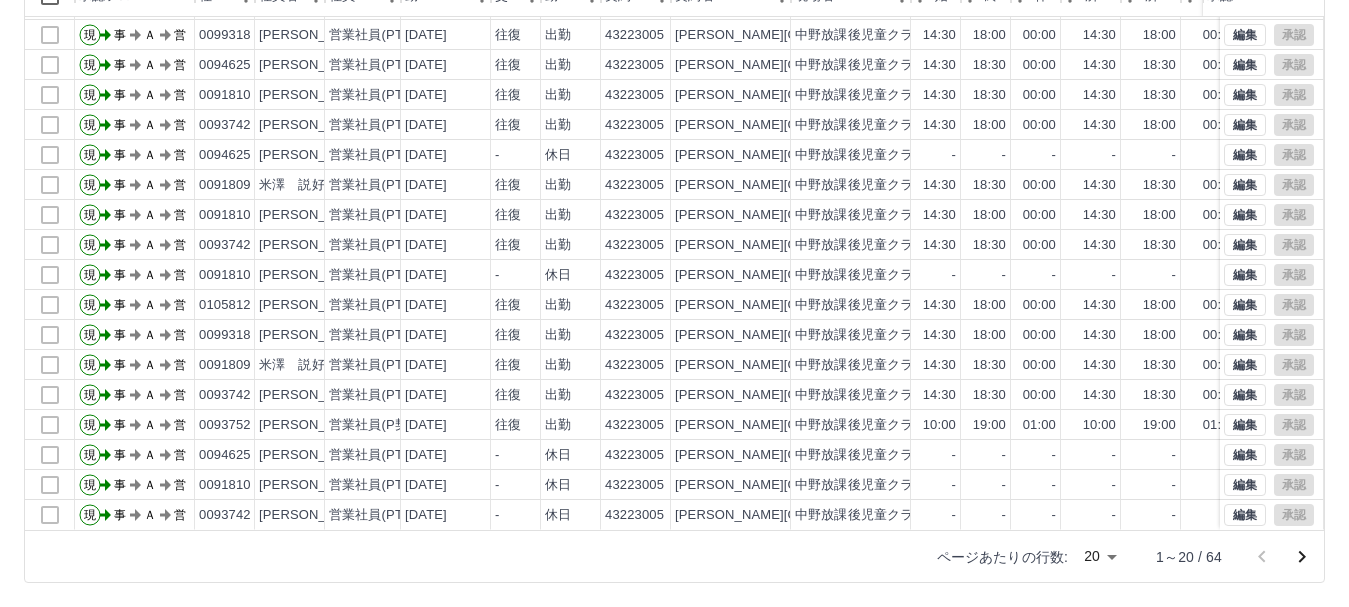 click 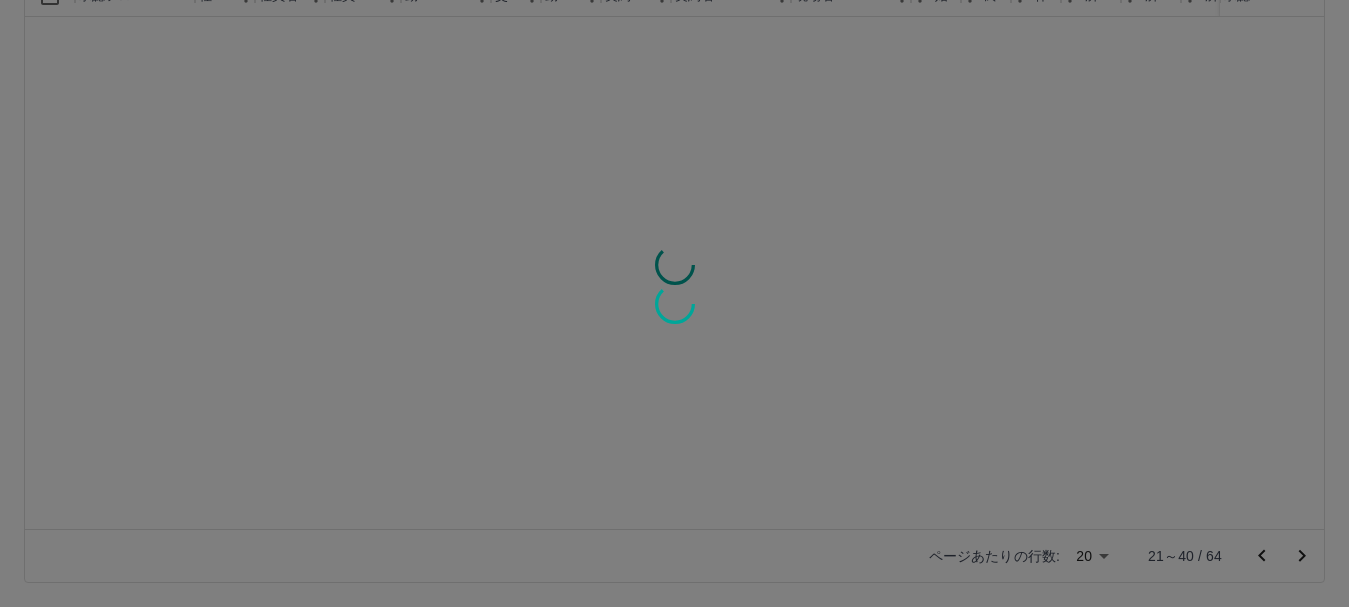 scroll, scrollTop: 0, scrollLeft: 0, axis: both 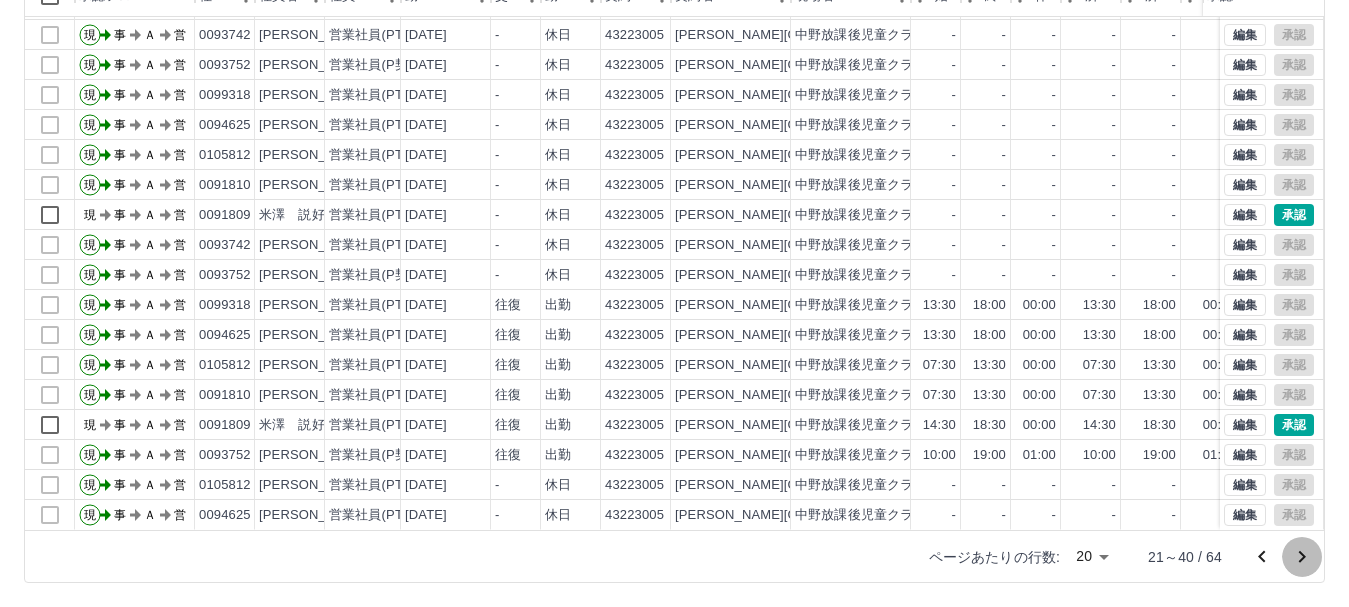 click 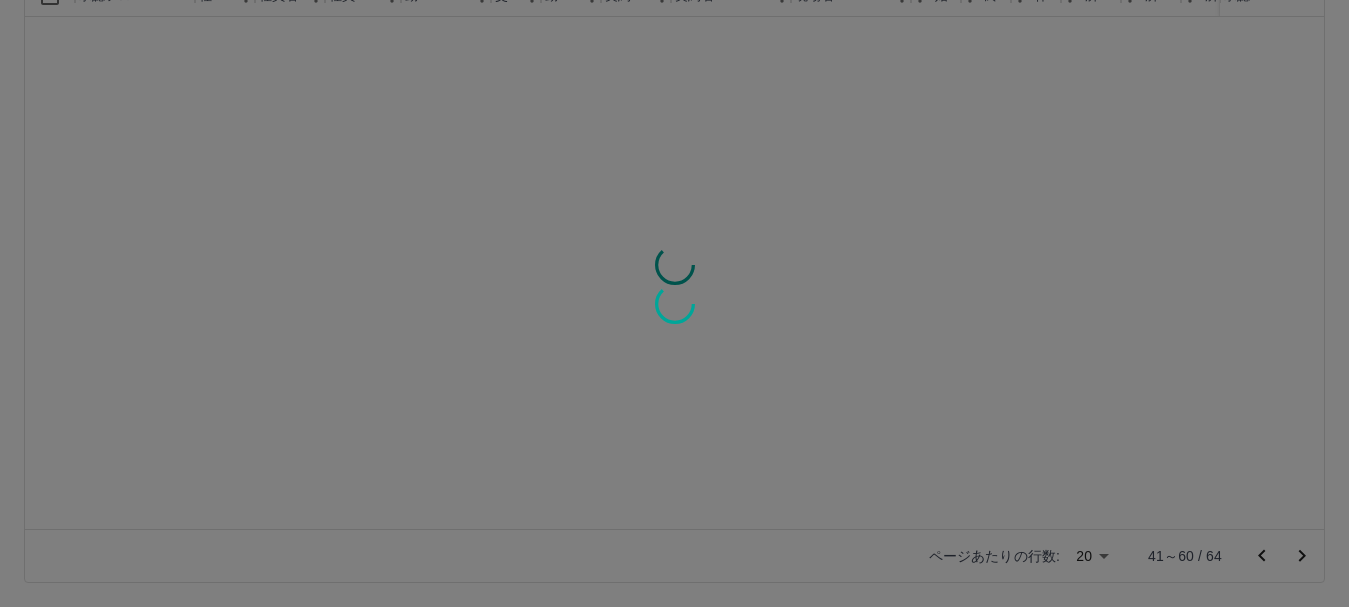 scroll, scrollTop: 0, scrollLeft: 0, axis: both 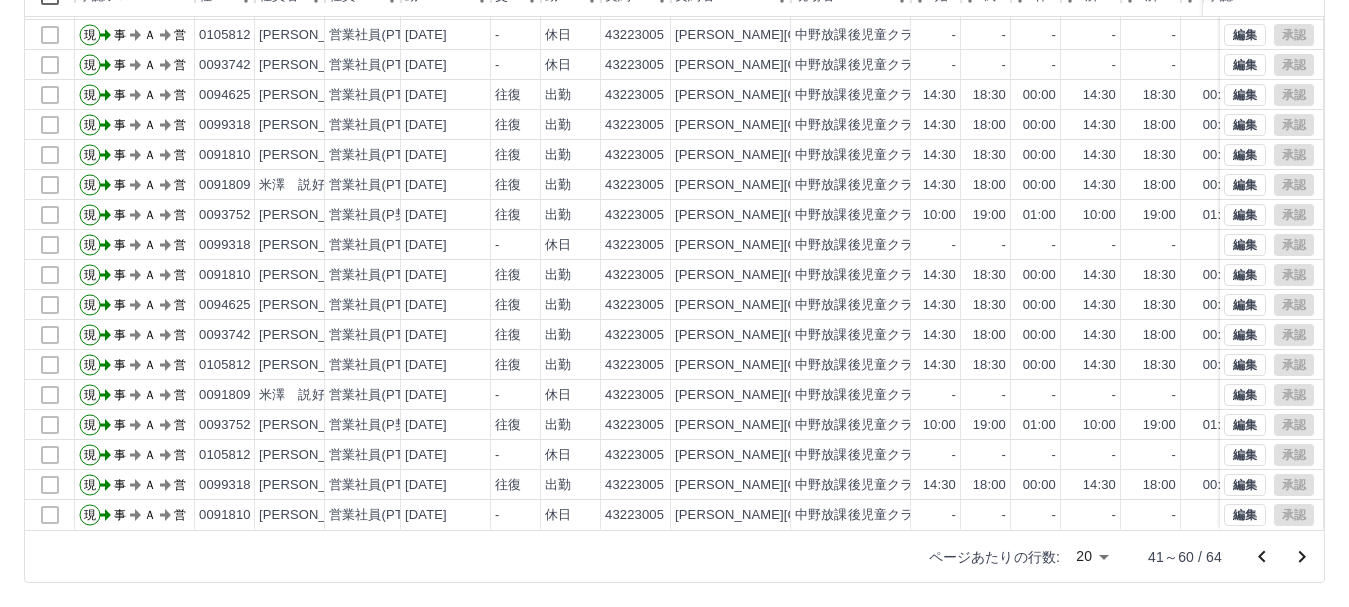 click 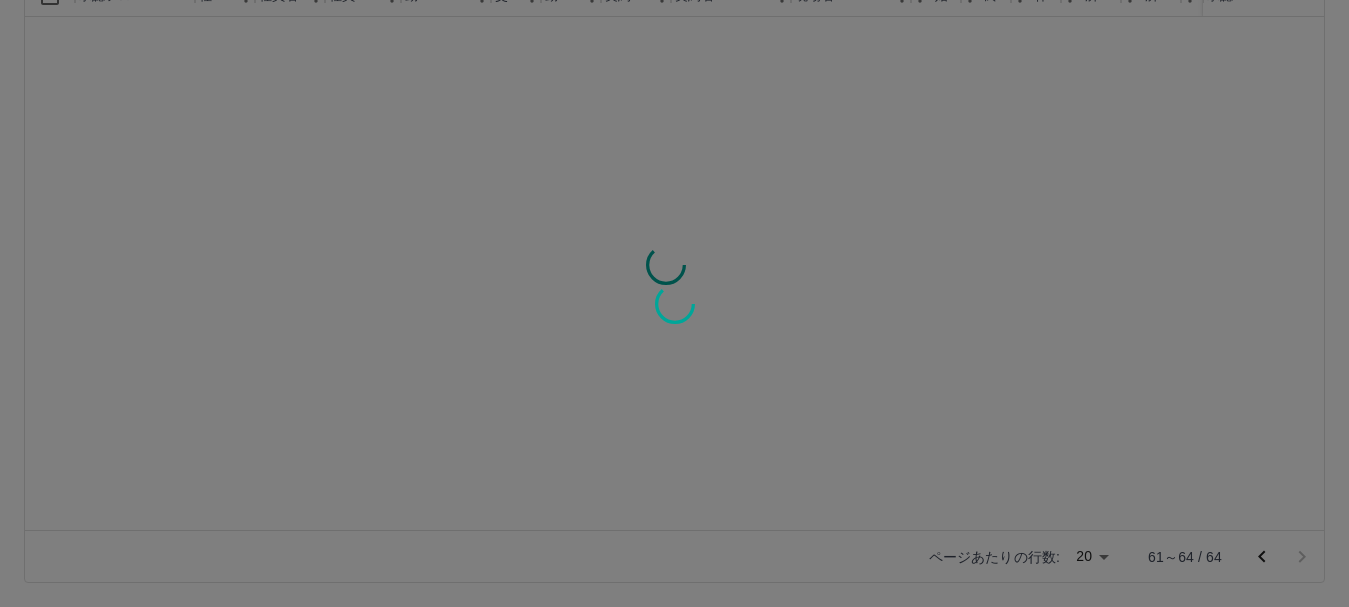 scroll, scrollTop: 0, scrollLeft: 0, axis: both 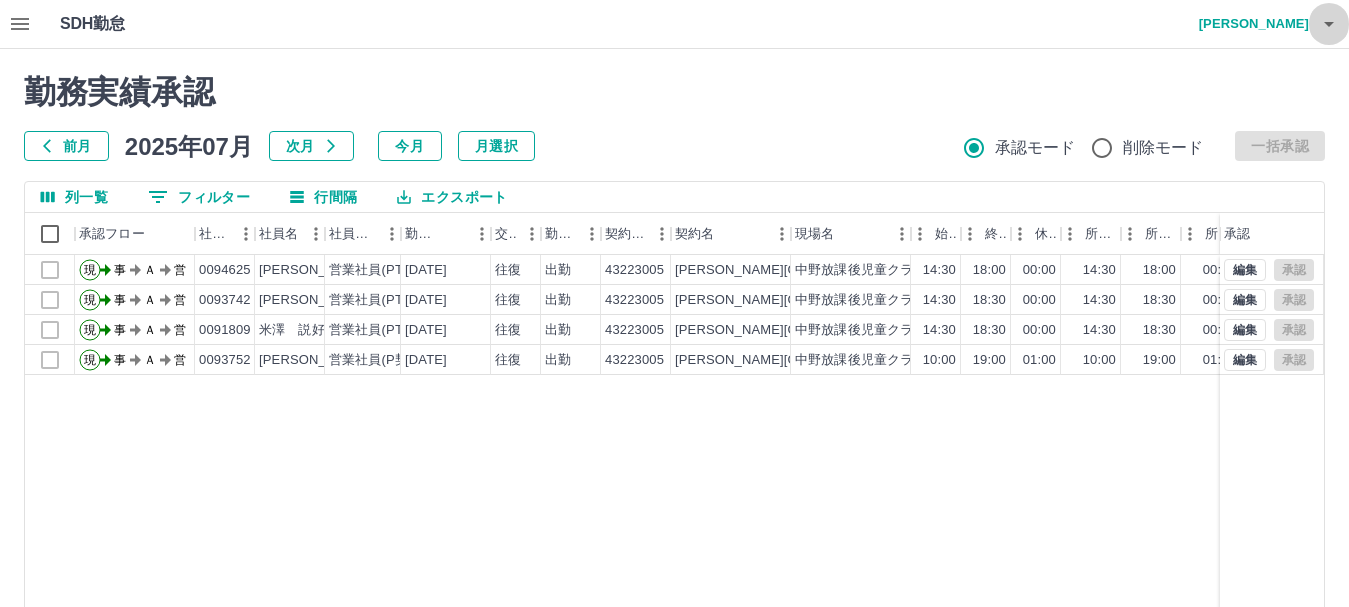 click 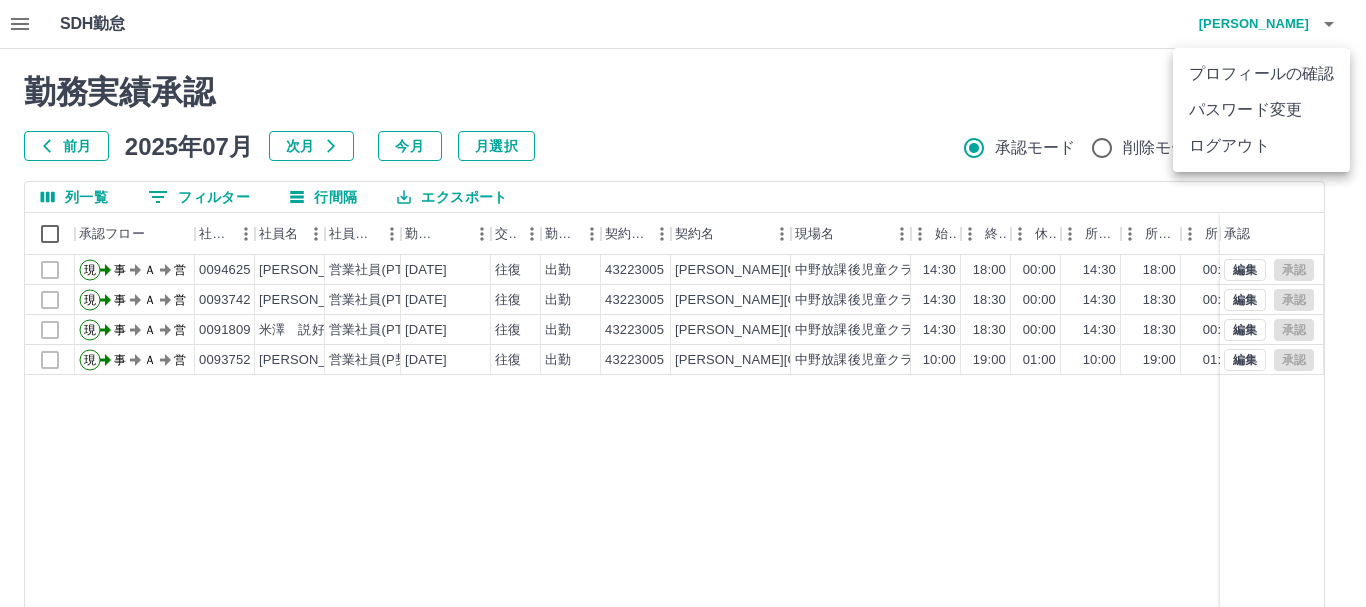 click on "ログアウト" at bounding box center [1261, 146] 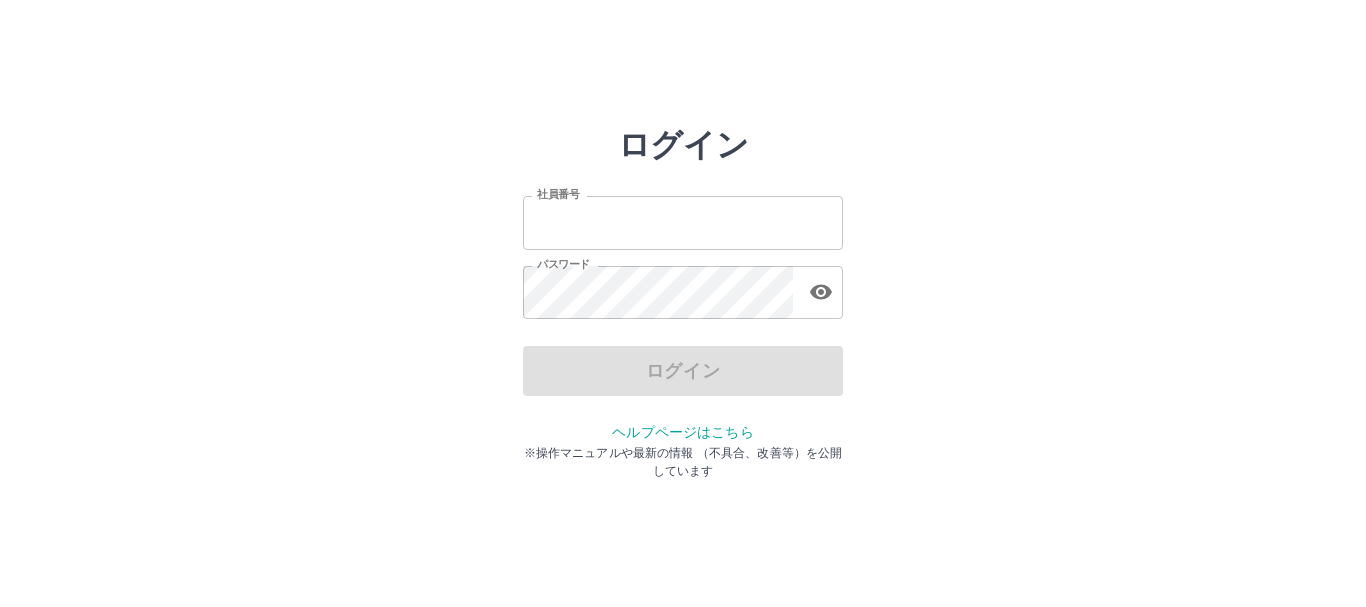scroll, scrollTop: 0, scrollLeft: 0, axis: both 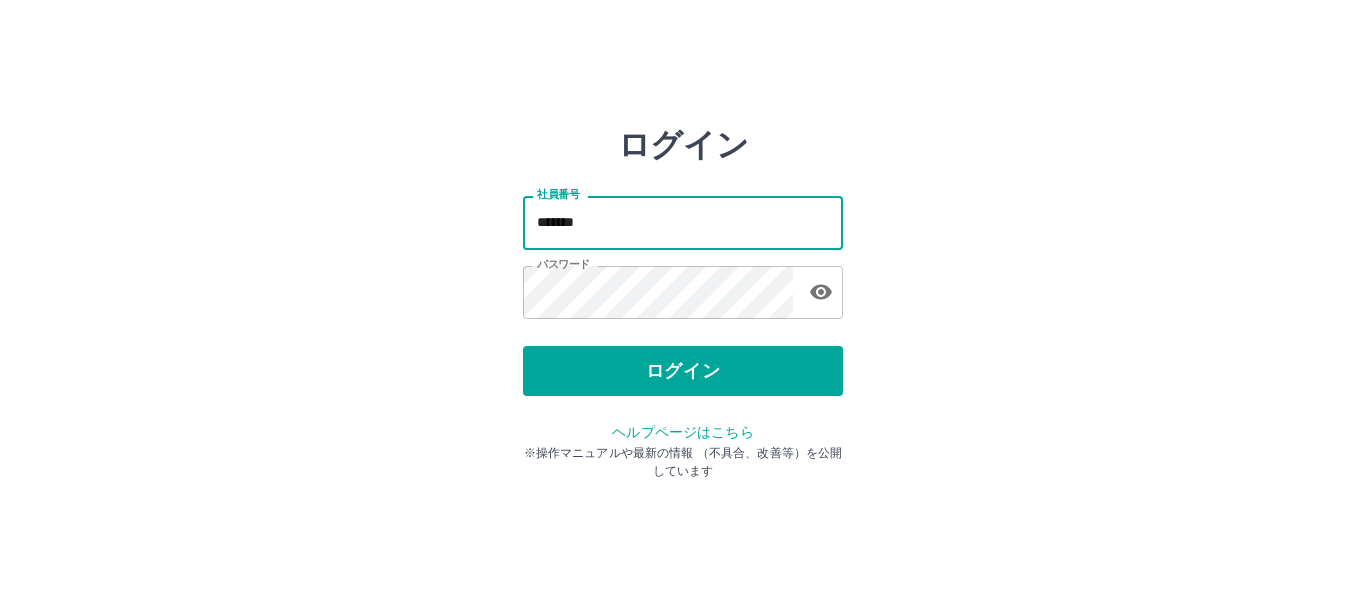 click on "*******" at bounding box center [683, 222] 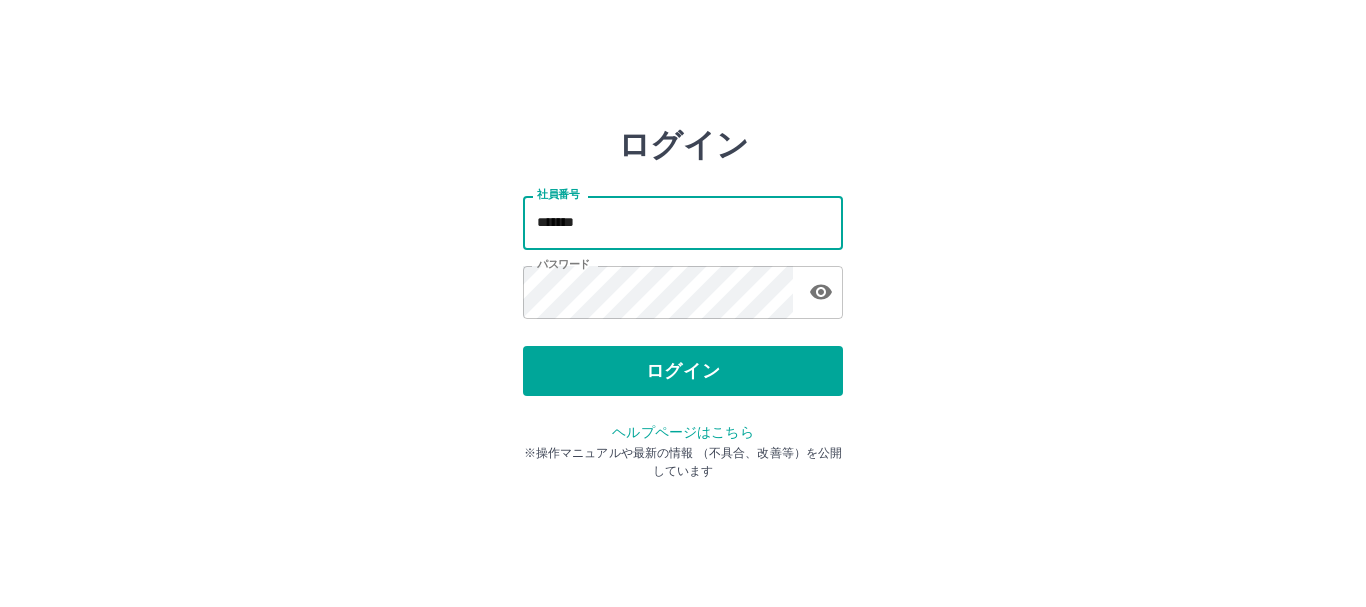 type on "*******" 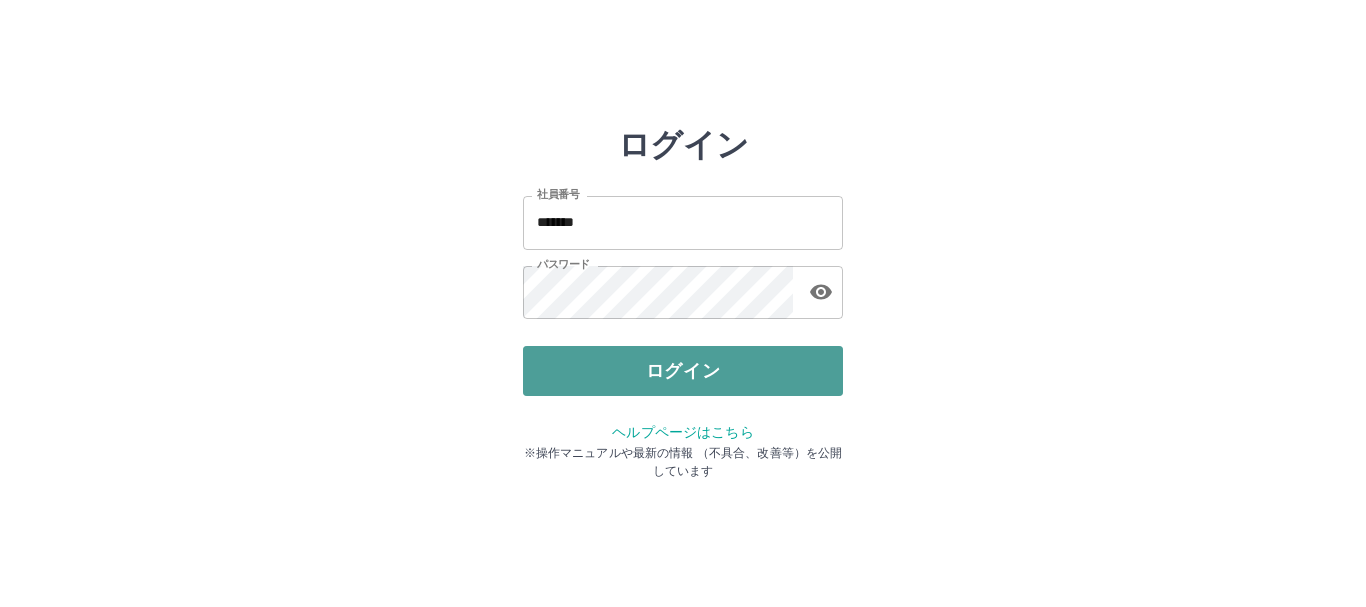 click on "ログイン" at bounding box center (683, 371) 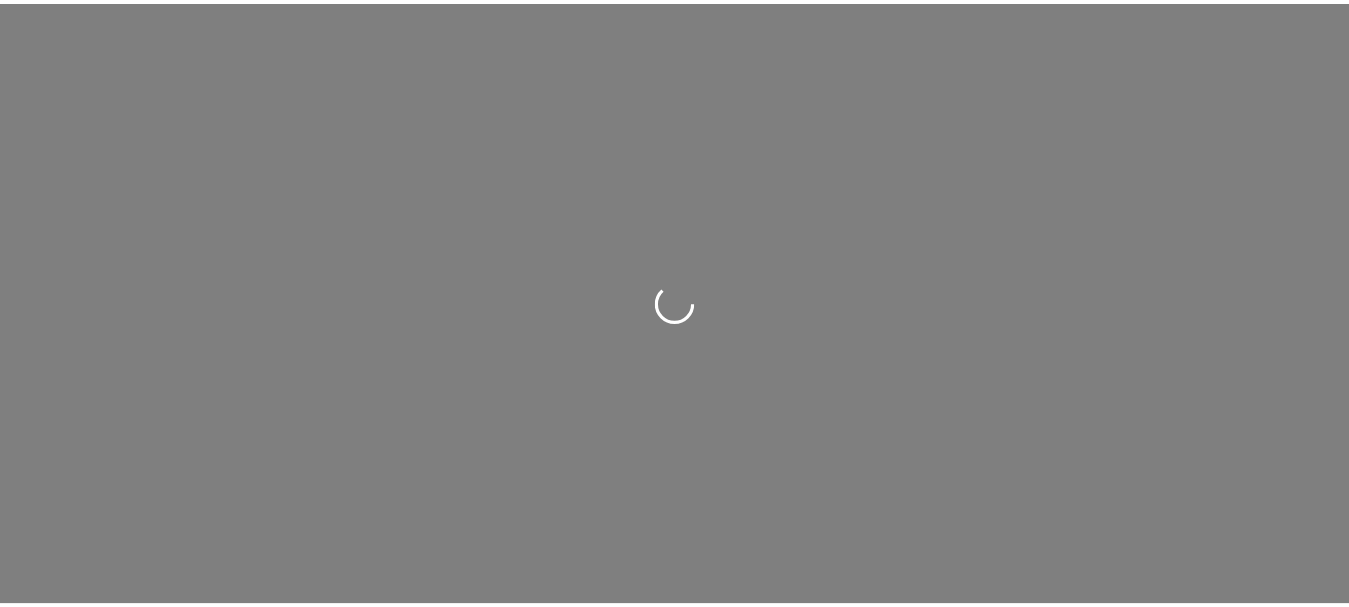 scroll, scrollTop: 0, scrollLeft: 0, axis: both 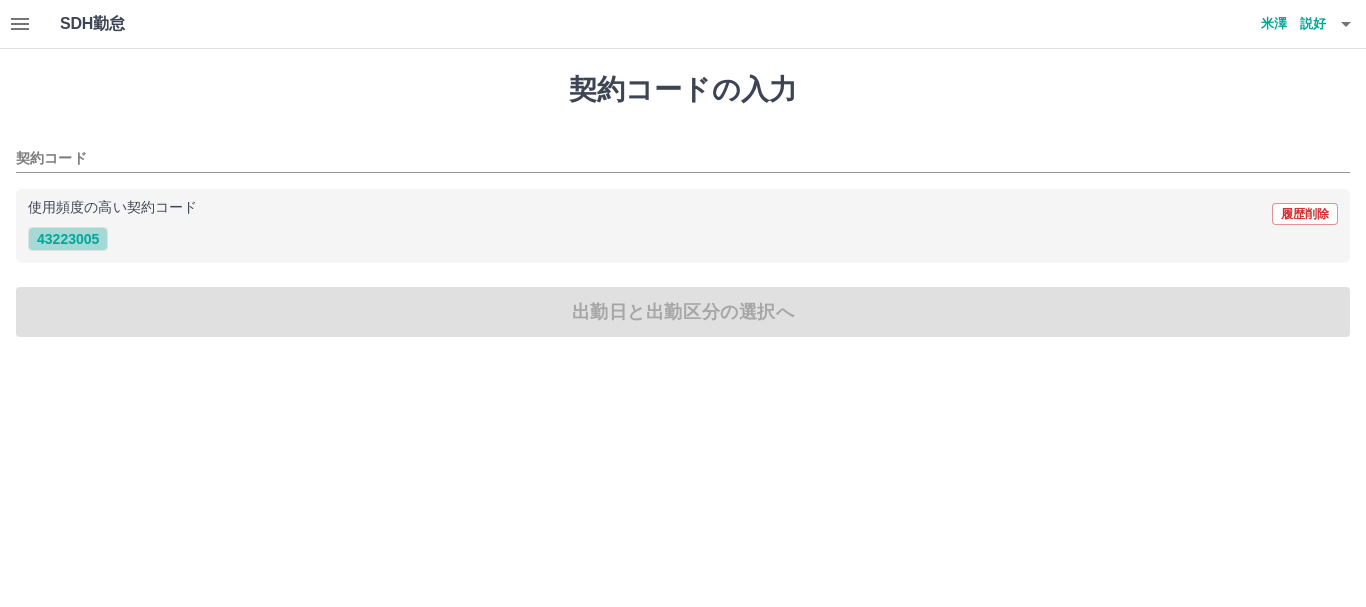 click on "43223005" at bounding box center [68, 239] 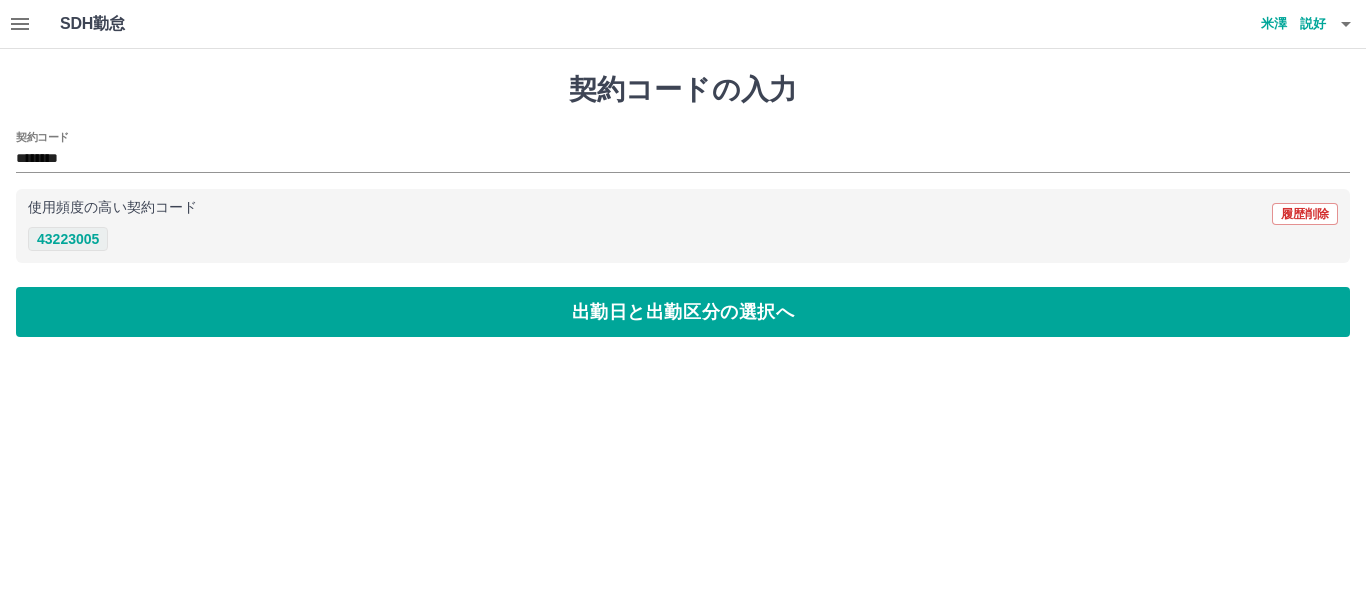 click on "43223005" at bounding box center (68, 239) 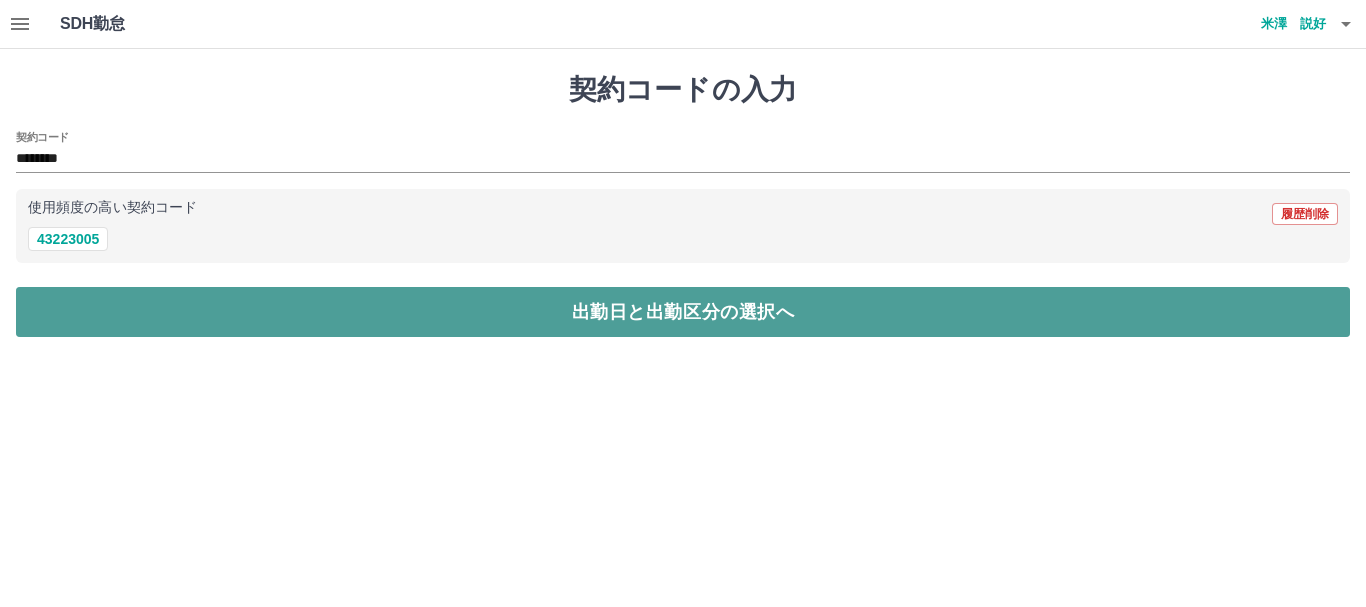click on "出勤日と出勤区分の選択へ" at bounding box center (683, 312) 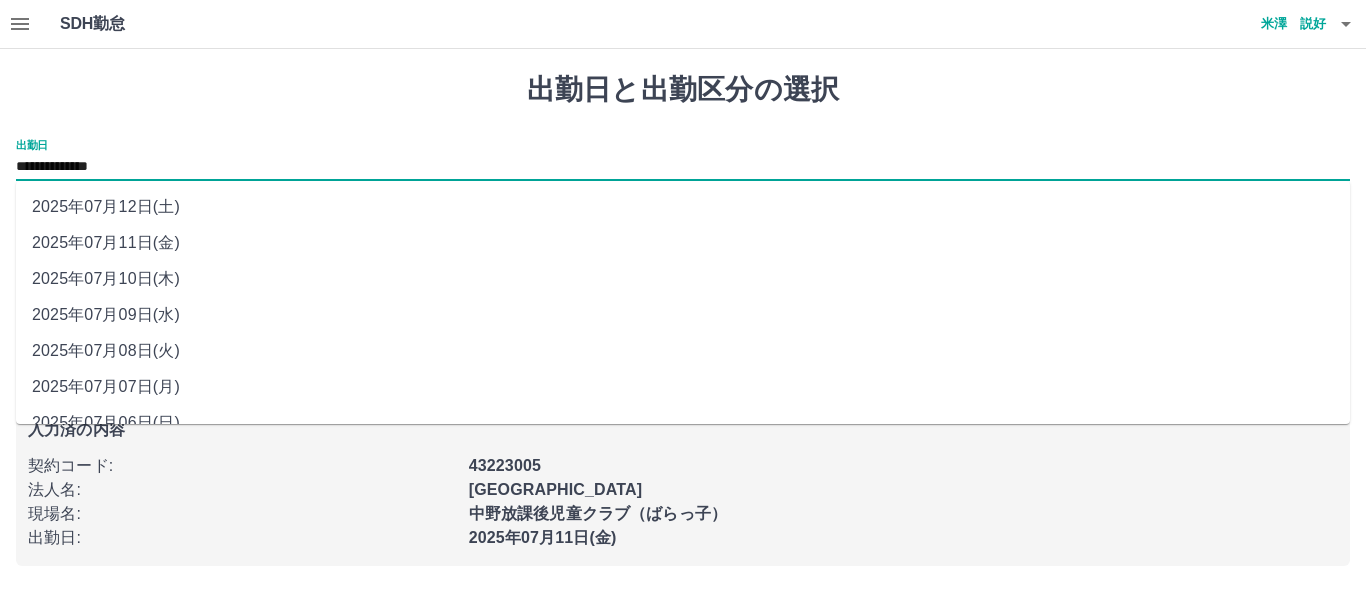 click on "**********" at bounding box center [683, 167] 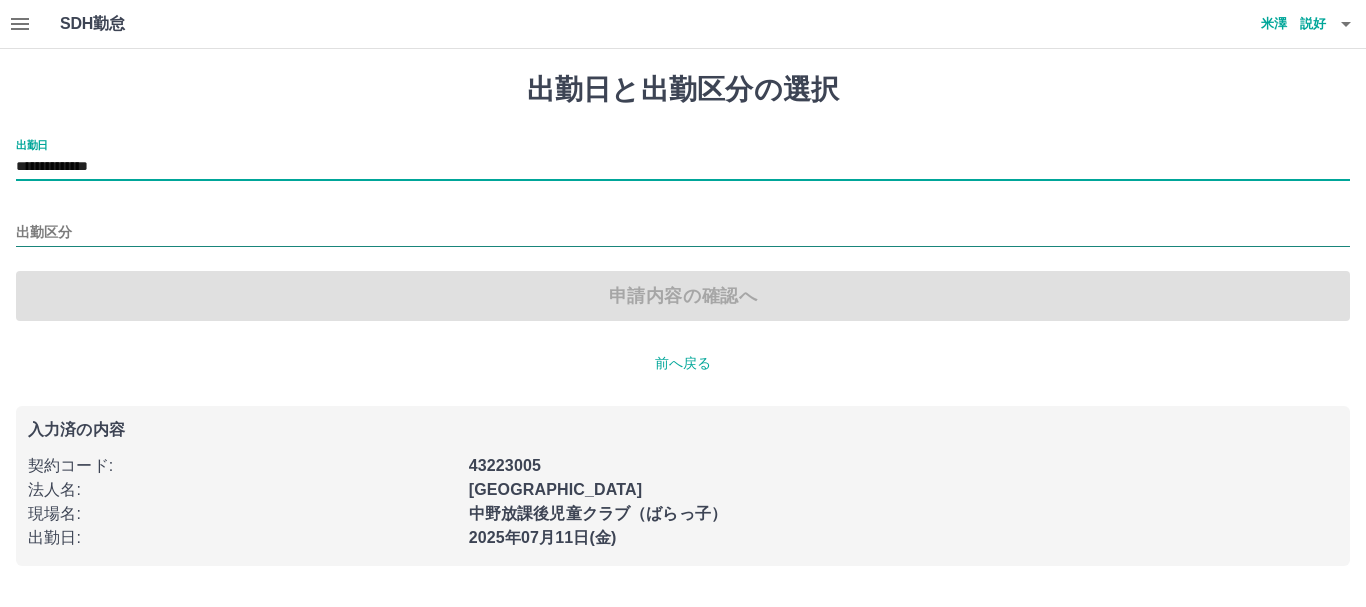 click on "出勤区分" at bounding box center (683, 233) 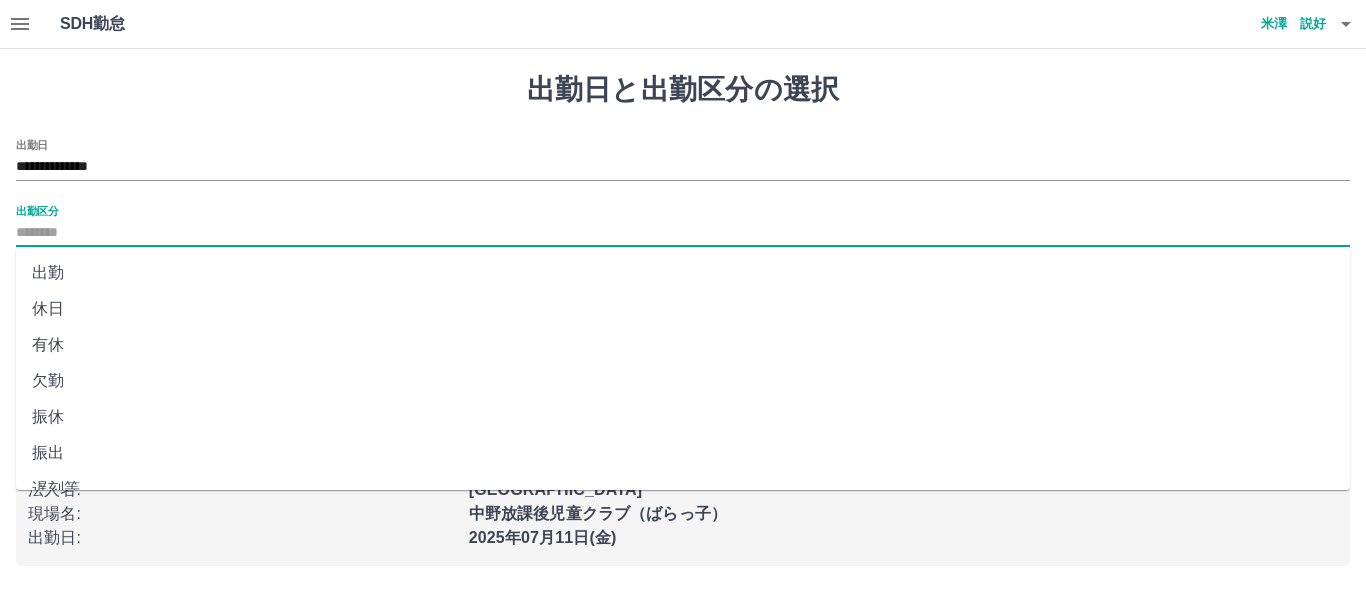 click on "出勤" at bounding box center [683, 273] 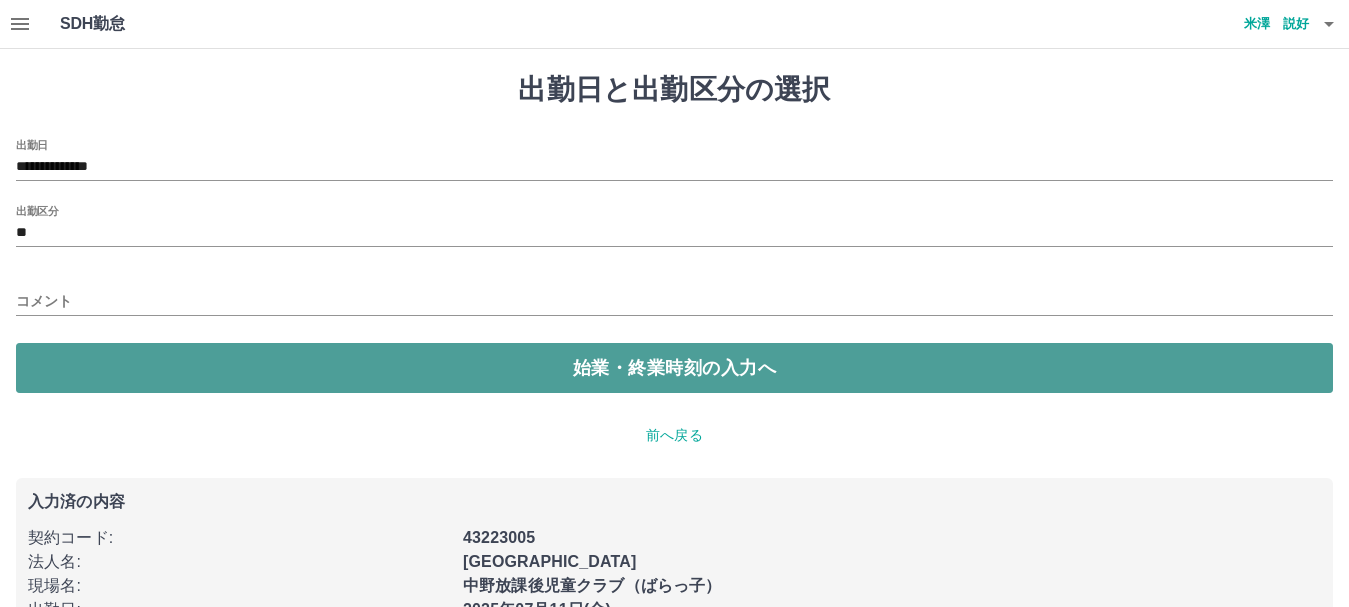 click on "始業・終業時刻の入力へ" at bounding box center (674, 368) 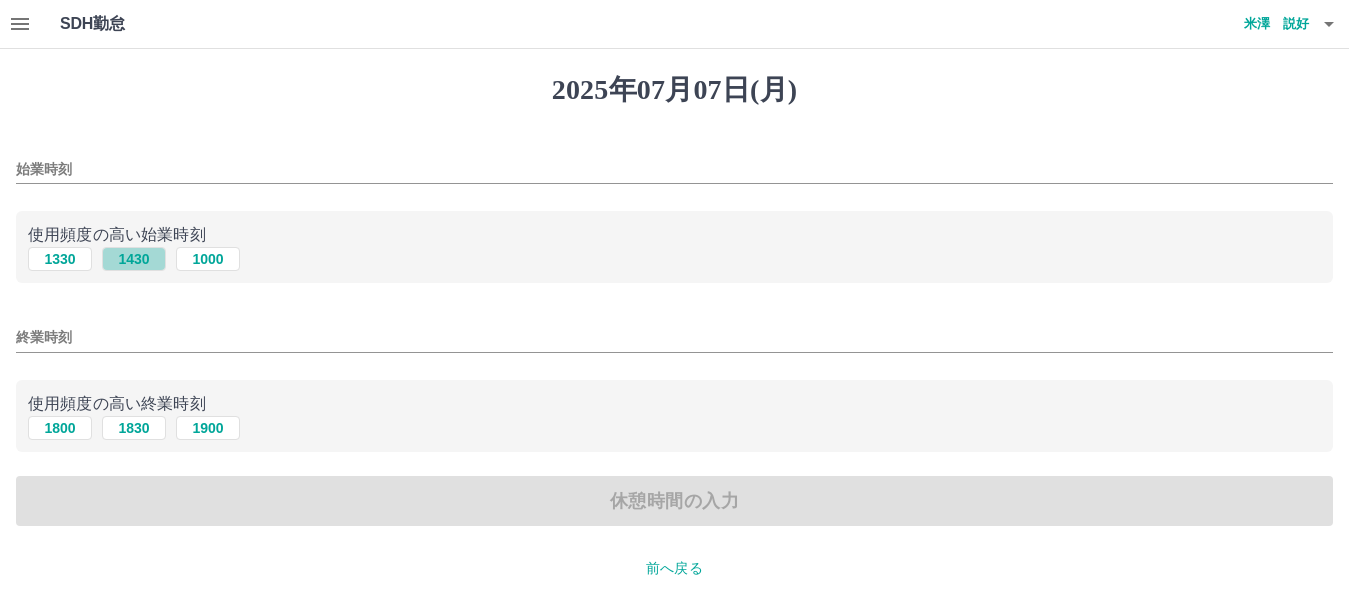click on "1430" at bounding box center (134, 259) 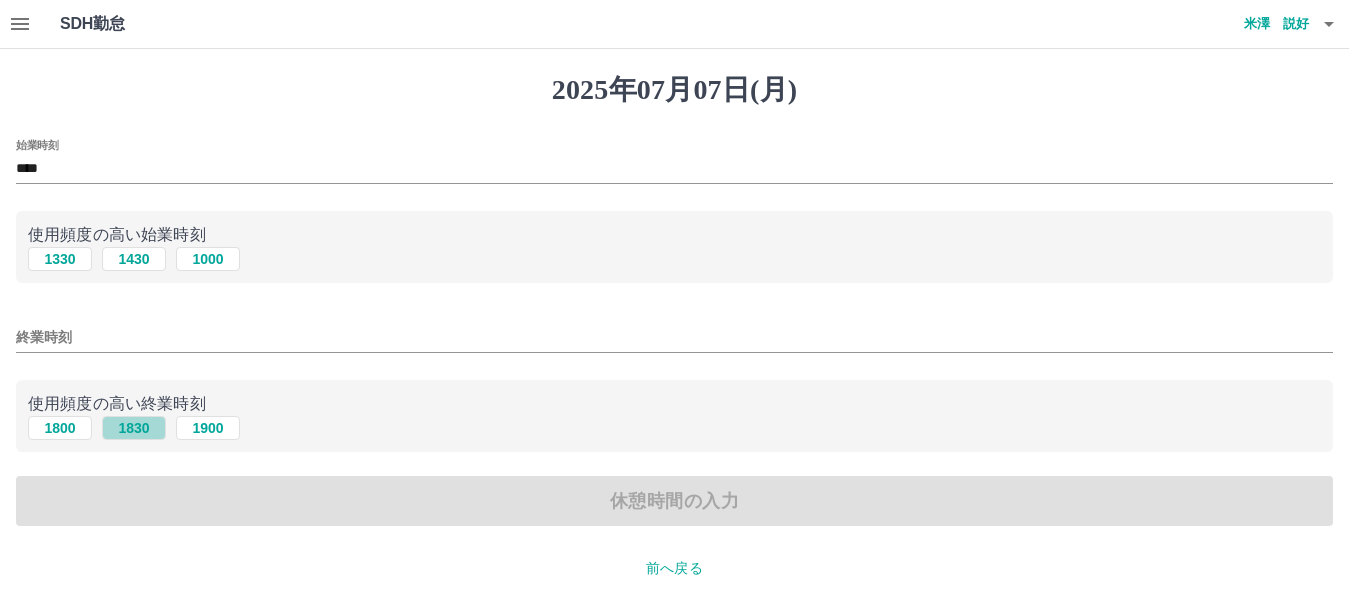 click on "1830" at bounding box center [134, 428] 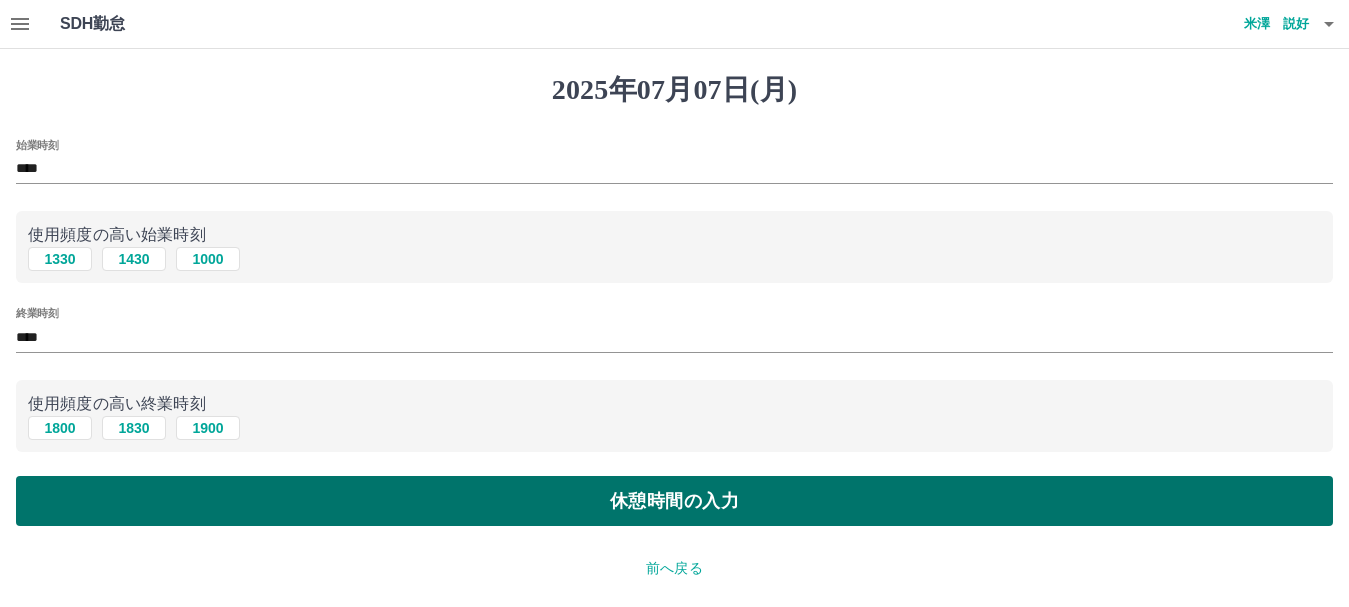 click on "休憩時間の入力" at bounding box center (674, 501) 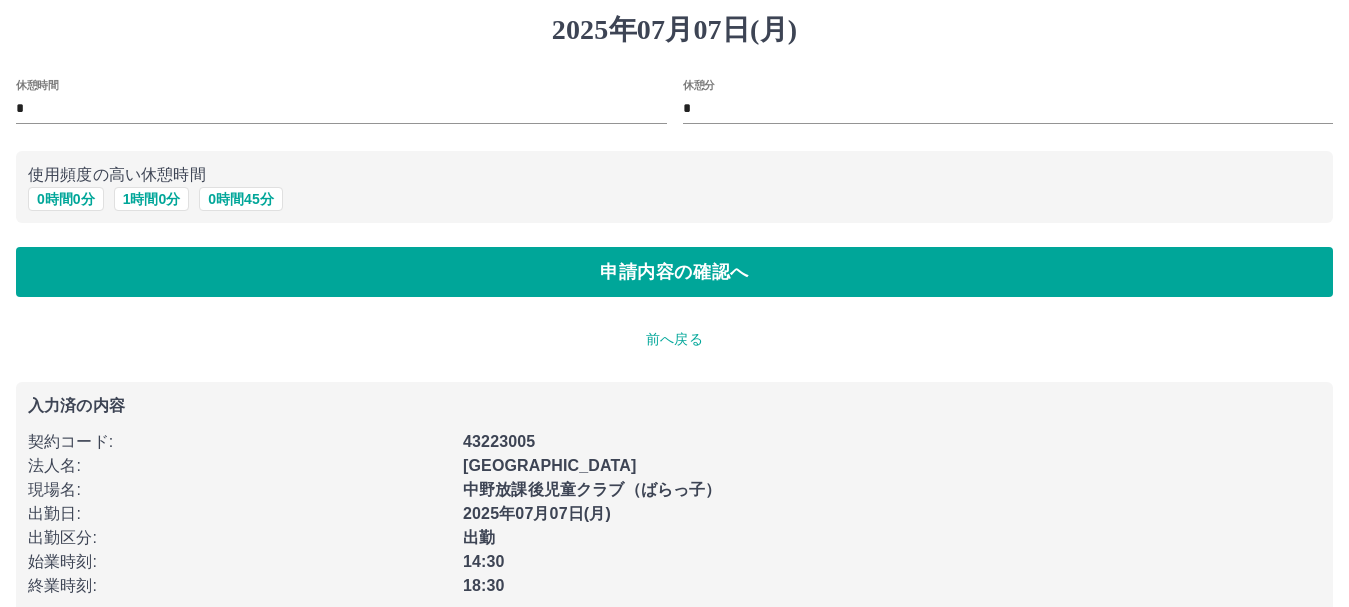 scroll, scrollTop: 92, scrollLeft: 0, axis: vertical 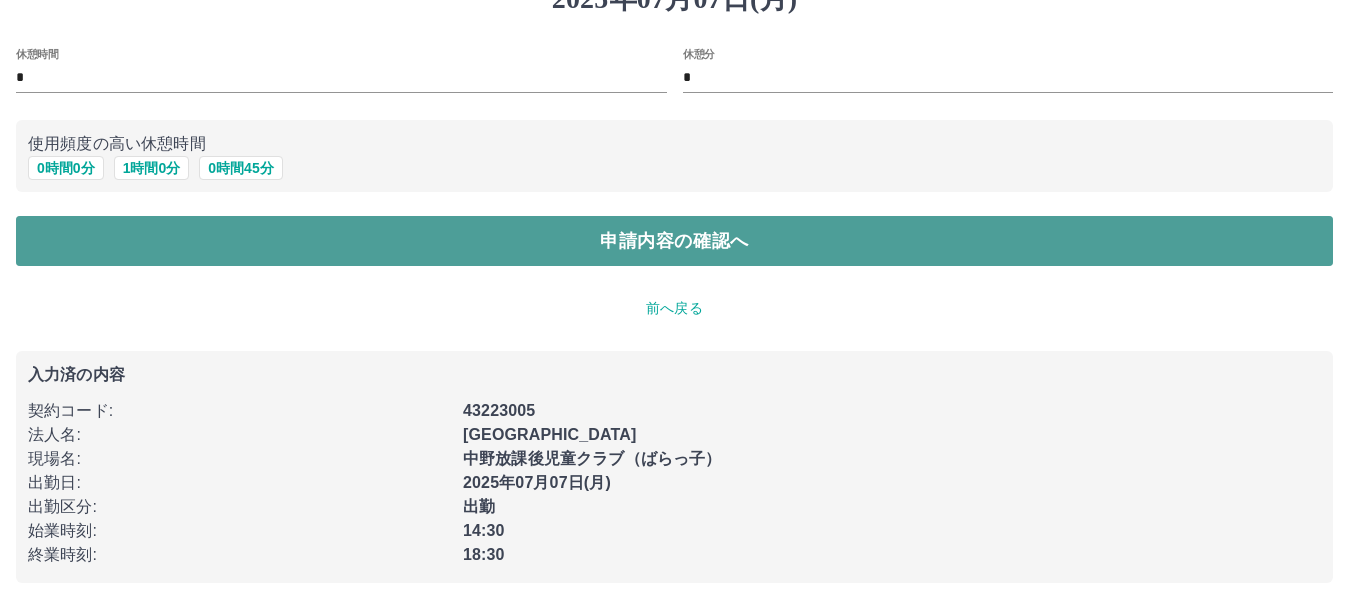 click on "申請内容の確認へ" at bounding box center (674, 241) 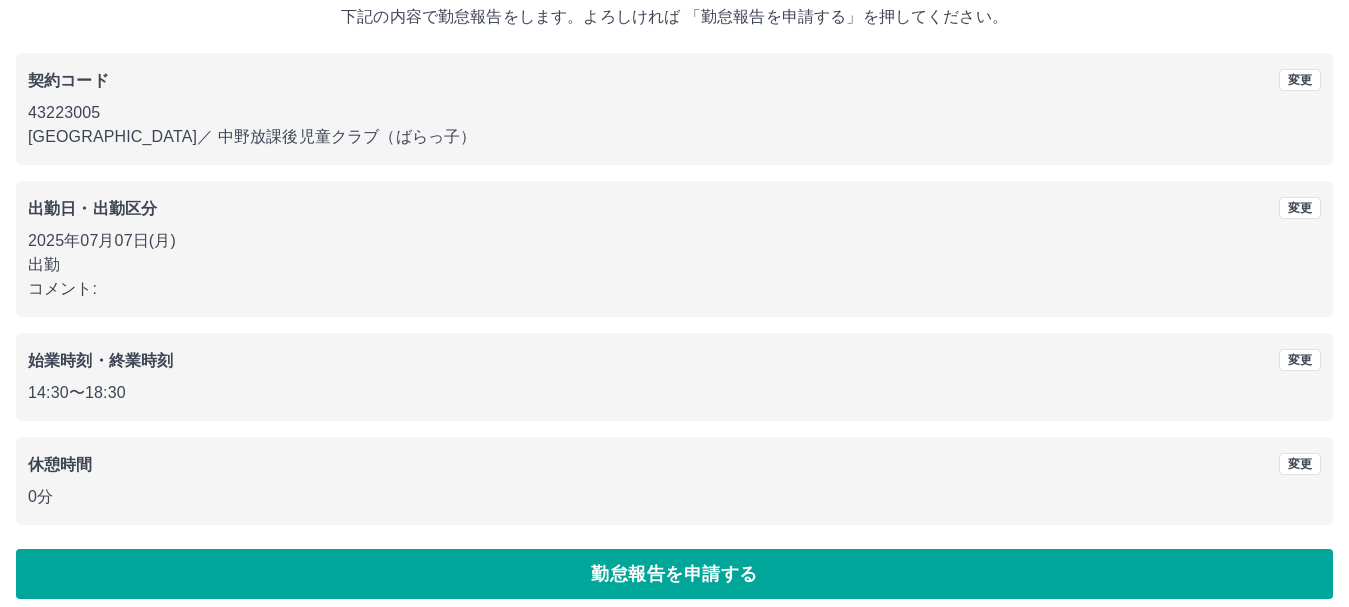 scroll, scrollTop: 142, scrollLeft: 0, axis: vertical 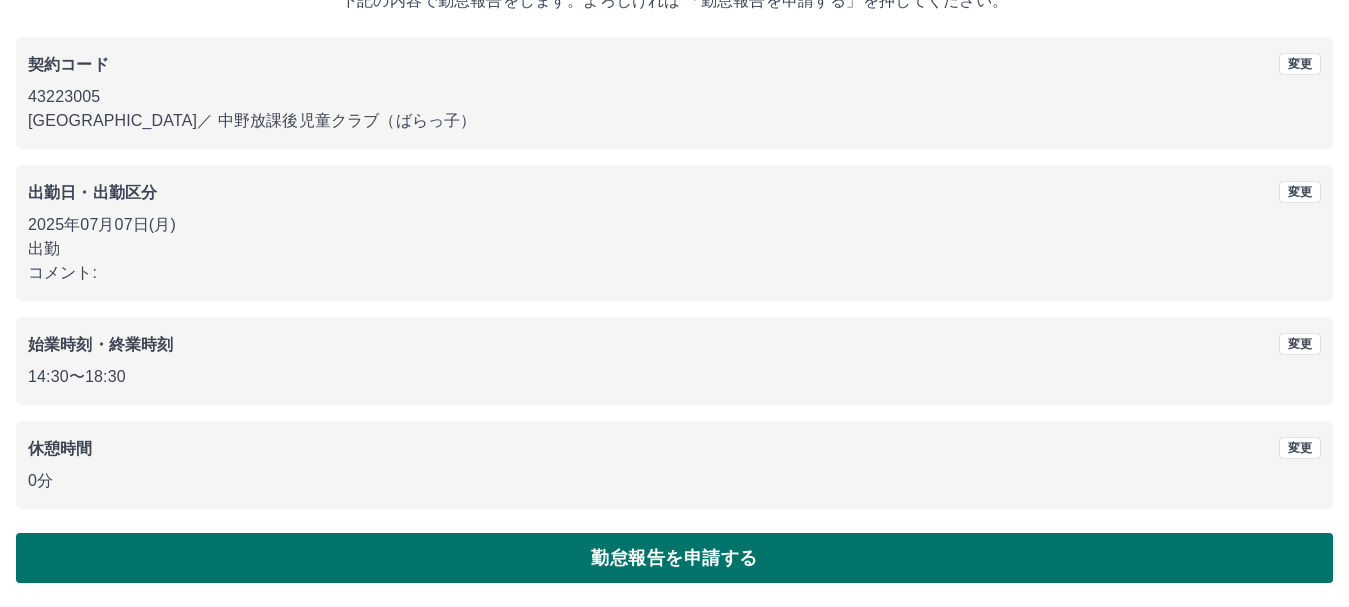 click on "勤怠報告を申請する" at bounding box center (674, 558) 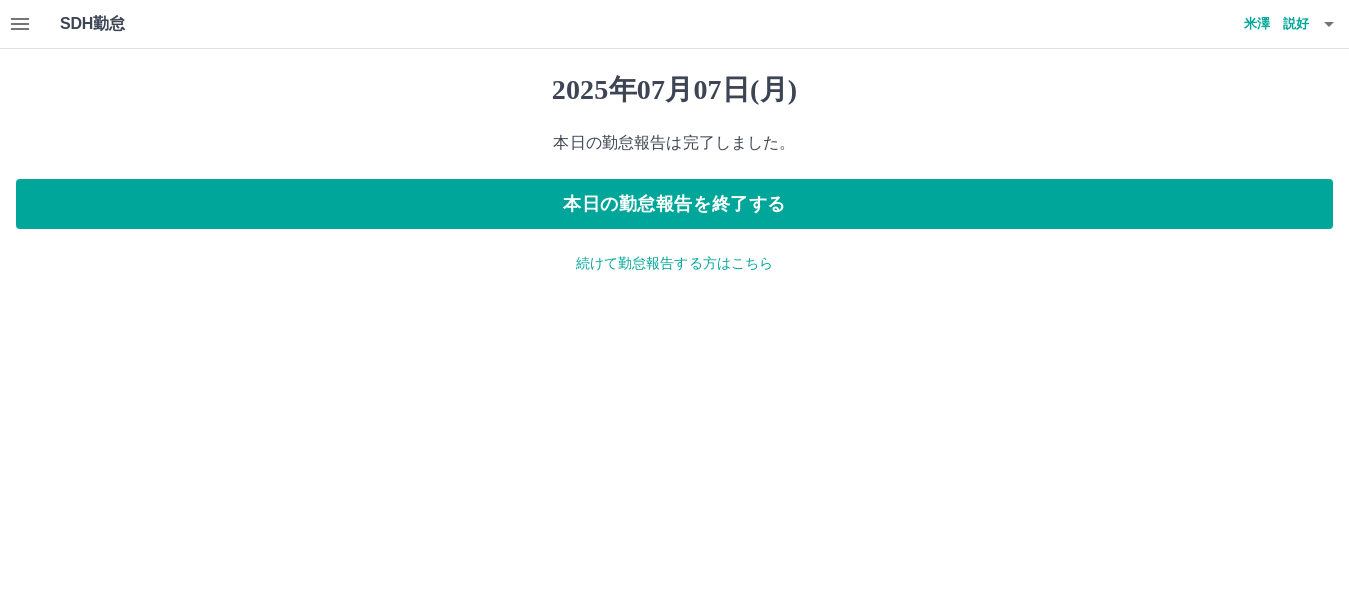 scroll, scrollTop: 0, scrollLeft: 0, axis: both 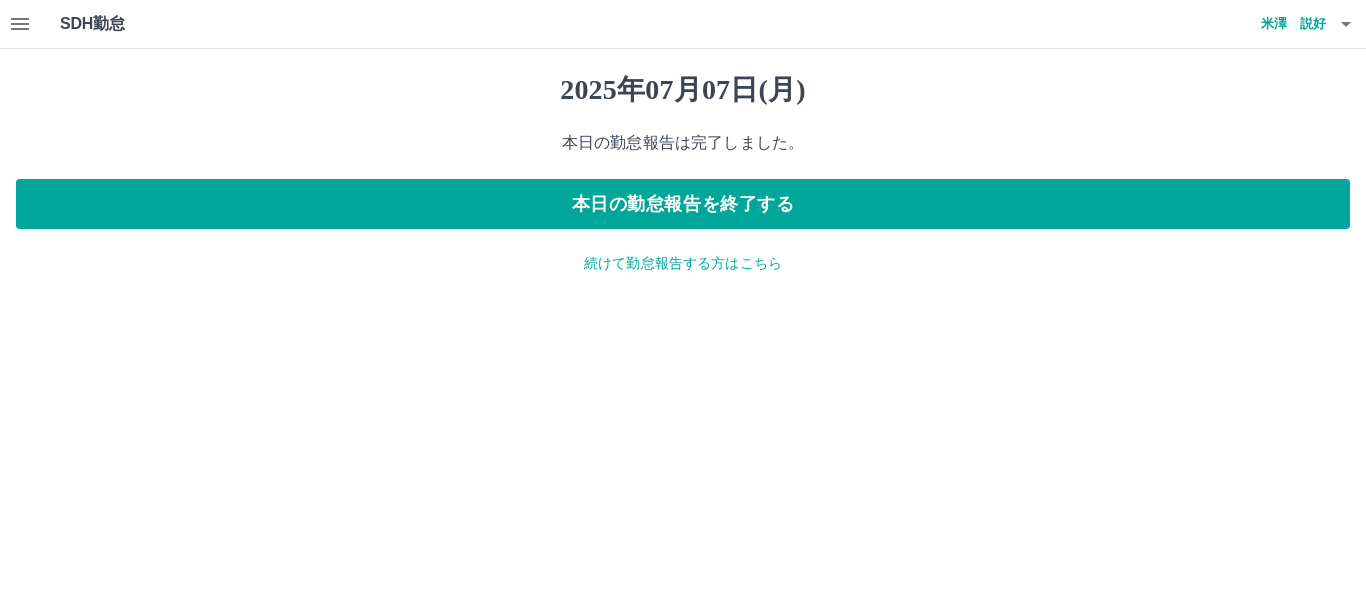 click 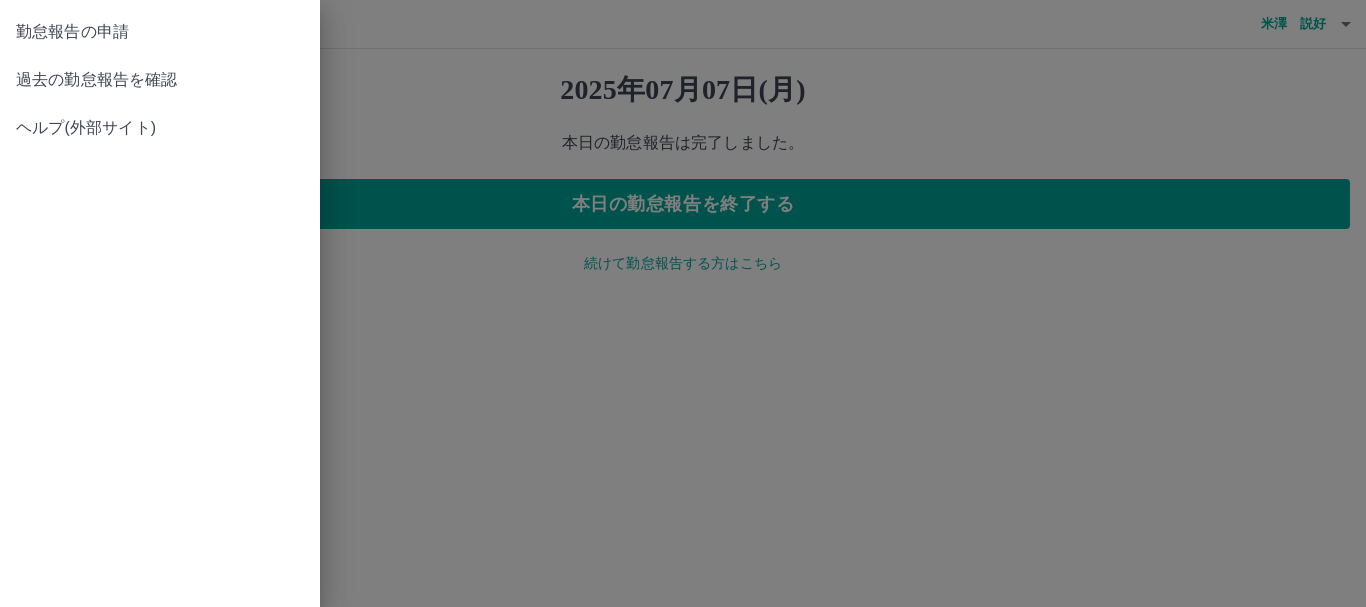click on "過去の勤怠報告を確認" at bounding box center [160, 80] 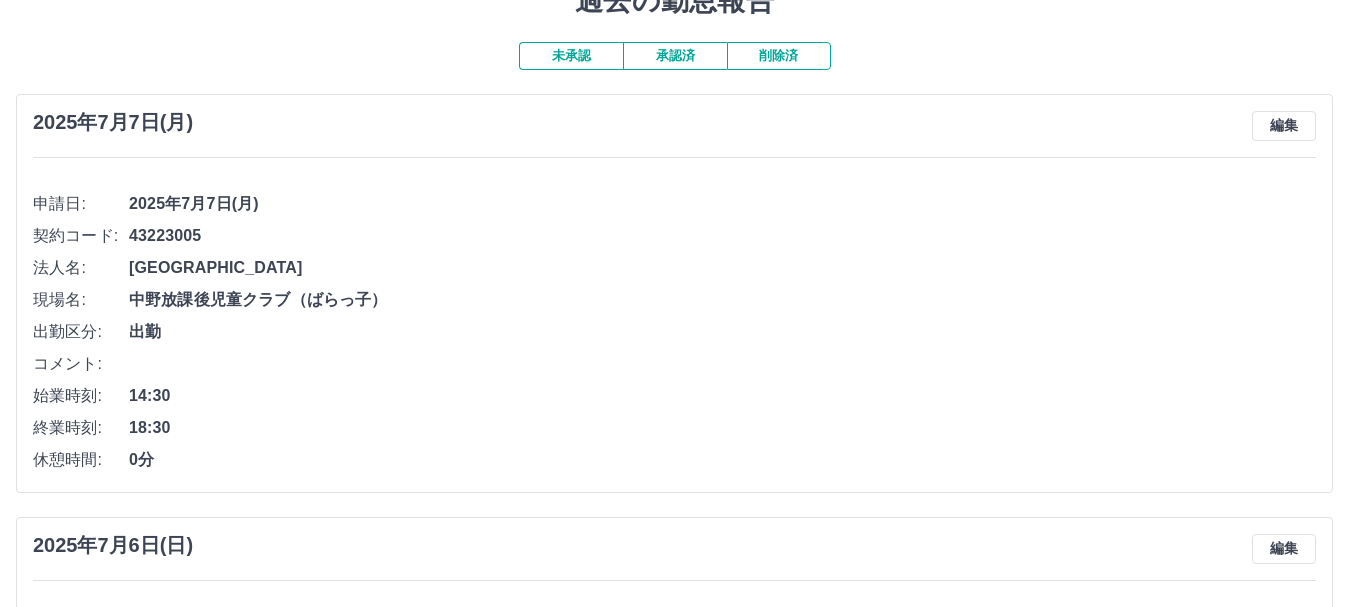 scroll, scrollTop: 0, scrollLeft: 0, axis: both 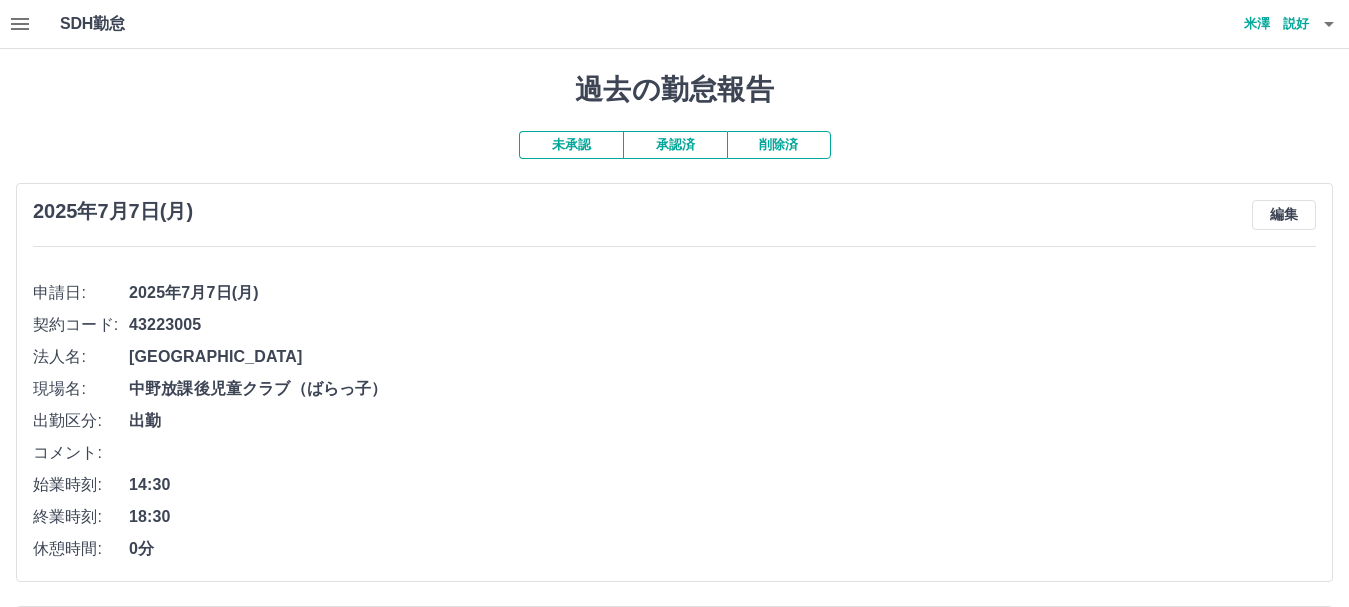 click on "承認済" at bounding box center [675, 145] 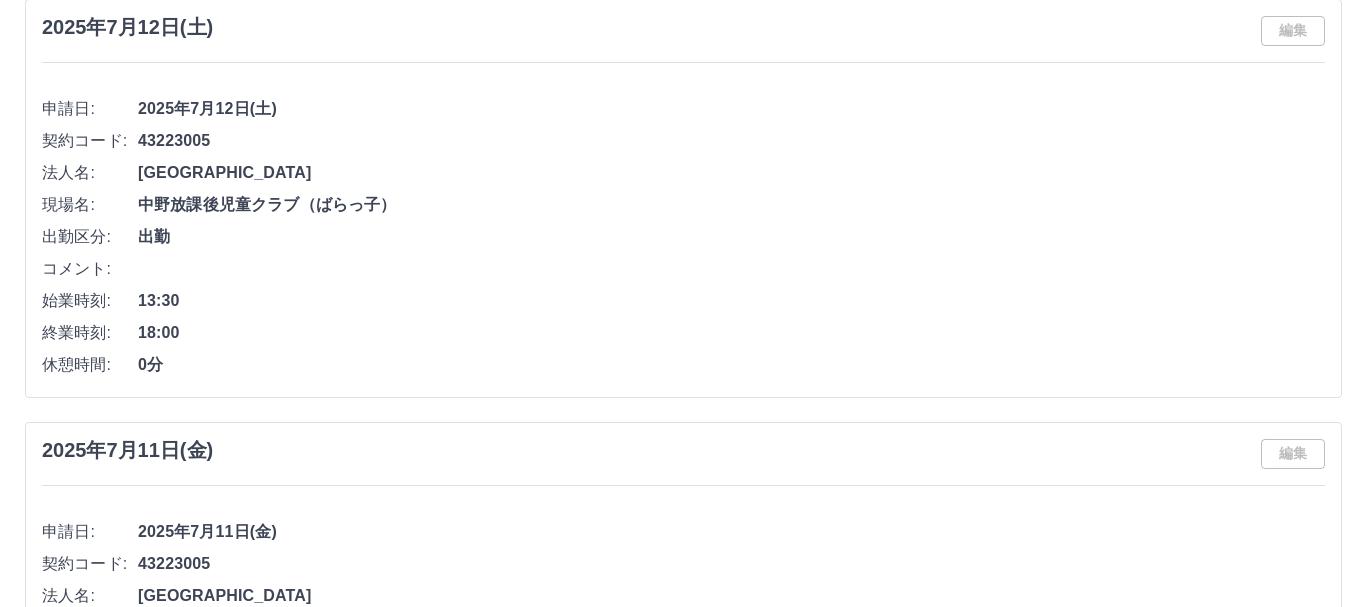 scroll, scrollTop: 0, scrollLeft: 0, axis: both 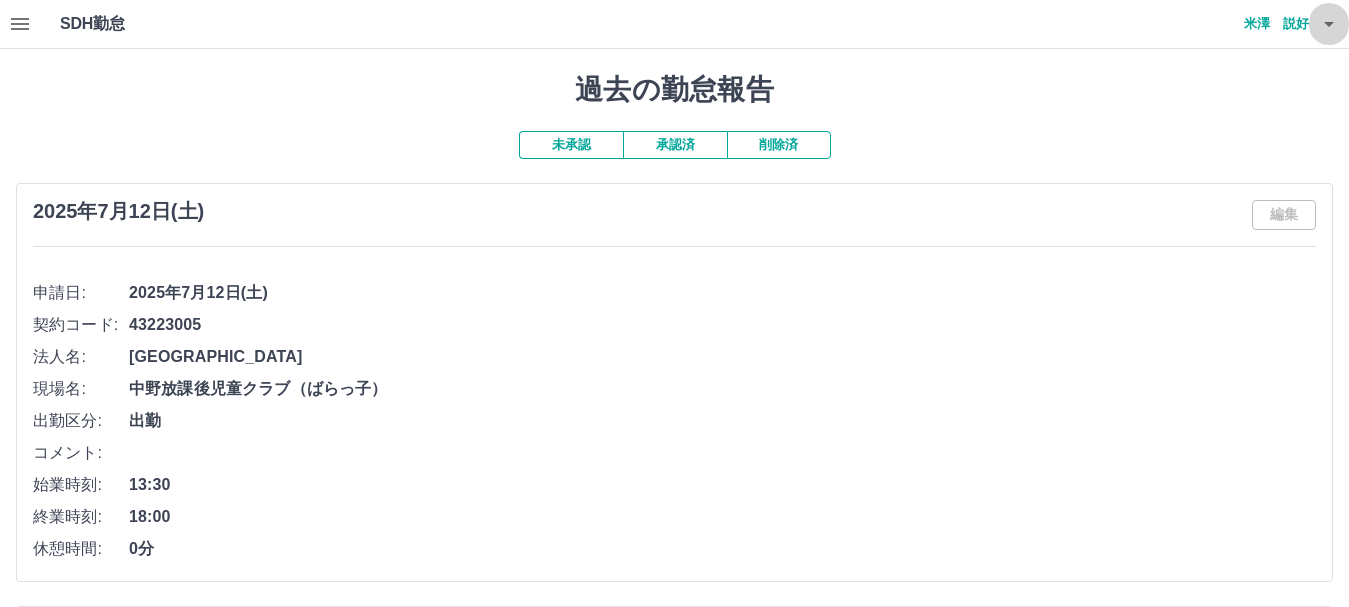 click 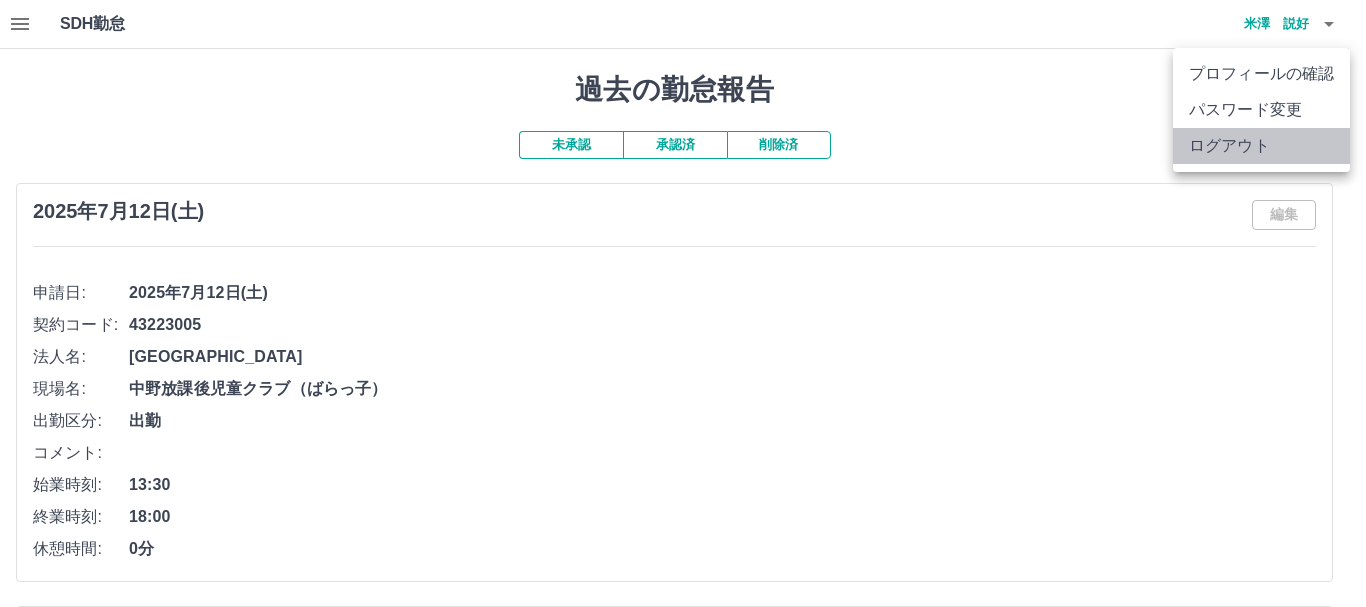 click on "ログアウト" at bounding box center [1261, 146] 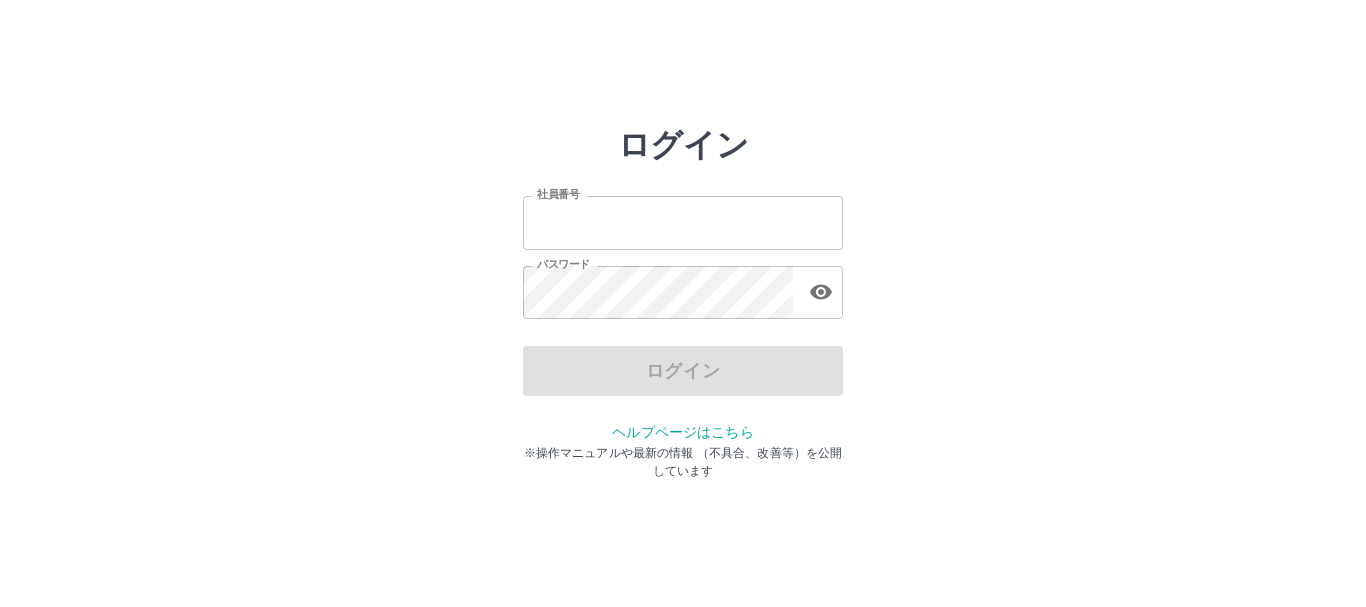 scroll, scrollTop: 0, scrollLeft: 0, axis: both 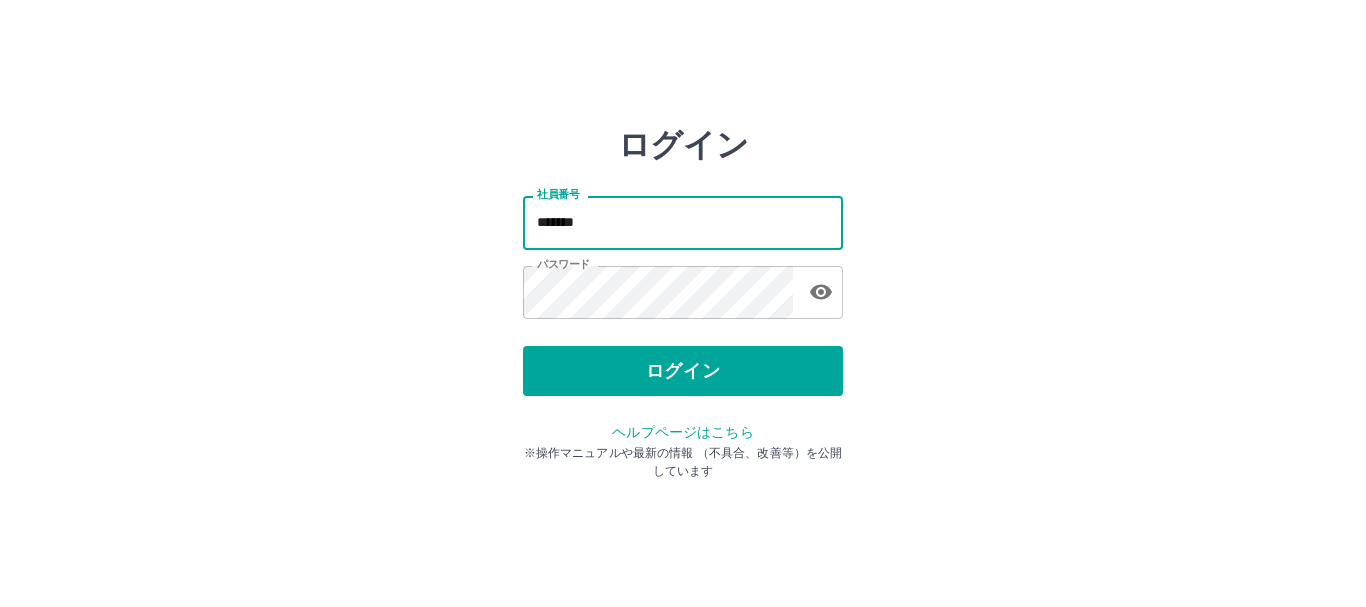 click on "*******" at bounding box center (683, 222) 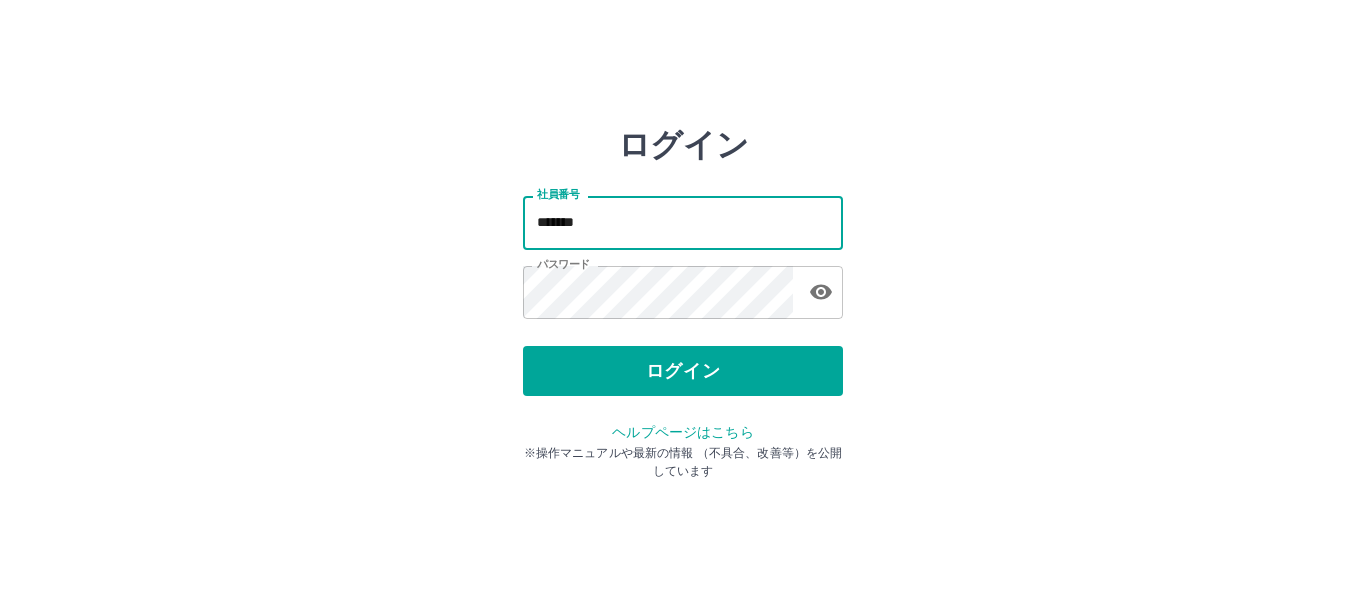 type on "*******" 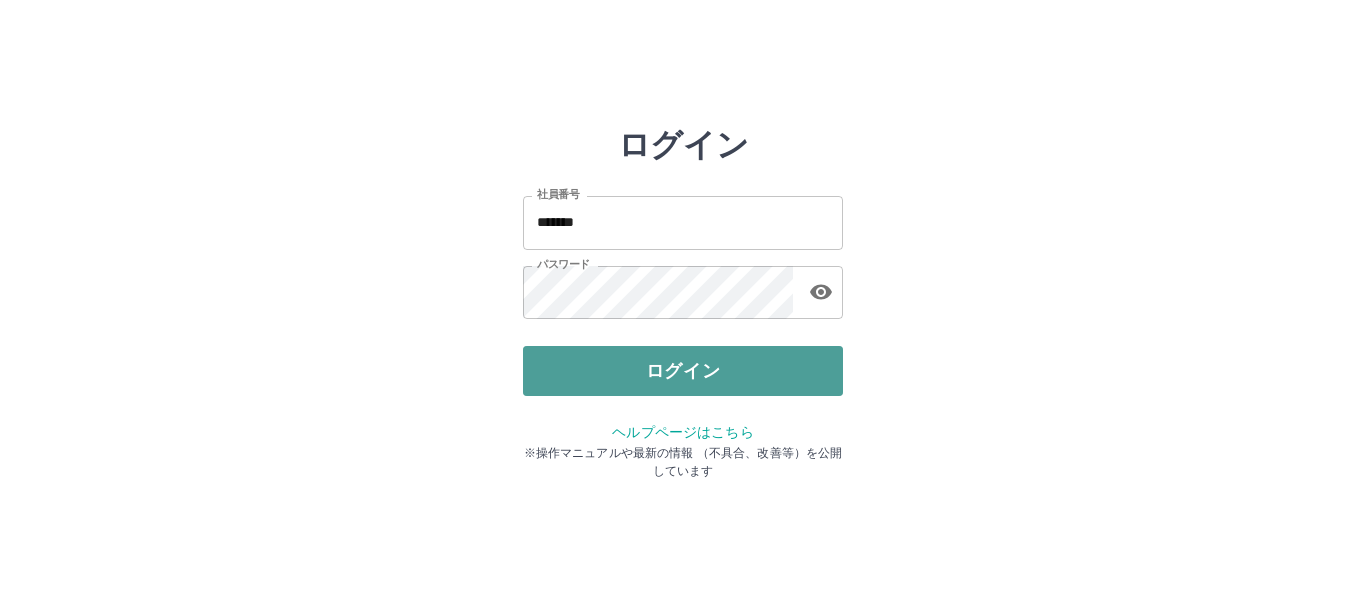 click on "ログイン" at bounding box center (683, 371) 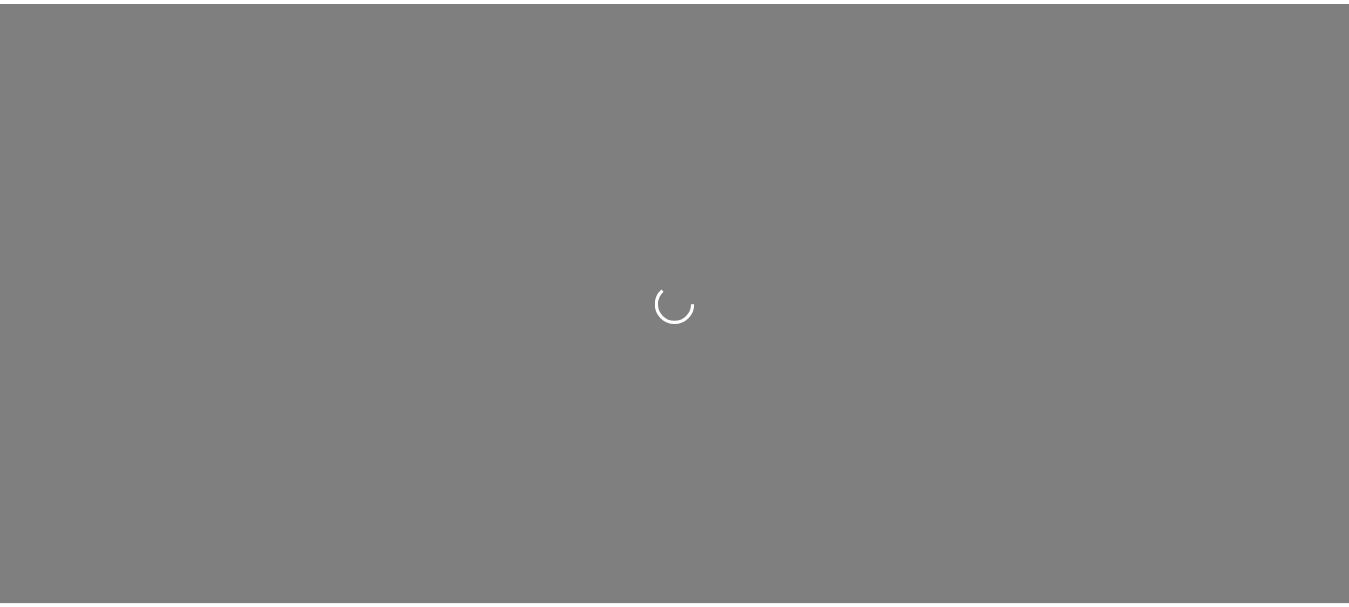 scroll, scrollTop: 0, scrollLeft: 0, axis: both 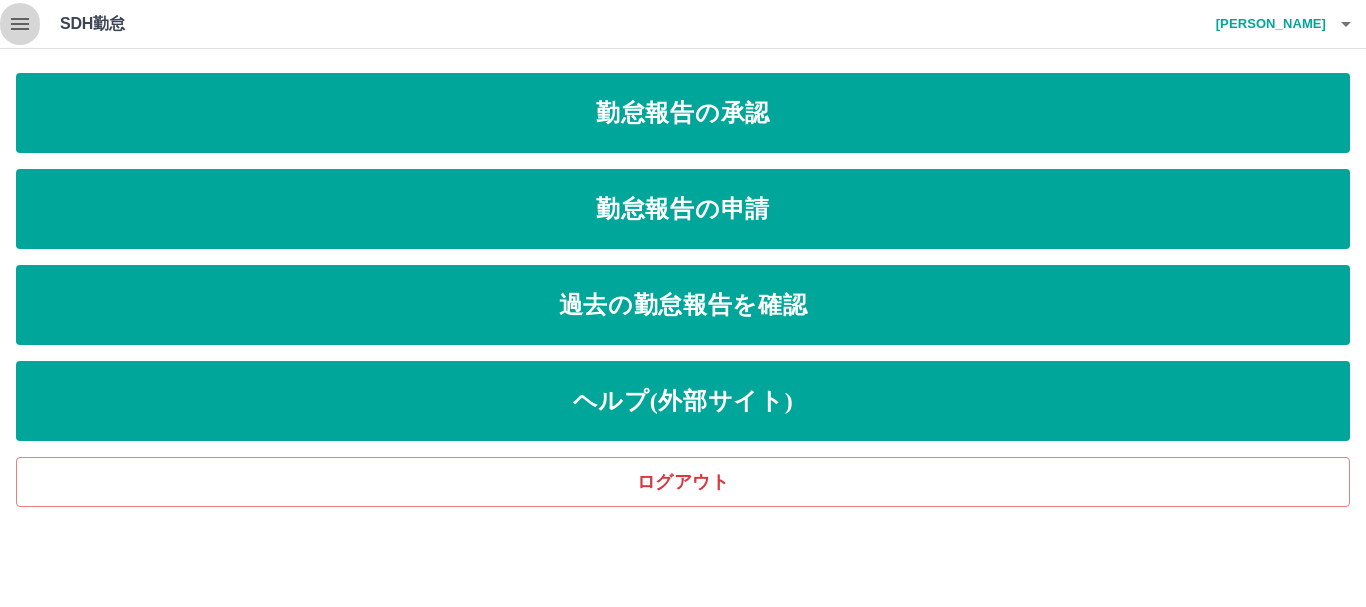 click 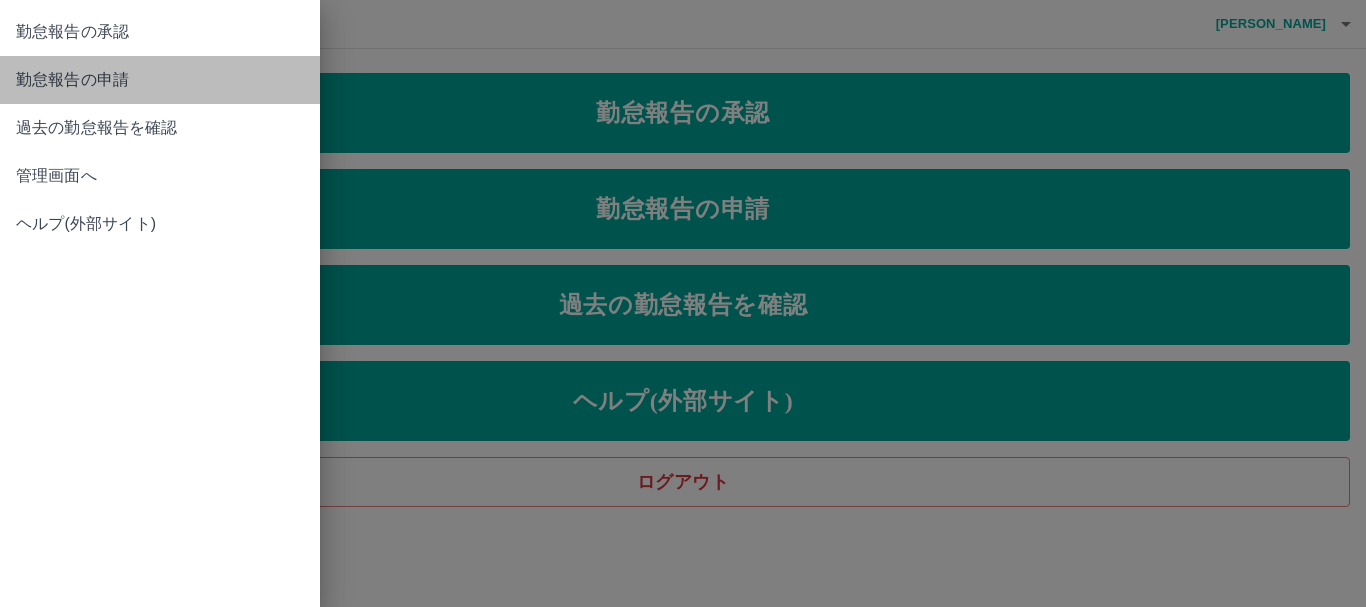 click on "勤怠報告の申請" at bounding box center (160, 80) 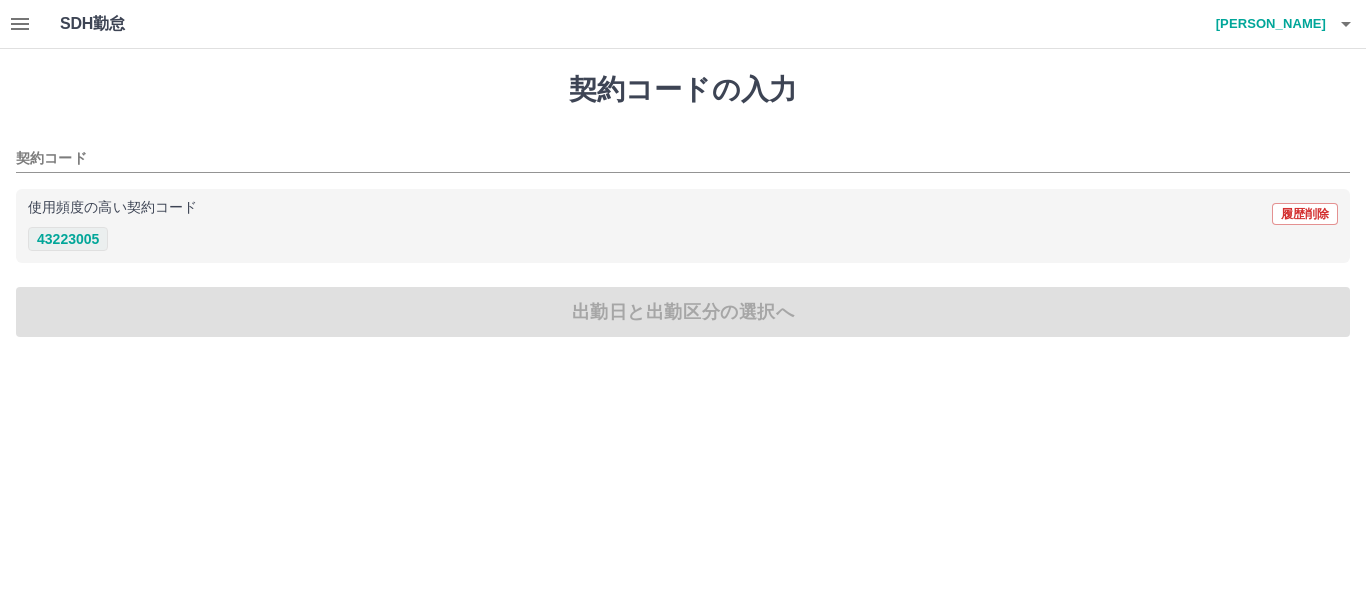 click on "43223005" at bounding box center (68, 239) 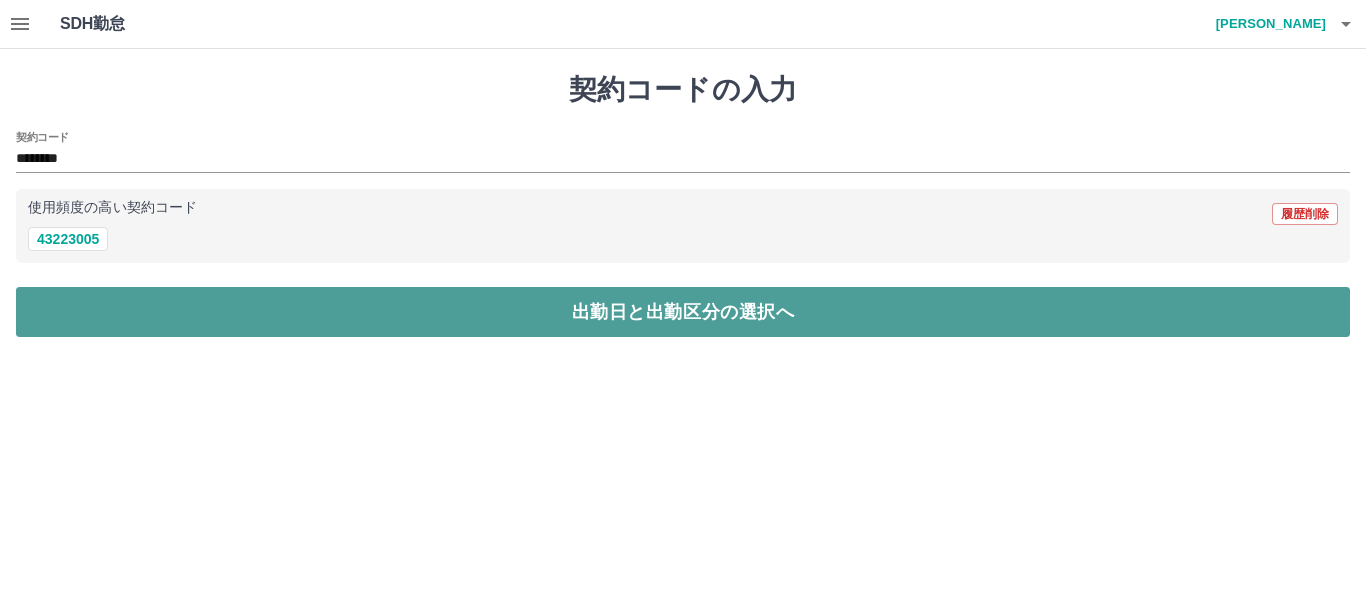 click on "出勤日と出勤区分の選択へ" at bounding box center [683, 312] 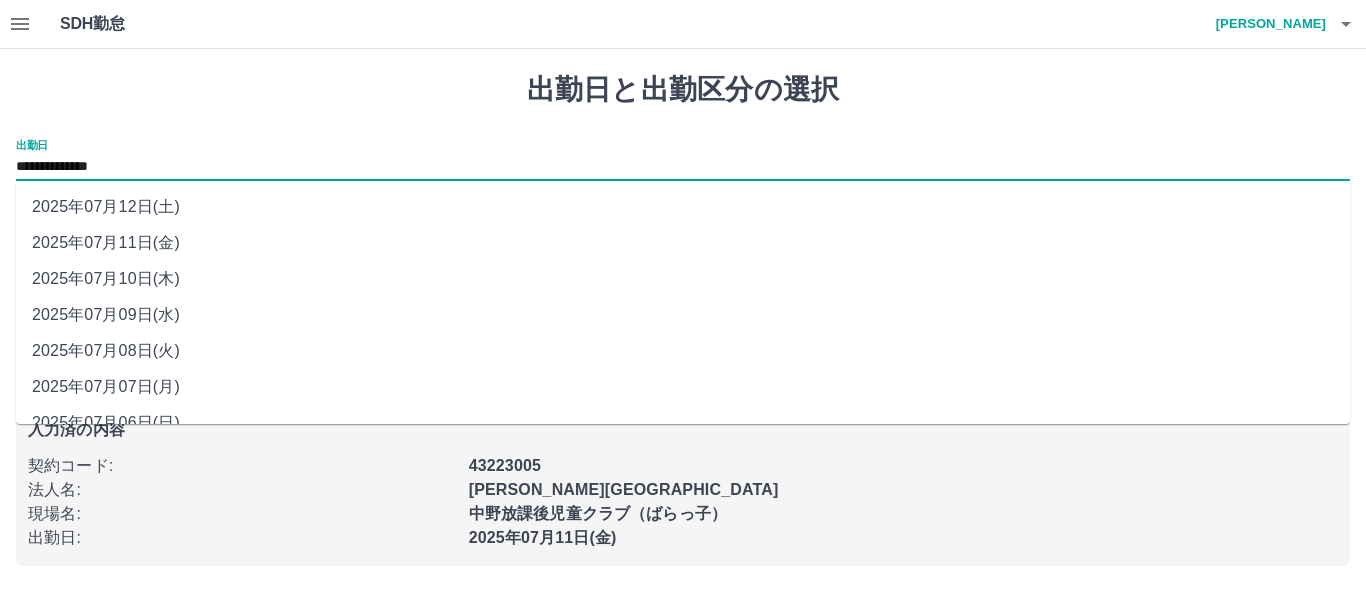 click on "**********" at bounding box center (683, 167) 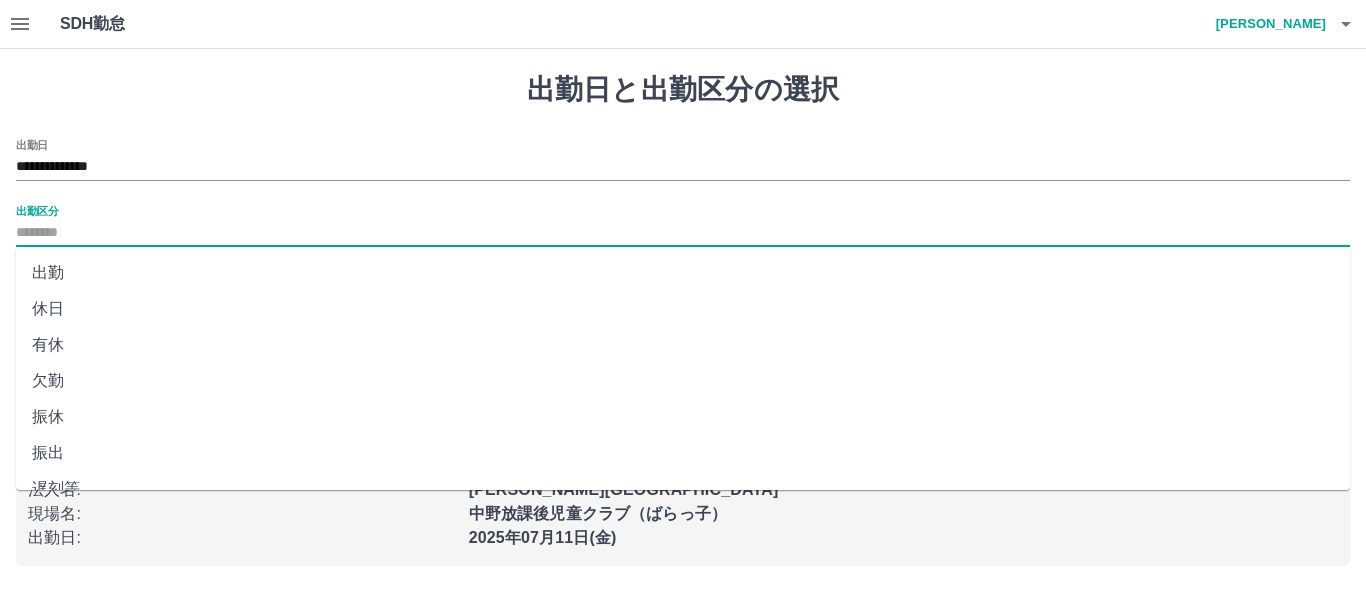 click on "出勤区分" at bounding box center [683, 233] 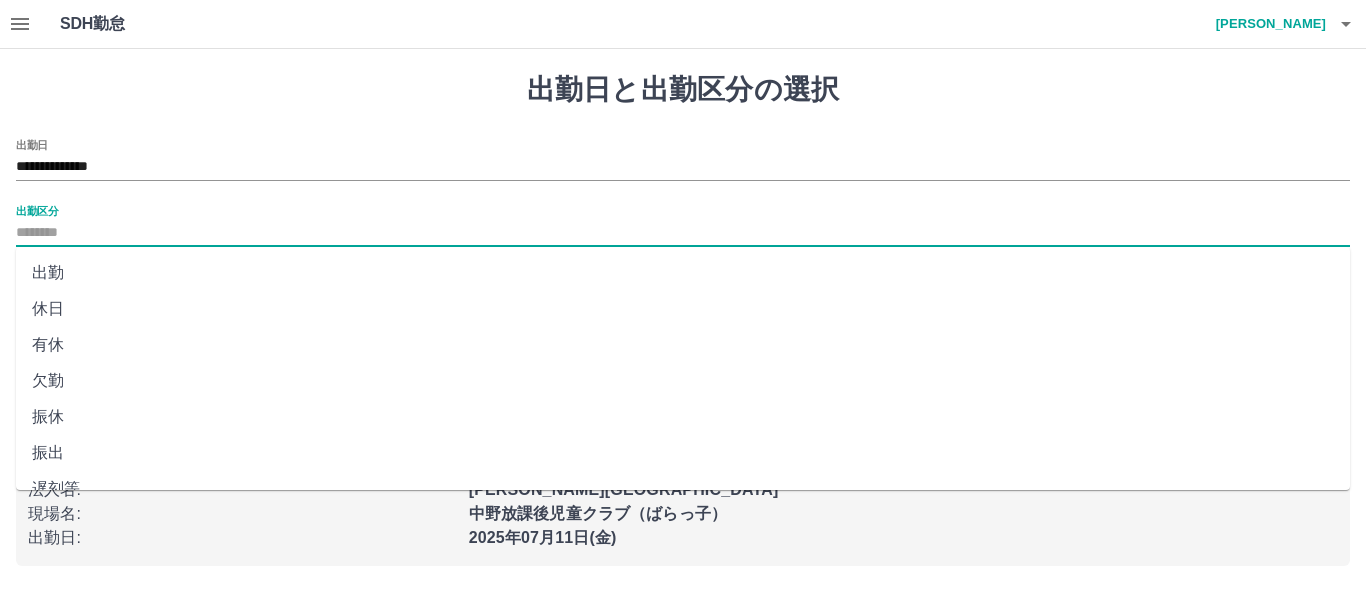 click on "休日" at bounding box center [683, 309] 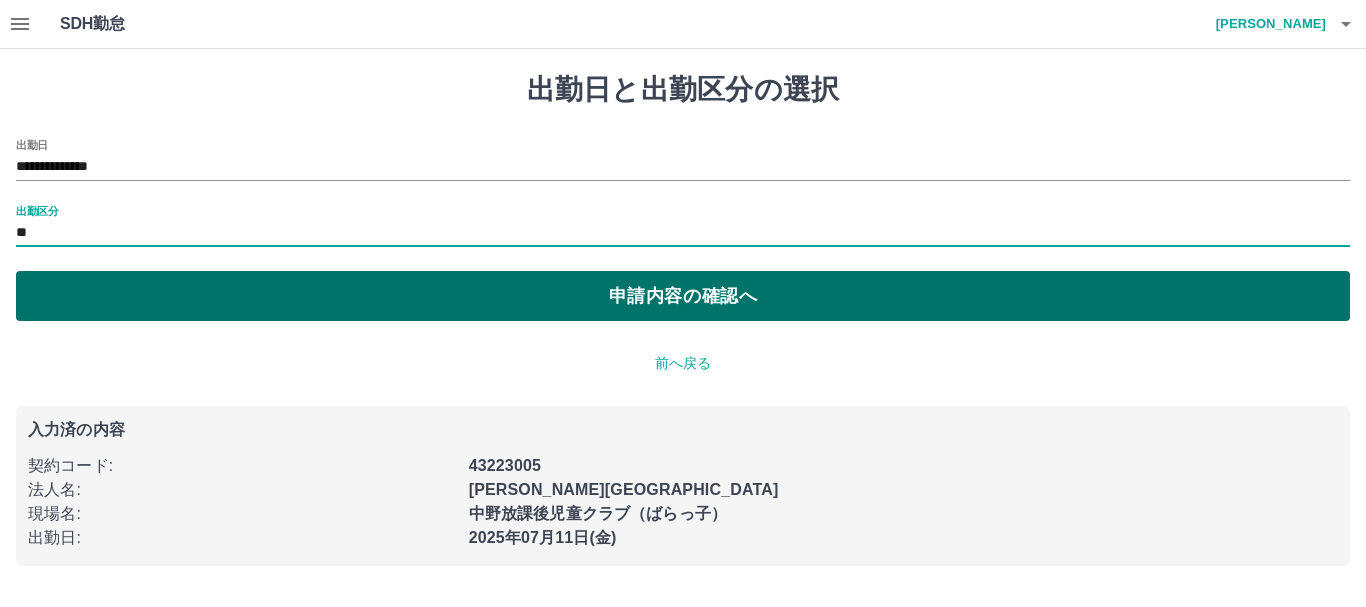 type on "**" 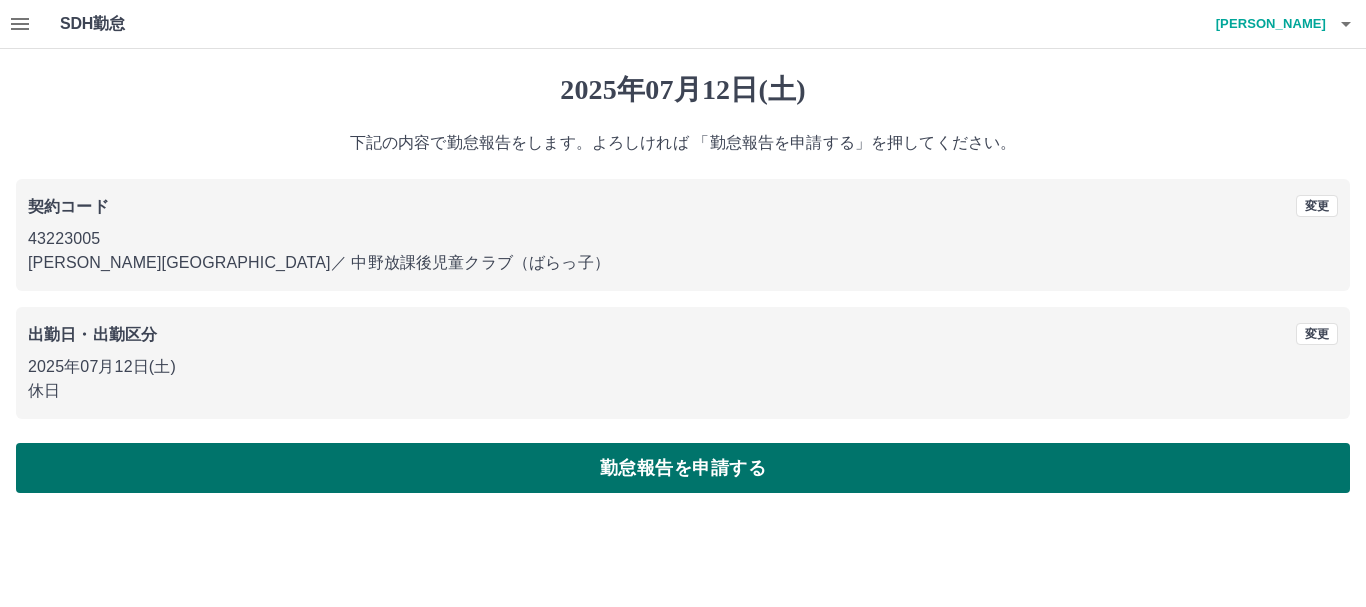click on "勤怠報告を申請する" at bounding box center [683, 468] 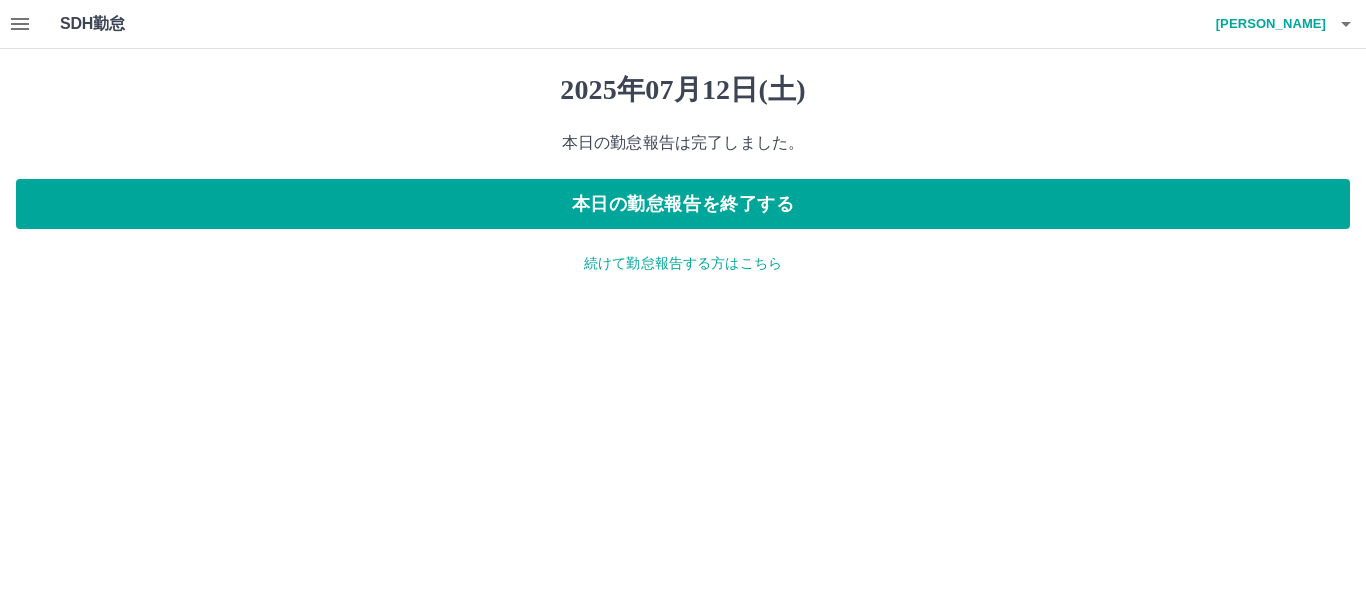 click on "続けて勤怠報告する方はこちら" at bounding box center [683, 263] 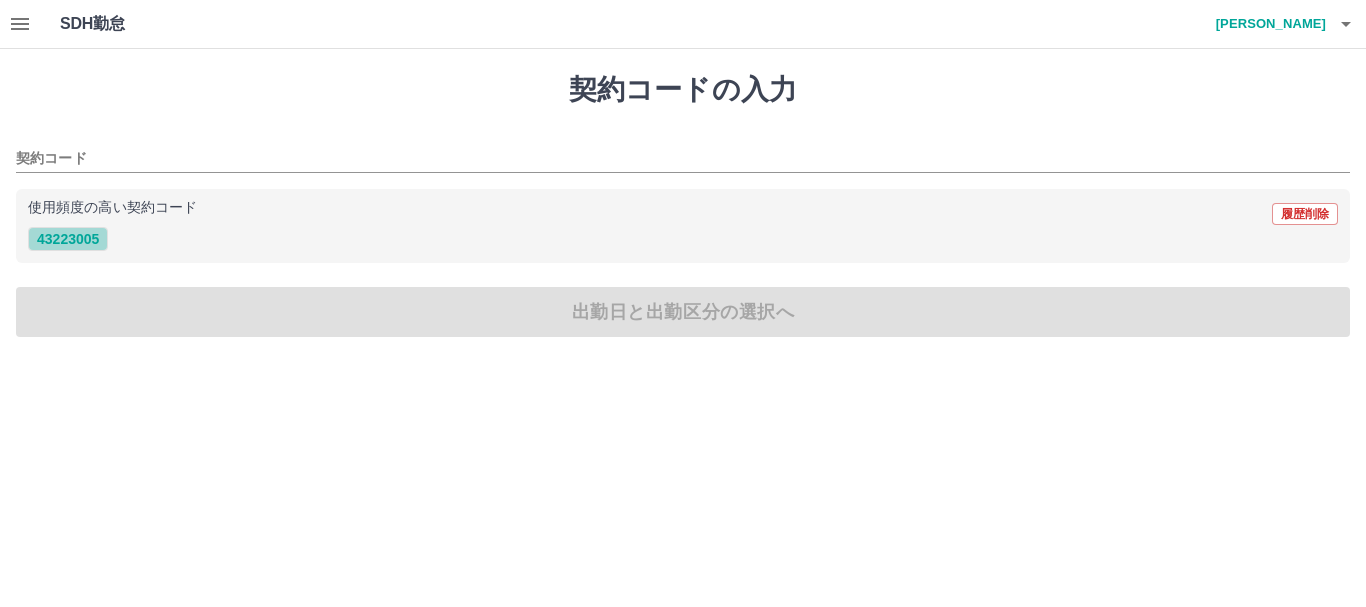 drag, startPoint x: 79, startPoint y: 234, endPoint x: 107, endPoint y: 249, distance: 31.764761 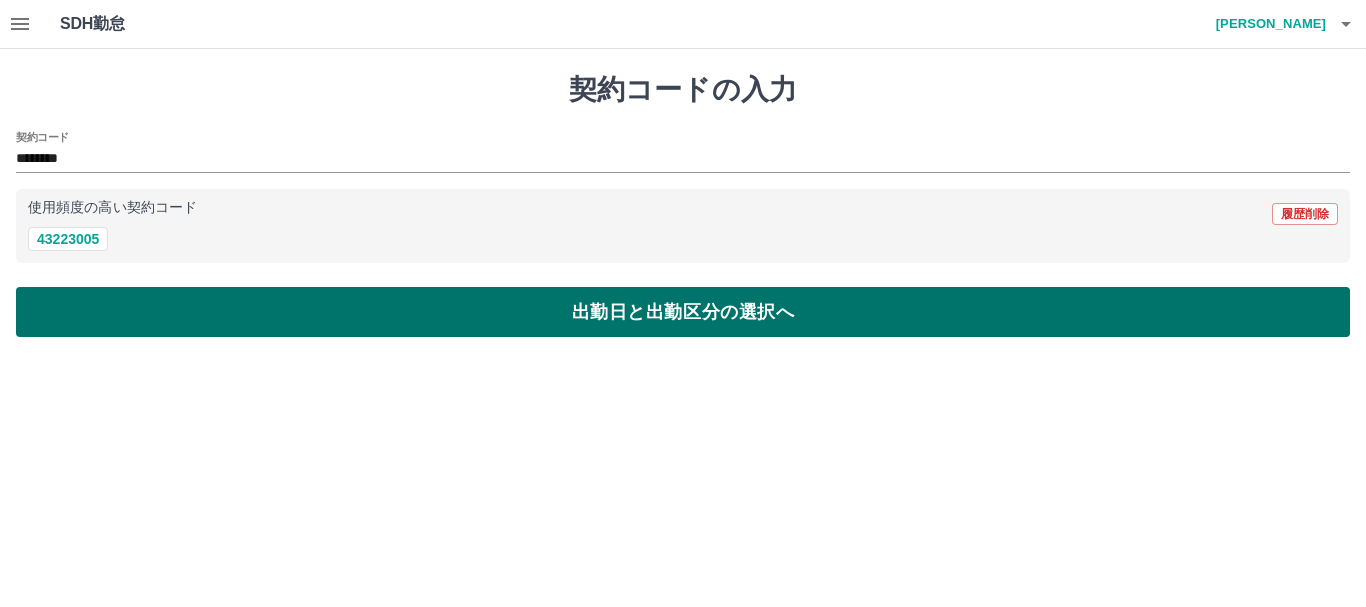 click on "出勤日と出勤区分の選択へ" at bounding box center (683, 312) 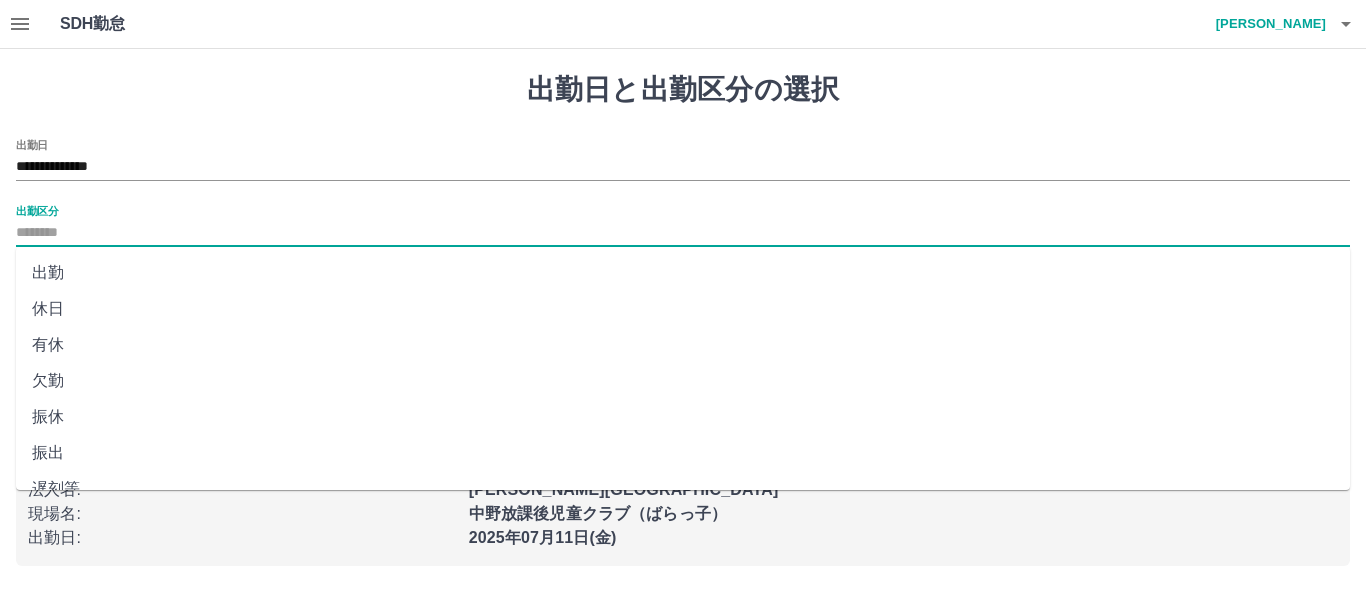 click on "出勤区分" at bounding box center (683, 233) 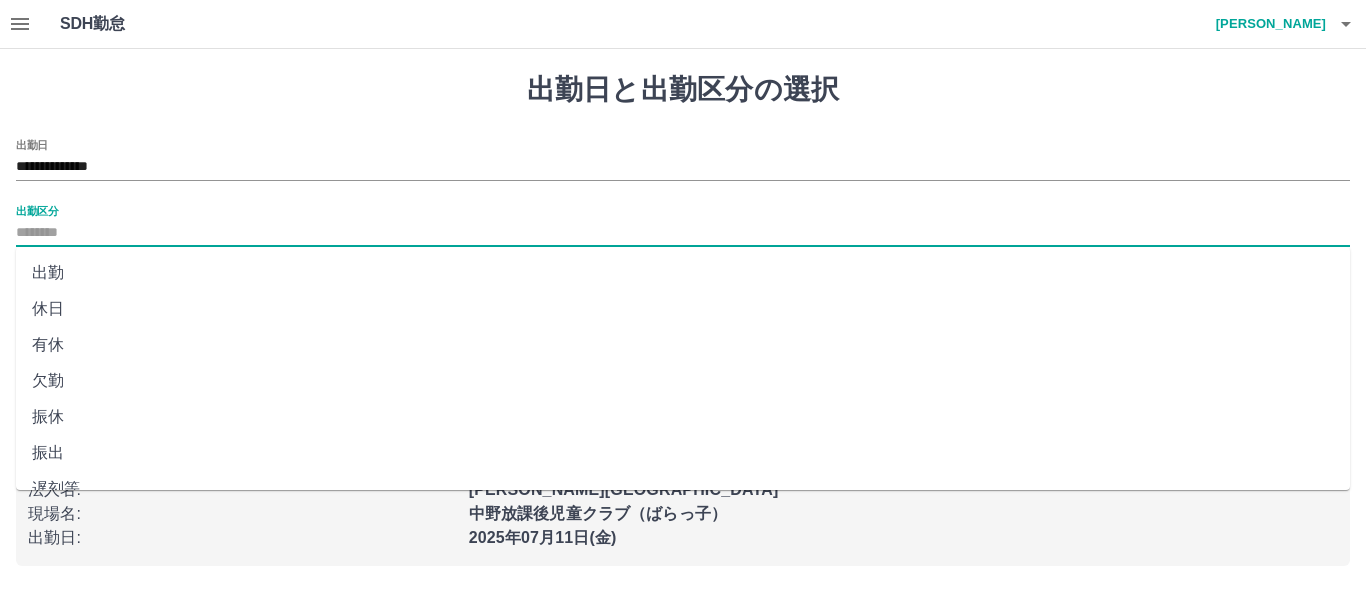 click on "出勤" at bounding box center [683, 273] 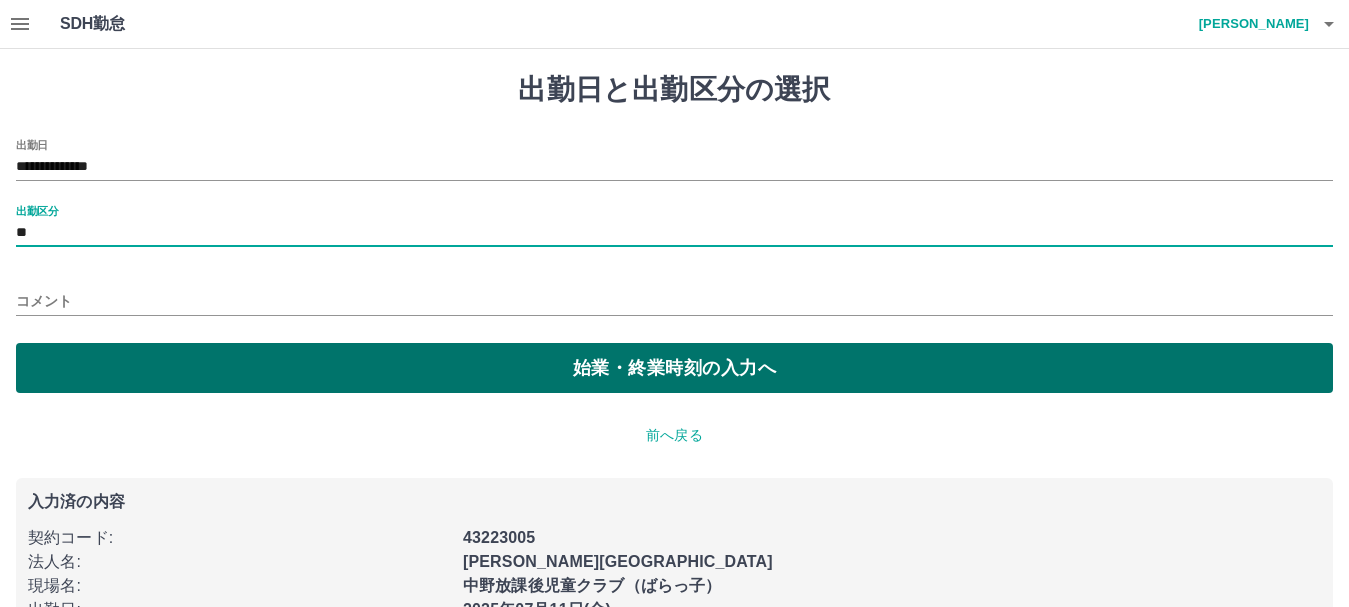 click on "始業・終業時刻の入力へ" at bounding box center [674, 368] 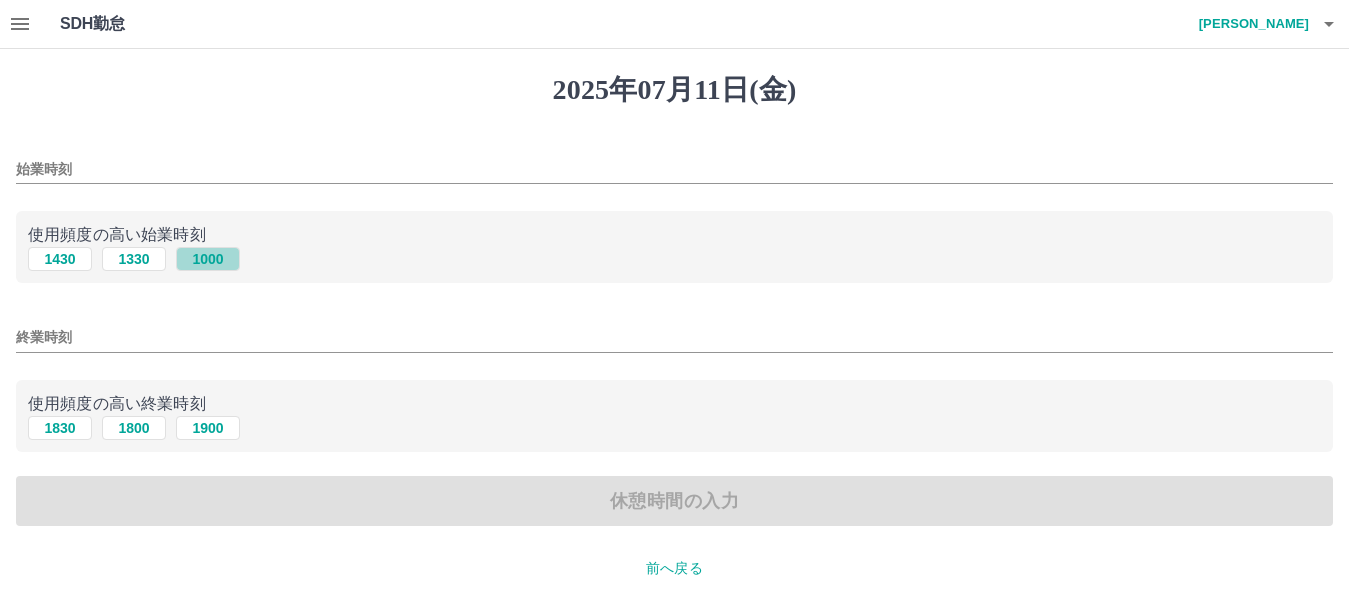 click on "1000" at bounding box center (208, 259) 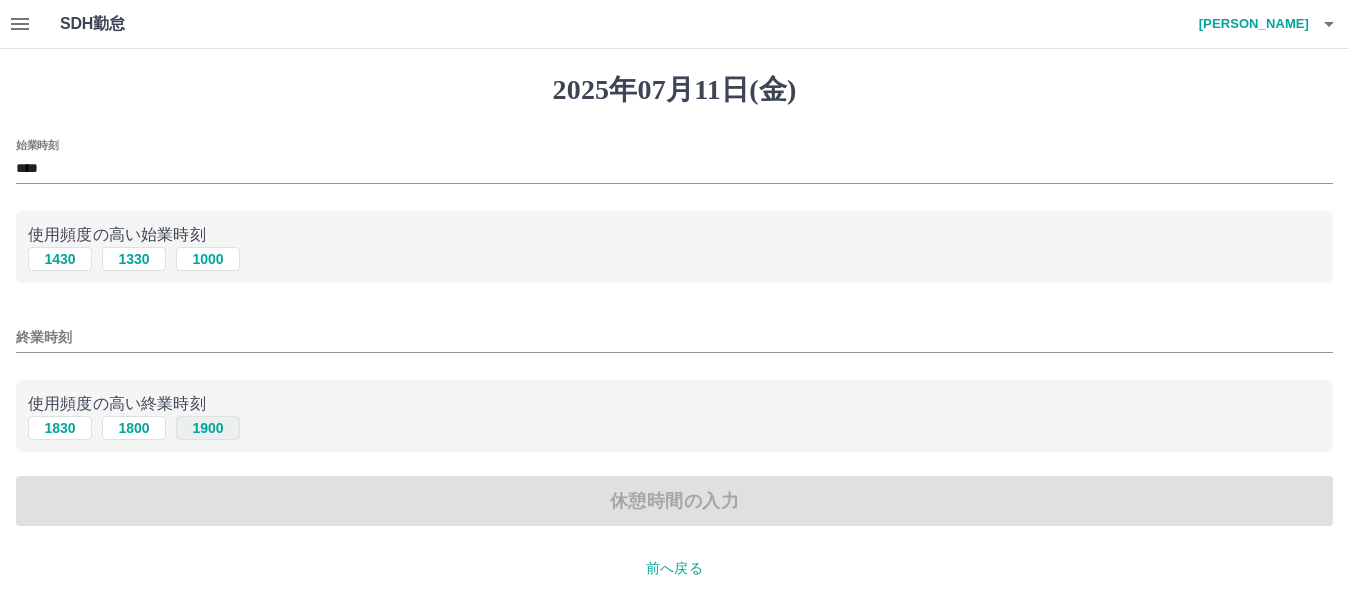 click on "1900" at bounding box center [208, 428] 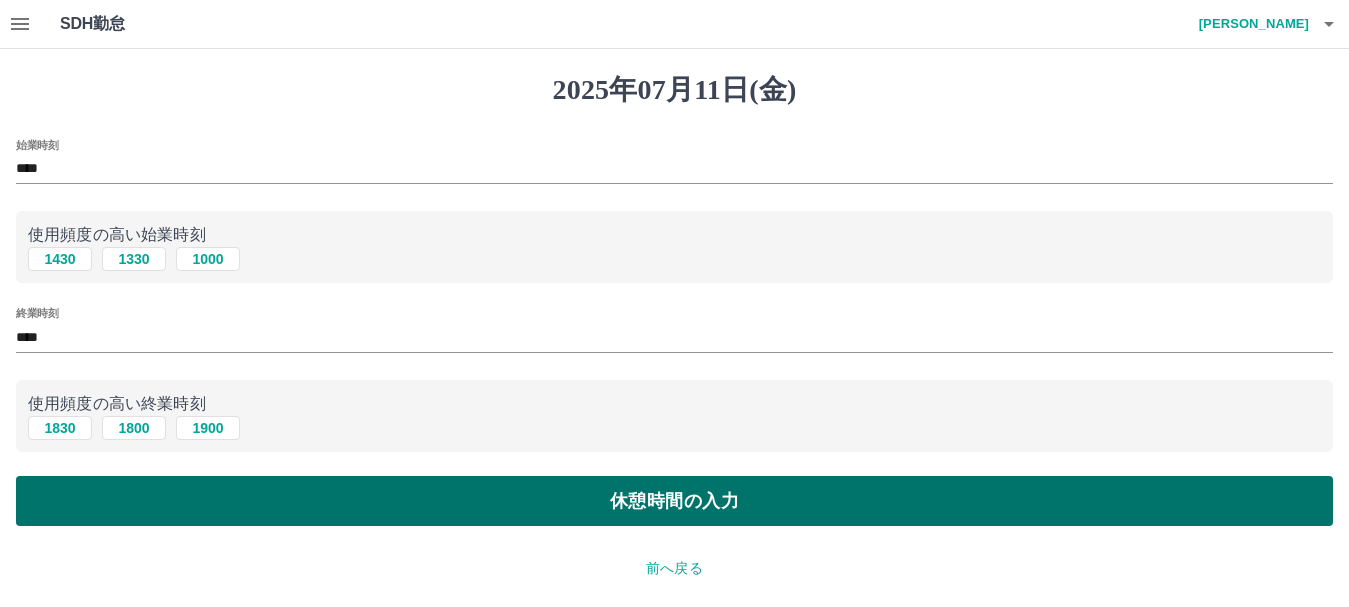 click on "休憩時間の入力" at bounding box center (674, 501) 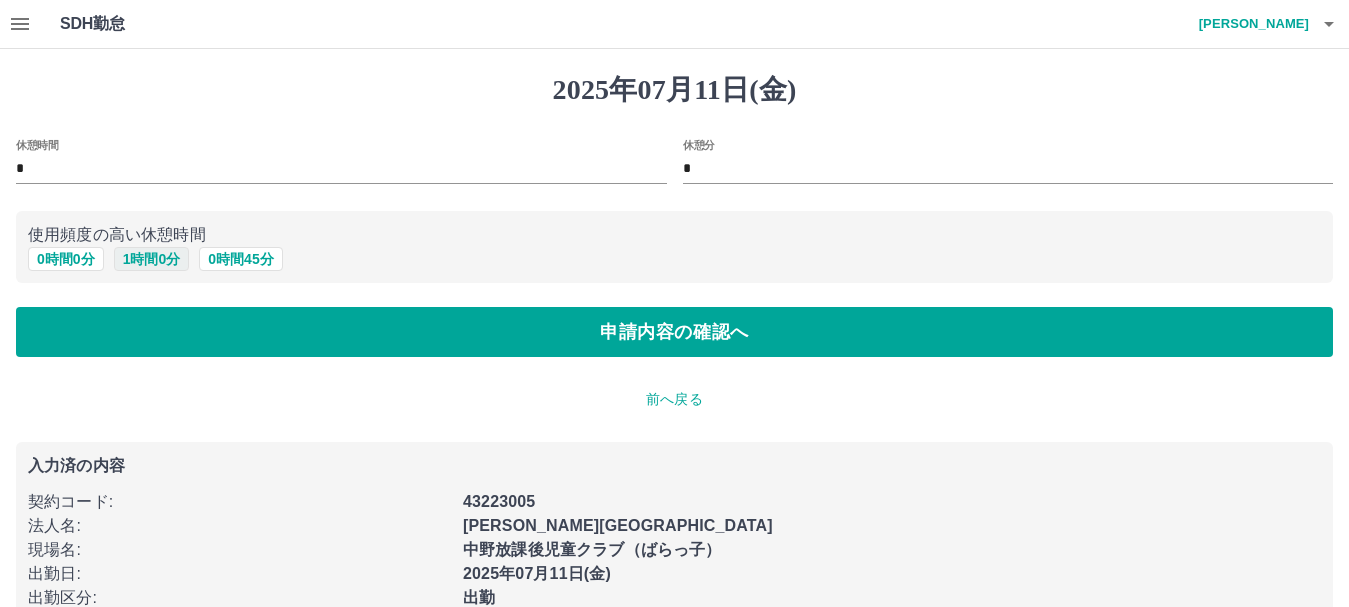 click on "1 時間 0 分" at bounding box center (152, 259) 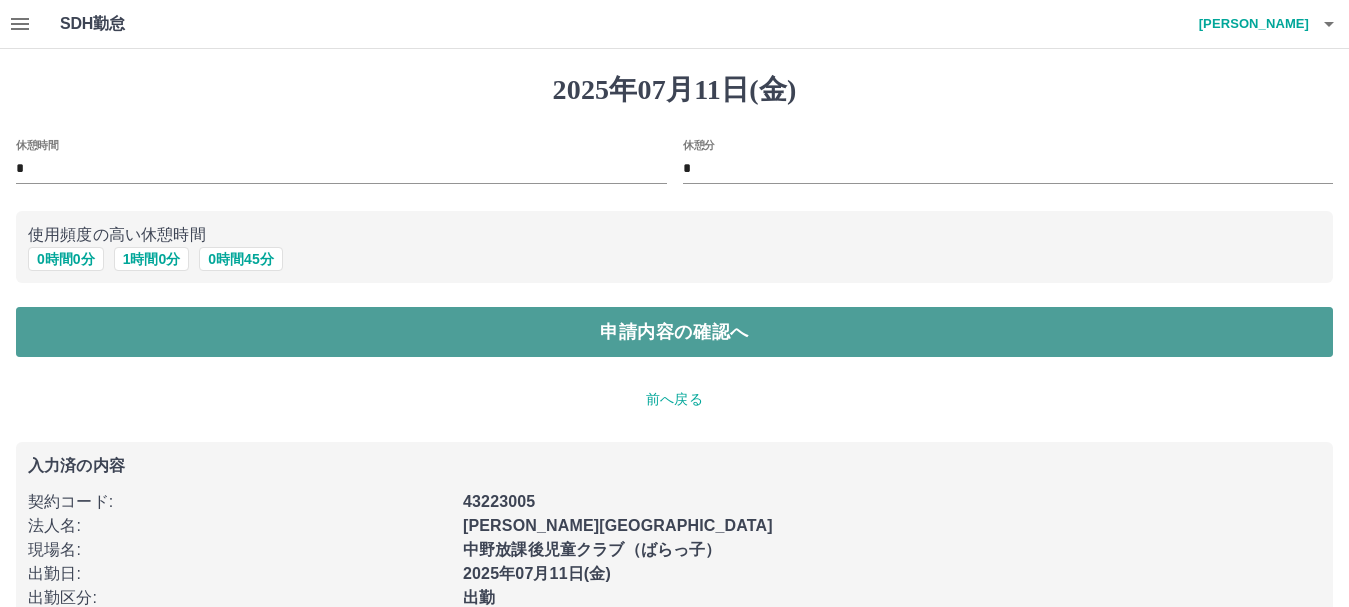 click on "申請内容の確認へ" at bounding box center (674, 332) 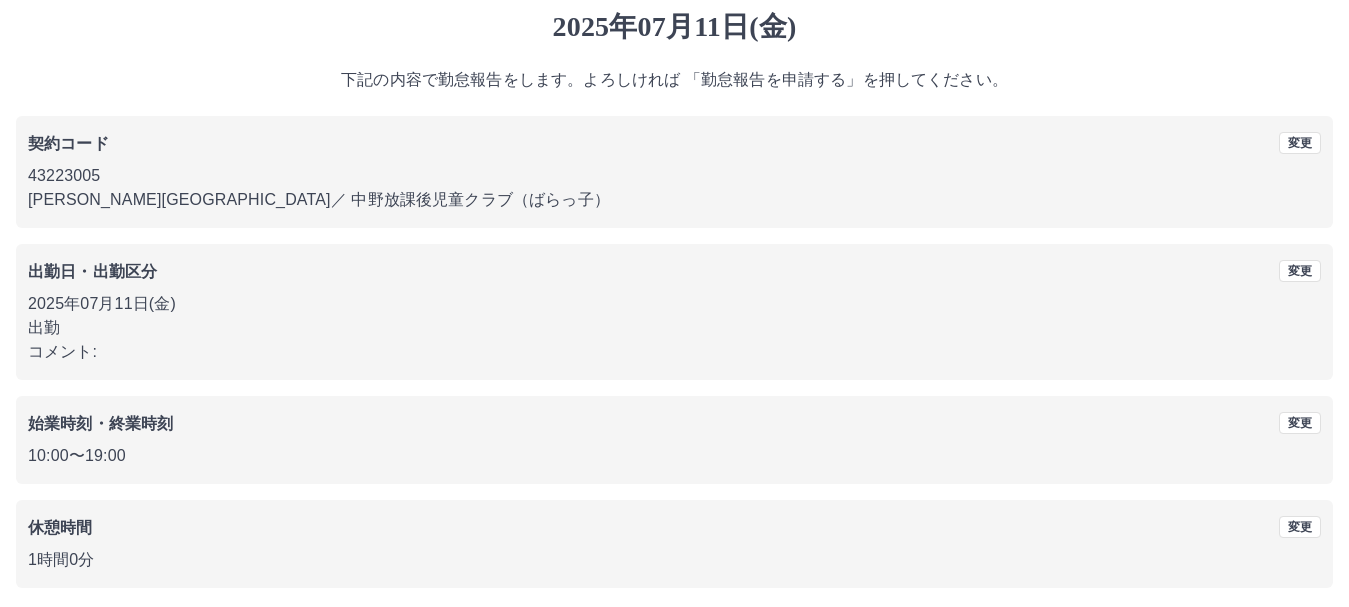 scroll, scrollTop: 142, scrollLeft: 0, axis: vertical 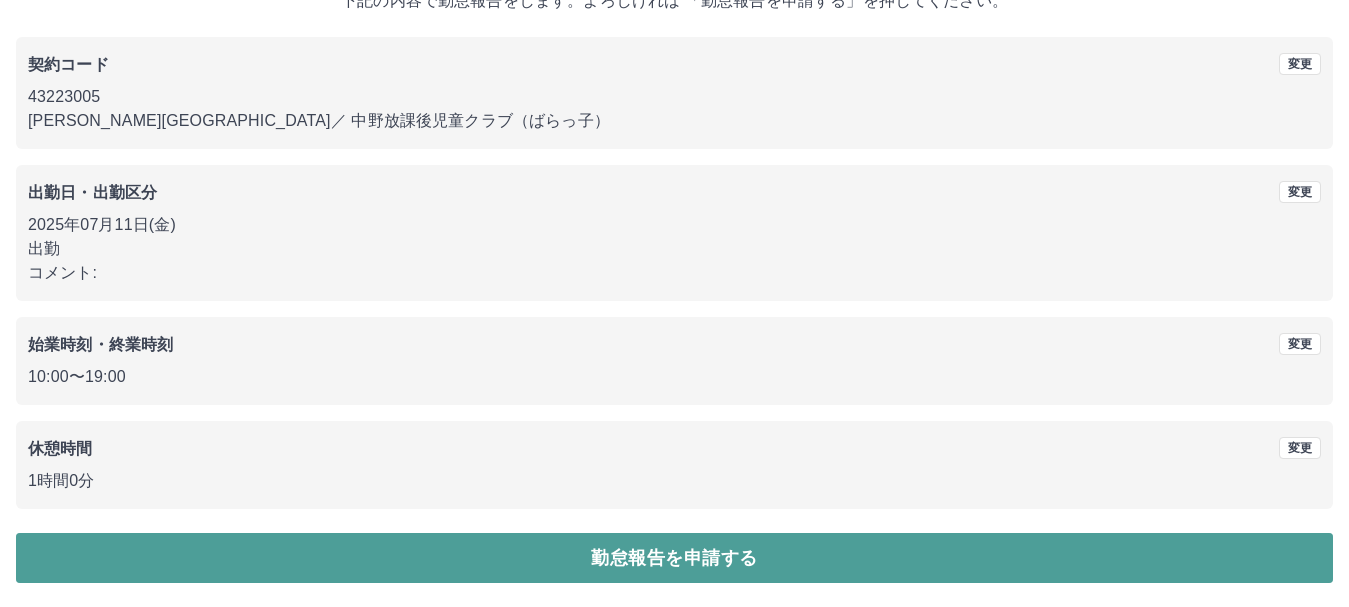click on "勤怠報告を申請する" at bounding box center [674, 558] 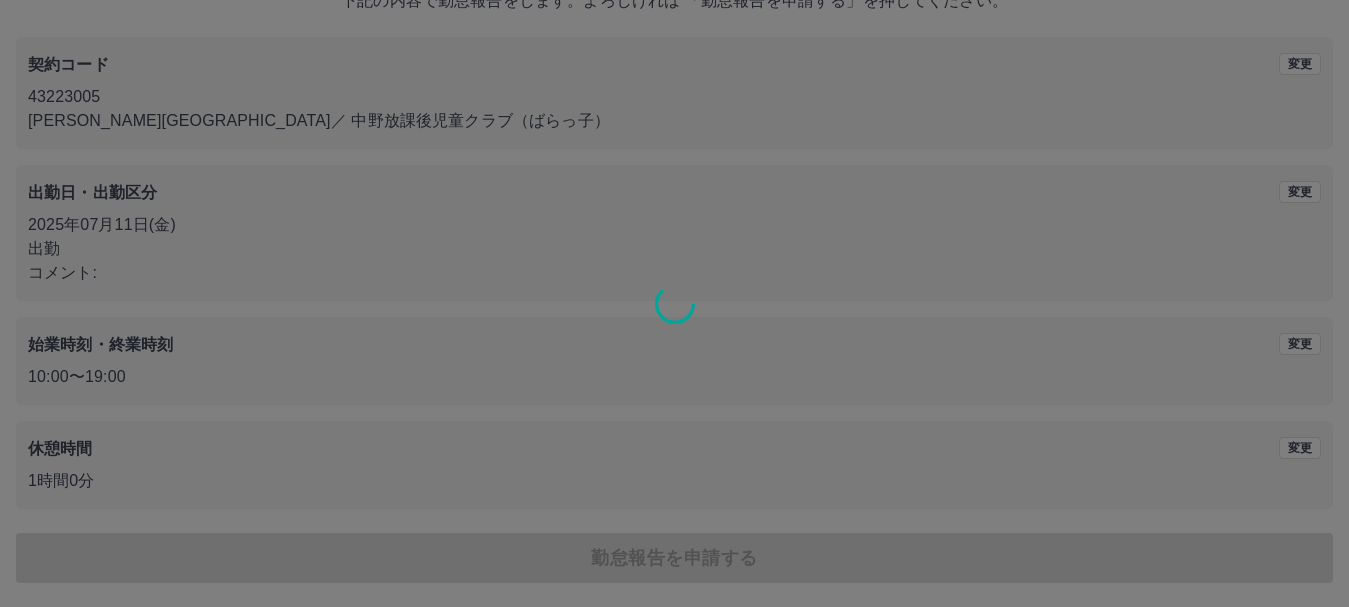 scroll, scrollTop: 0, scrollLeft: 0, axis: both 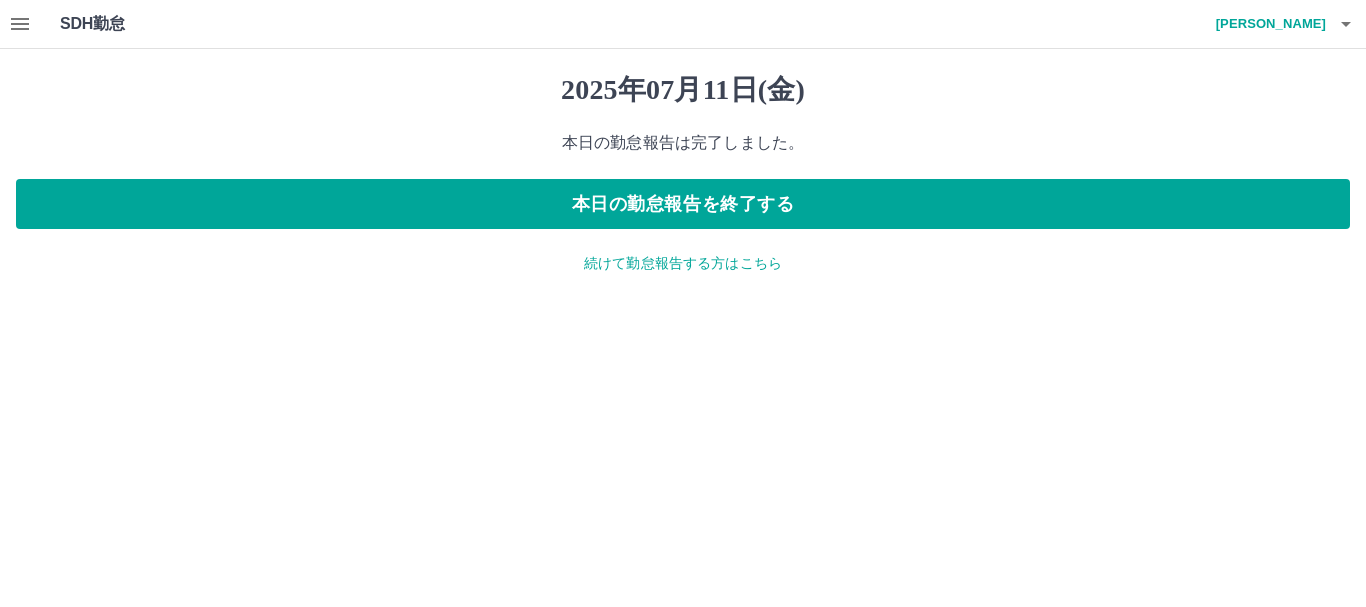 click on "続けて勤怠報告する方はこちら" at bounding box center (683, 263) 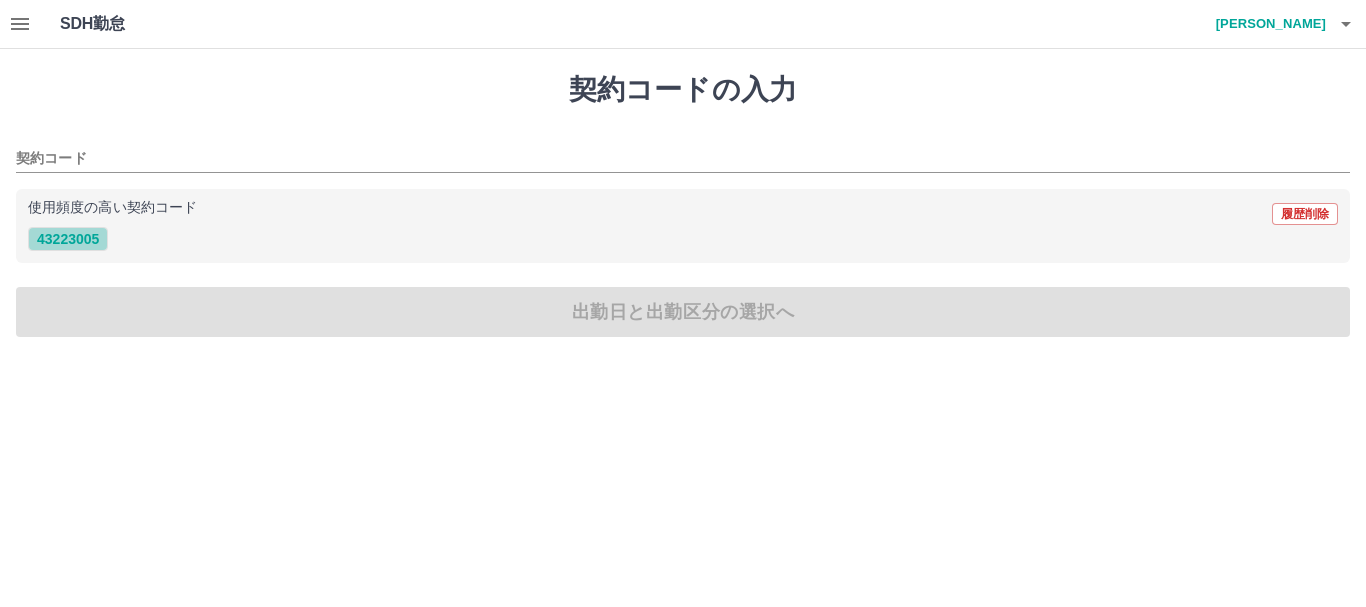 click on "43223005" at bounding box center (68, 239) 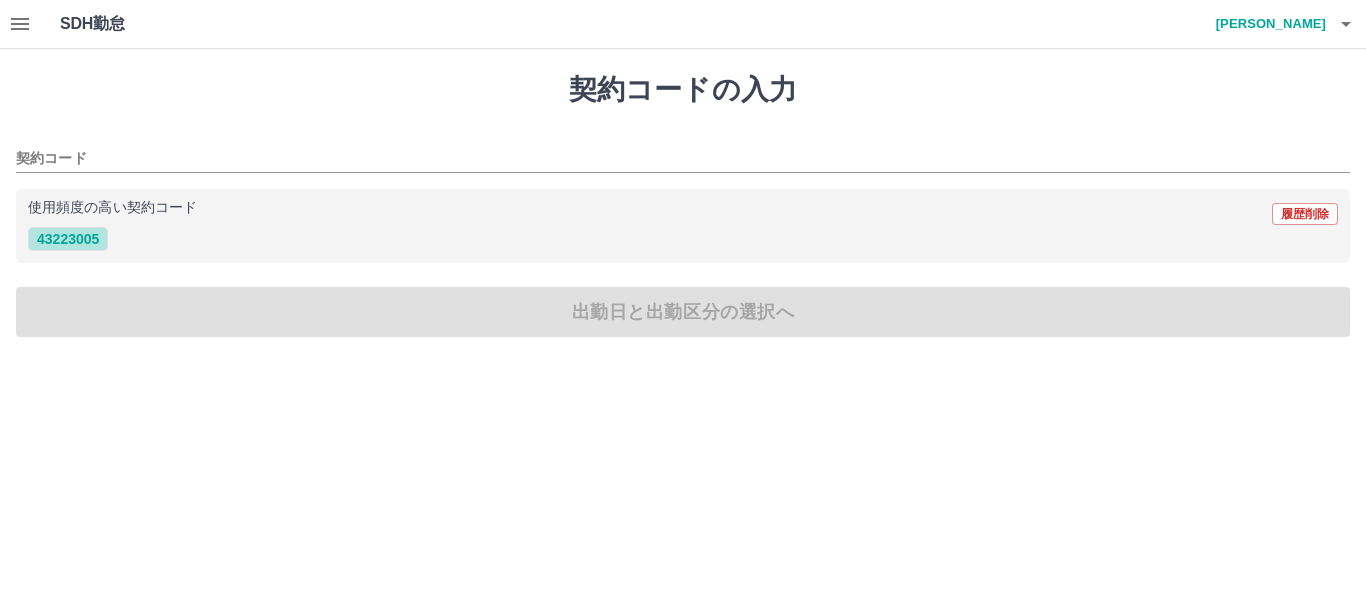 type on "********" 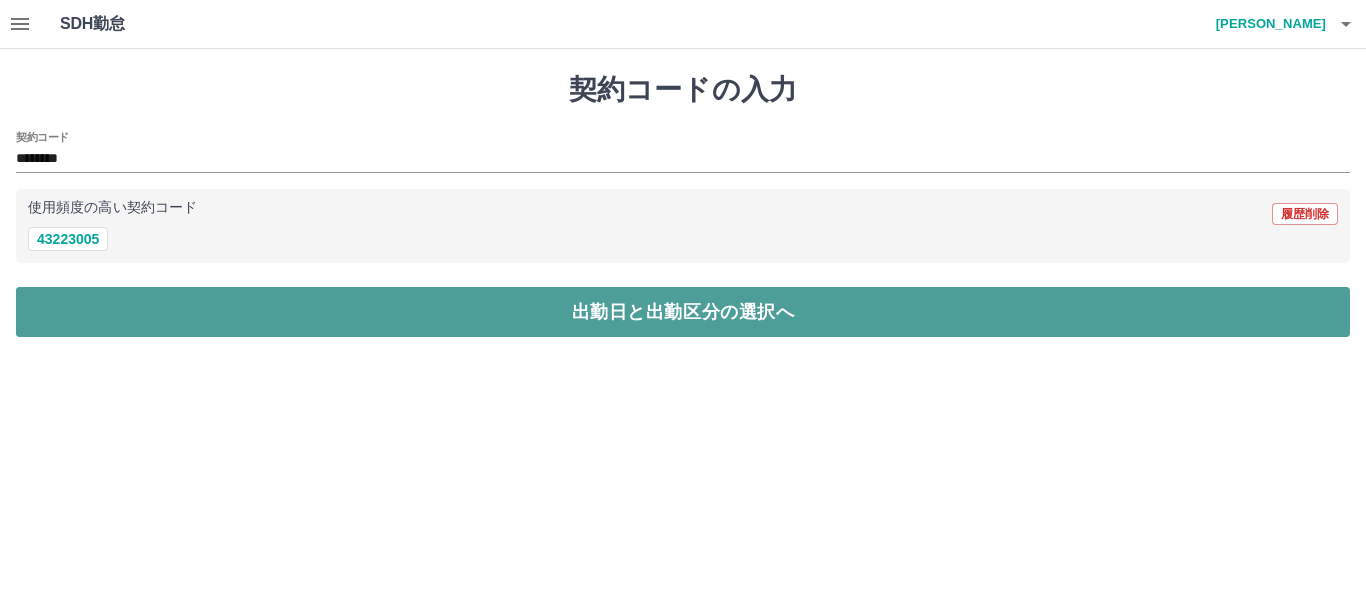 click on "出勤日と出勤区分の選択へ" at bounding box center [683, 312] 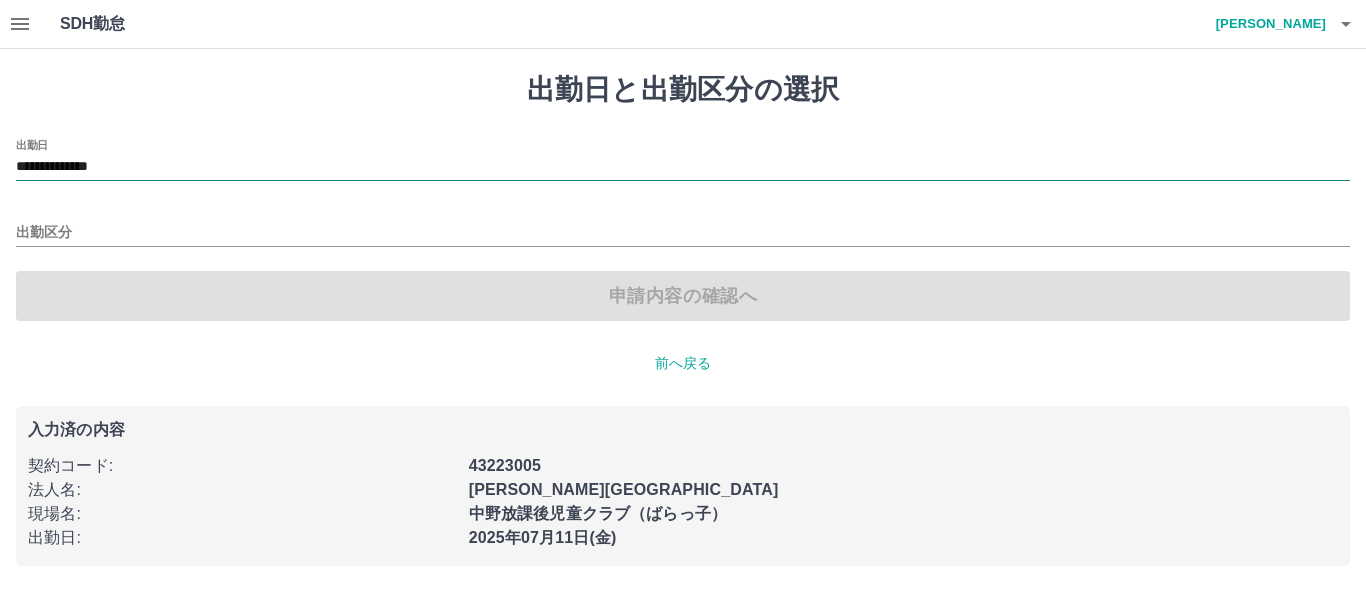 click on "**********" at bounding box center [683, 167] 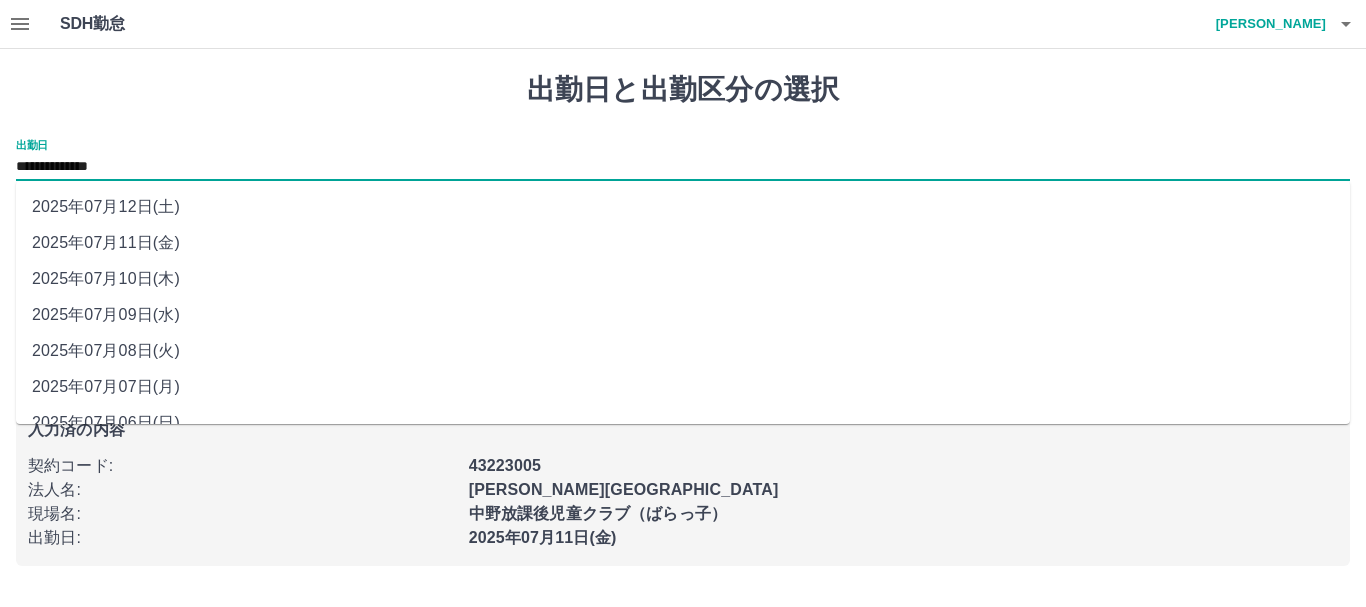 click on "2025年07月10日(木)" at bounding box center [683, 279] 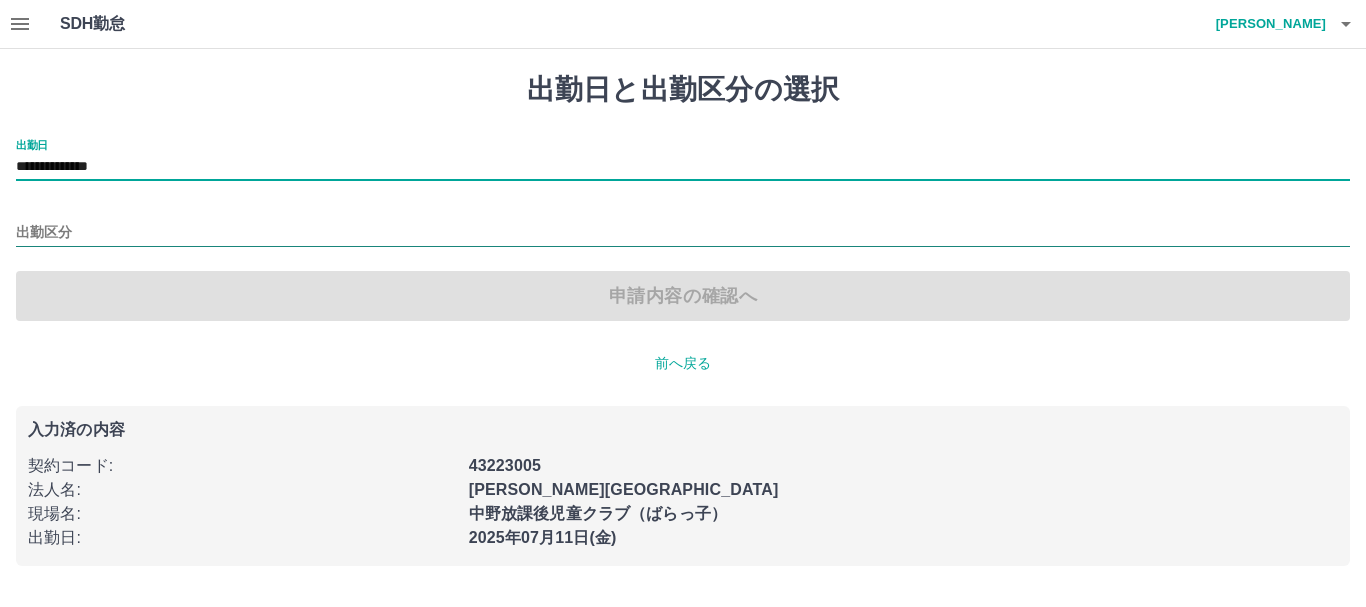 click on "出勤区分" at bounding box center [683, 233] 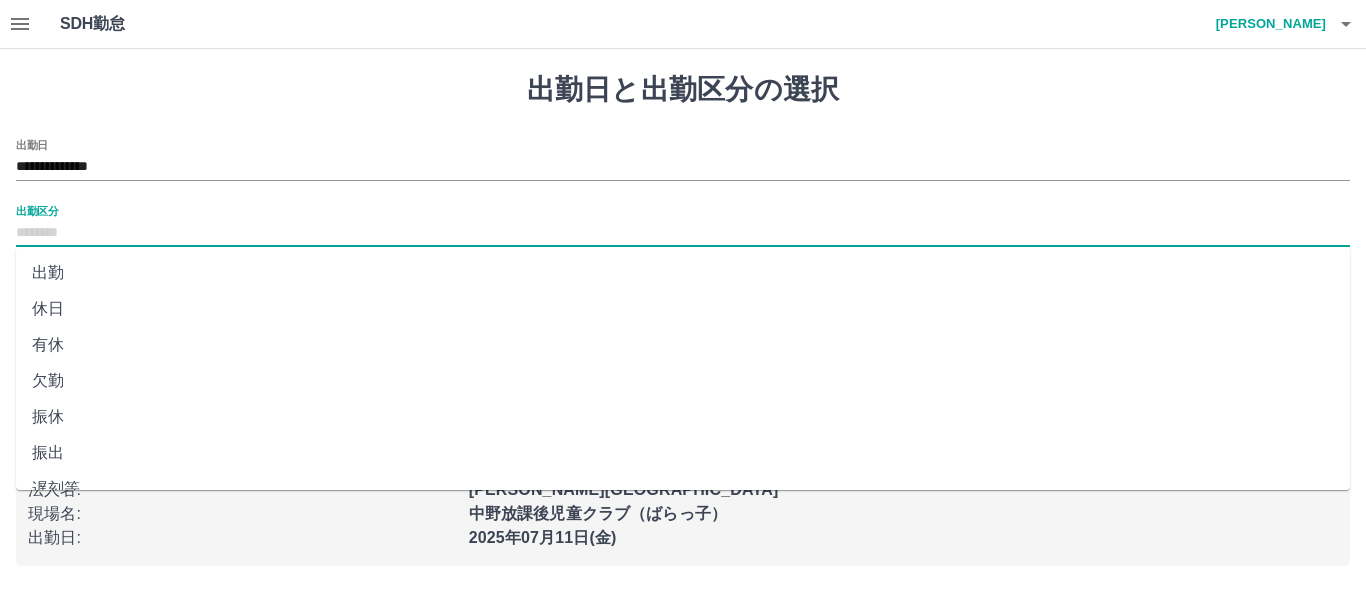 click on "出勤" at bounding box center (683, 273) 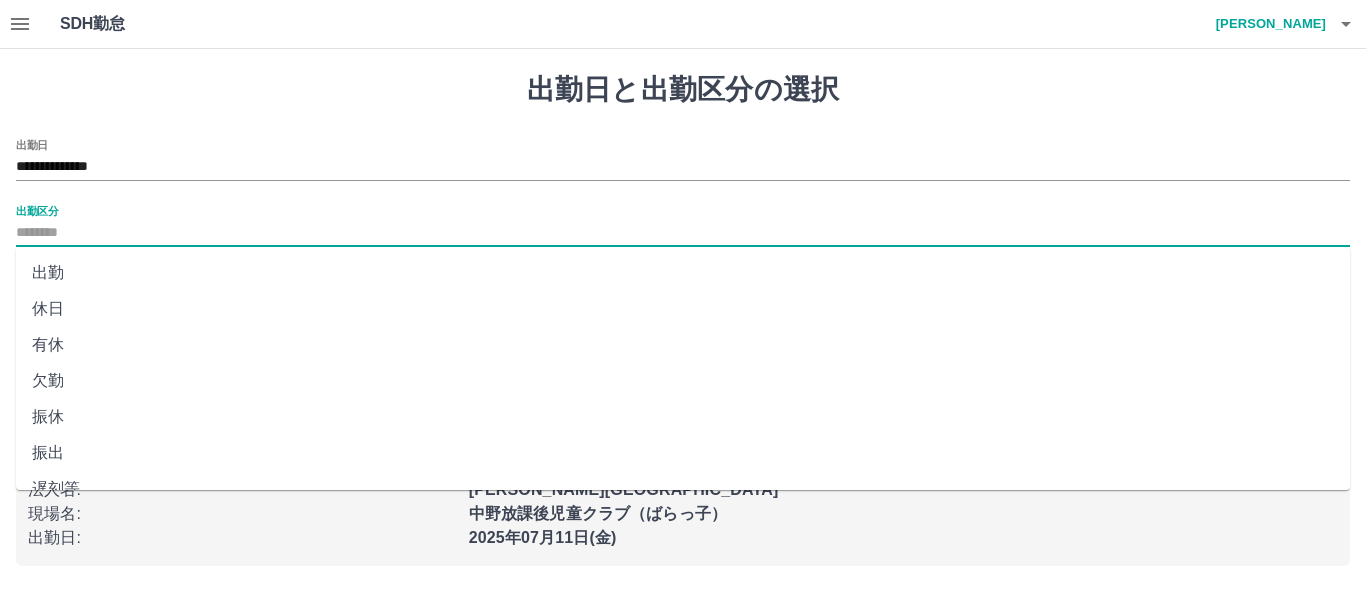 type on "**" 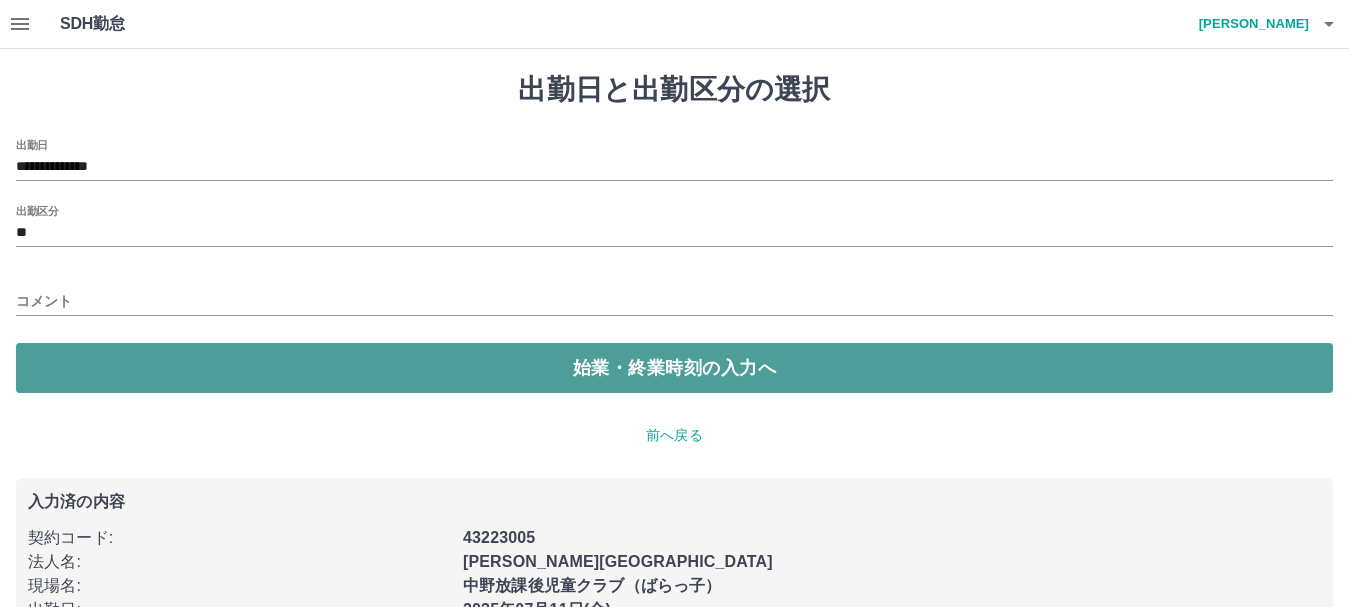 click on "始業・終業時刻の入力へ" at bounding box center [674, 368] 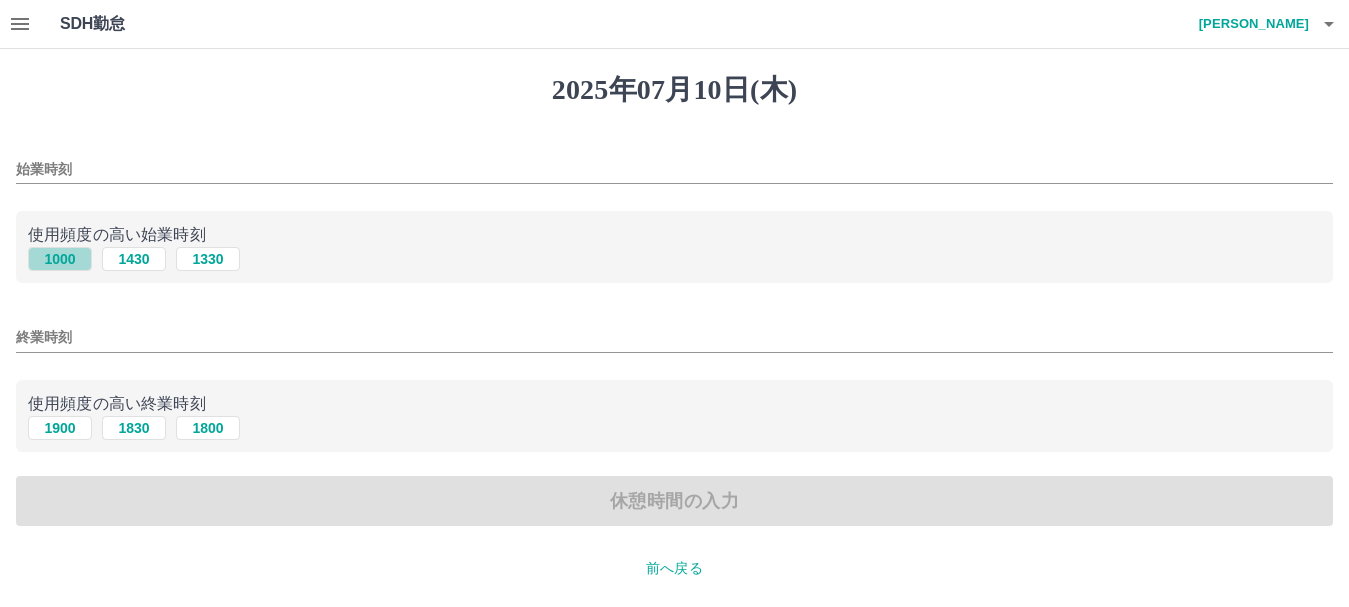 click on "1000" at bounding box center [60, 259] 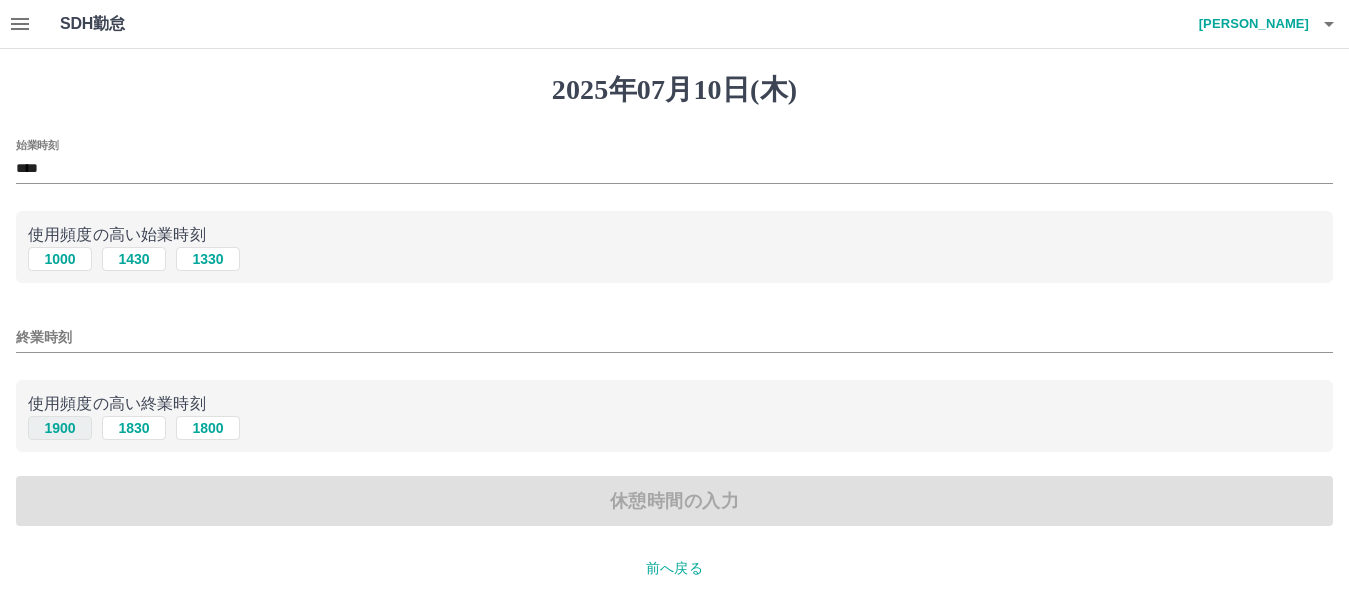 click on "1900" at bounding box center [60, 428] 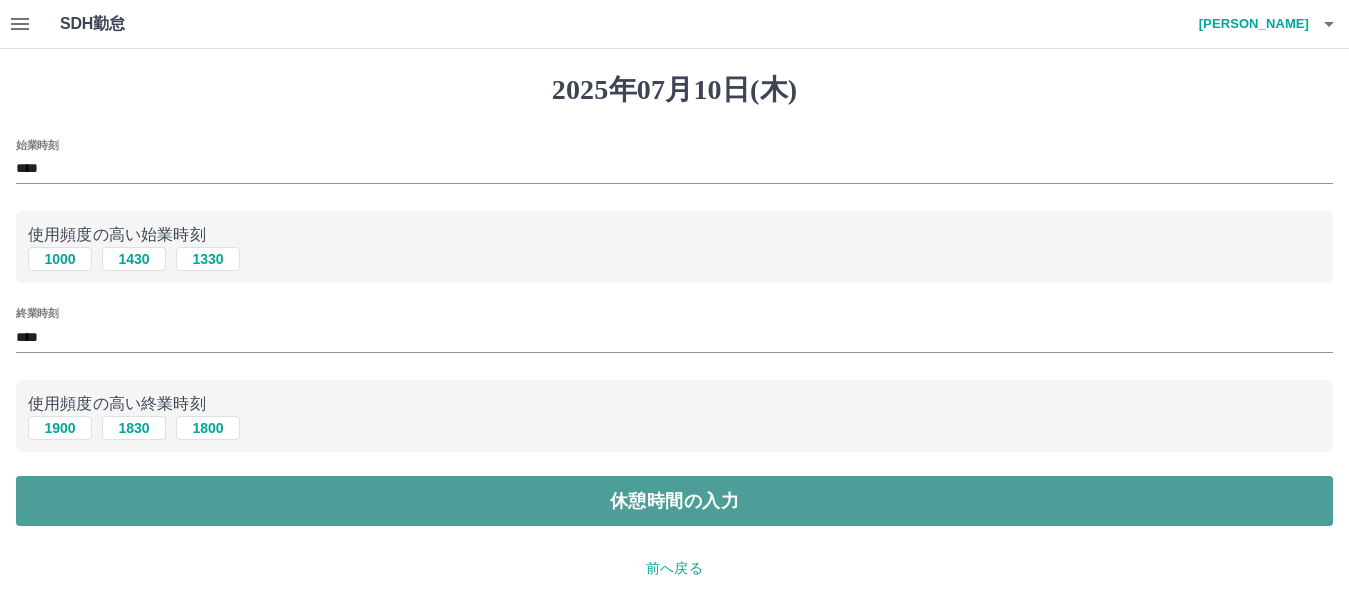 click on "休憩時間の入力" at bounding box center [674, 501] 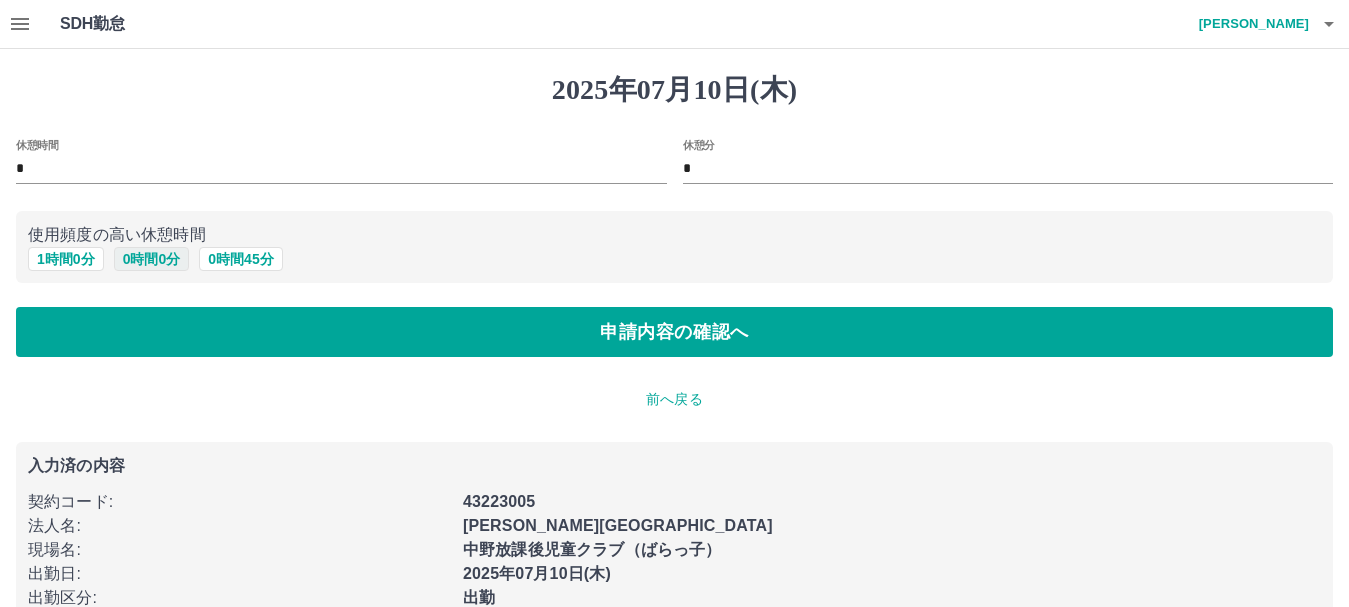 click on "0 時間 0 分" at bounding box center [152, 259] 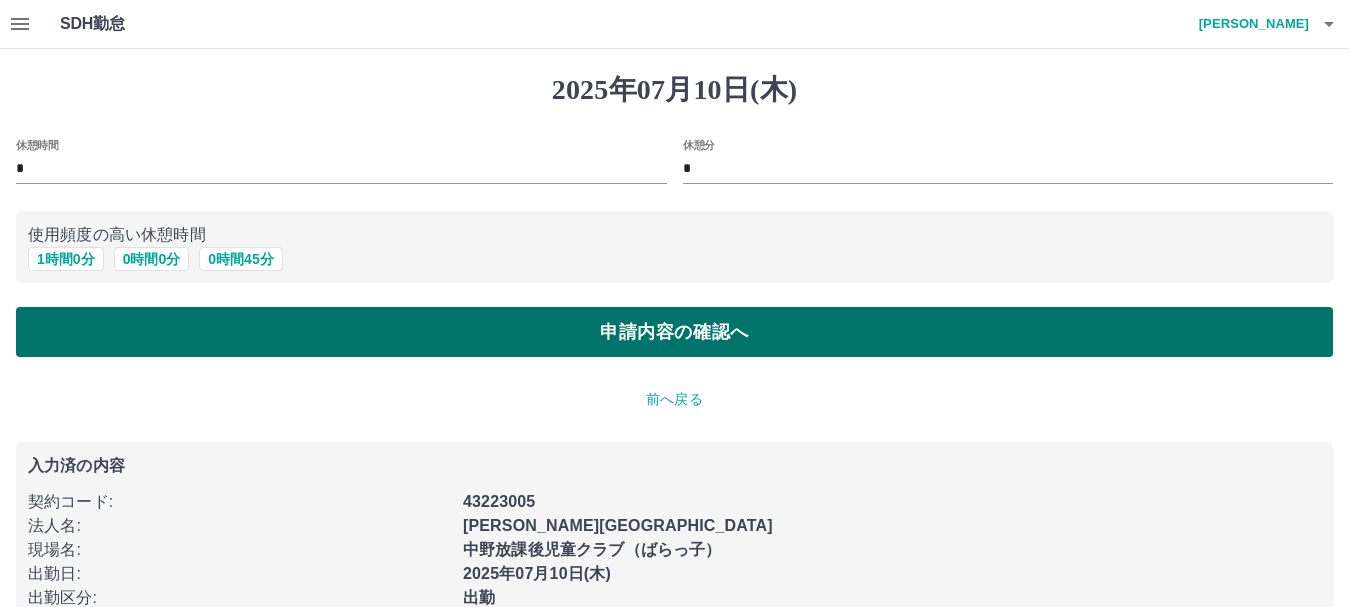 click on "申請内容の確認へ" at bounding box center (674, 332) 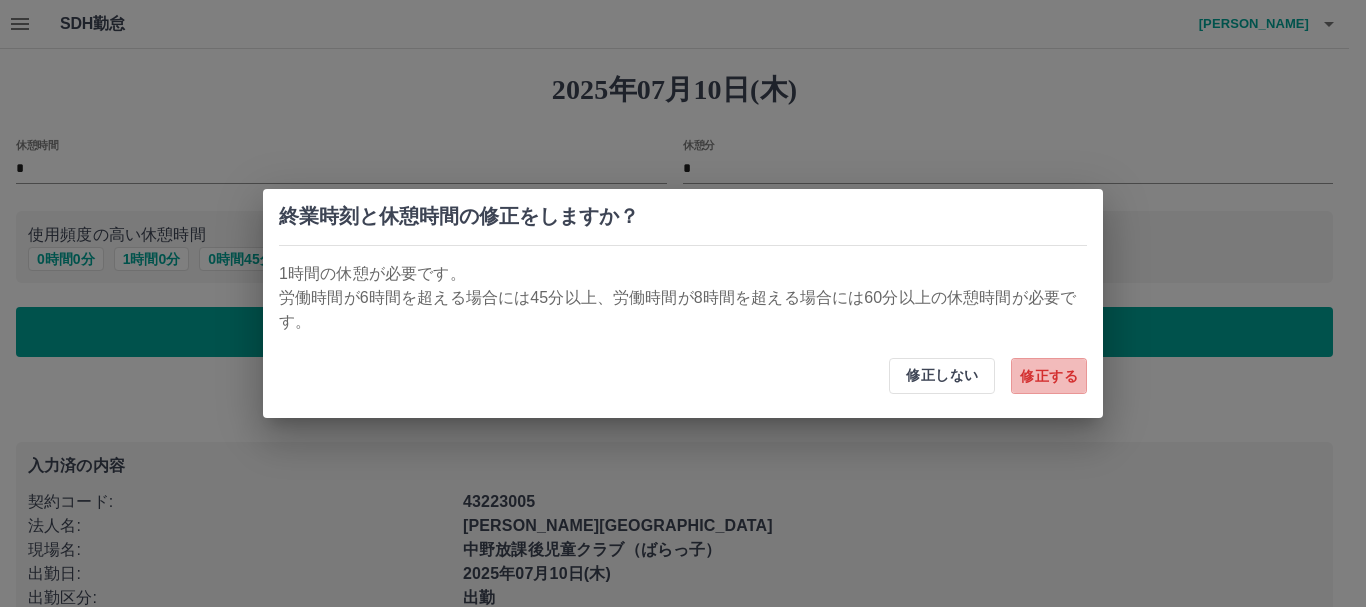 click on "修正する" at bounding box center [1049, 376] 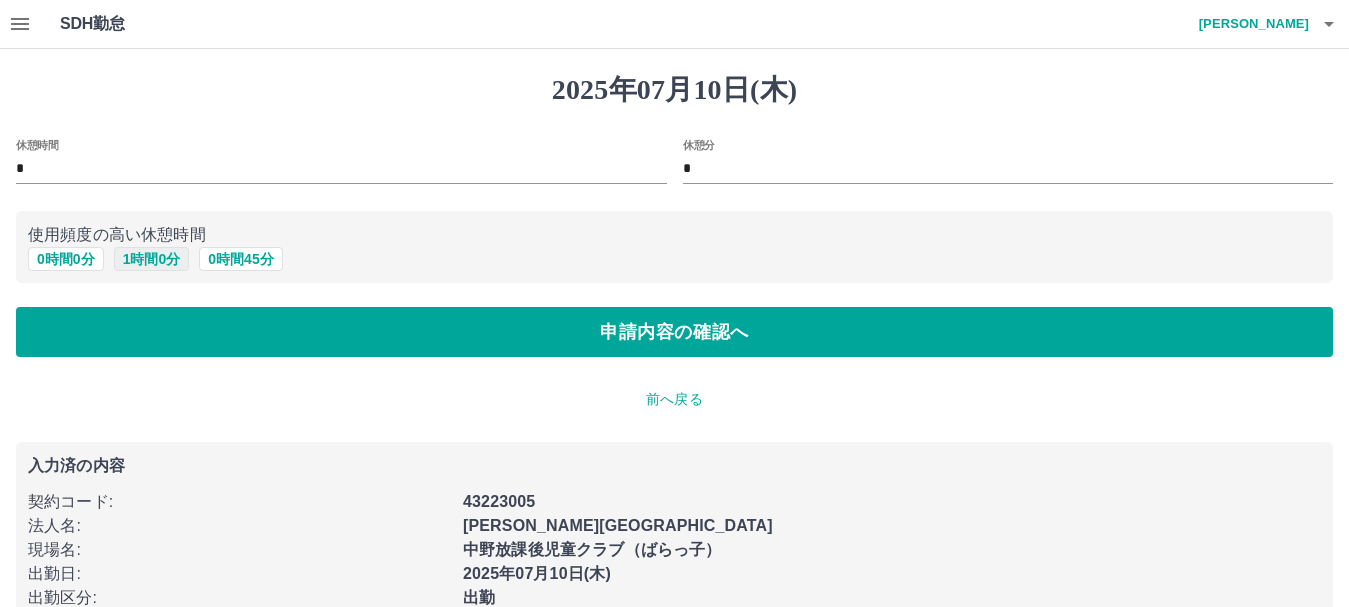 click on "1 時間 0 分" at bounding box center (152, 259) 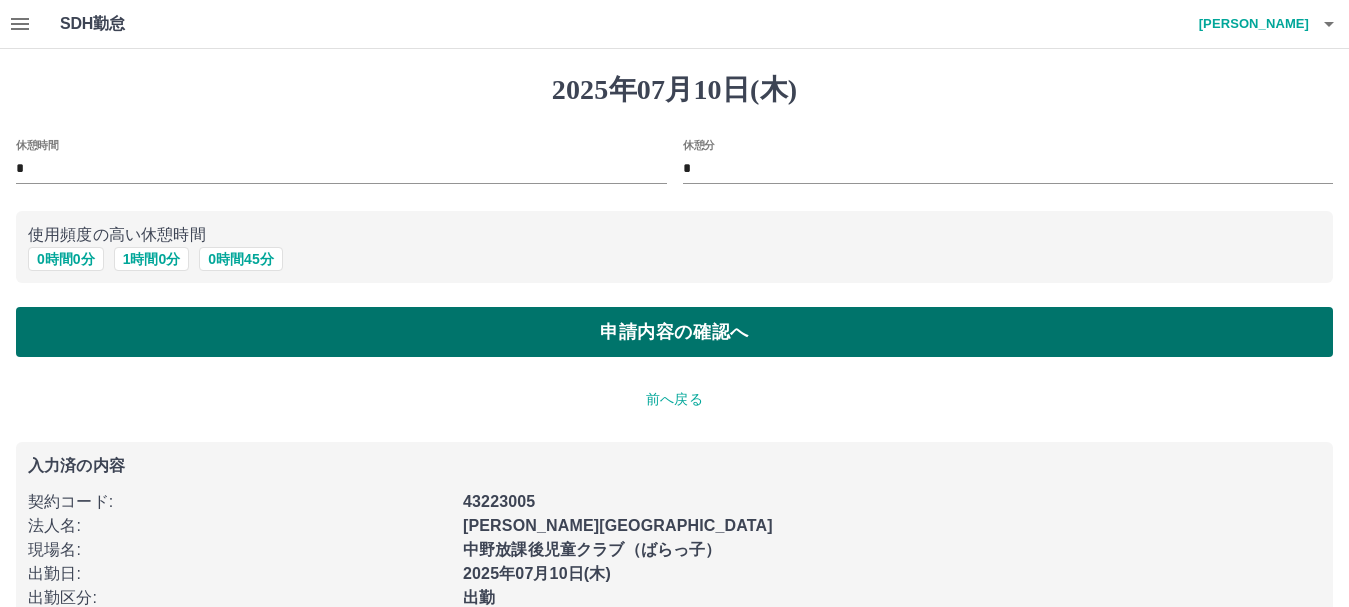 click on "申請内容の確認へ" at bounding box center [674, 332] 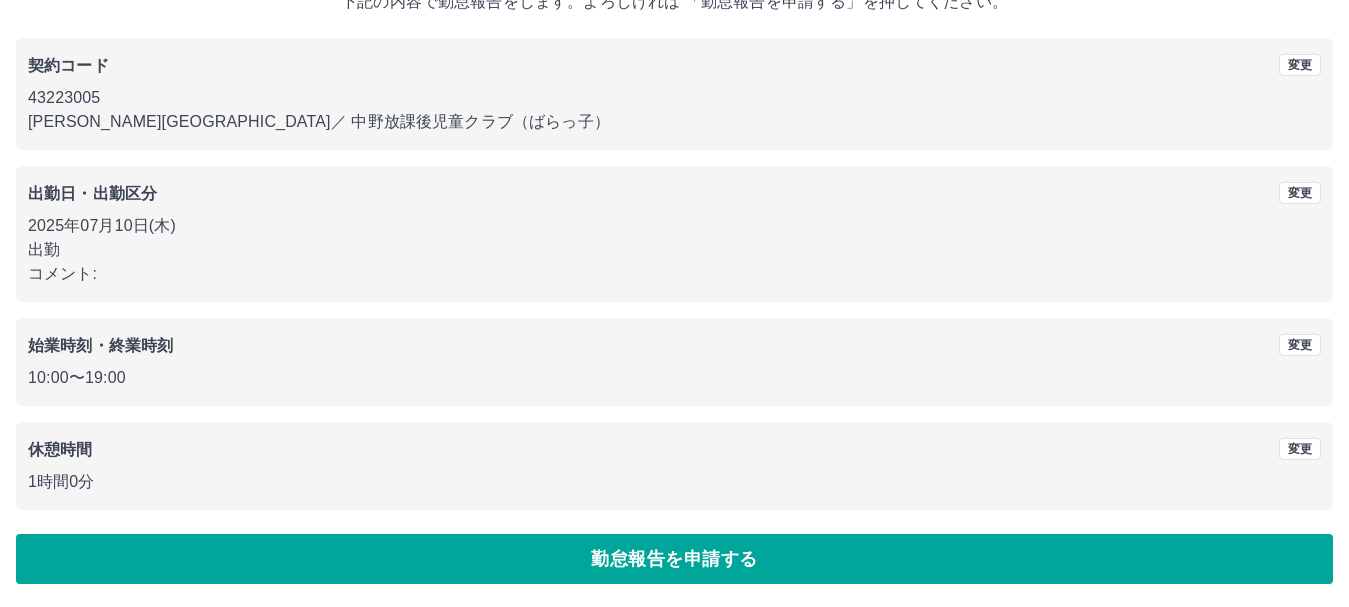 scroll, scrollTop: 142, scrollLeft: 0, axis: vertical 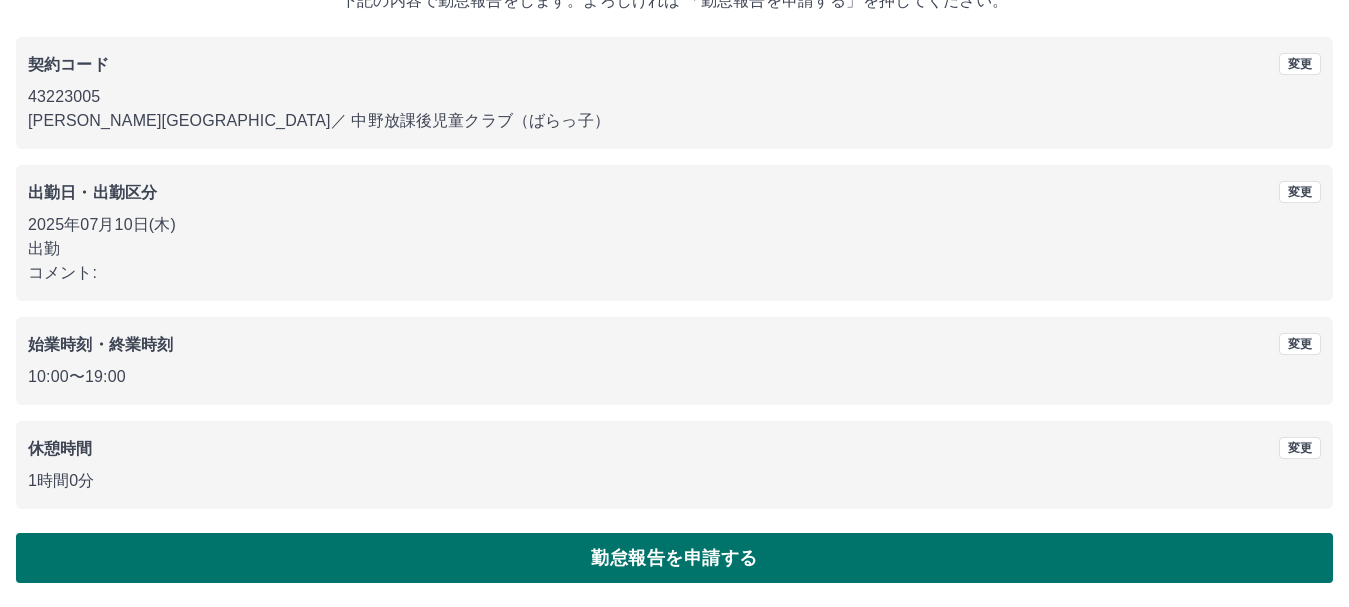 click on "勤怠報告を申請する" at bounding box center (674, 558) 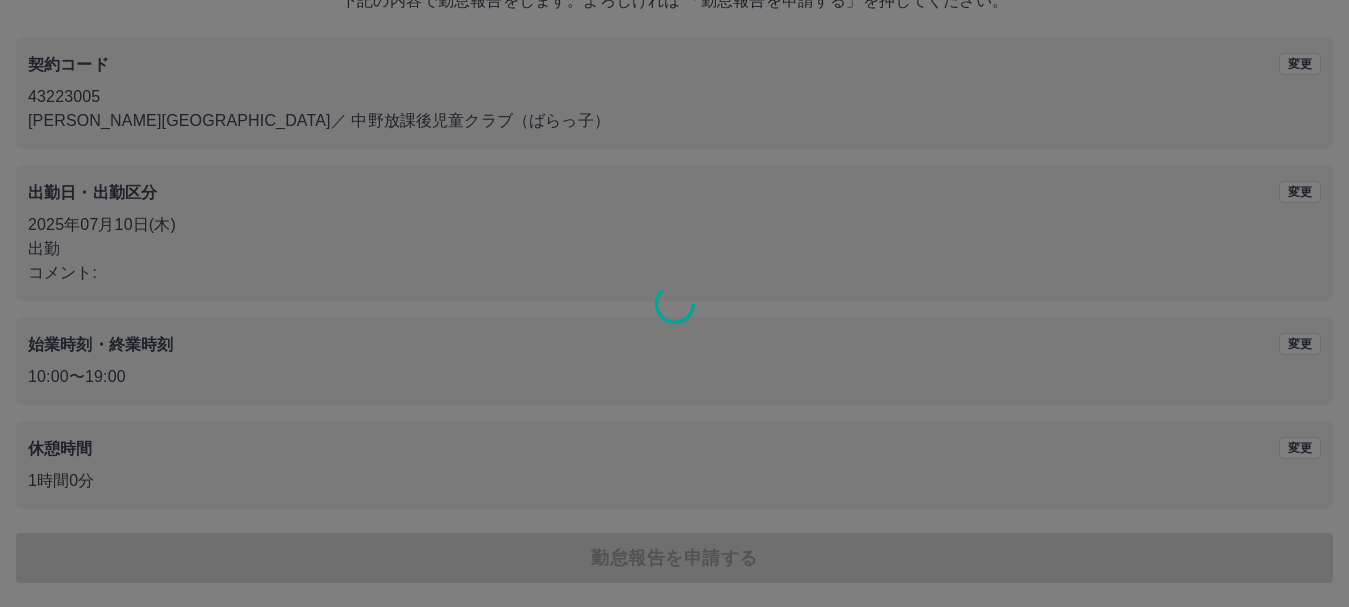 scroll, scrollTop: 0, scrollLeft: 0, axis: both 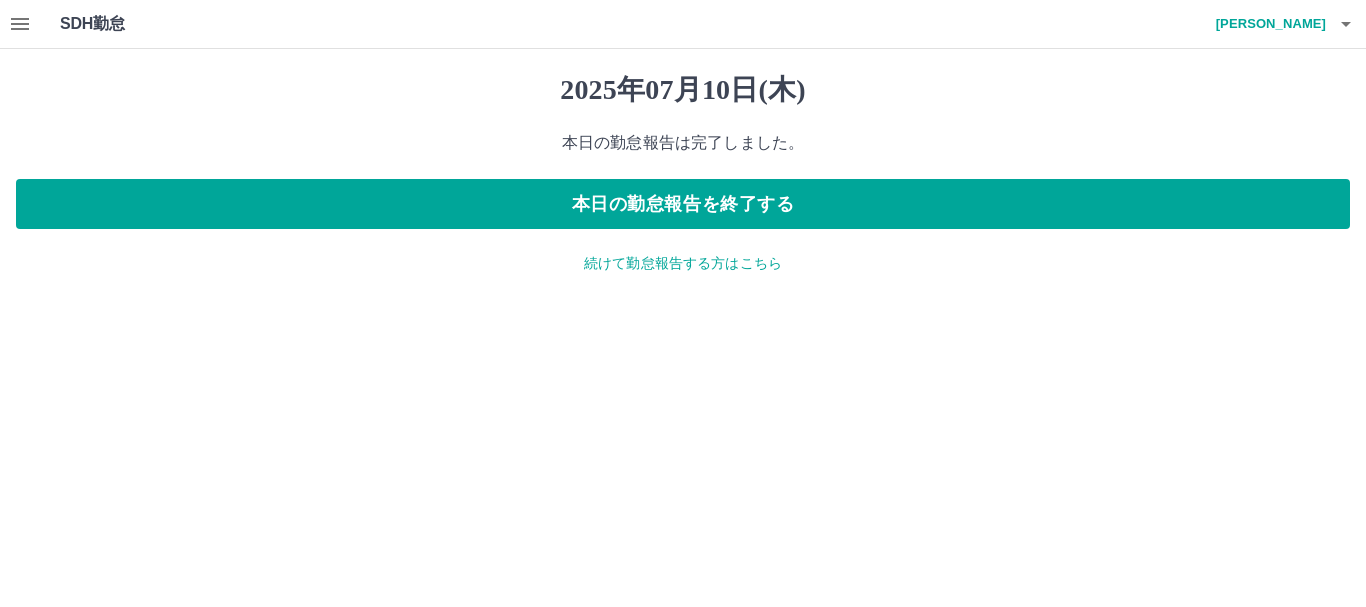 click on "続けて勤怠報告する方はこちら" at bounding box center (683, 263) 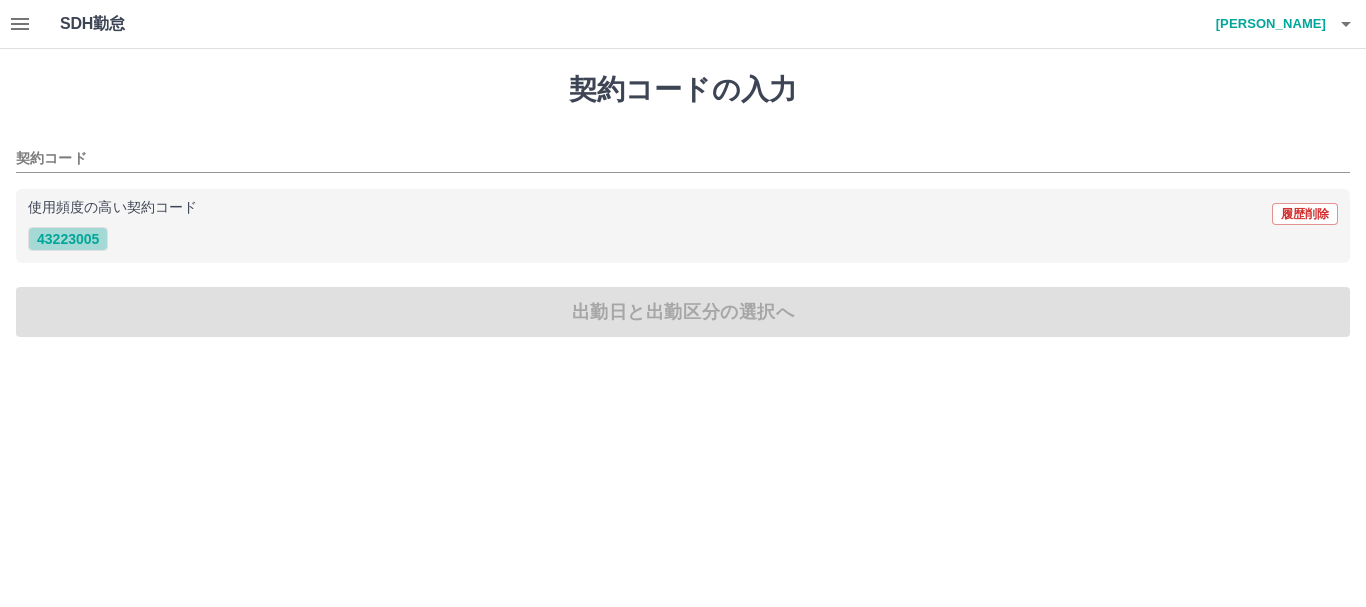 click on "43223005" at bounding box center (68, 239) 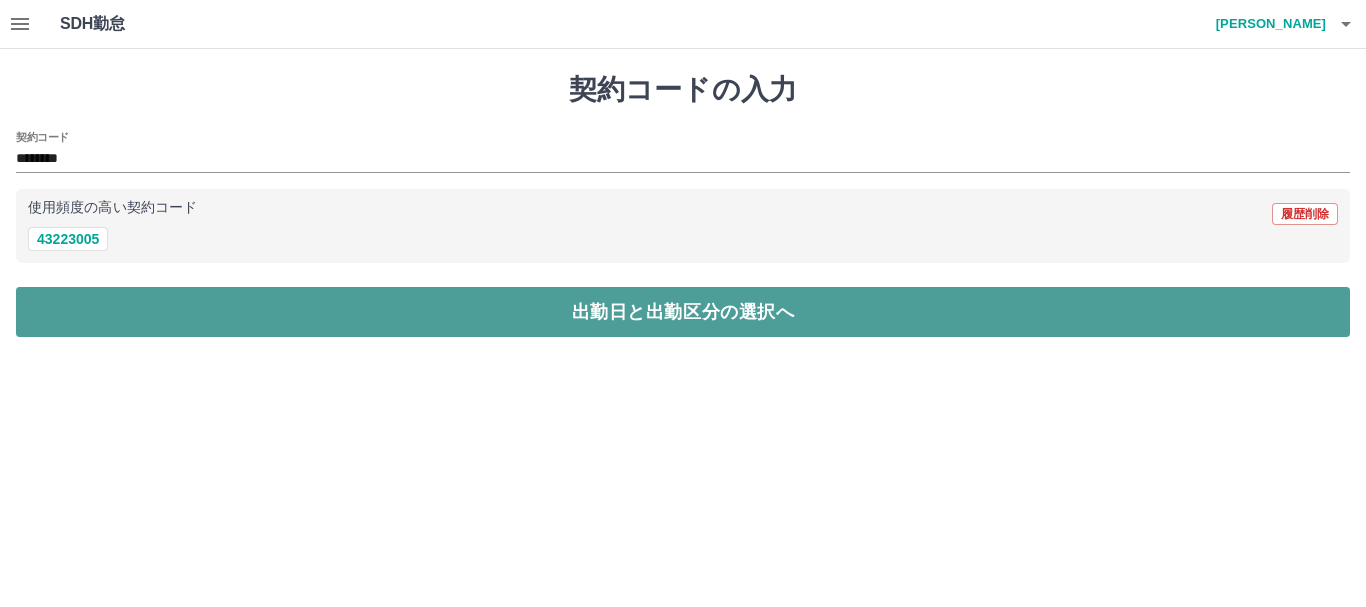 click on "出勤日と出勤区分の選択へ" at bounding box center [683, 312] 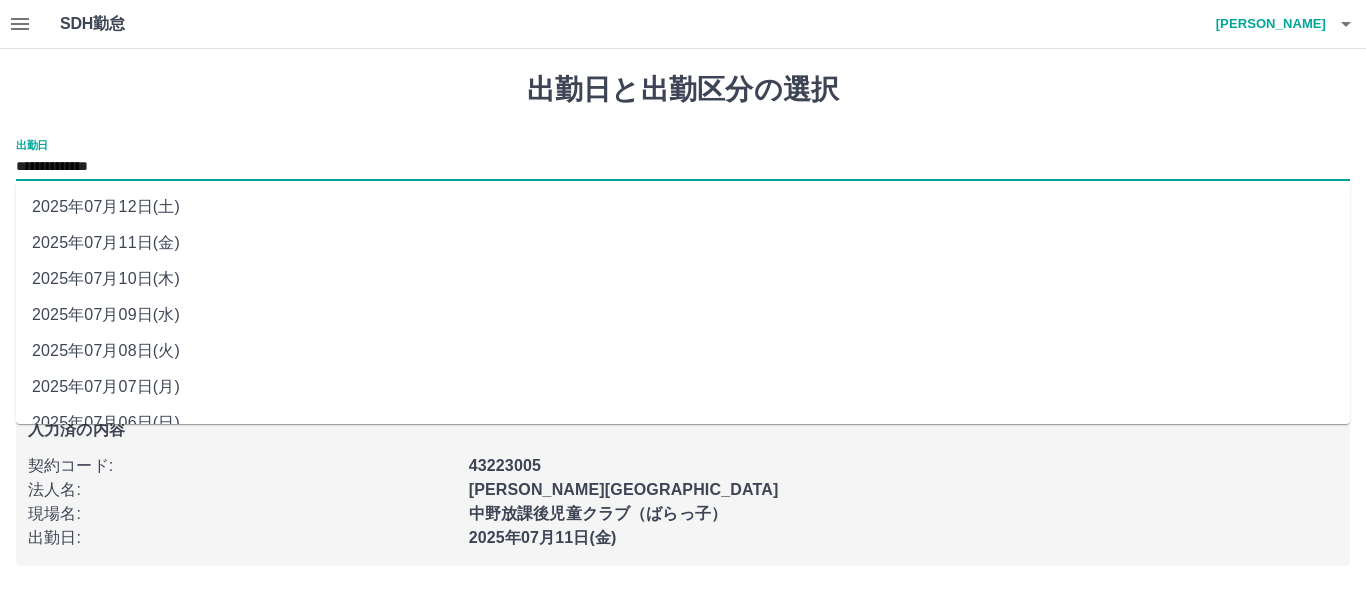 click on "**********" at bounding box center (683, 167) 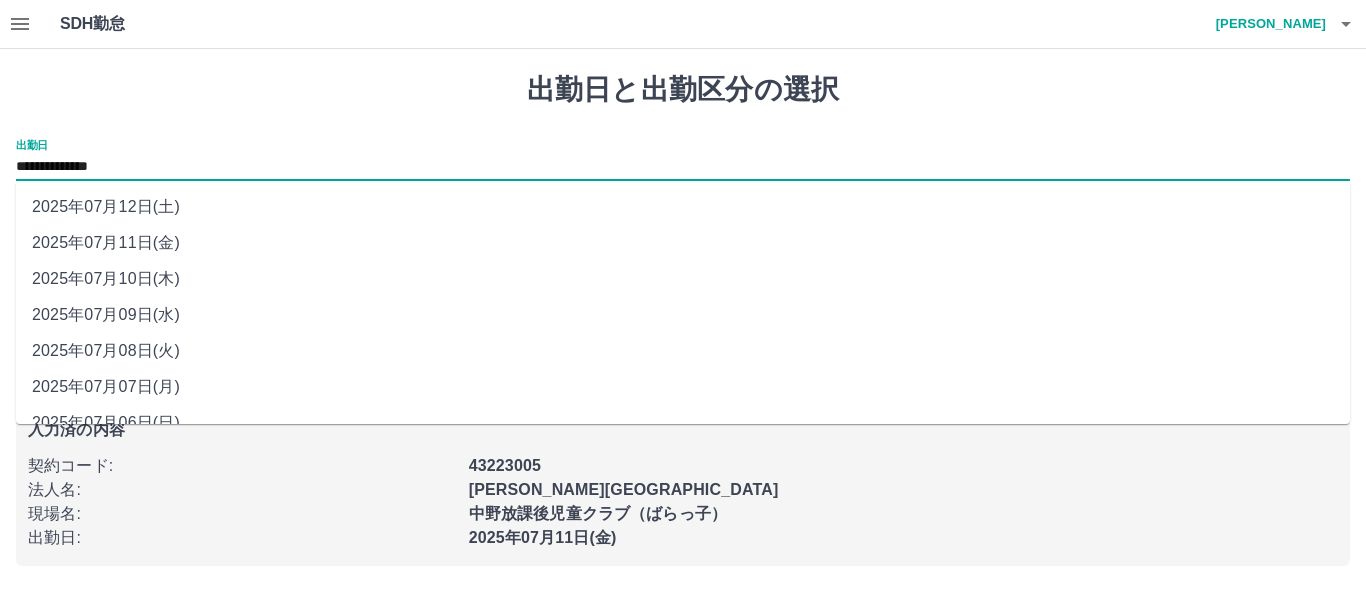 click on "2025年07月09日(水)" at bounding box center (683, 315) 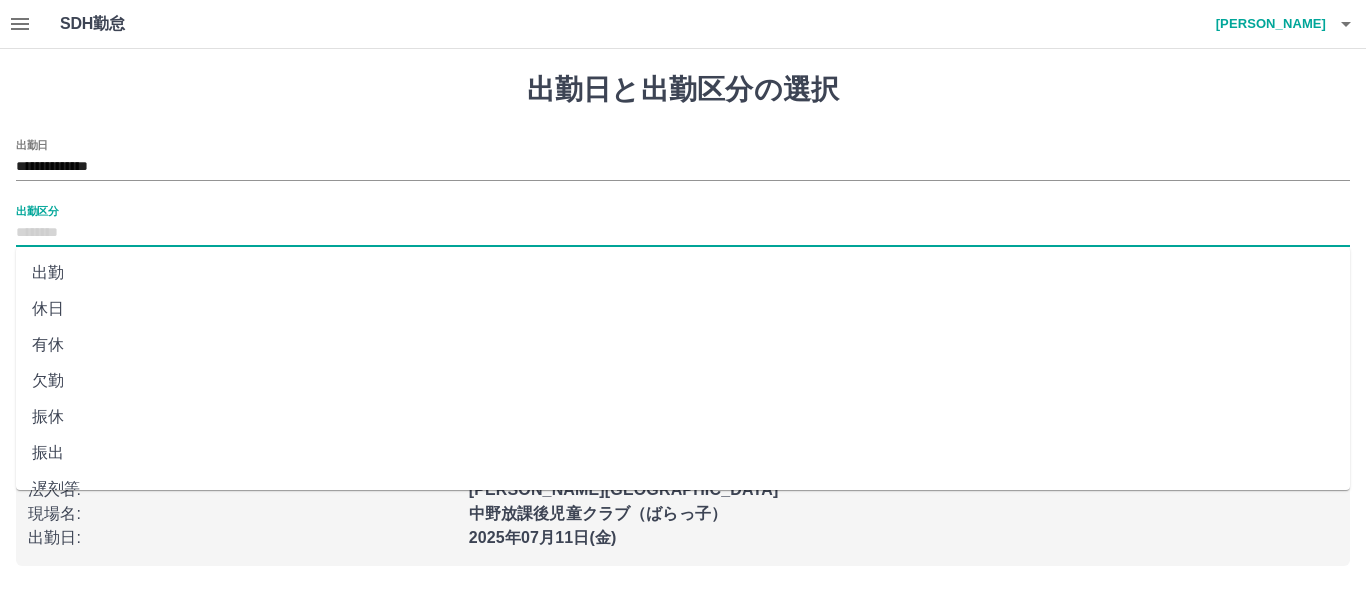 click on "出勤区分" at bounding box center [683, 233] 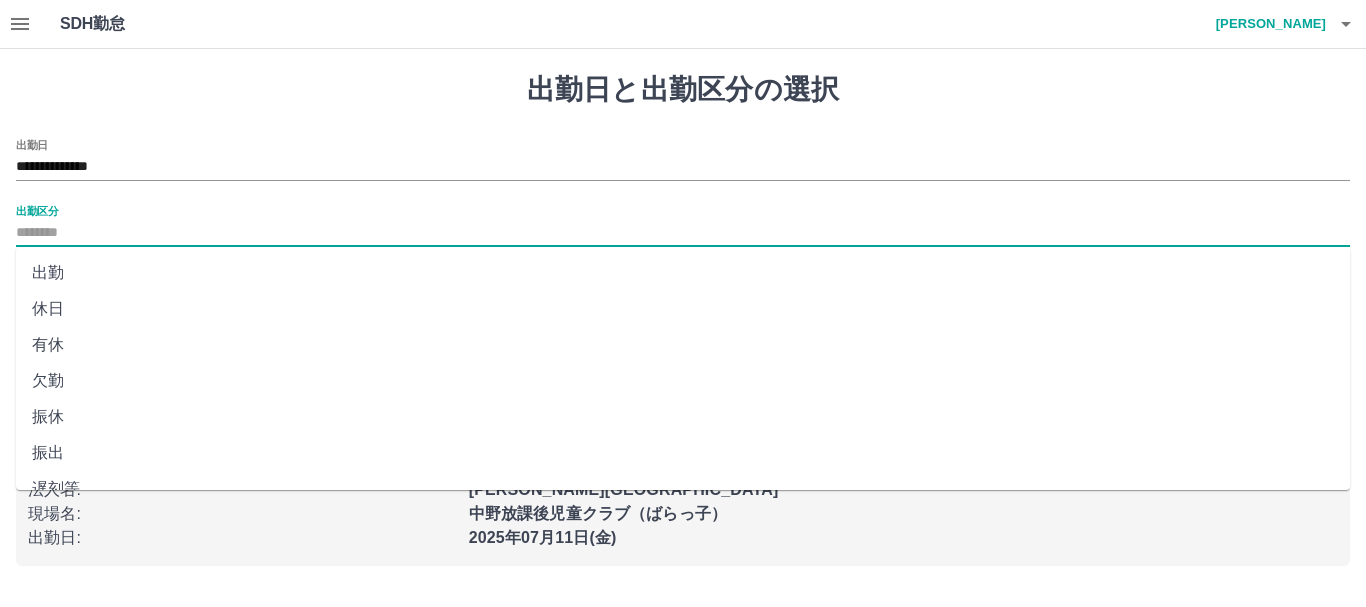 click on "出勤" at bounding box center (683, 273) 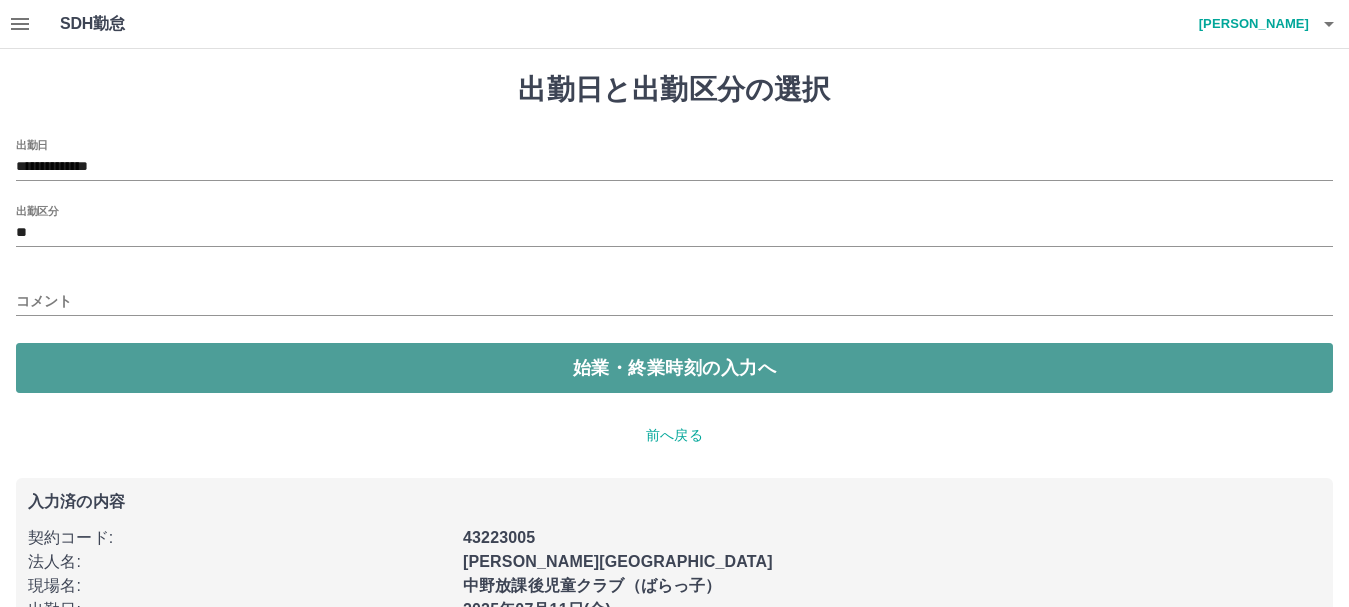 click on "始業・終業時刻の入力へ" at bounding box center (674, 368) 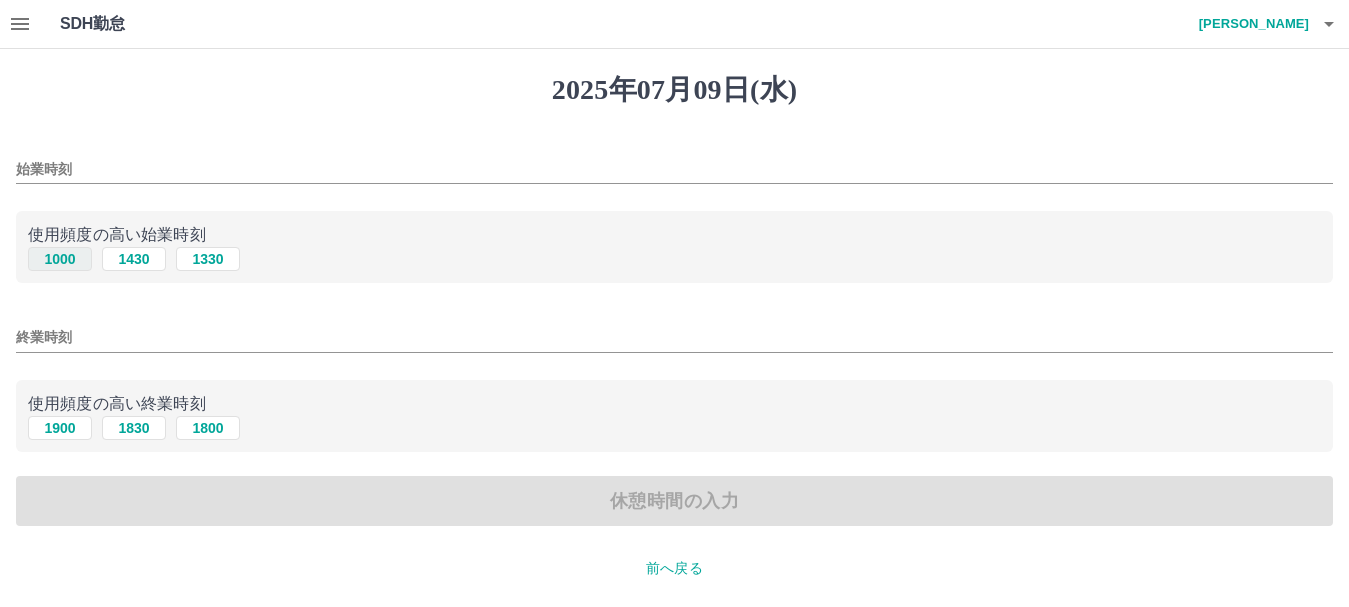 click on "1000" at bounding box center (60, 259) 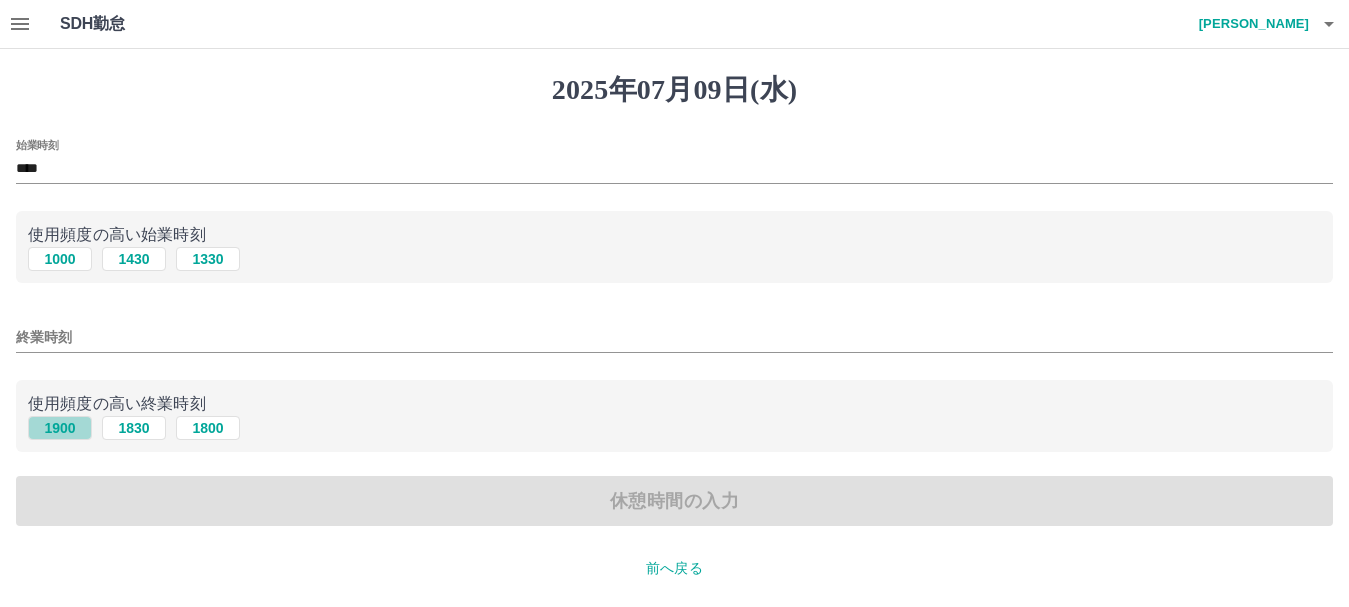 click on "1900" at bounding box center [60, 428] 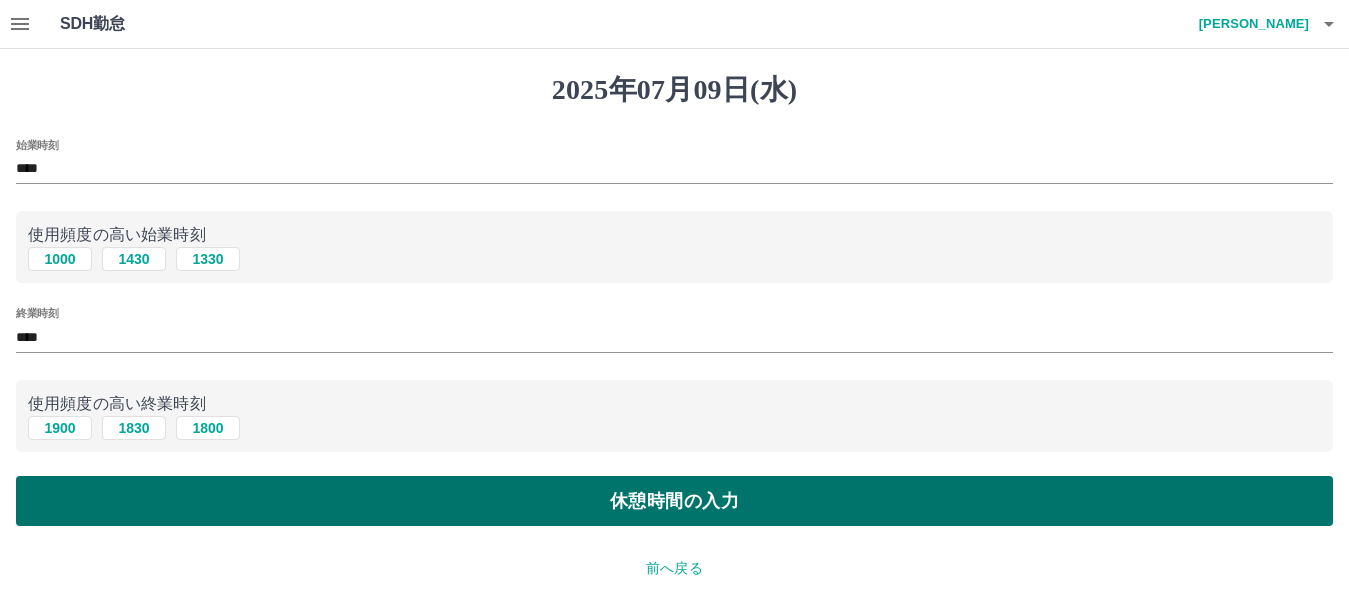 click on "休憩時間の入力" at bounding box center (674, 501) 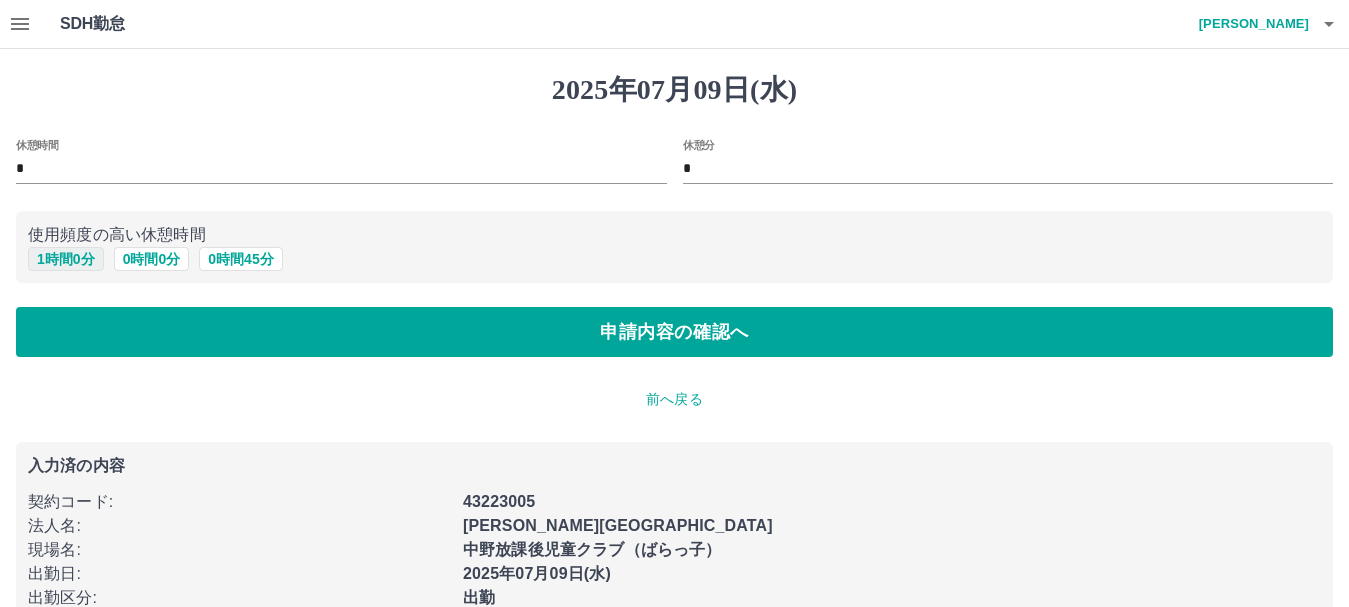 click on "1 時間 0 分" at bounding box center [66, 259] 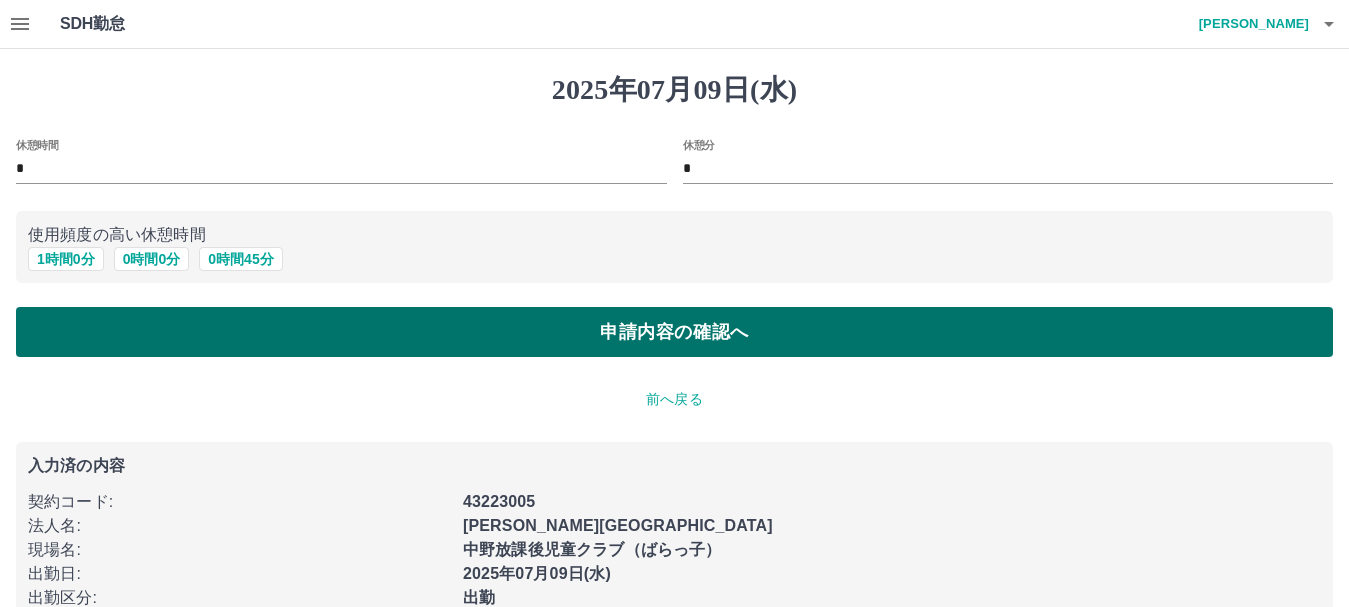 click on "申請内容の確認へ" at bounding box center [674, 332] 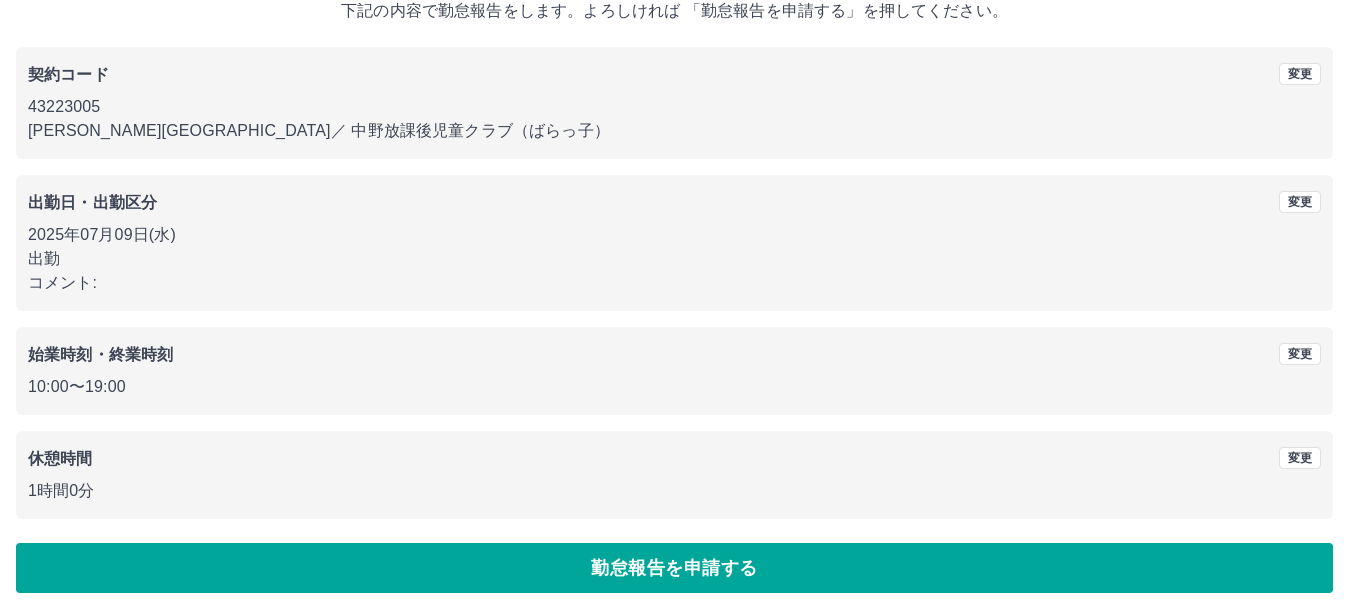 scroll, scrollTop: 142, scrollLeft: 0, axis: vertical 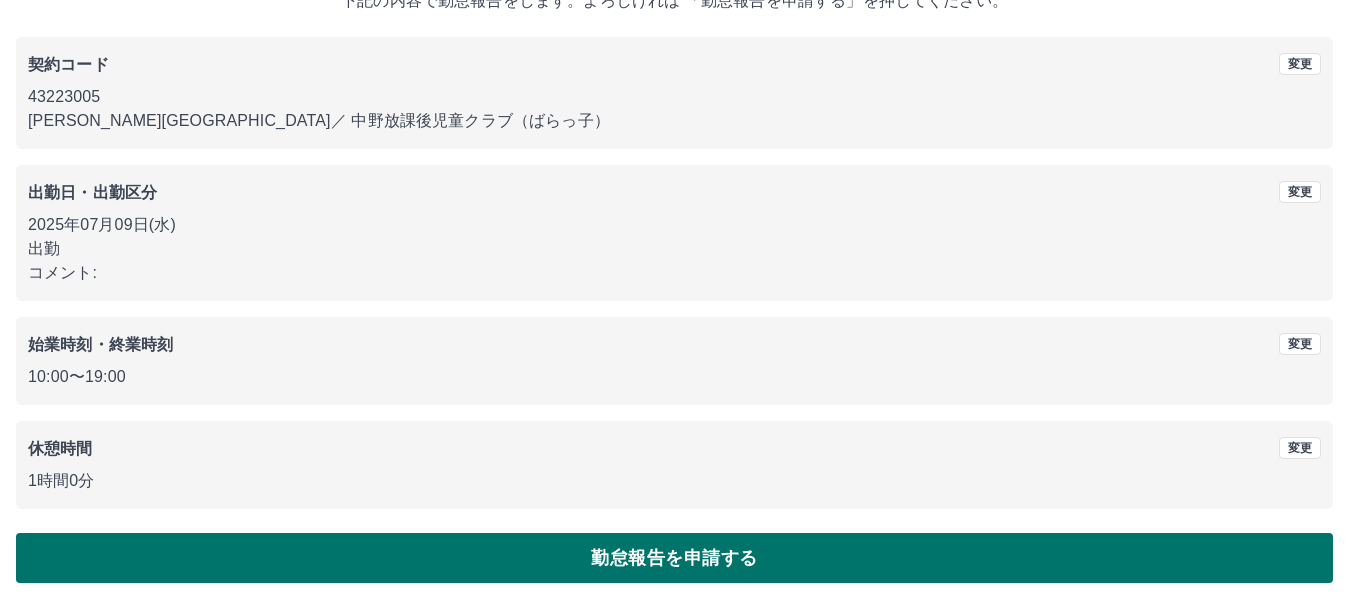 click on "勤怠報告を申請する" at bounding box center (674, 558) 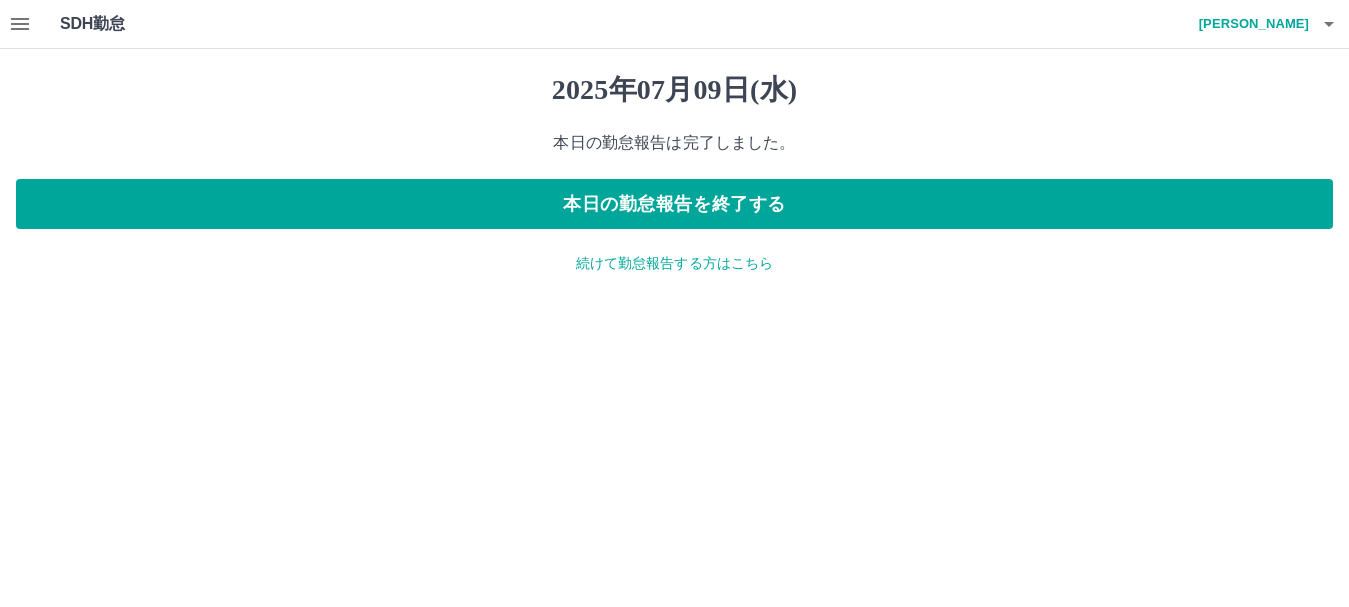 scroll, scrollTop: 0, scrollLeft: 0, axis: both 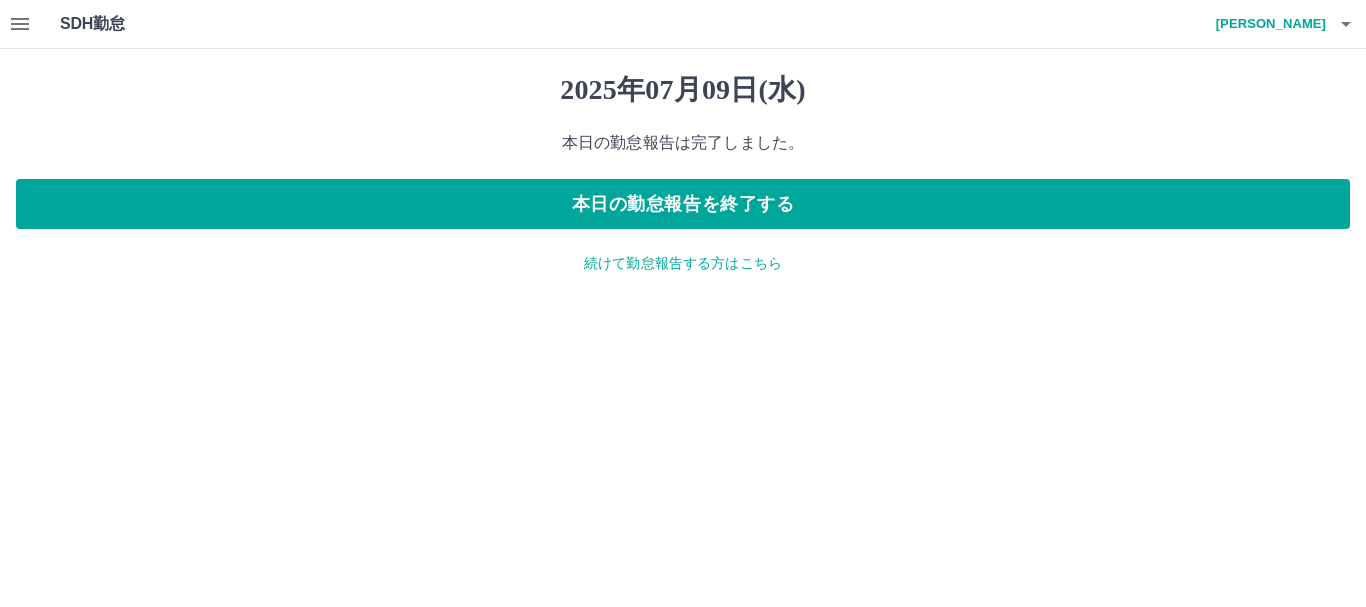 click on "続けて勤怠報告する方はこちら" at bounding box center (683, 263) 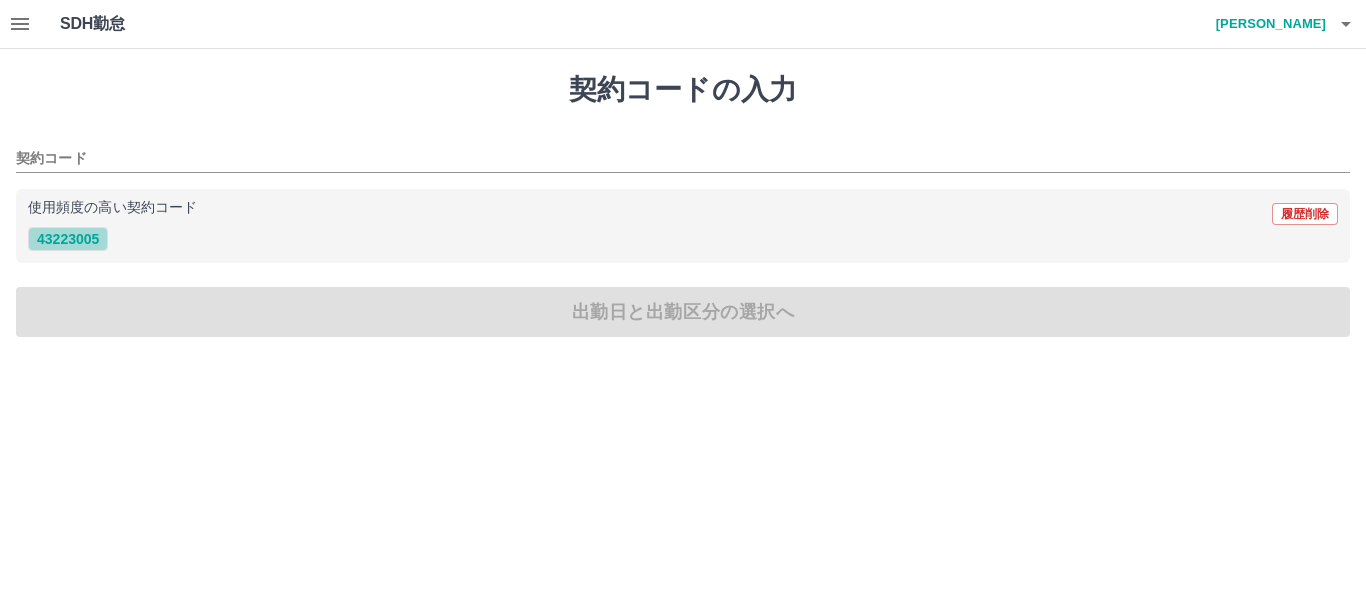 click on "43223005" at bounding box center [68, 239] 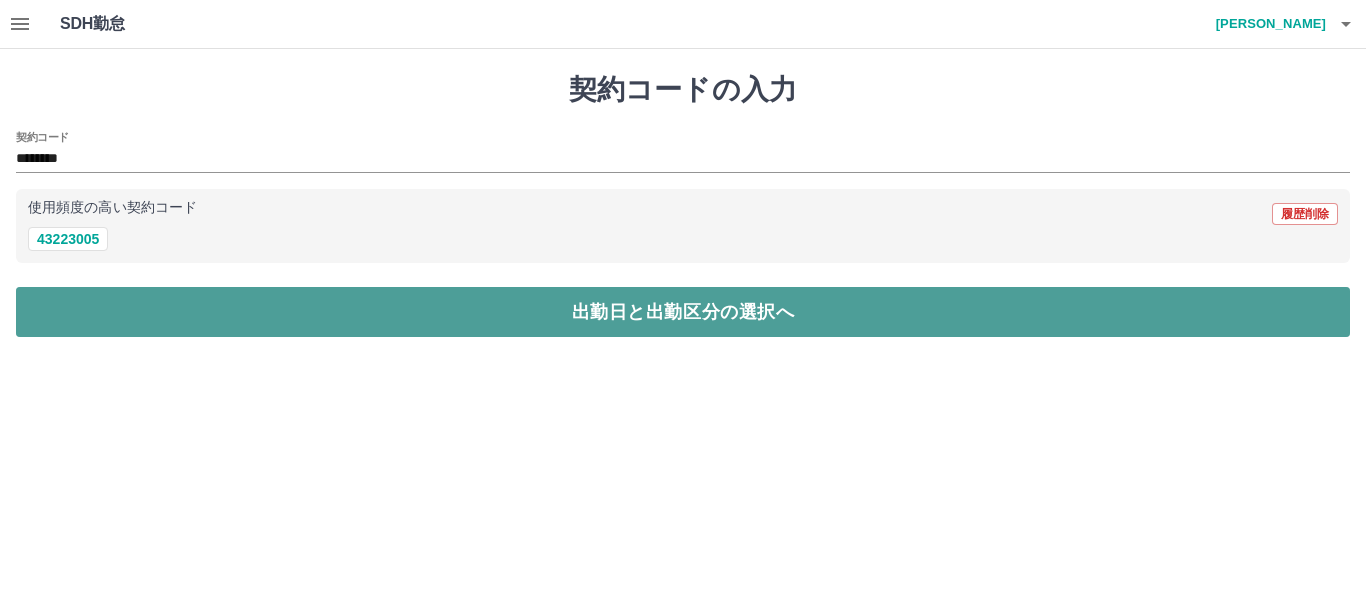 click on "出勤日と出勤区分の選択へ" at bounding box center (683, 312) 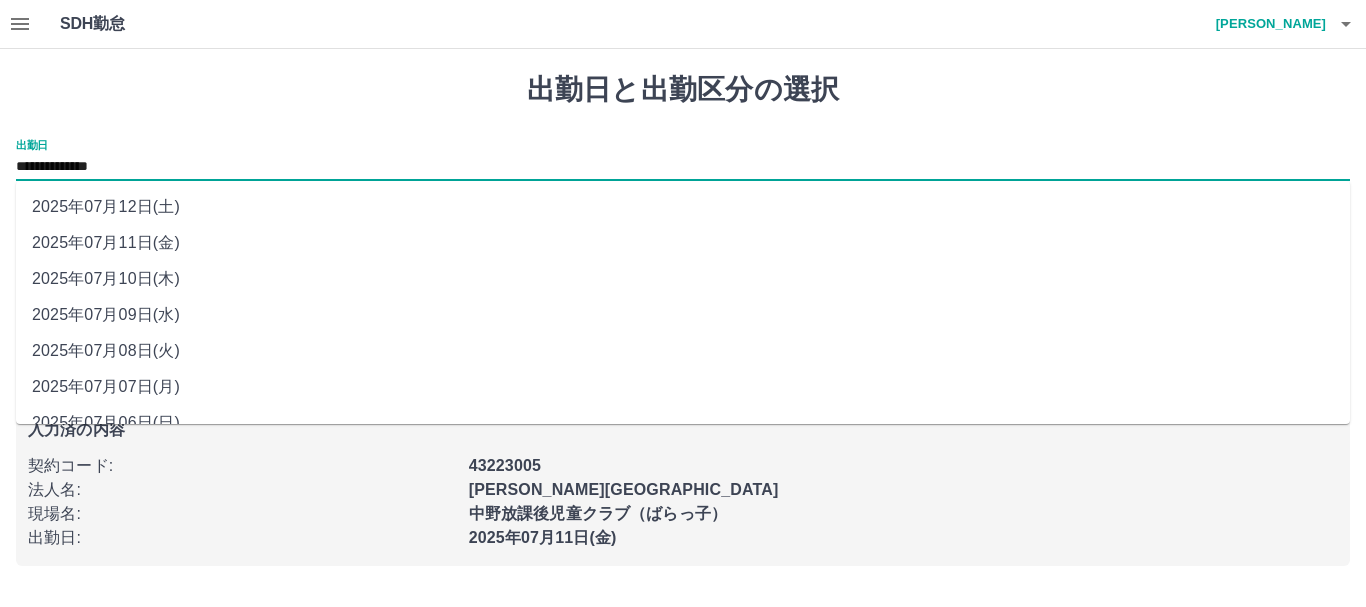 click on "**********" at bounding box center (683, 167) 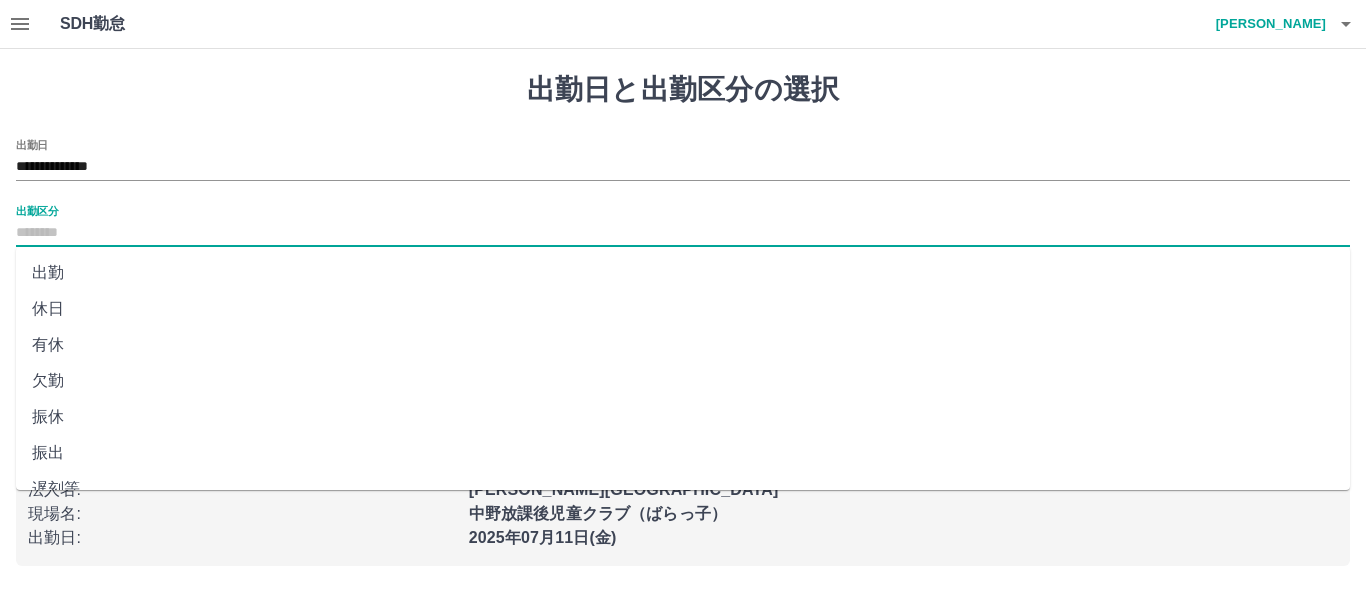 click on "出勤区分" at bounding box center [683, 233] 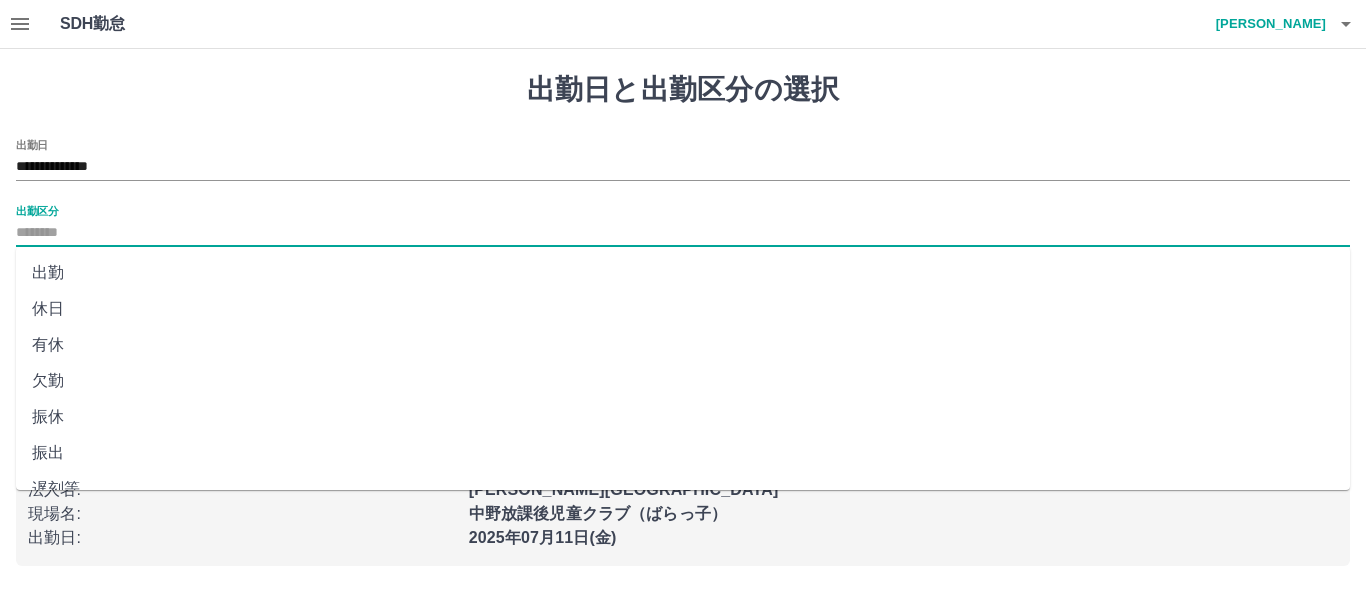 click on "出勤" at bounding box center (683, 273) 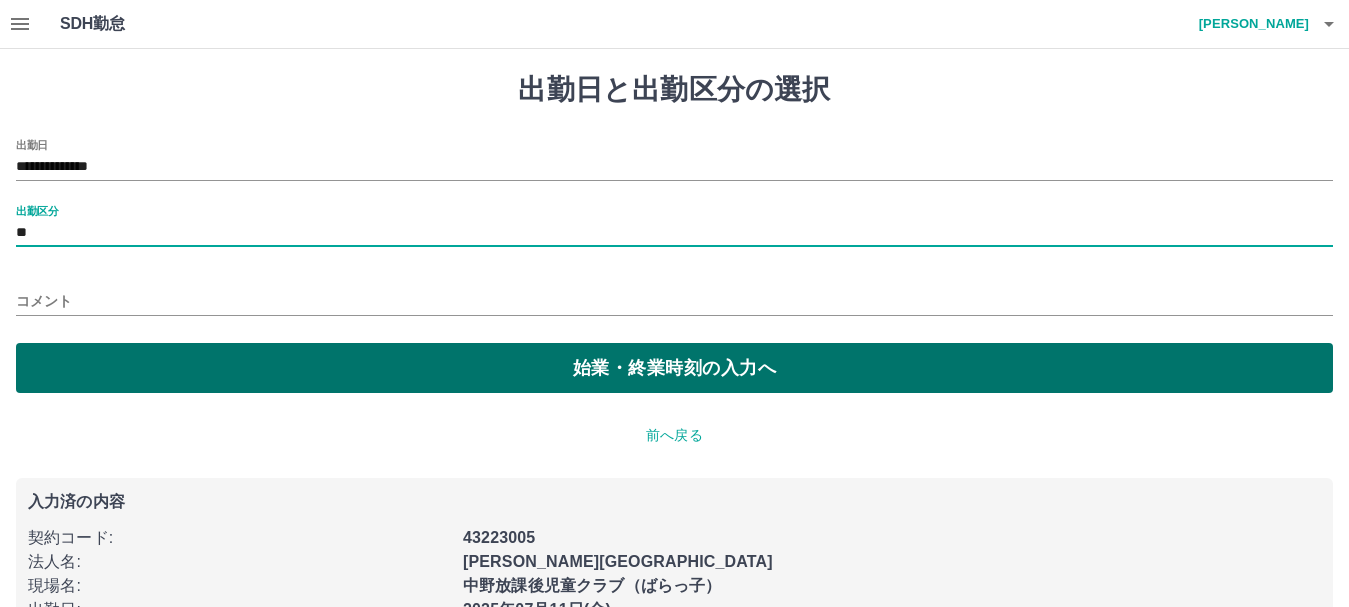 click on "始業・終業時刻の入力へ" at bounding box center (674, 368) 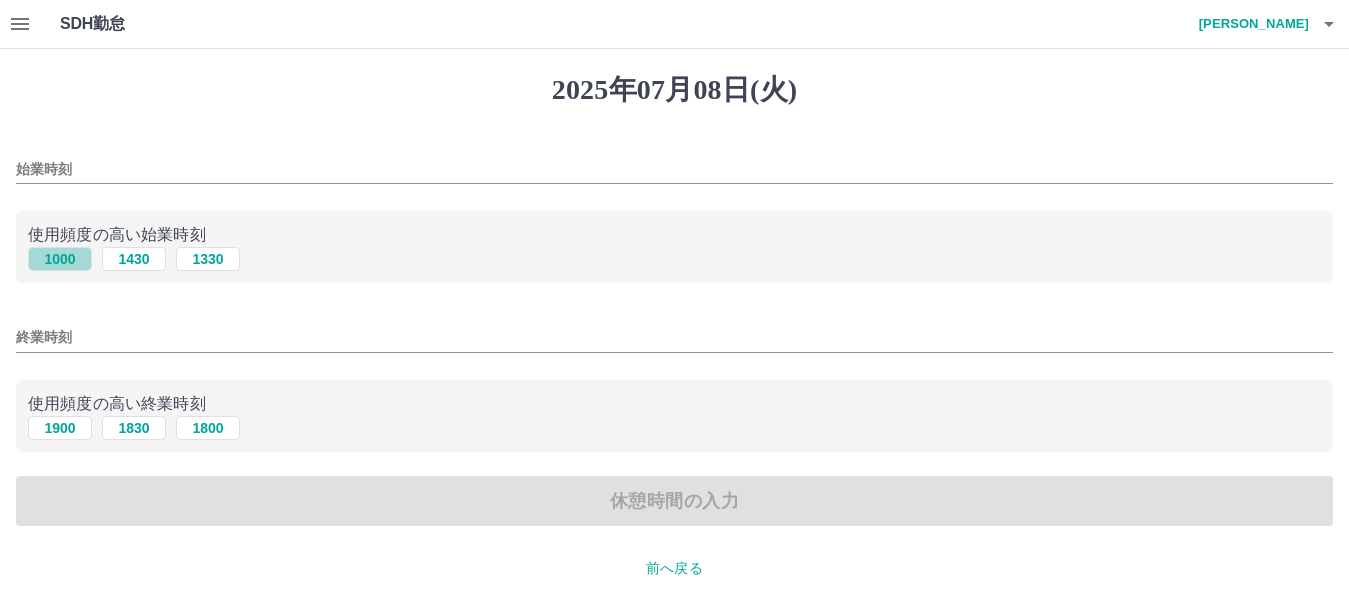click on "1000" at bounding box center [60, 259] 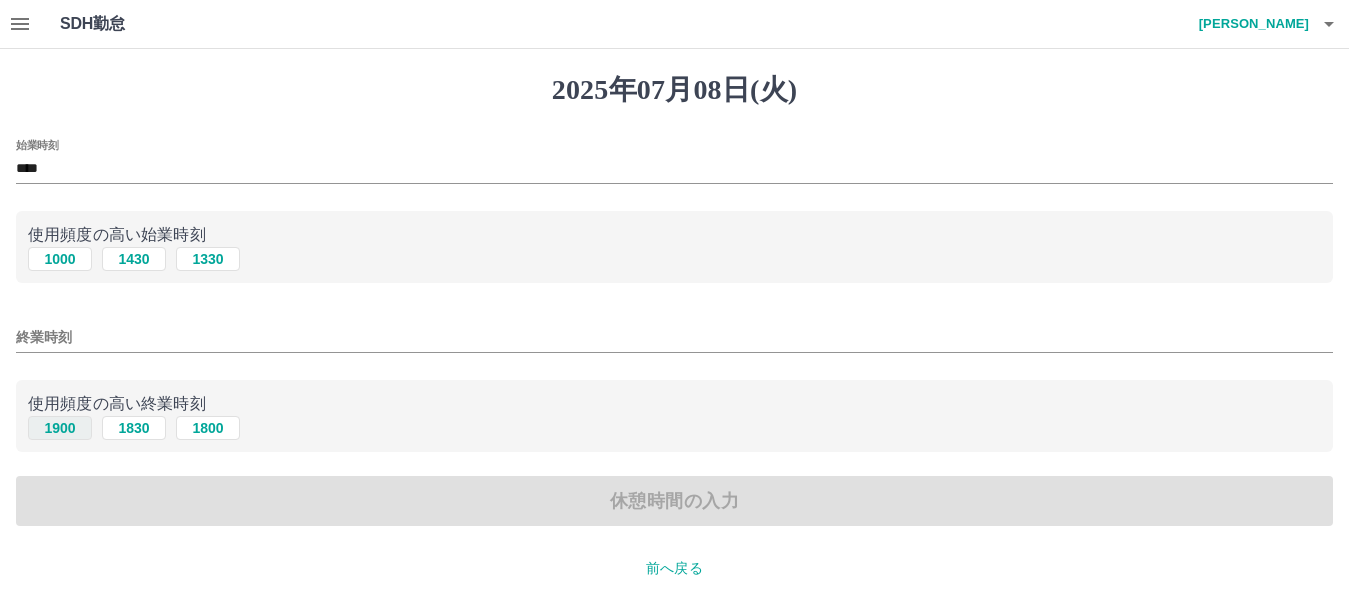 click on "1900" at bounding box center (60, 428) 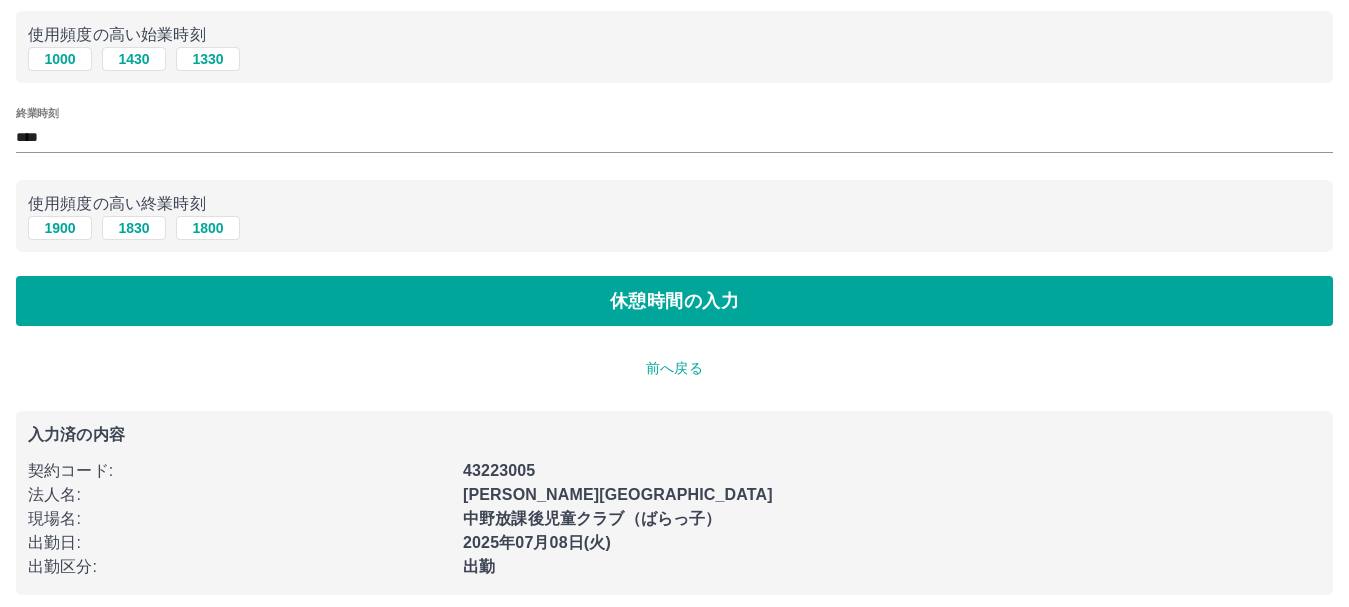 scroll, scrollTop: 213, scrollLeft: 0, axis: vertical 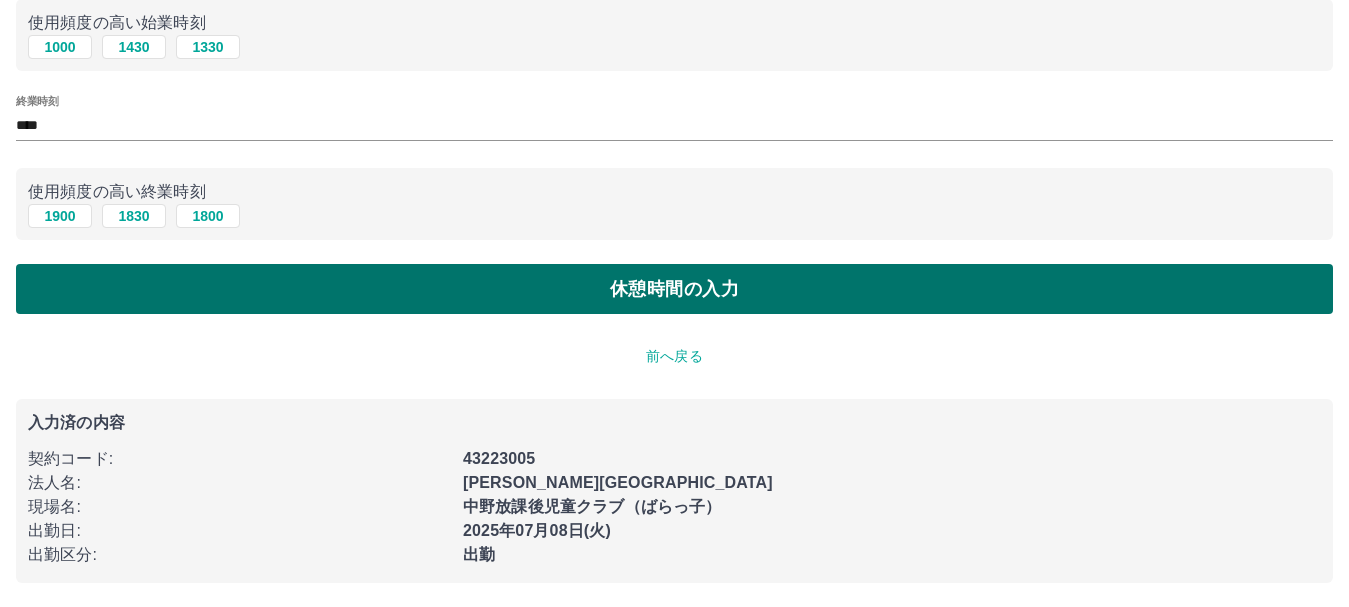 click on "休憩時間の入力" at bounding box center (674, 289) 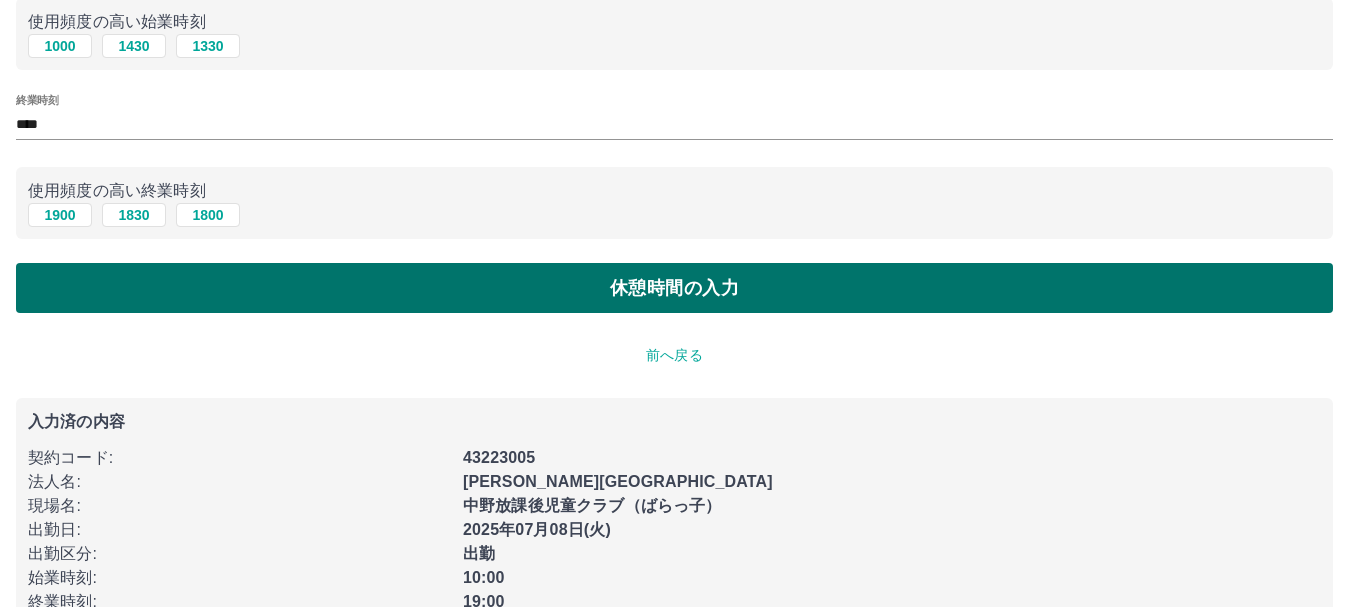 scroll, scrollTop: 0, scrollLeft: 0, axis: both 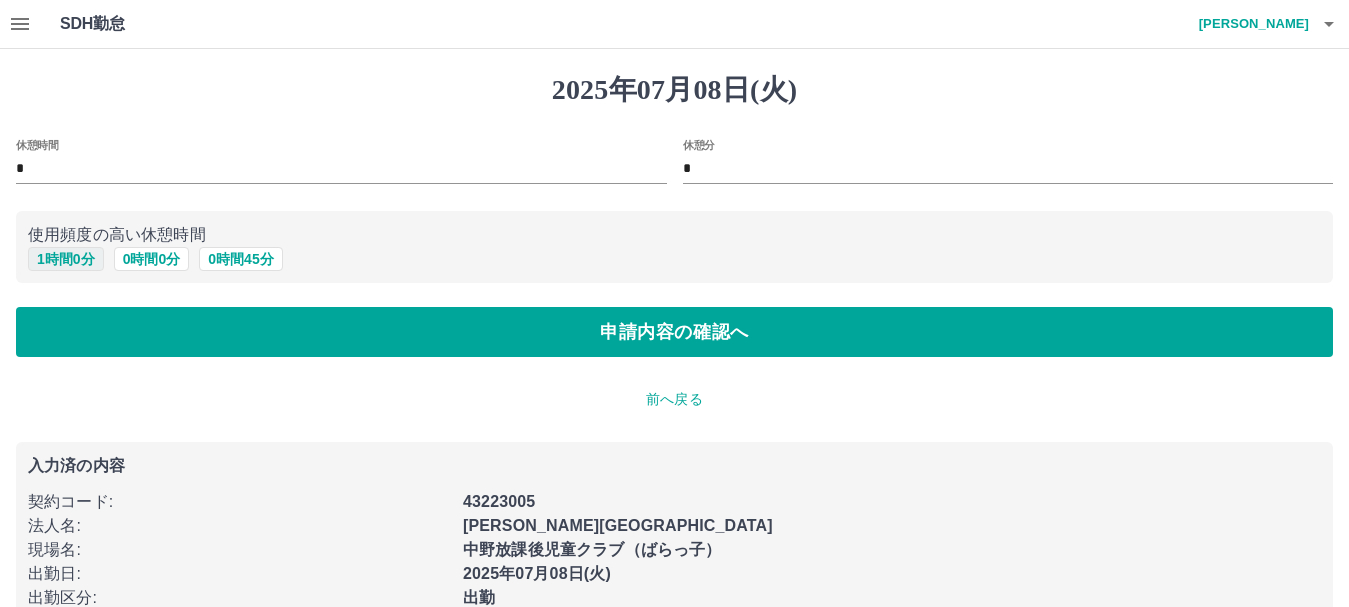 click on "1 時間 0 分" at bounding box center [66, 259] 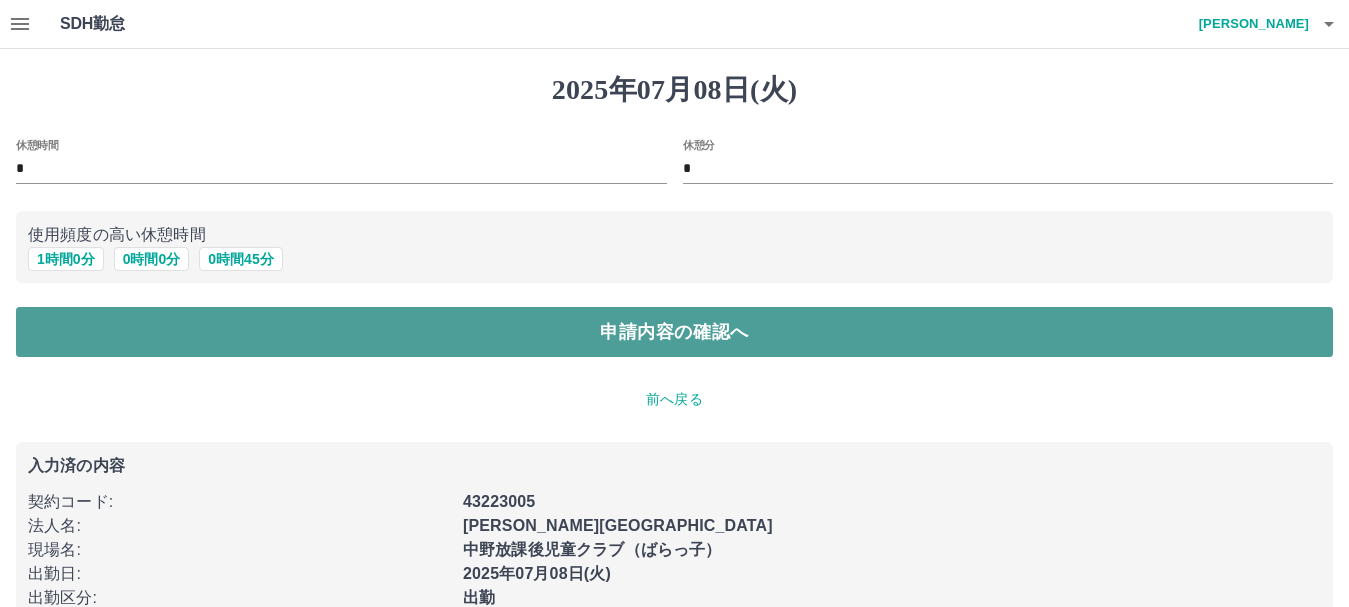 click on "申請内容の確認へ" at bounding box center (674, 332) 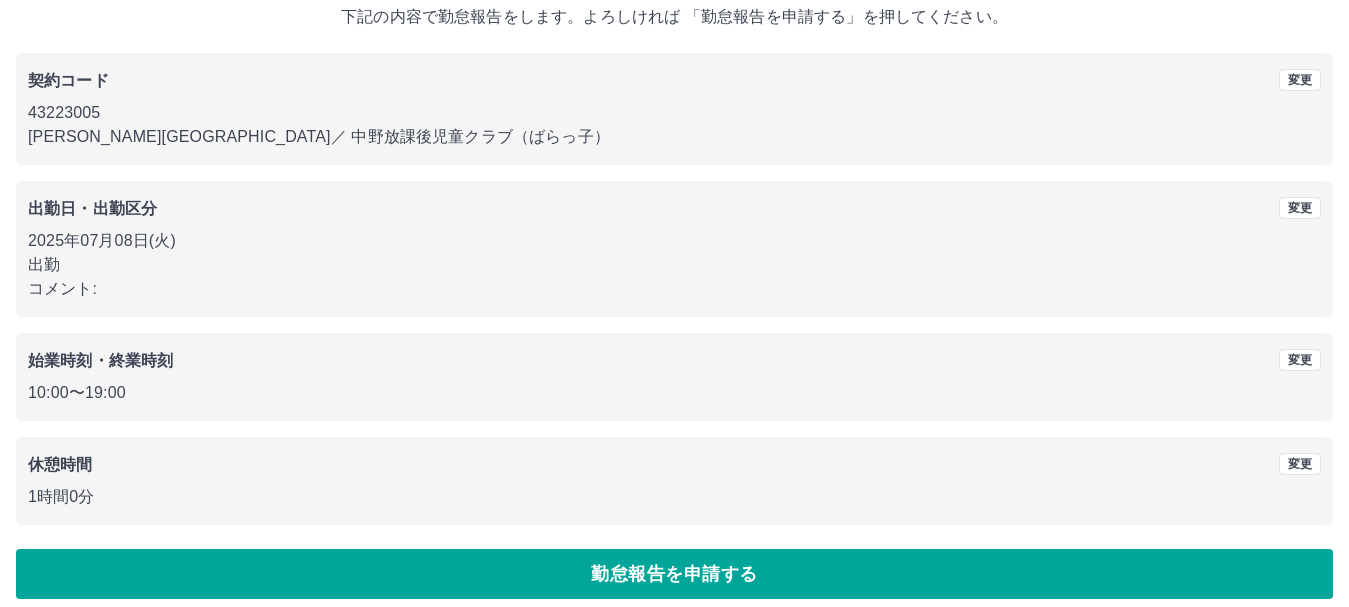 scroll, scrollTop: 142, scrollLeft: 0, axis: vertical 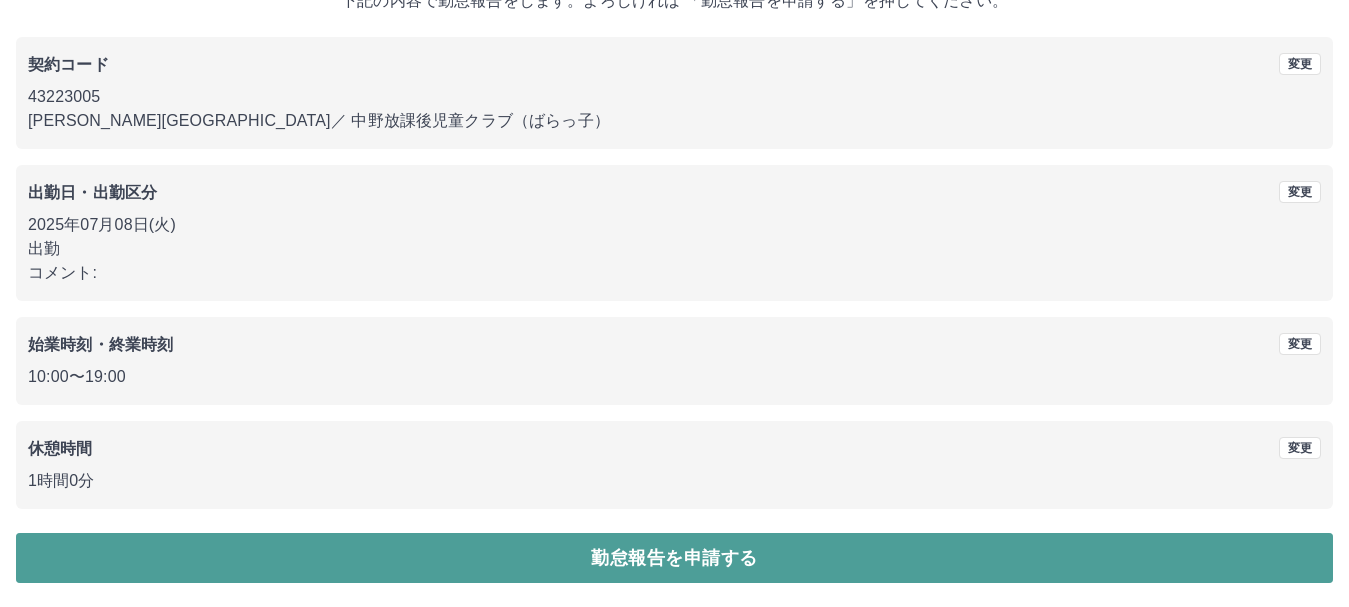 click on "勤怠報告を申請する" at bounding box center (674, 558) 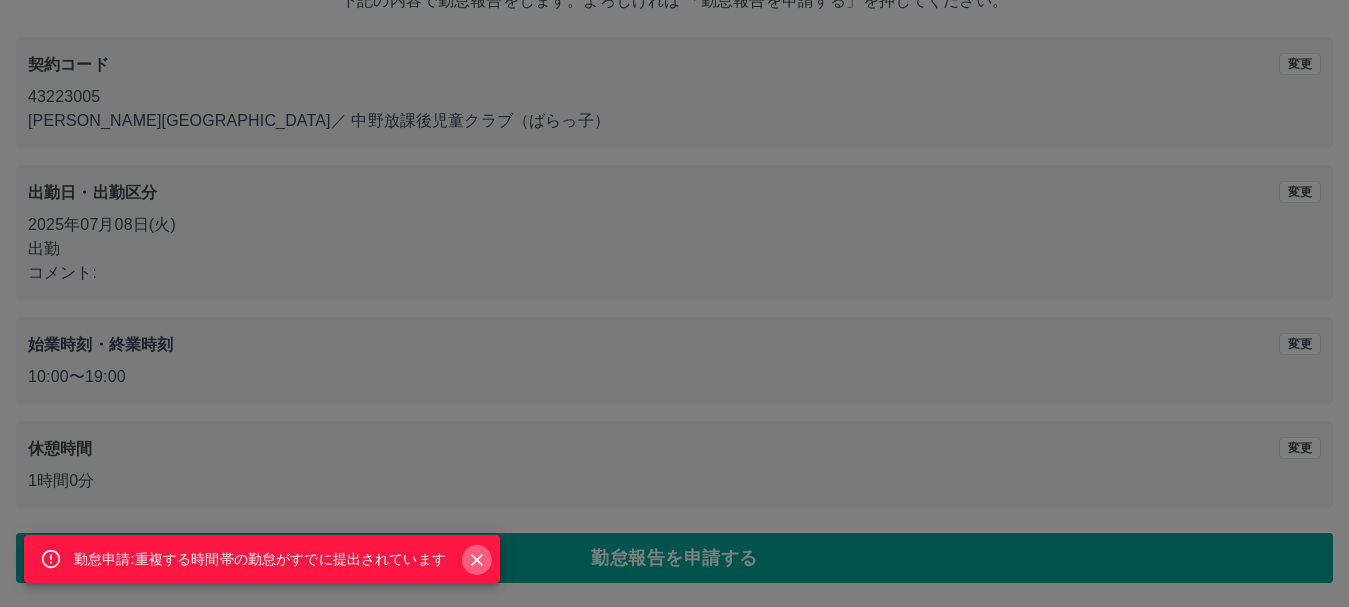 click 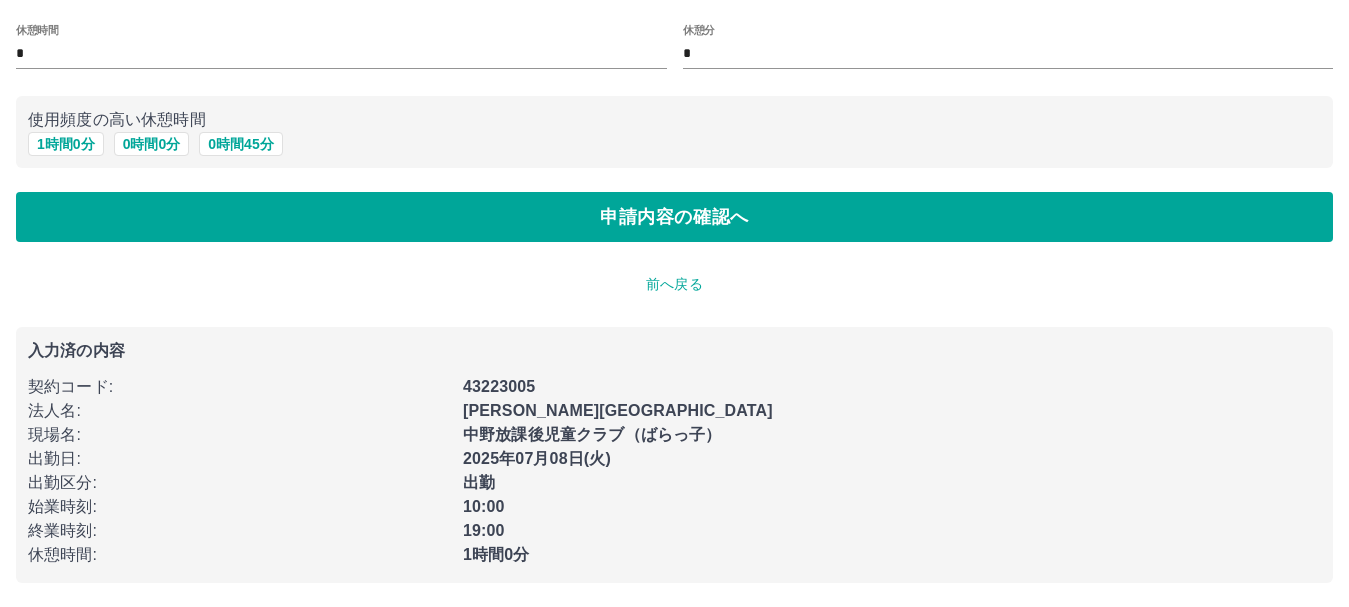 scroll, scrollTop: 0, scrollLeft: 0, axis: both 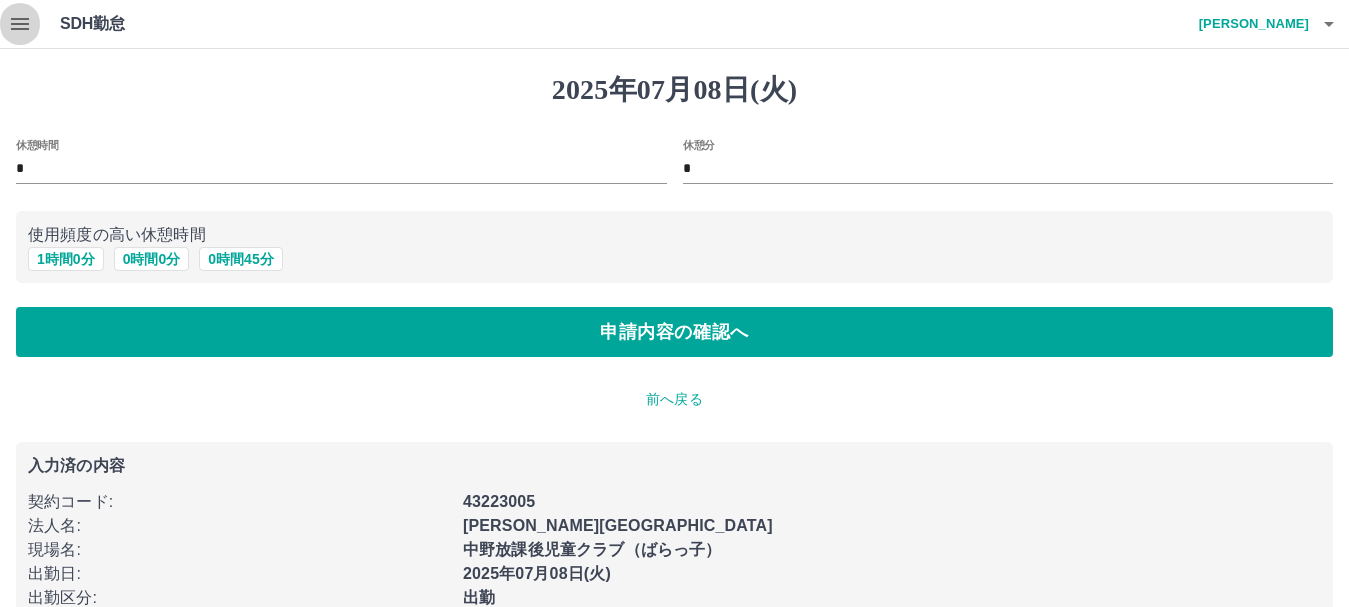 click 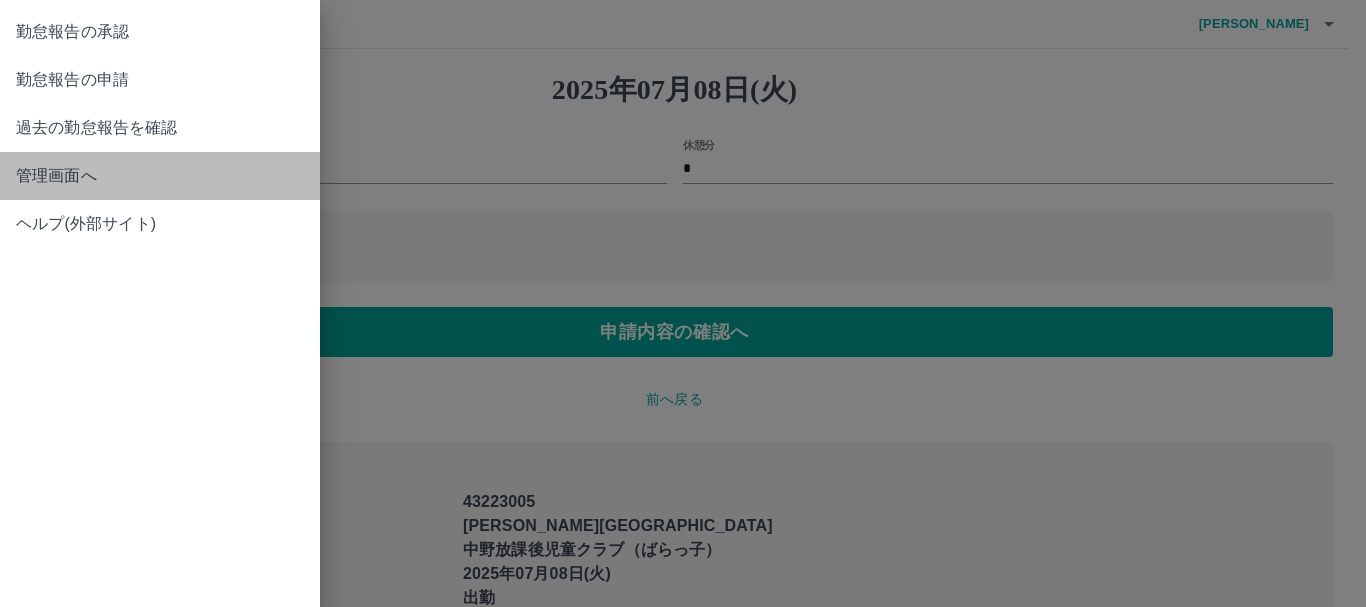 click on "管理画面へ" at bounding box center (160, 176) 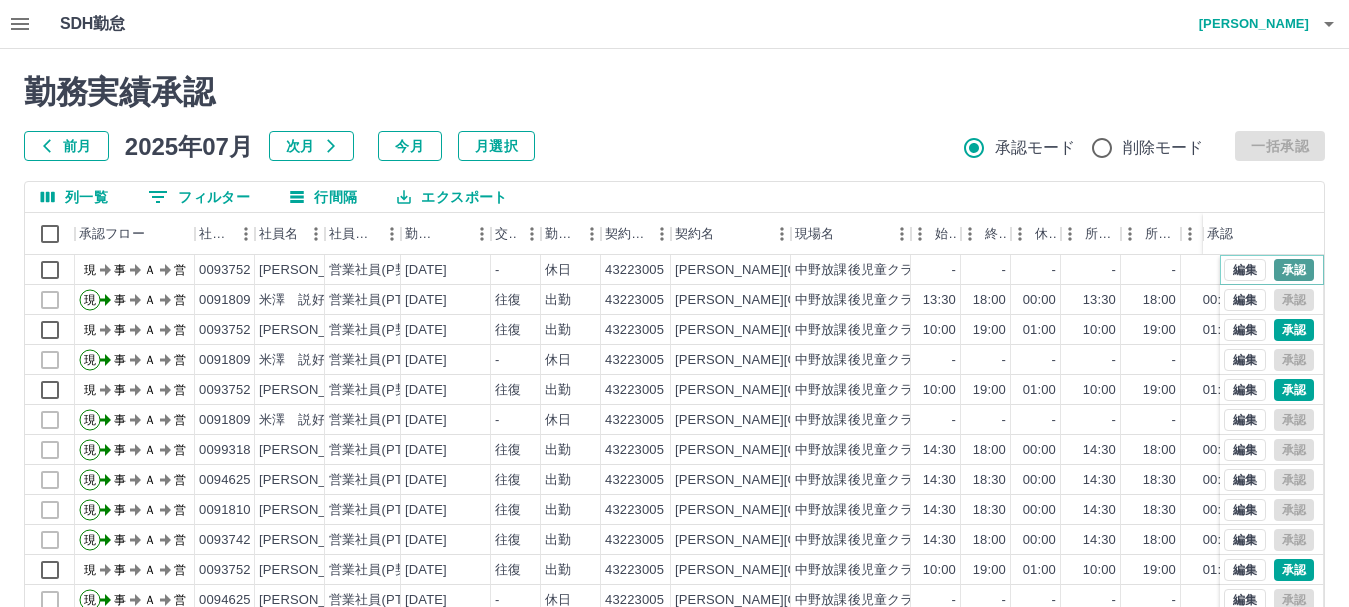click on "承認" at bounding box center (1294, 270) 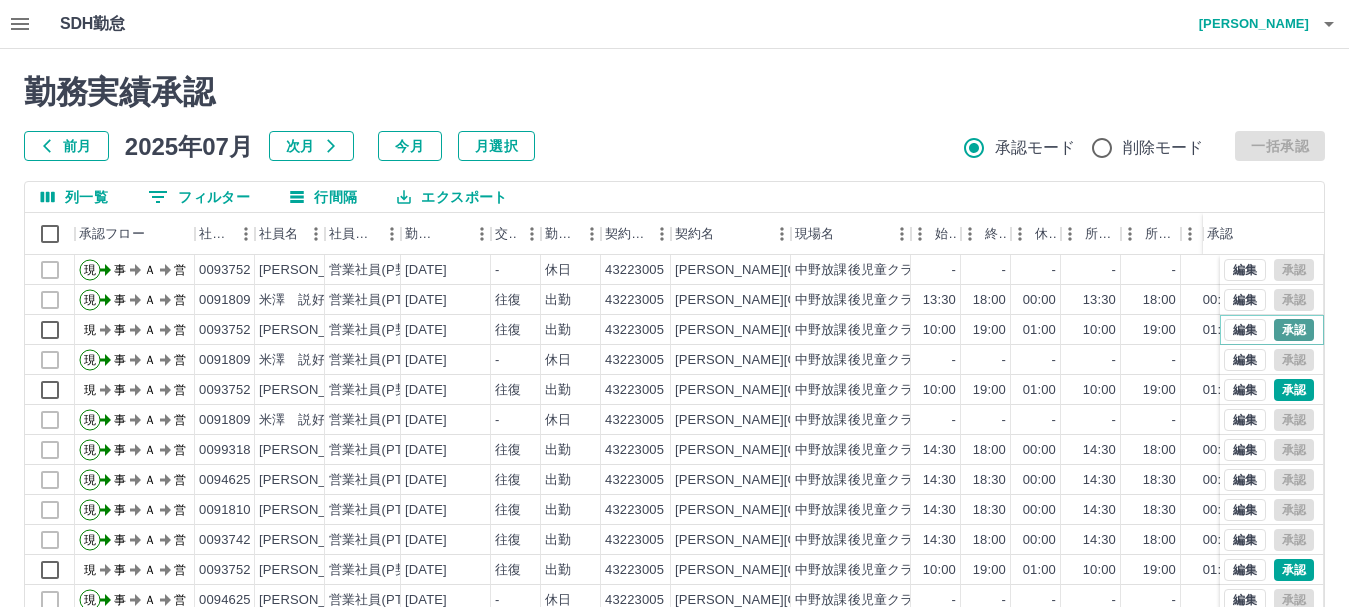 click on "承認" at bounding box center [1294, 330] 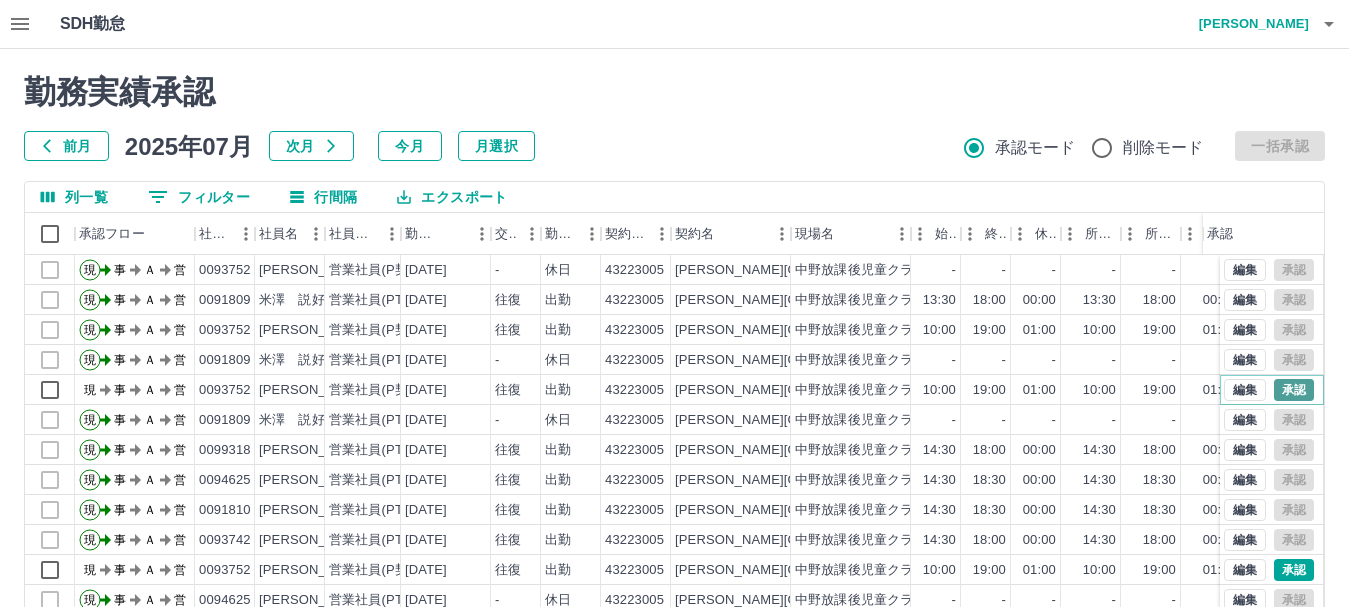 click on "承認" at bounding box center (1294, 390) 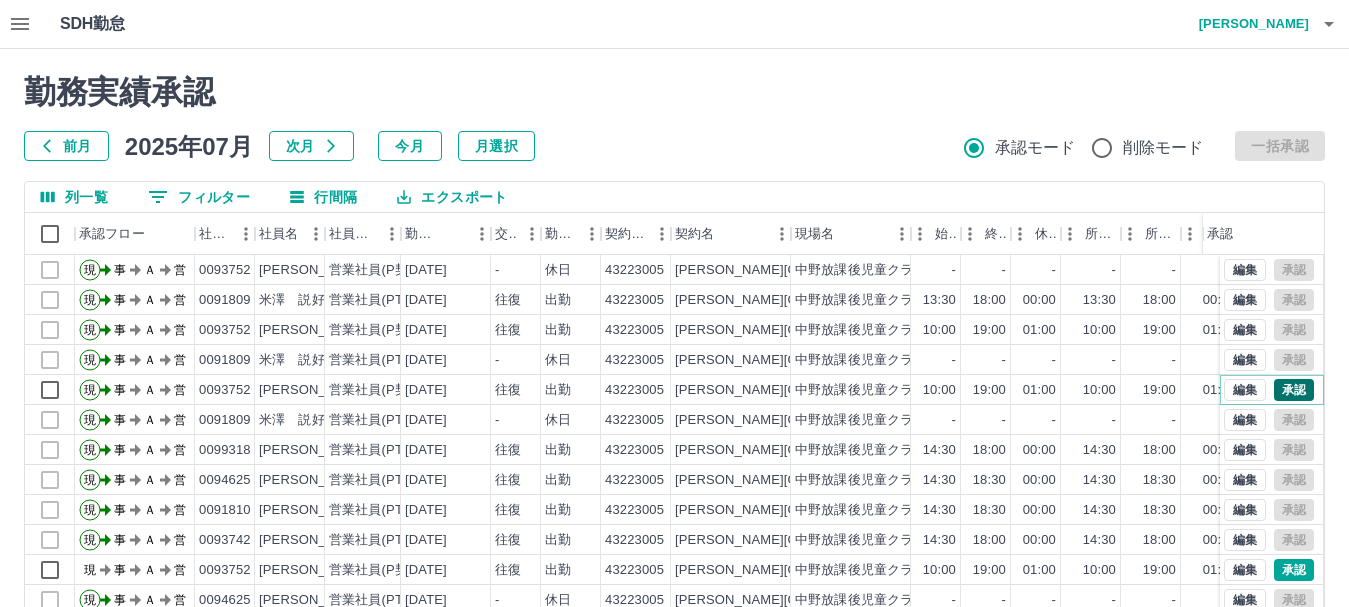 scroll, scrollTop: 104, scrollLeft: 0, axis: vertical 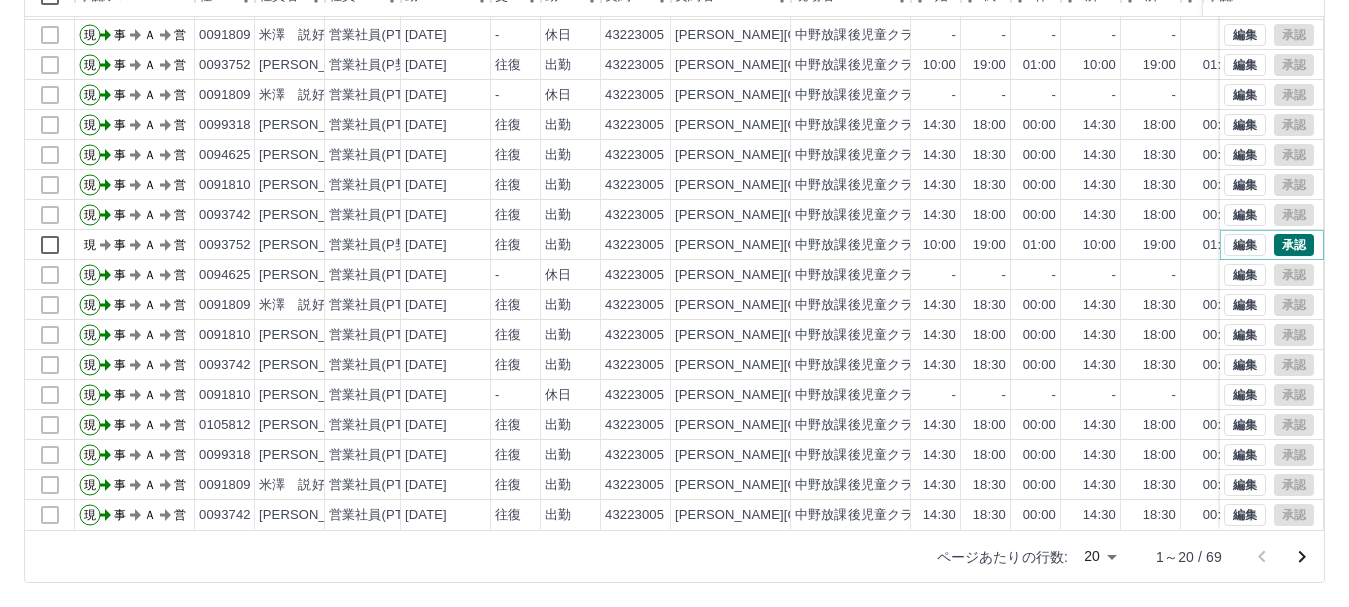 click on "承認" at bounding box center (1294, 245) 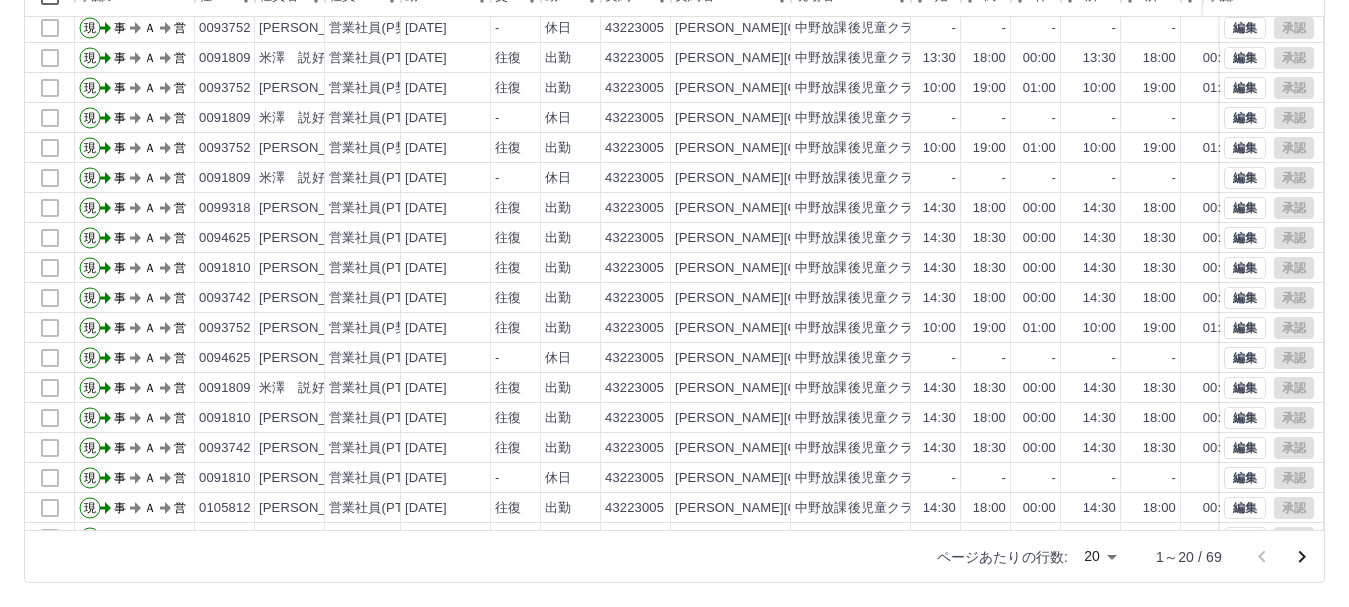 scroll, scrollTop: 104, scrollLeft: 0, axis: vertical 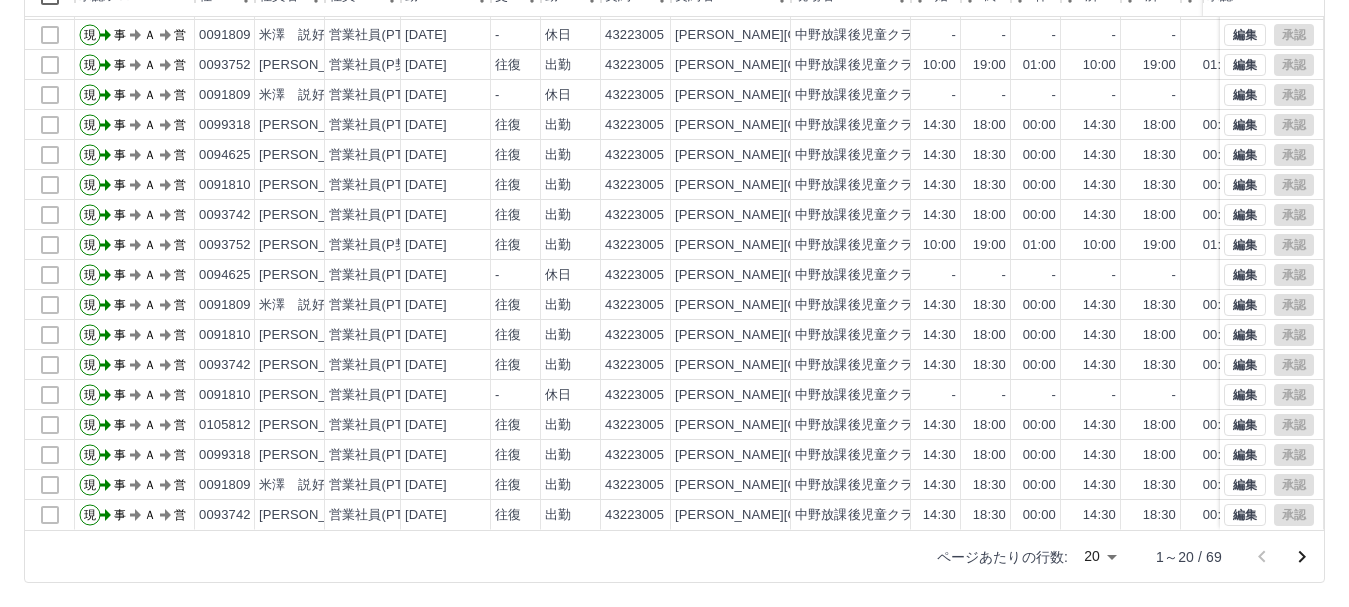 click 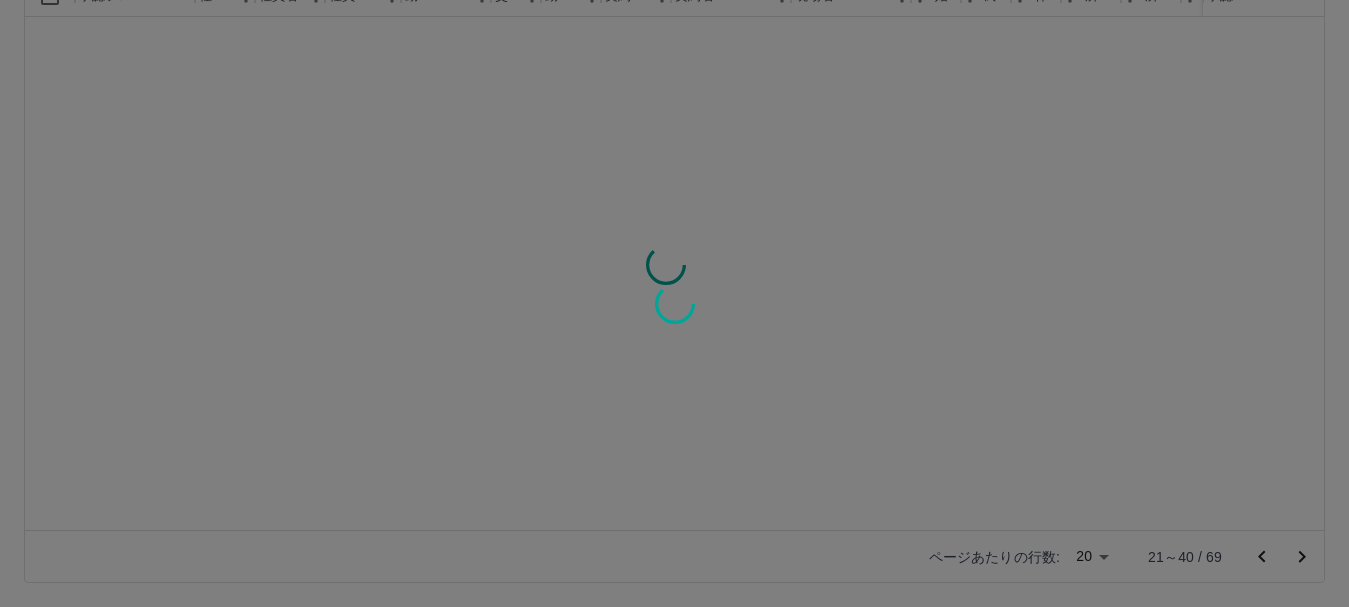 scroll, scrollTop: 0, scrollLeft: 0, axis: both 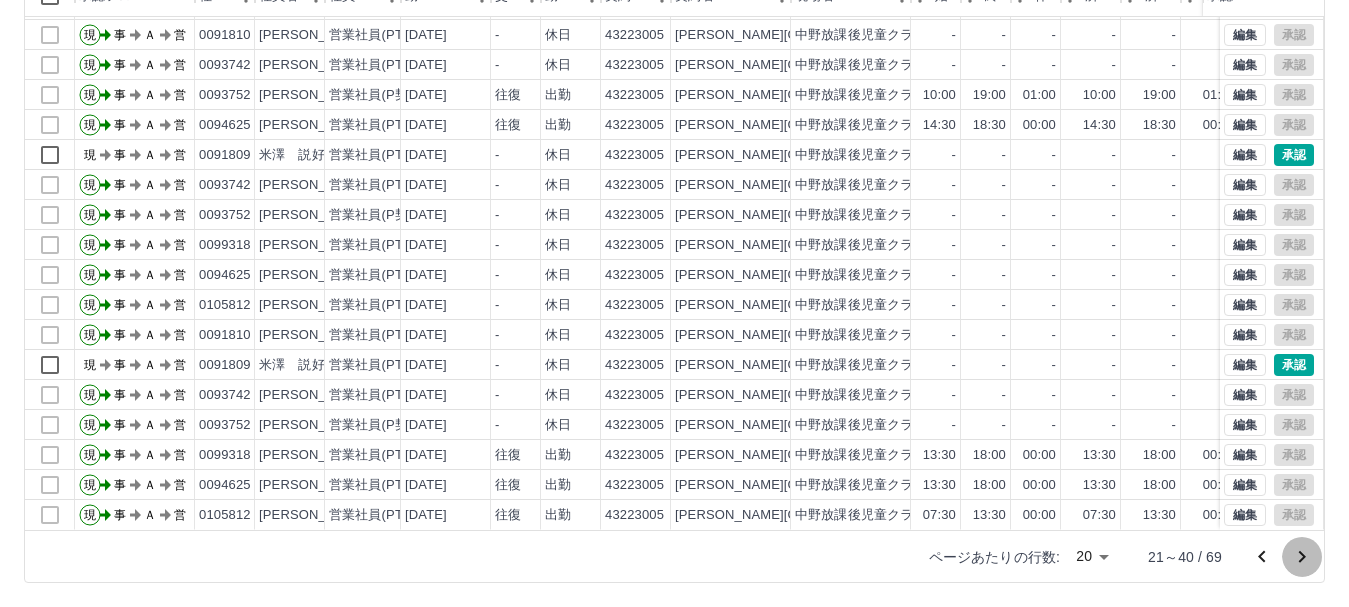 click 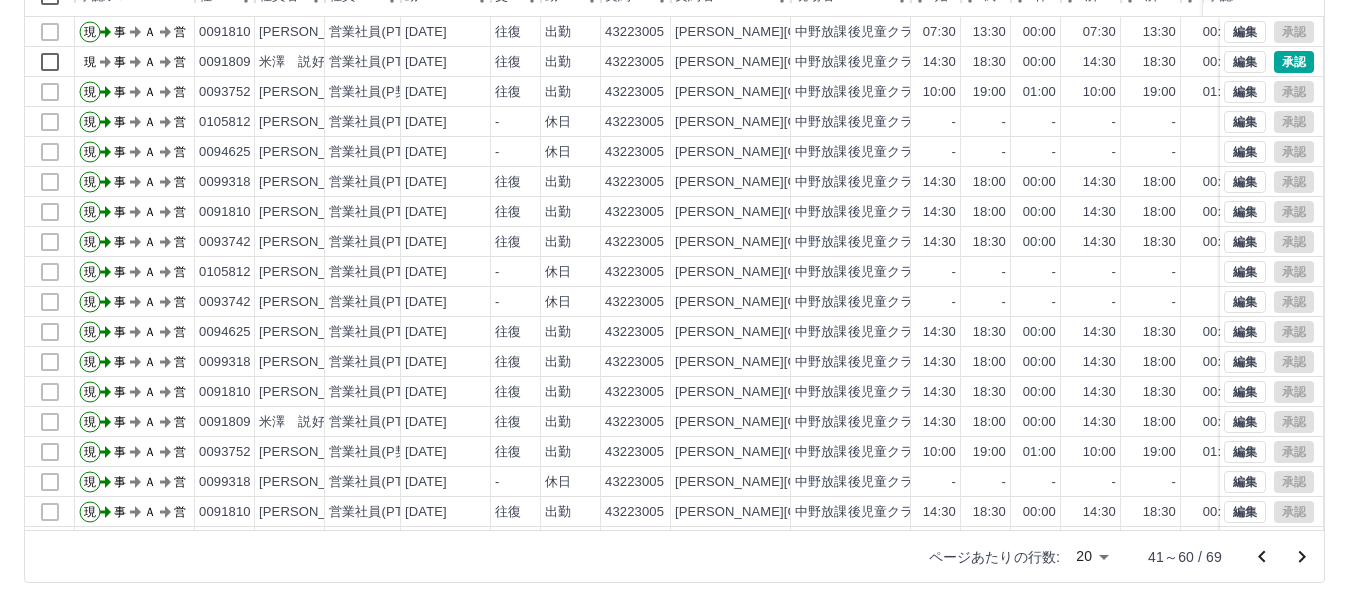 scroll, scrollTop: 104, scrollLeft: 0, axis: vertical 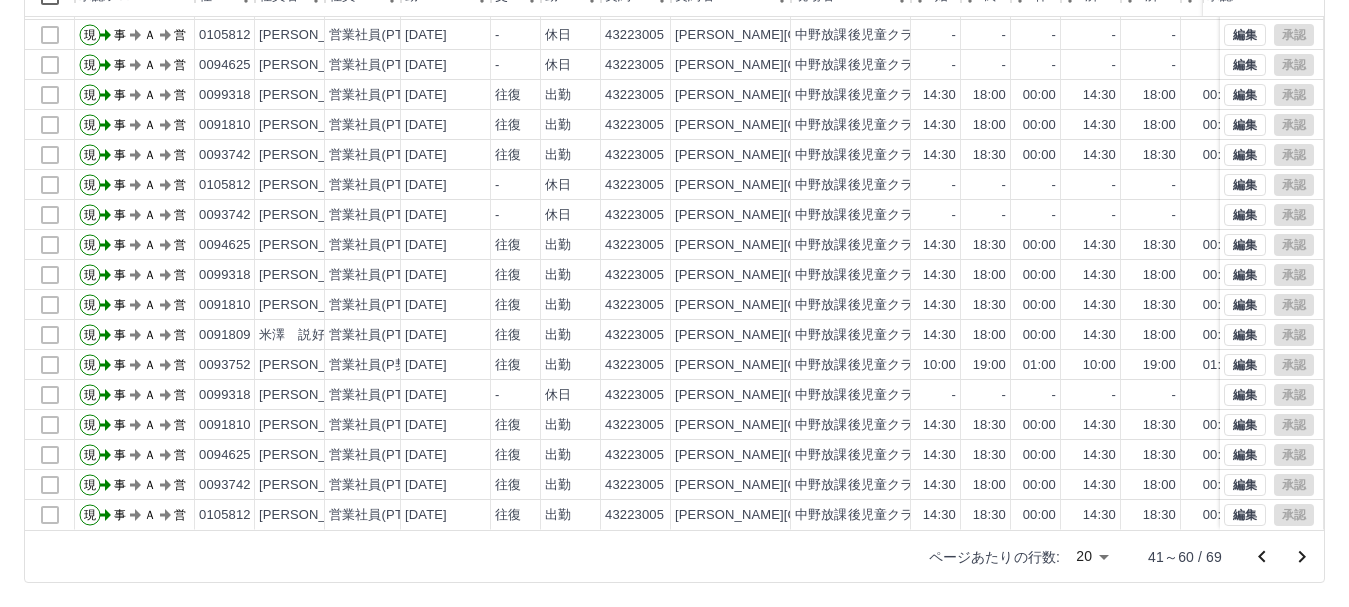 click 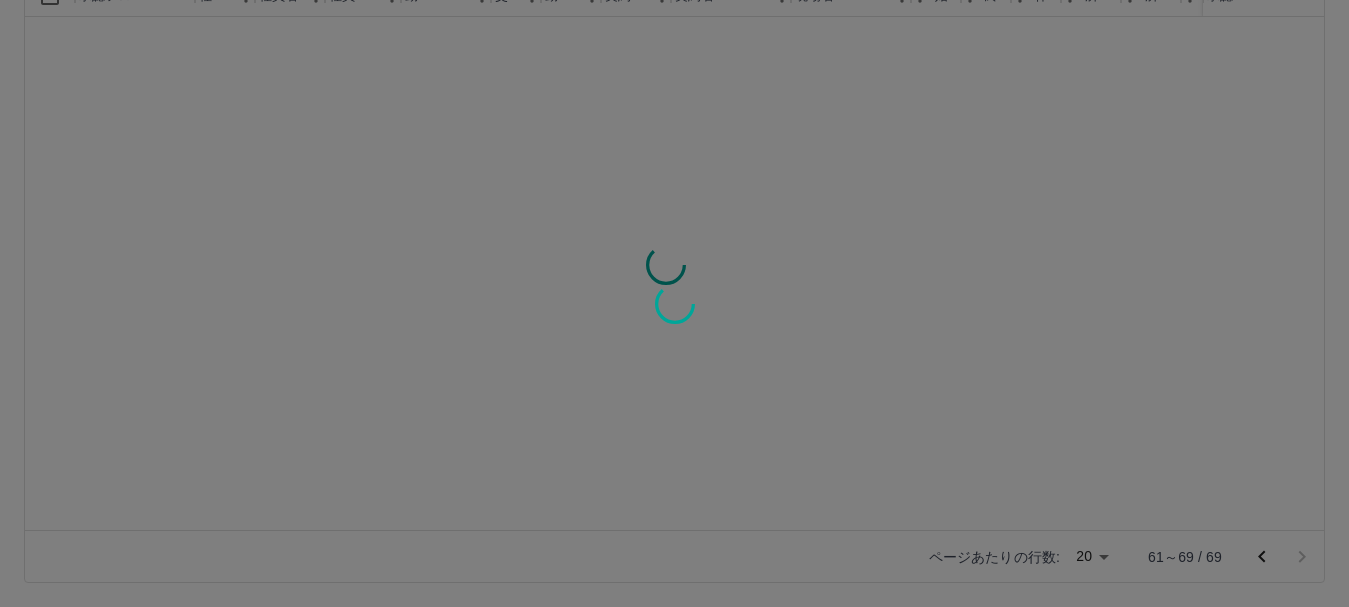 scroll, scrollTop: 0, scrollLeft: 0, axis: both 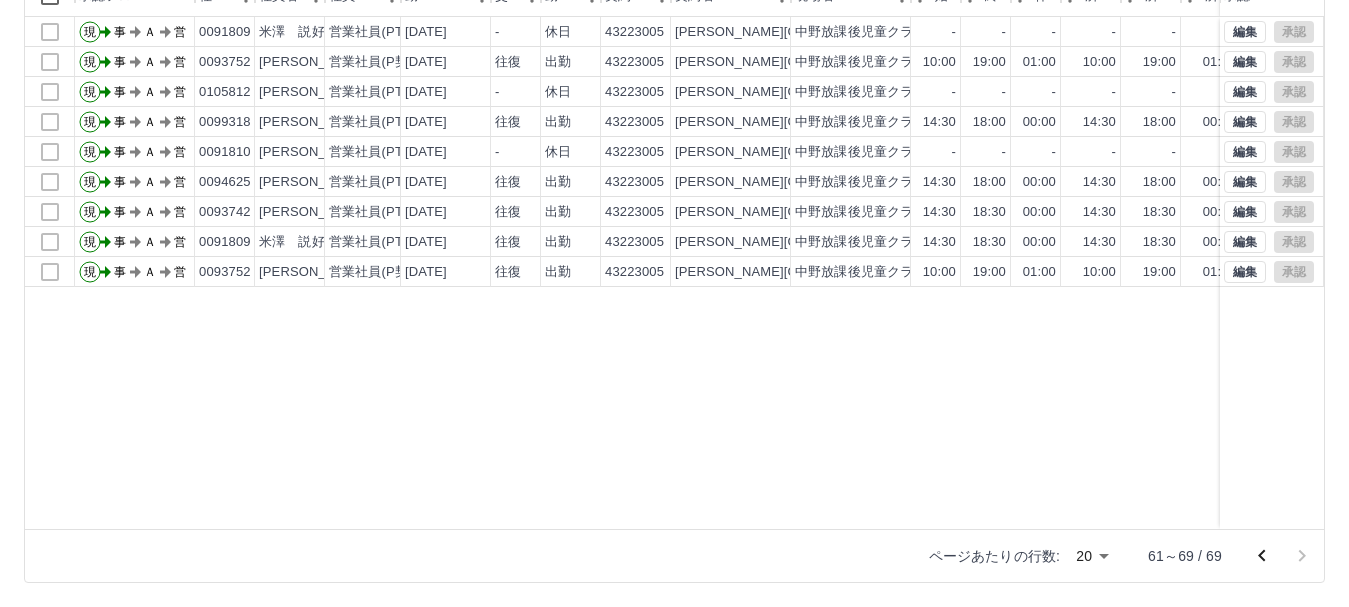 click on "現 事 Ａ 営 0091809 米澤　説好 営業社員(PT契約) 2025-07-02  -  休日 43223005 中野市 中野放課後児童クラブ（ばらっ子） - - - - - - 00:00 00:00 00:00 事務担当者承認待 現 事 Ａ 営 0093752 上水　恵美子 営業社員(P契約) 2025-07-02 往復 出勤 43223005 中野市 中野放課後児童クラブ（ばらっ子） 10:00 19:00 01:00 10:00 19:00 01:00 09:00 08:00 00:00 事務担当者承認待 現 事 Ａ 営 0105812 丸山　春子 営業社員(PT契約) 2025-07-01  -  休日 43223005 中野市 中野放課後児童クラブ（ばらっ子） - - - - - - 00:00 00:00 00:00 事務担当者承認待 現 事 Ａ 営 0099318 小林　純子 営業社員(PT契約) 2025-07-01 往復 出勤 43223005 中野市 中野放課後児童クラブ（ばらっ子） 14:30 18:00 00:00 14:30 18:00 00:00 03:30 03:30 00:00 事務担当者承認待 現 事 Ａ 営 0091810 阿部　恵子 営業社員(PT契約) 2025-07-01  -  休日 43223005 中野市 - - - - - - 00:00 00:00 00:00" at bounding box center (898, 273) 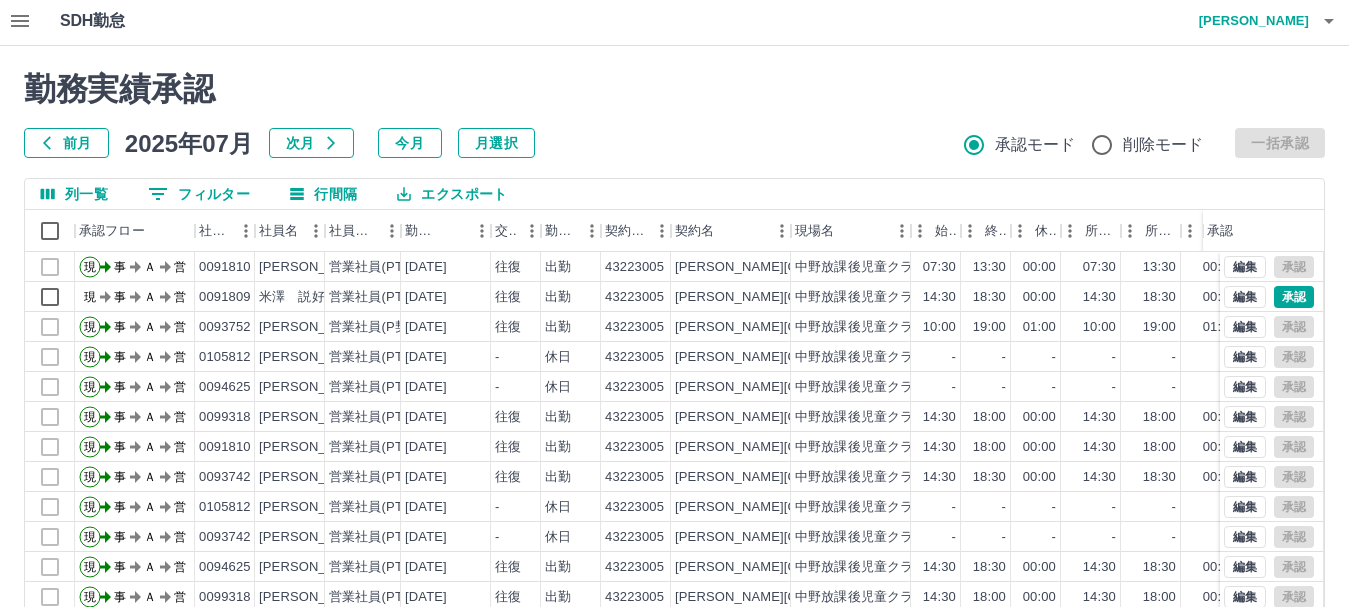 scroll, scrollTop: 0, scrollLeft: 0, axis: both 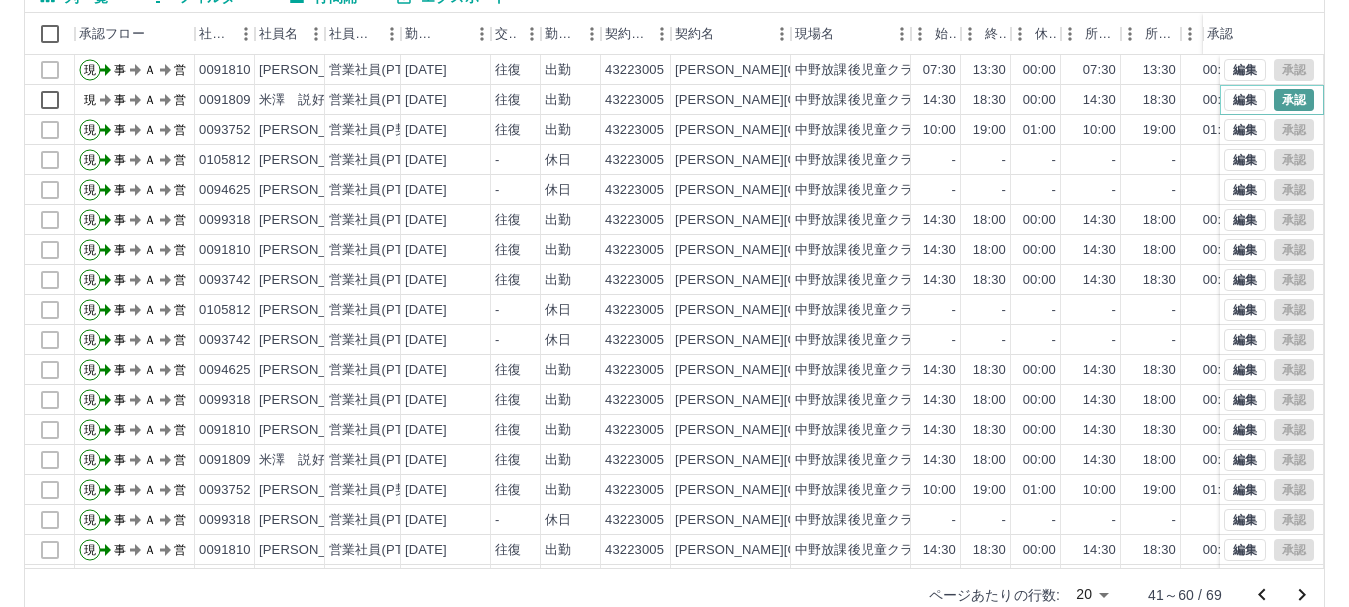 click on "承認" at bounding box center (1294, 100) 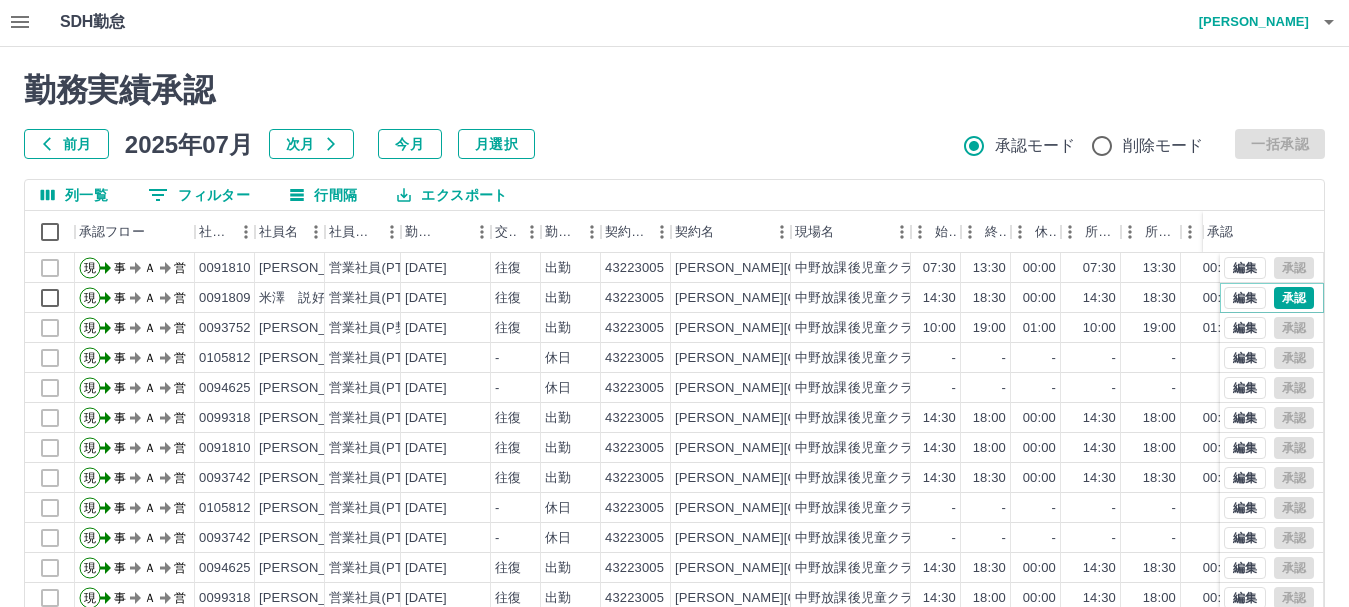 scroll, scrollTop: 0, scrollLeft: 0, axis: both 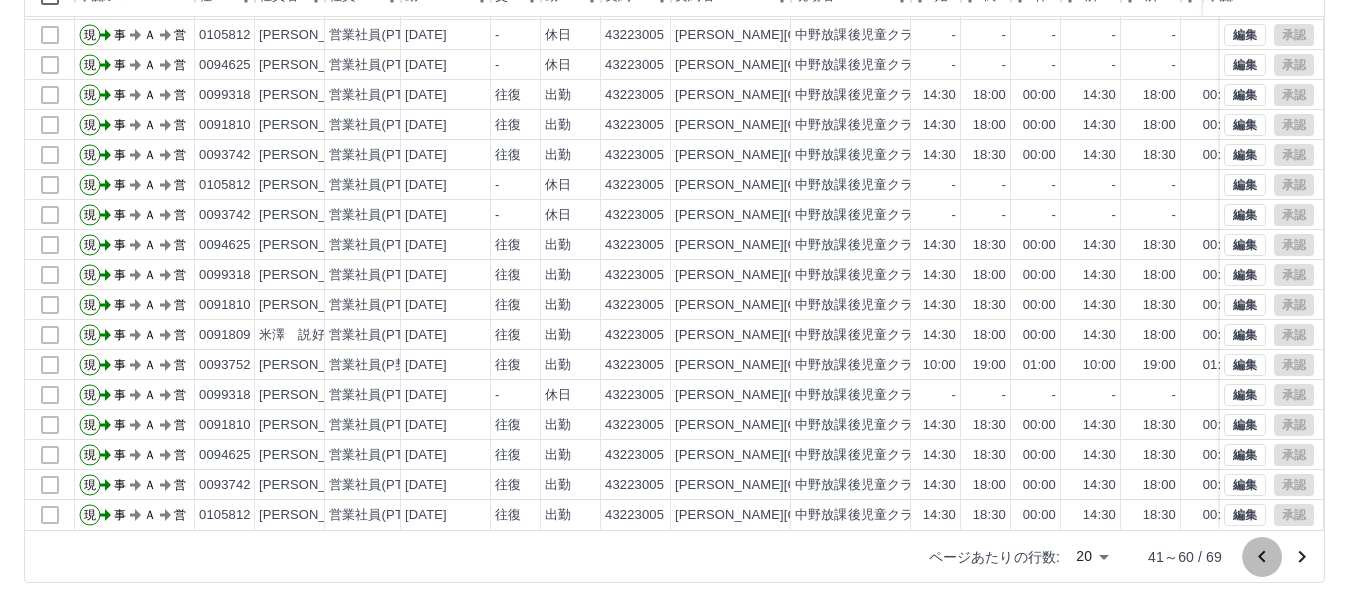 click 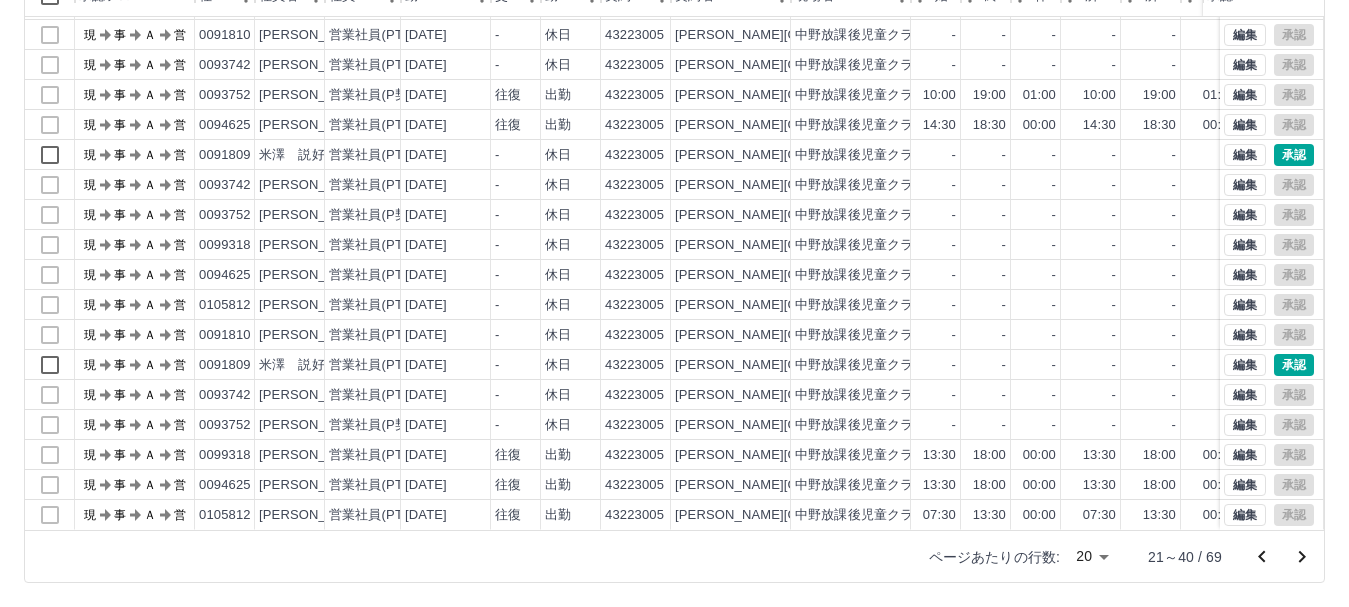 scroll, scrollTop: 0, scrollLeft: 0, axis: both 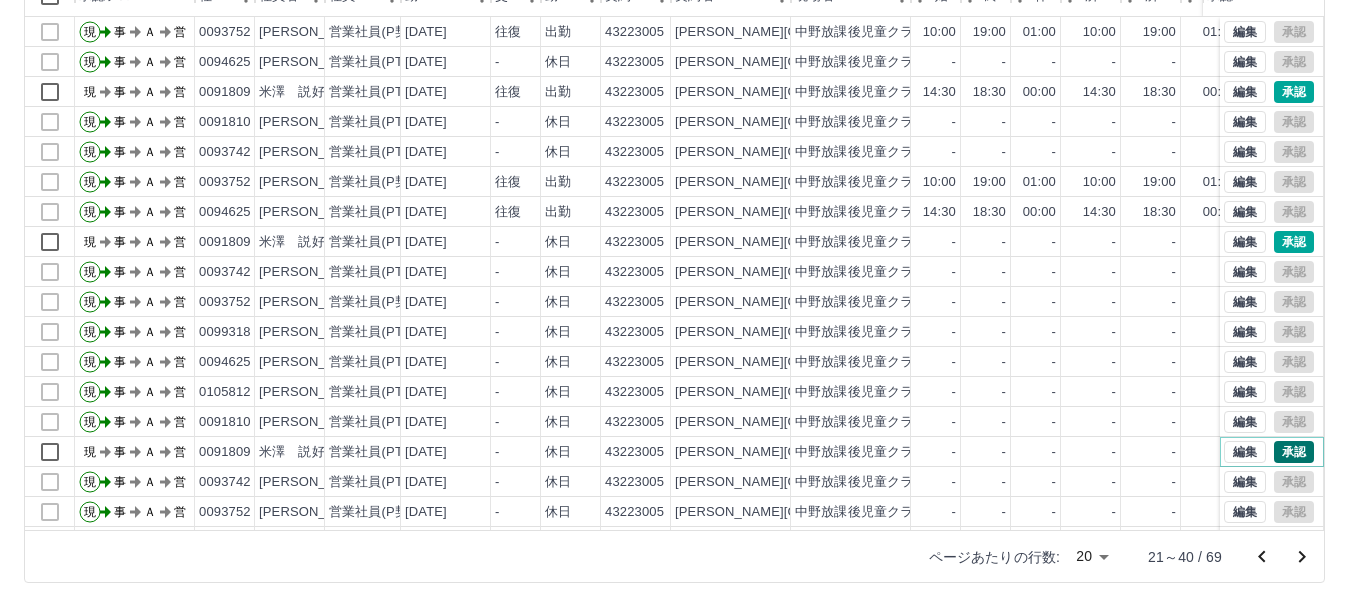 click on "承認" at bounding box center (1294, 452) 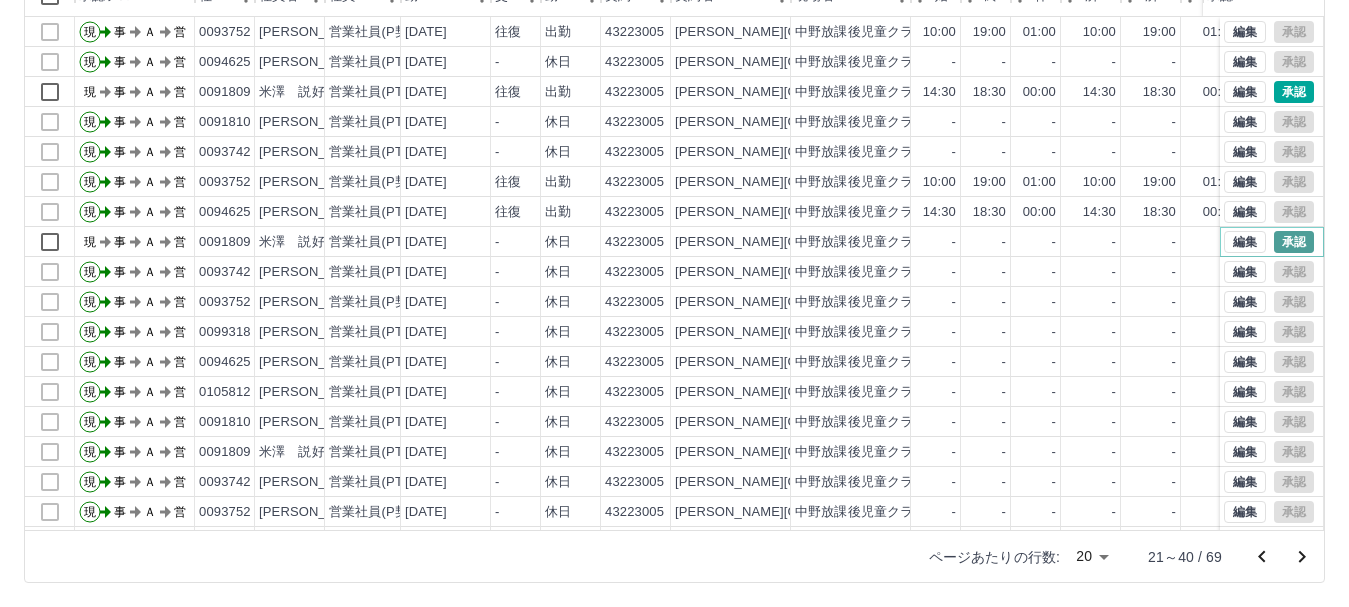 click on "承認" at bounding box center (1294, 242) 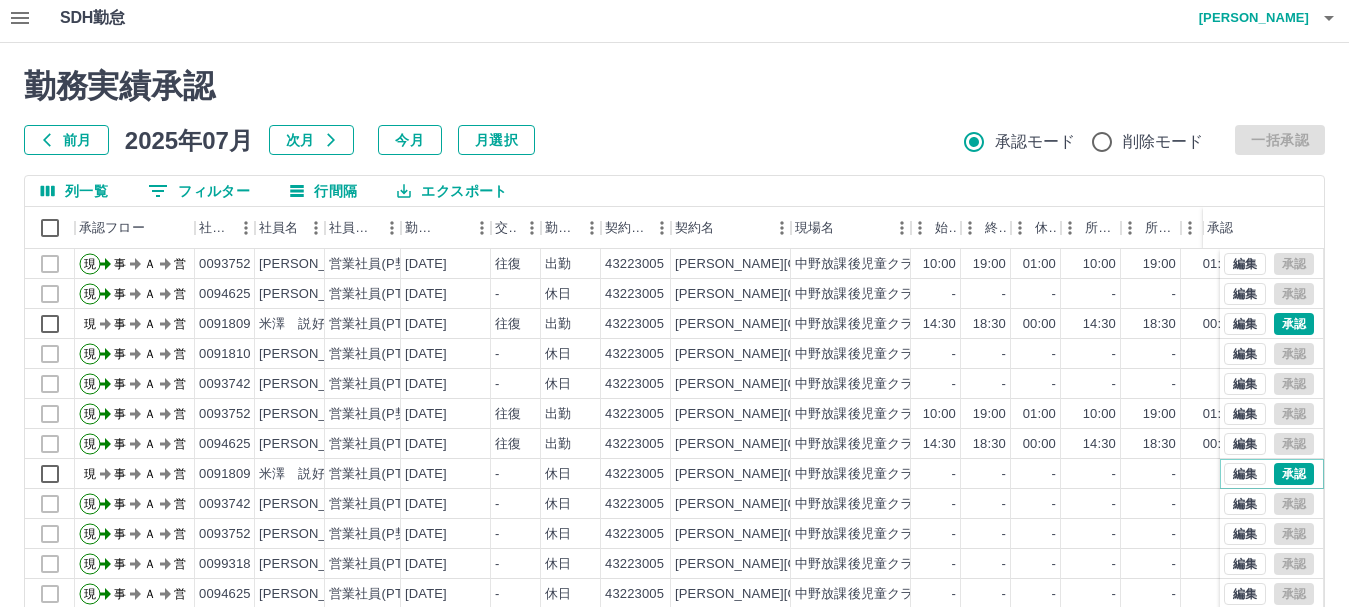 scroll, scrollTop: 0, scrollLeft: 0, axis: both 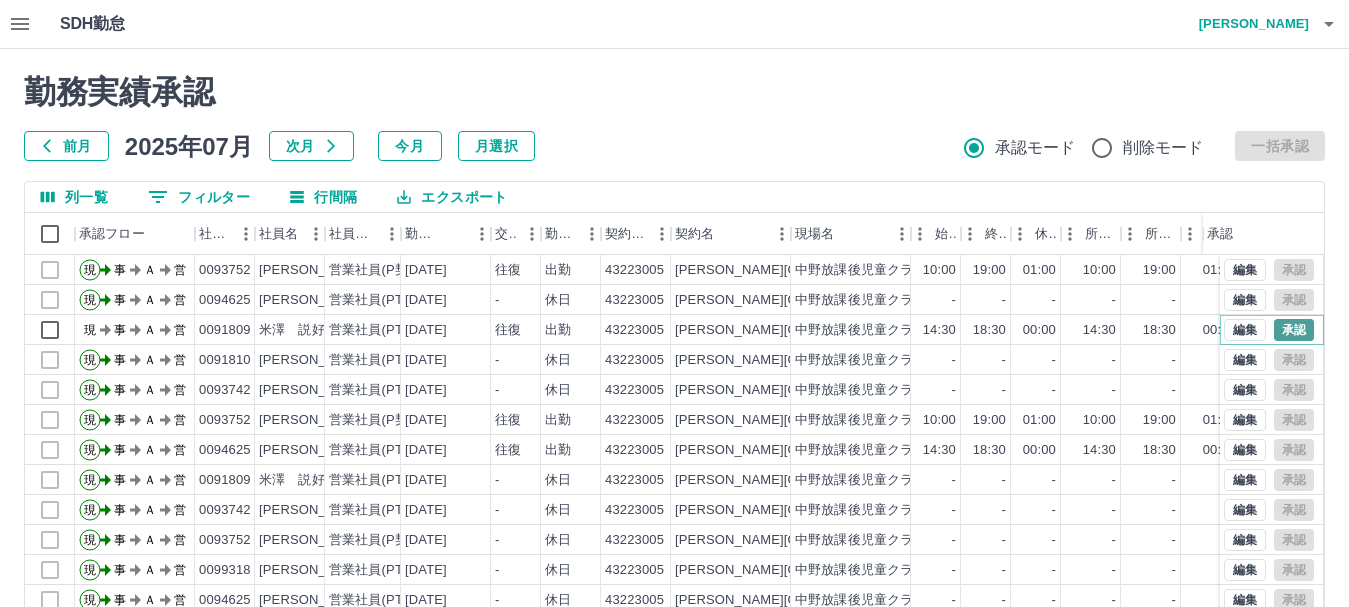 click on "承認" at bounding box center (1294, 330) 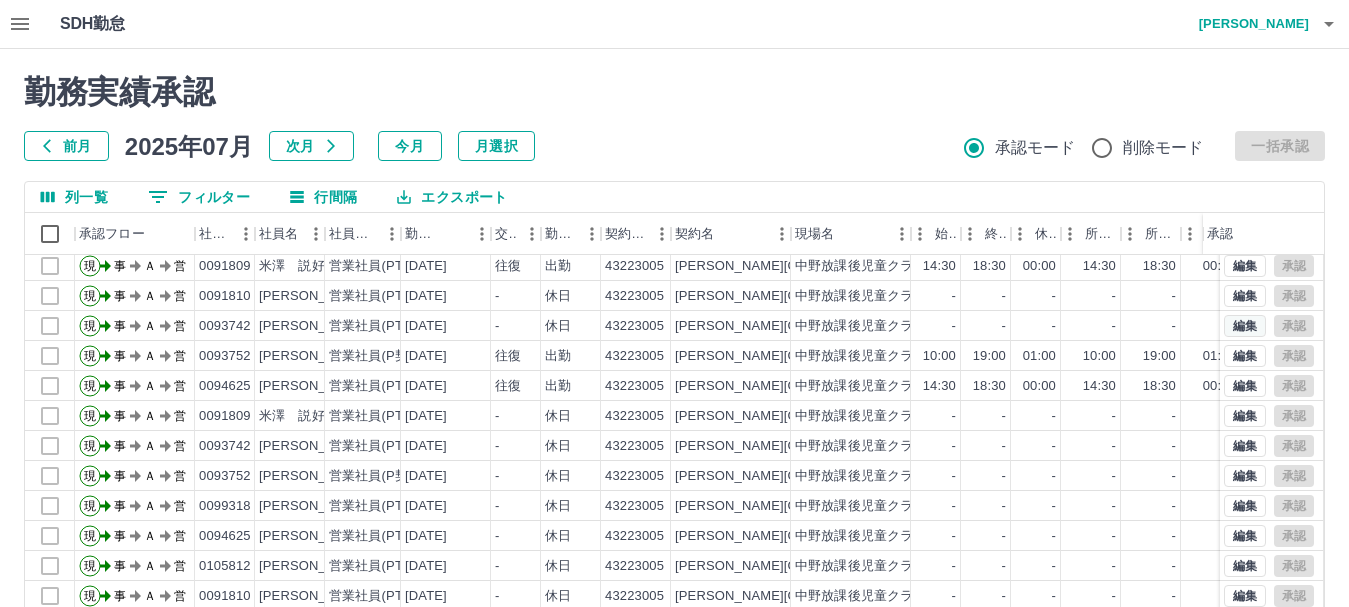 scroll, scrollTop: 104, scrollLeft: 0, axis: vertical 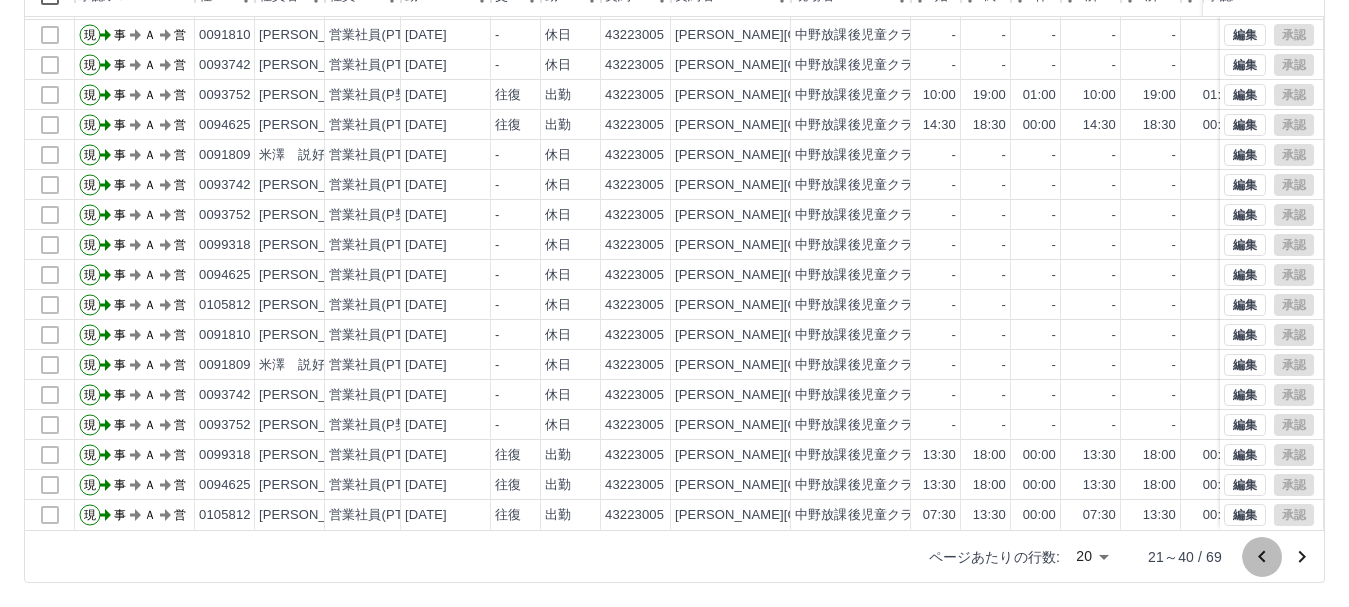 click 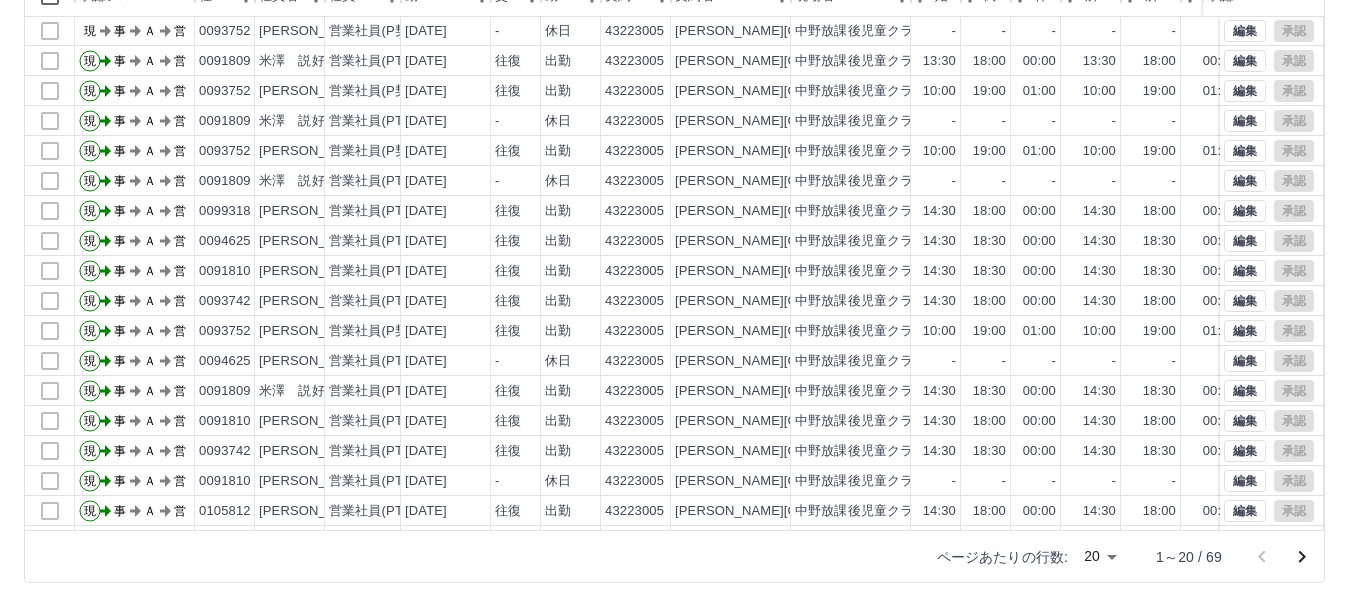 scroll, scrollTop: 0, scrollLeft: 0, axis: both 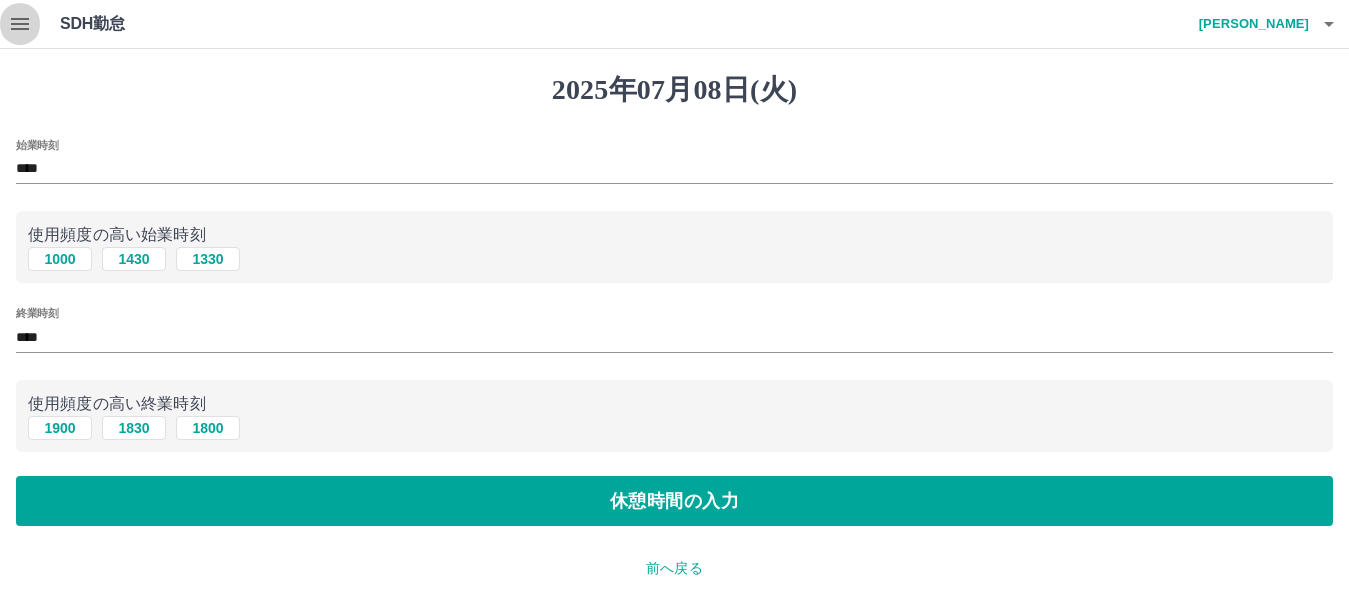 click 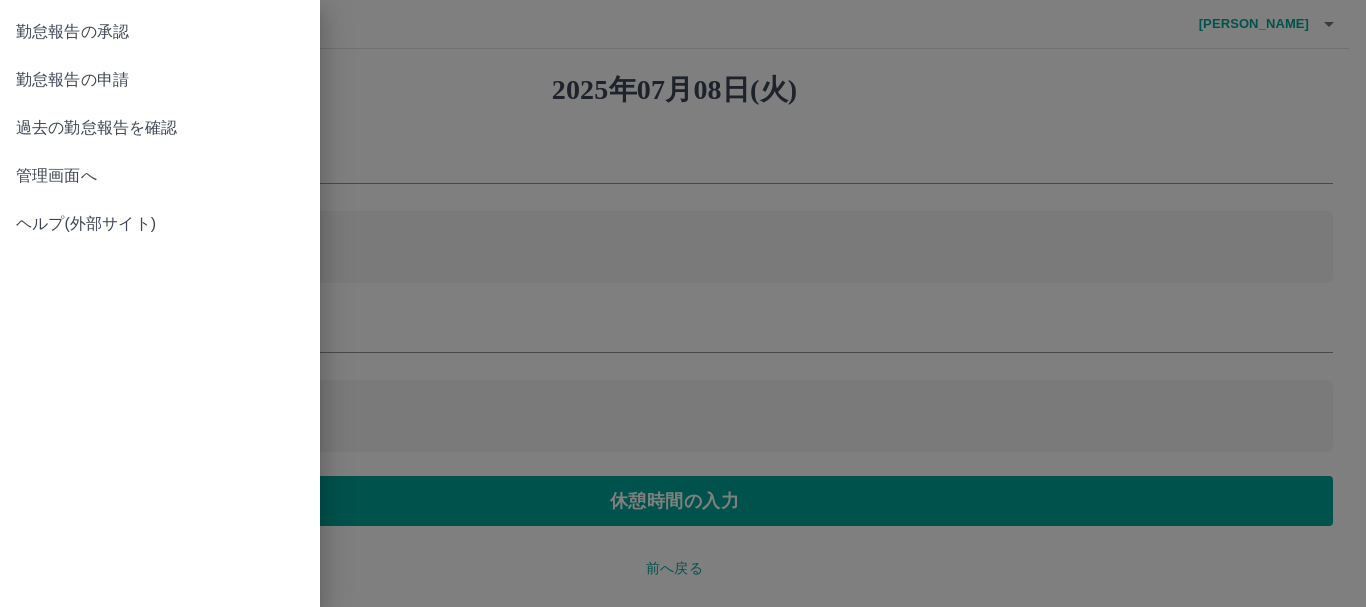 click on "勤怠報告の申請" at bounding box center (160, 80) 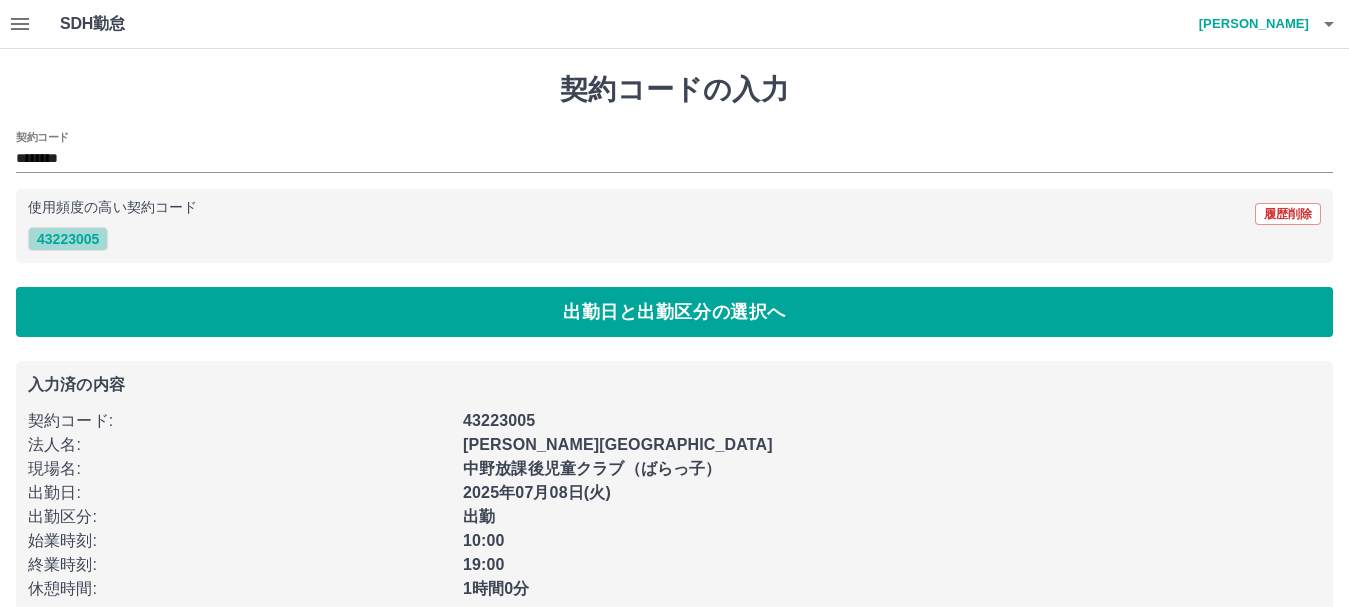 click on "43223005" at bounding box center [68, 239] 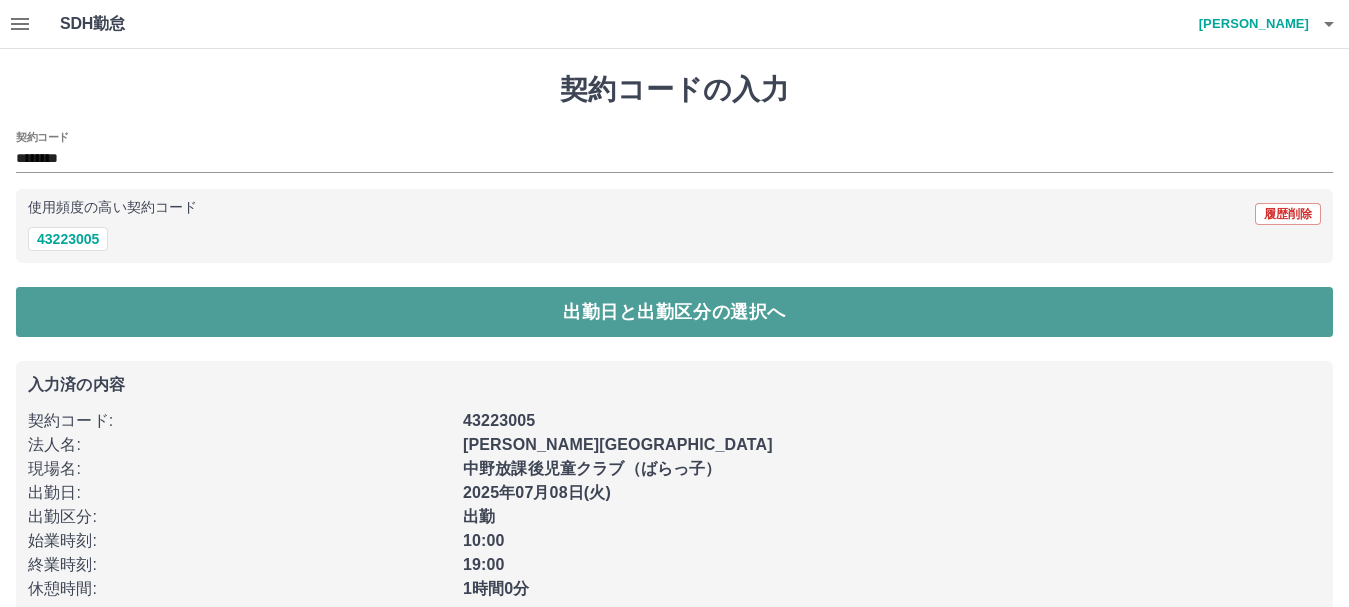 click on "出勤日と出勤区分の選択へ" at bounding box center (674, 312) 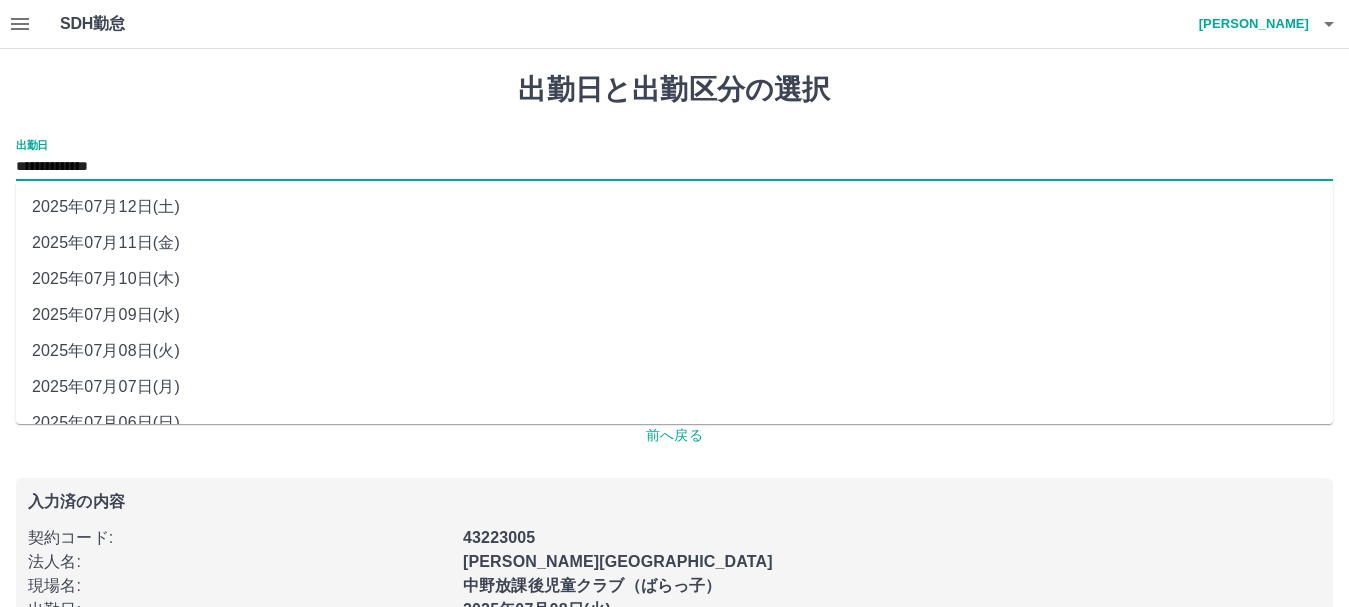 click on "**********" at bounding box center [674, 167] 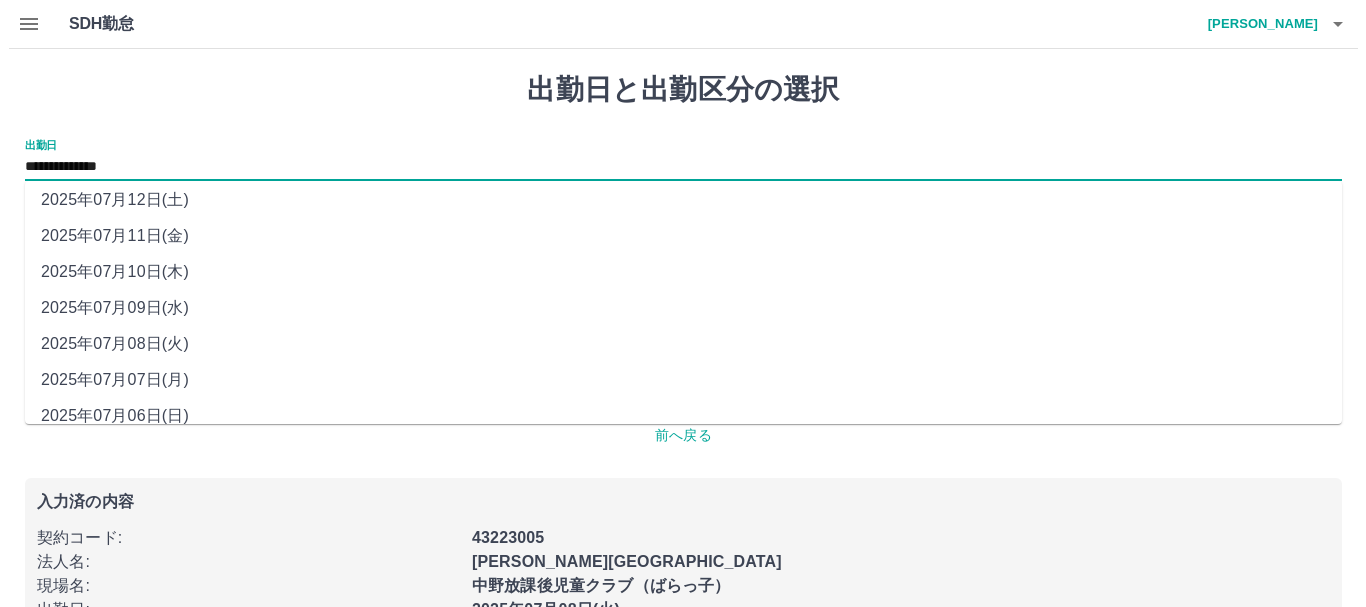 scroll, scrollTop: 0, scrollLeft: 0, axis: both 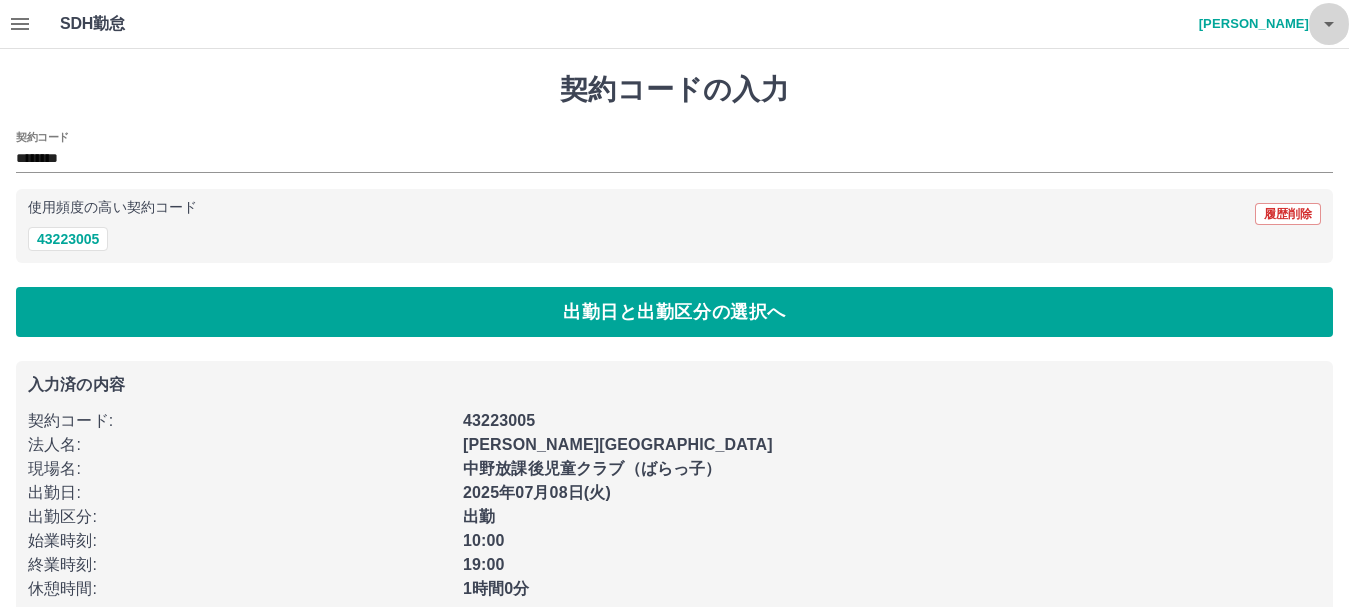 click 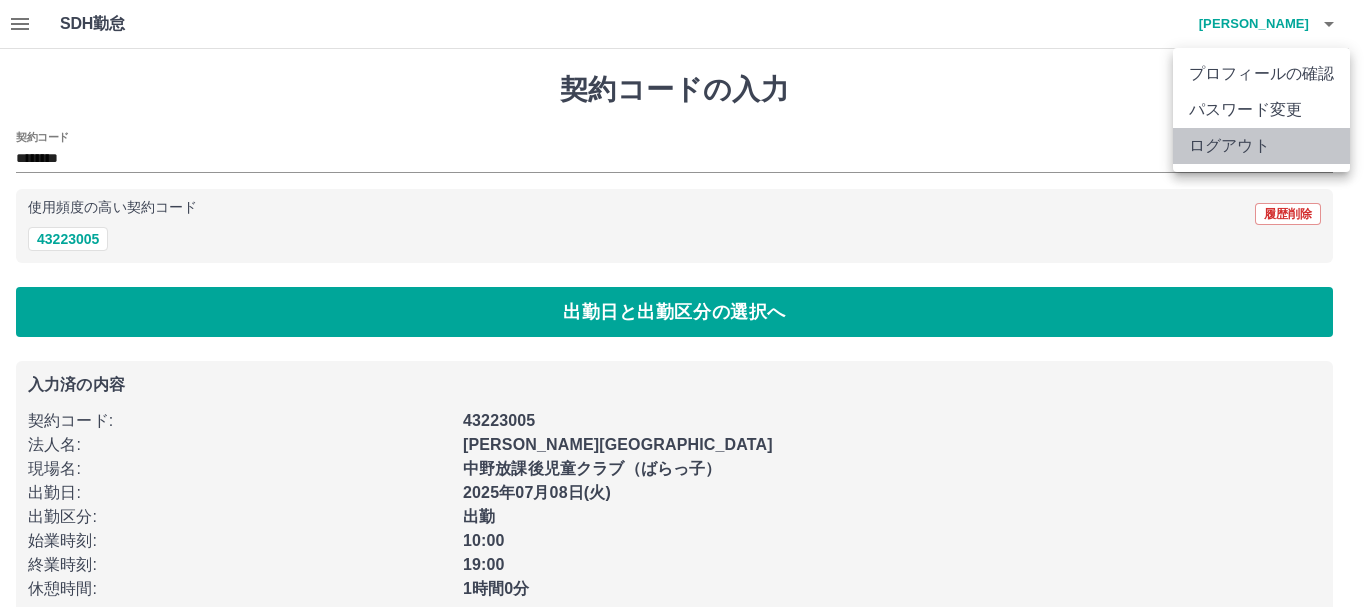 click on "ログアウト" at bounding box center [1261, 146] 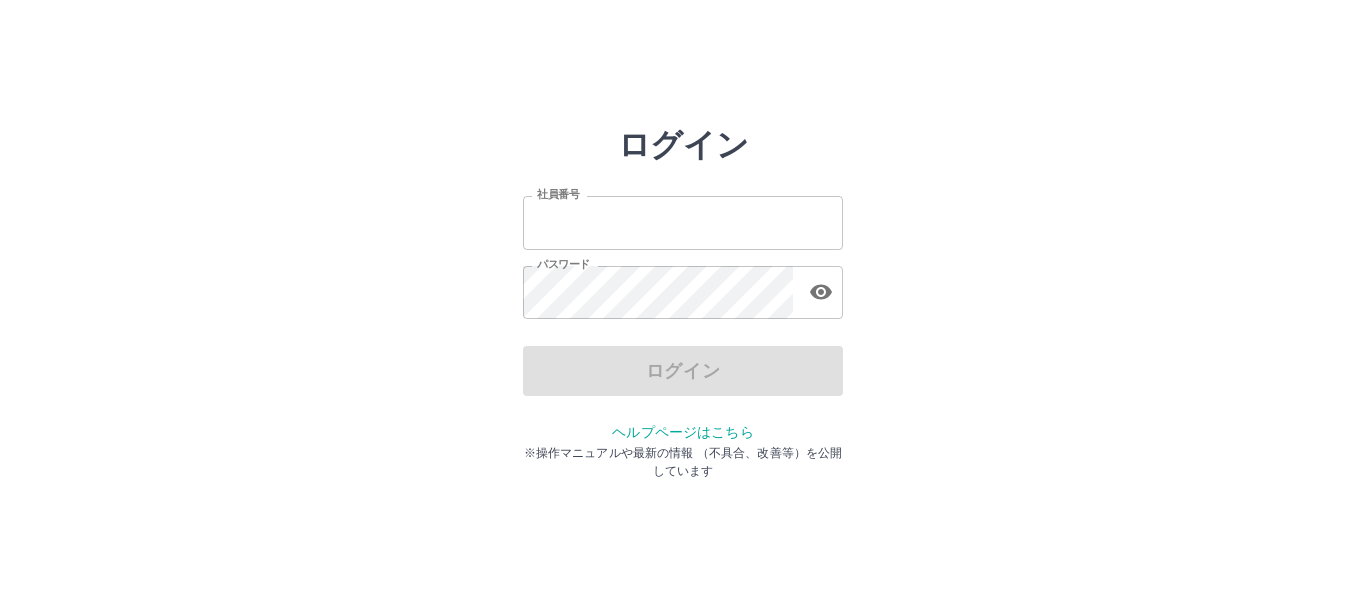 scroll, scrollTop: 0, scrollLeft: 0, axis: both 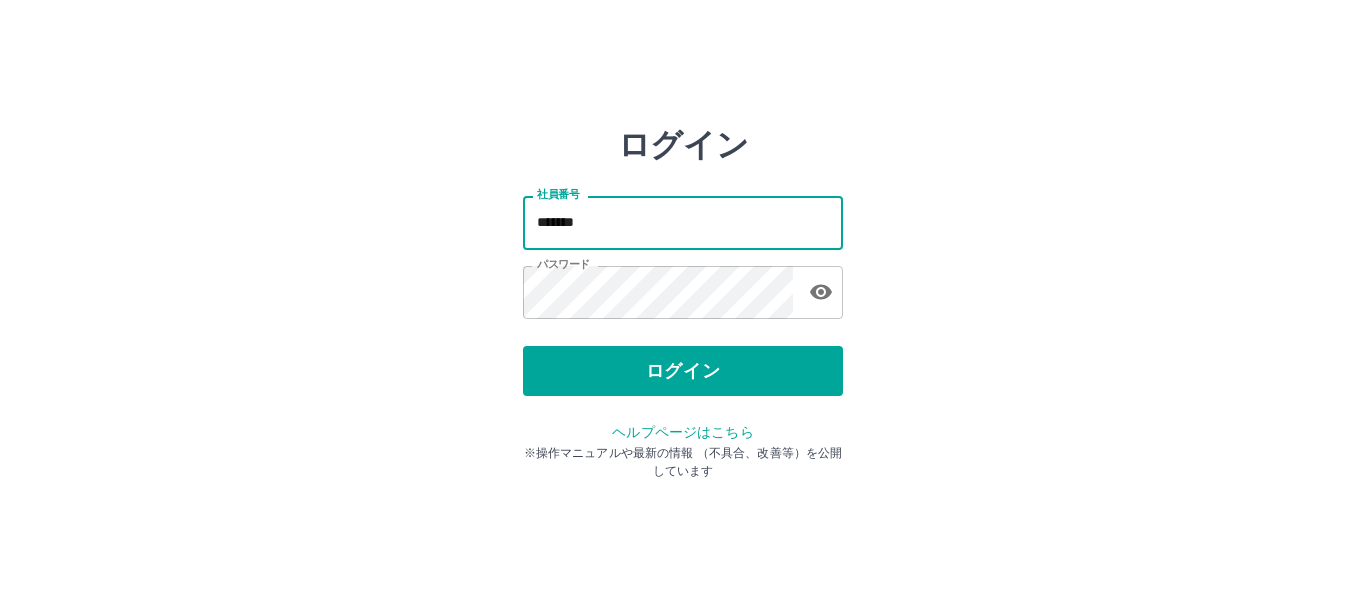 click on "*******" at bounding box center [683, 222] 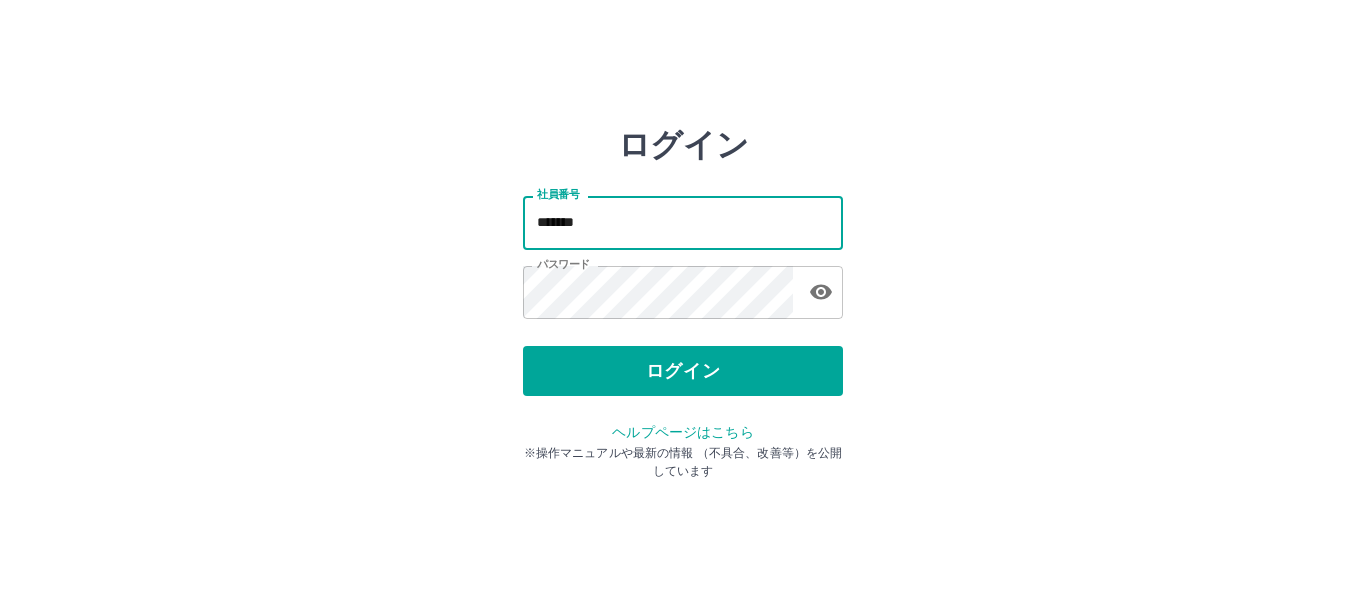 click on "*******" at bounding box center (683, 222) 